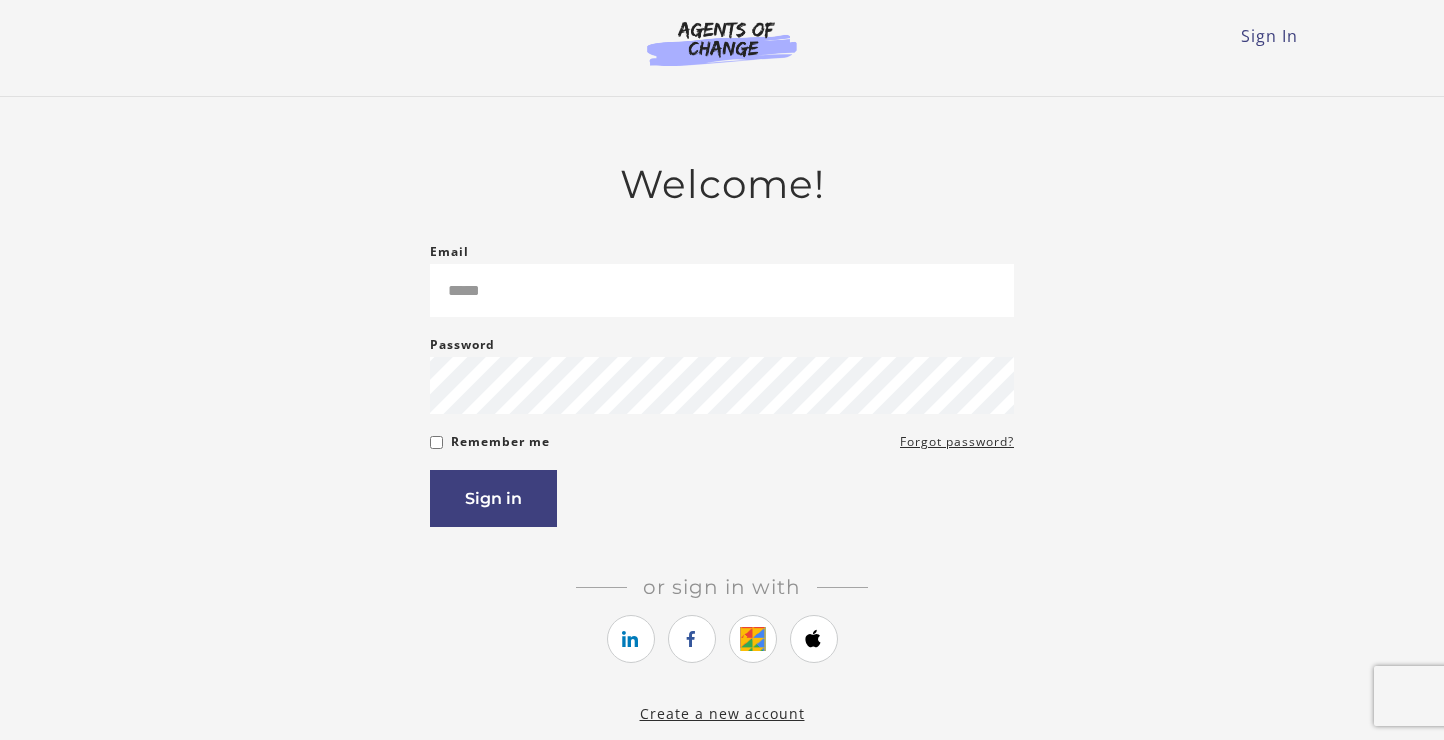 scroll, scrollTop: 0, scrollLeft: 0, axis: both 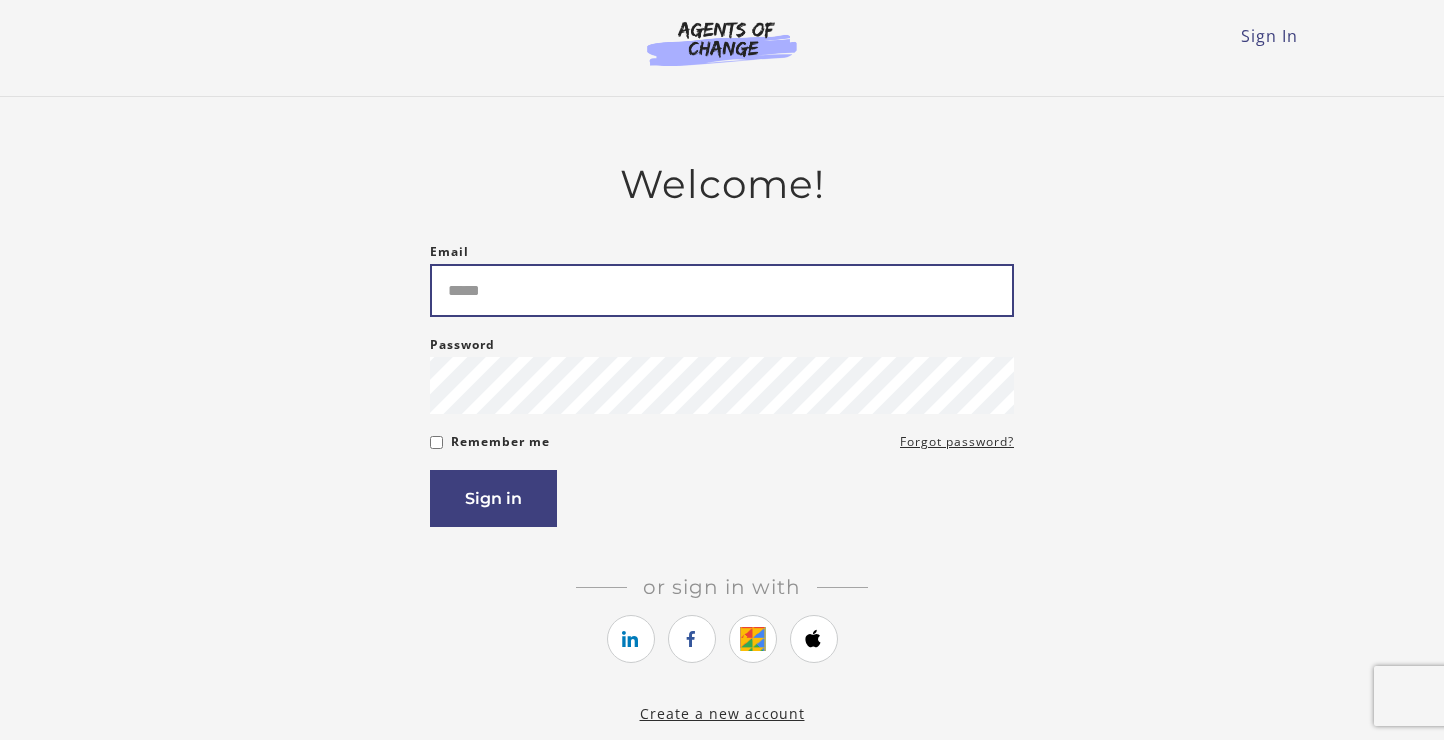 click on "Email" at bounding box center [722, 290] 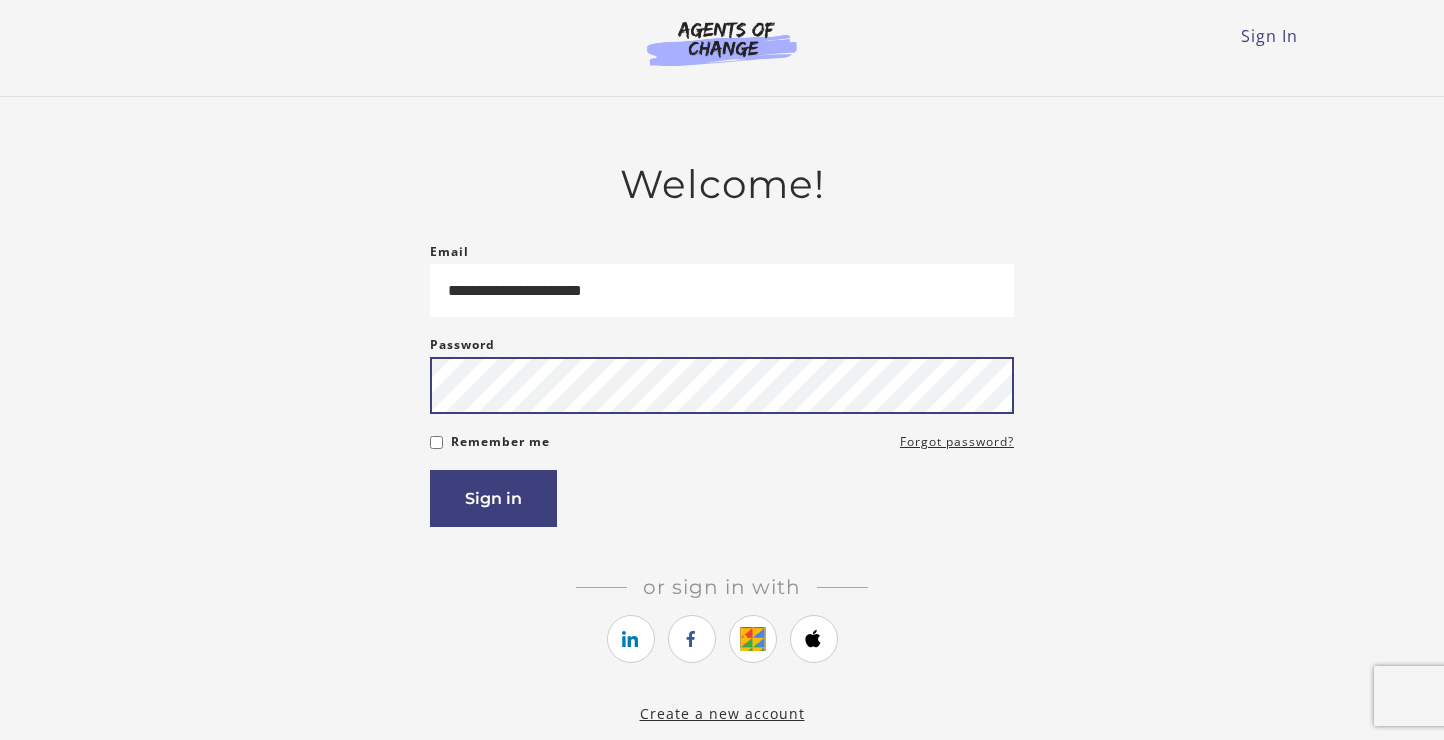 click on "Sign in" at bounding box center [493, 498] 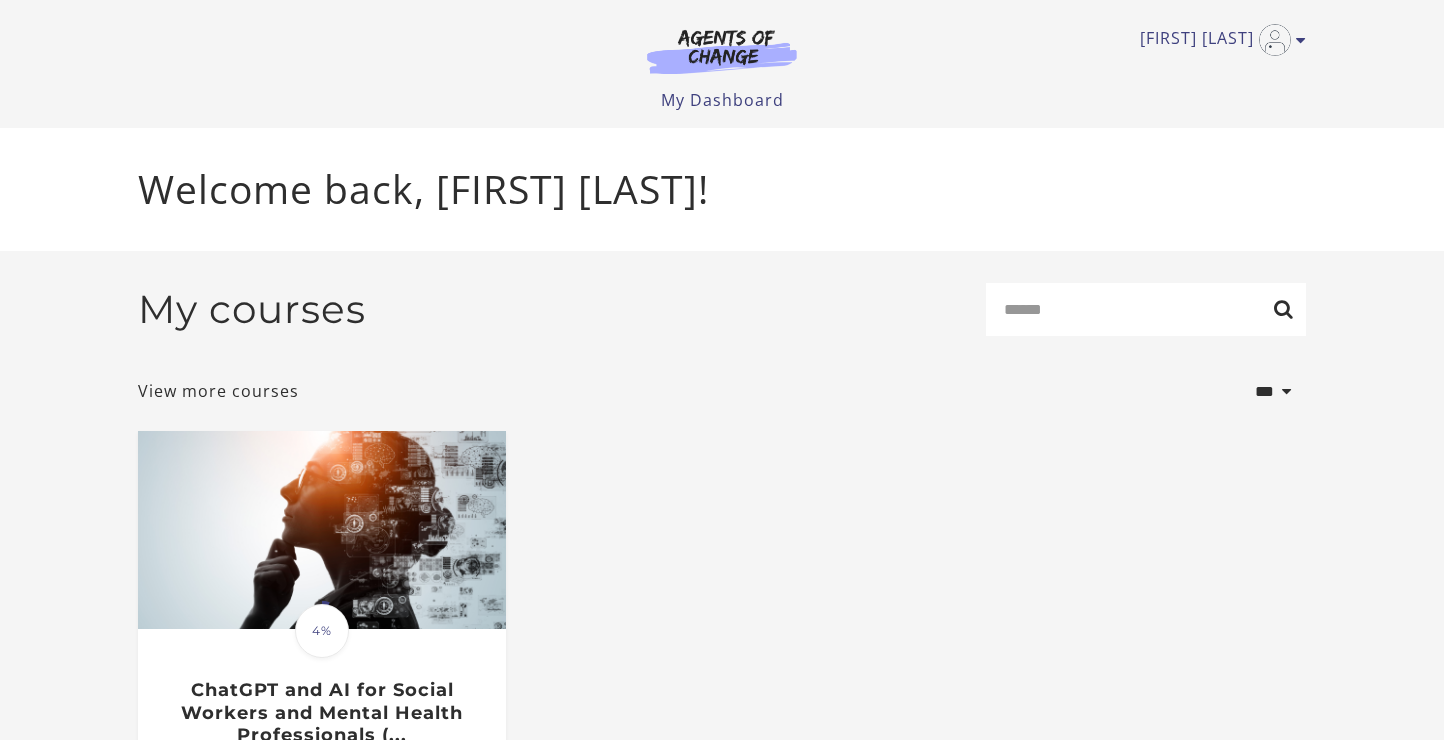 scroll, scrollTop: 0, scrollLeft: 0, axis: both 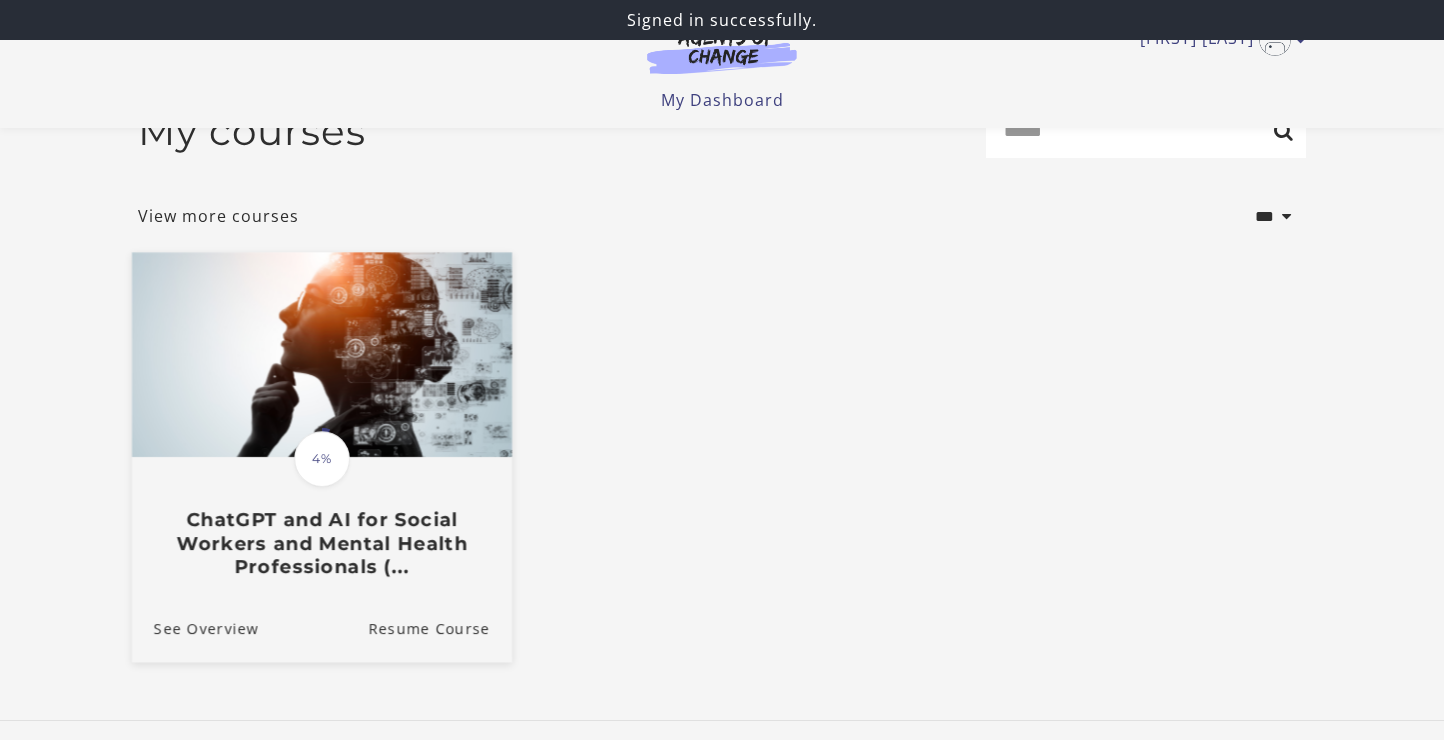click on "ChatGPT and AI for Social Workers and Mental Health Professionals (..." at bounding box center (322, 544) 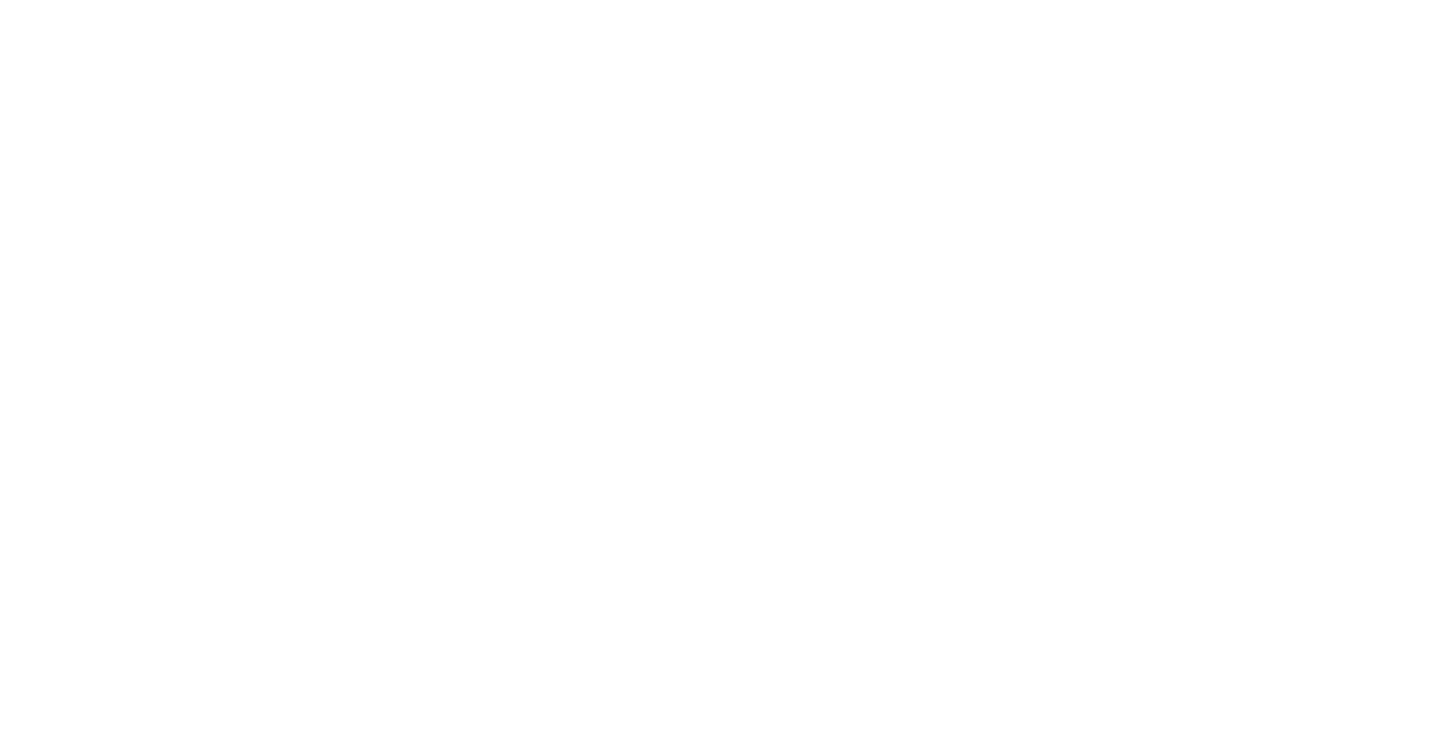 scroll, scrollTop: 0, scrollLeft: 0, axis: both 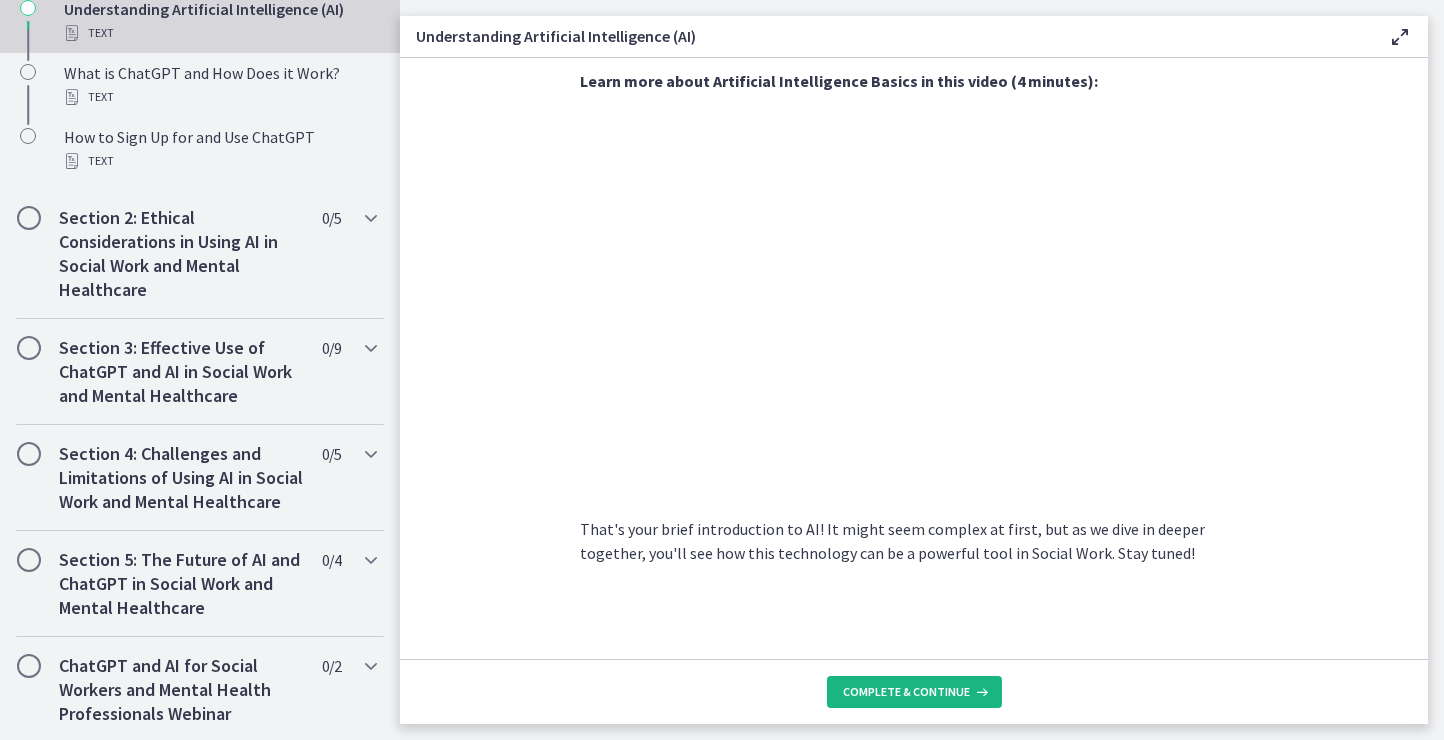 click on "Complete & continue" at bounding box center (914, 692) 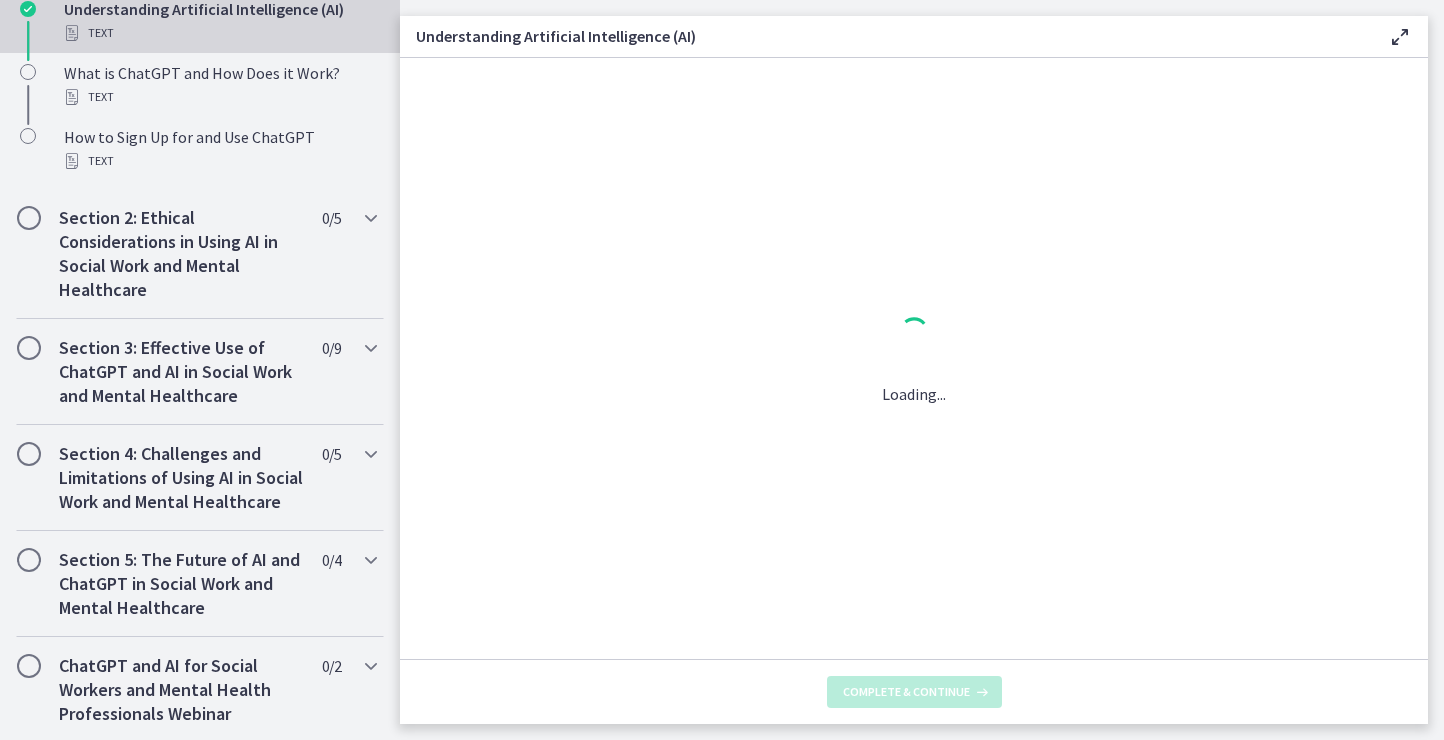 scroll, scrollTop: 0, scrollLeft: 0, axis: both 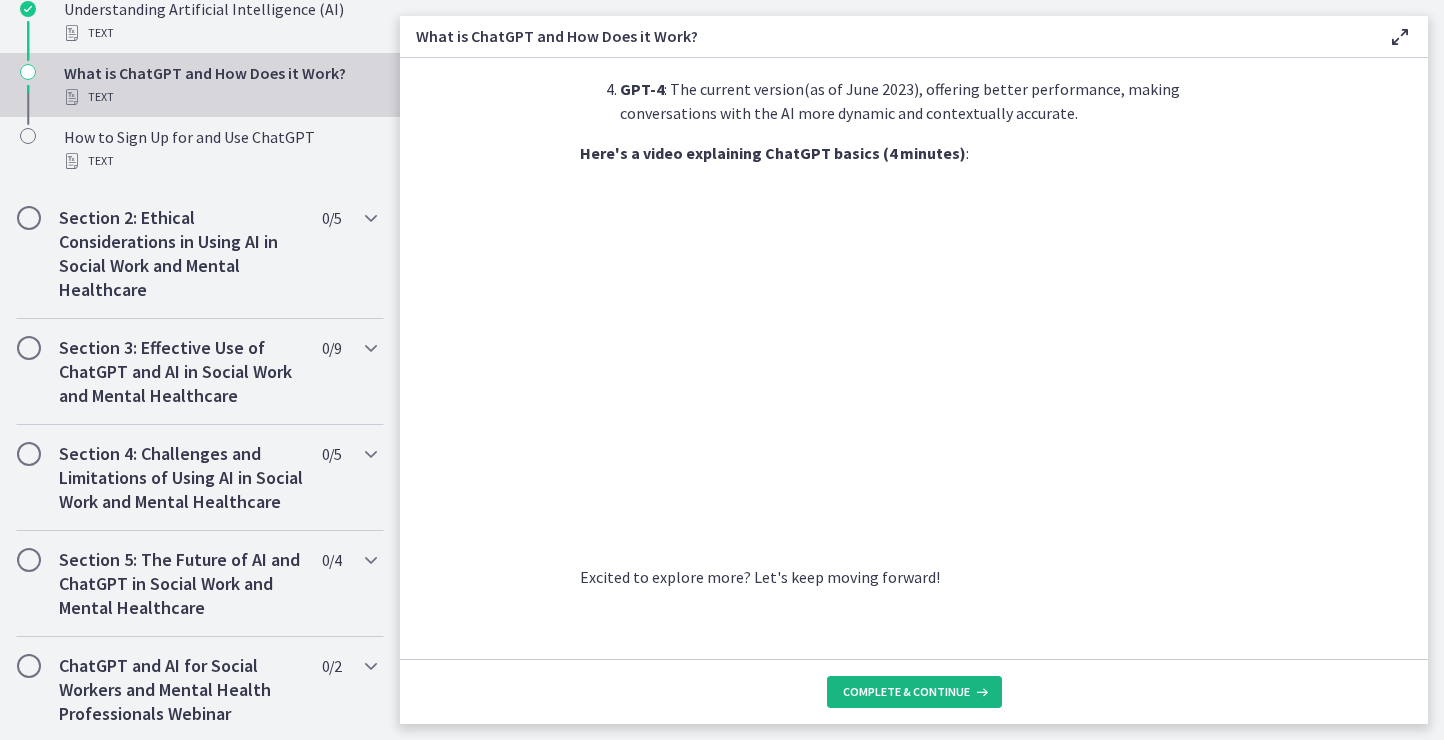 click on "Complete & continue" at bounding box center [914, 692] 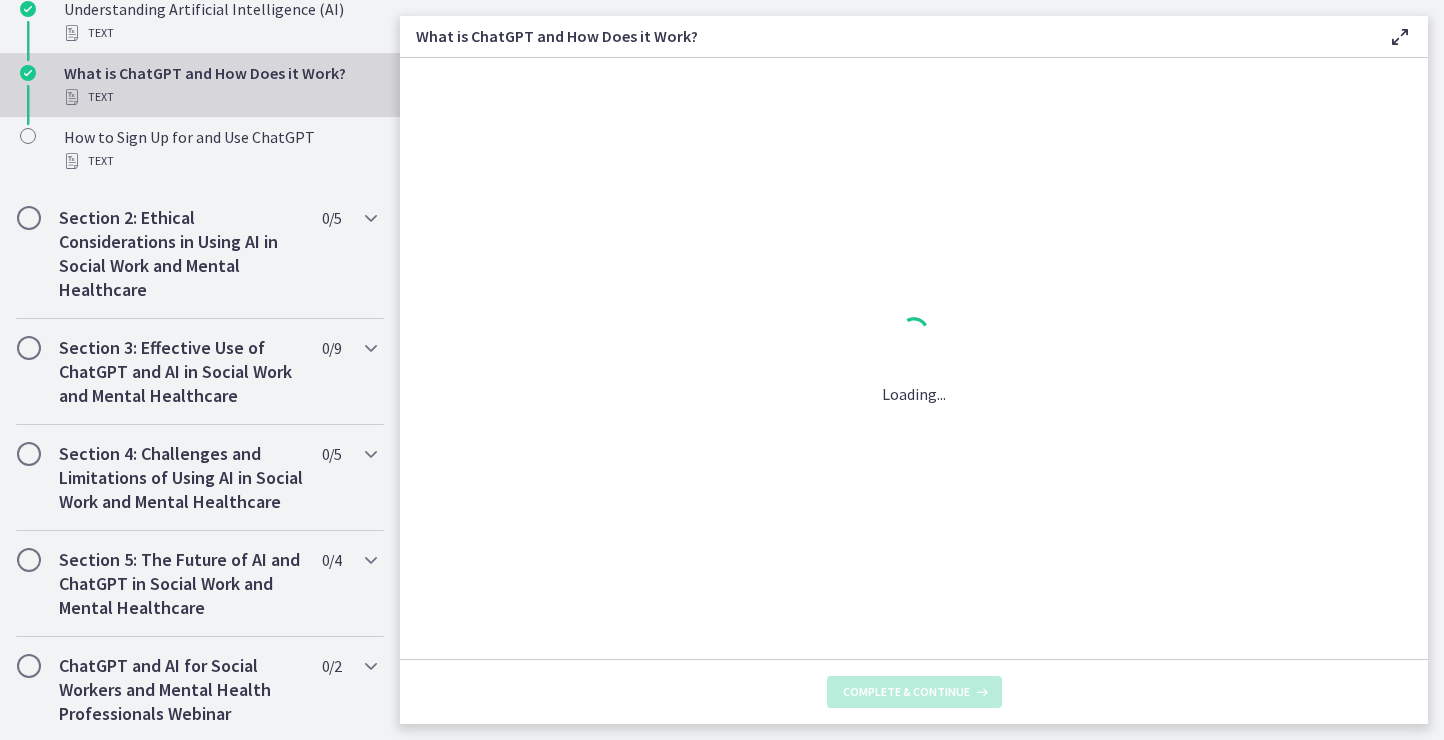scroll, scrollTop: 0, scrollLeft: 0, axis: both 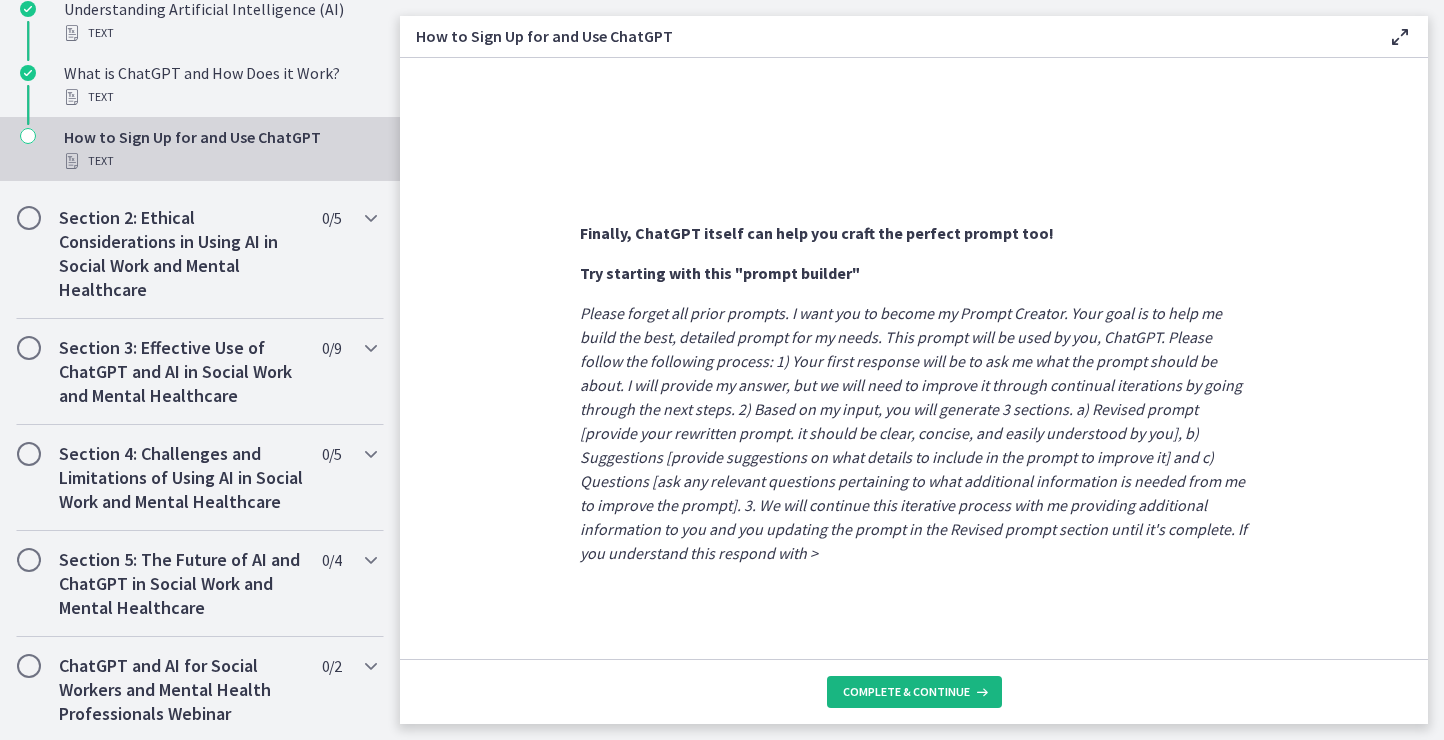 click on "Complete & continue" at bounding box center [906, 692] 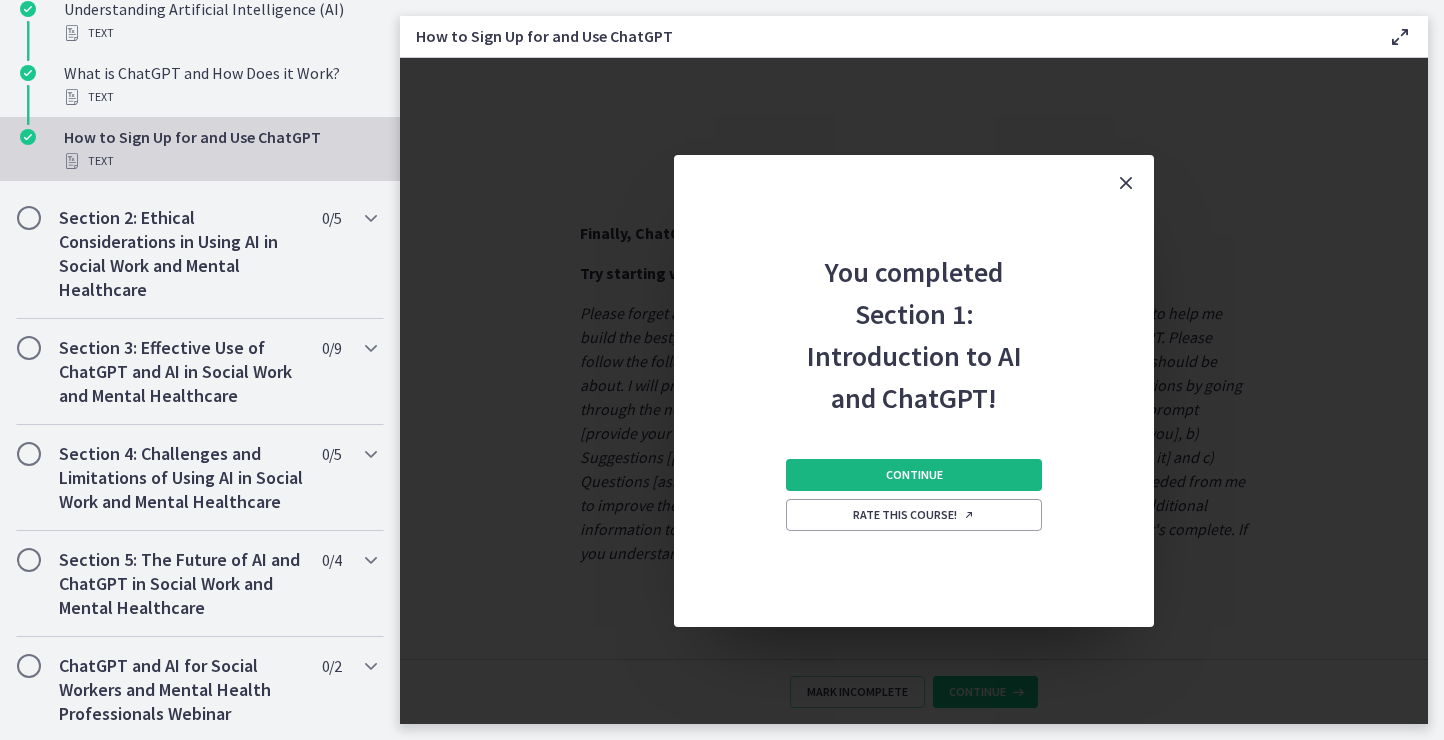 click on "Continue" at bounding box center [914, 475] 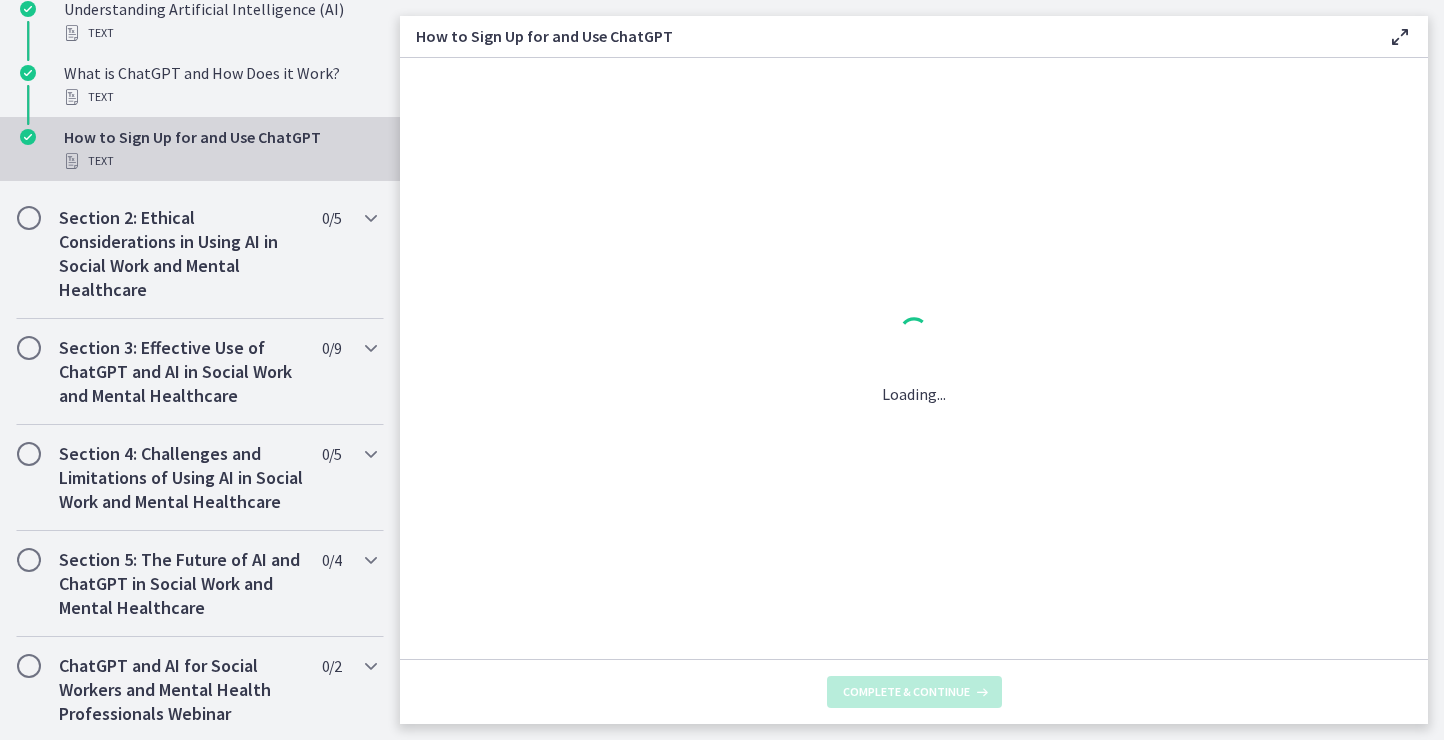 scroll, scrollTop: 0, scrollLeft: 0, axis: both 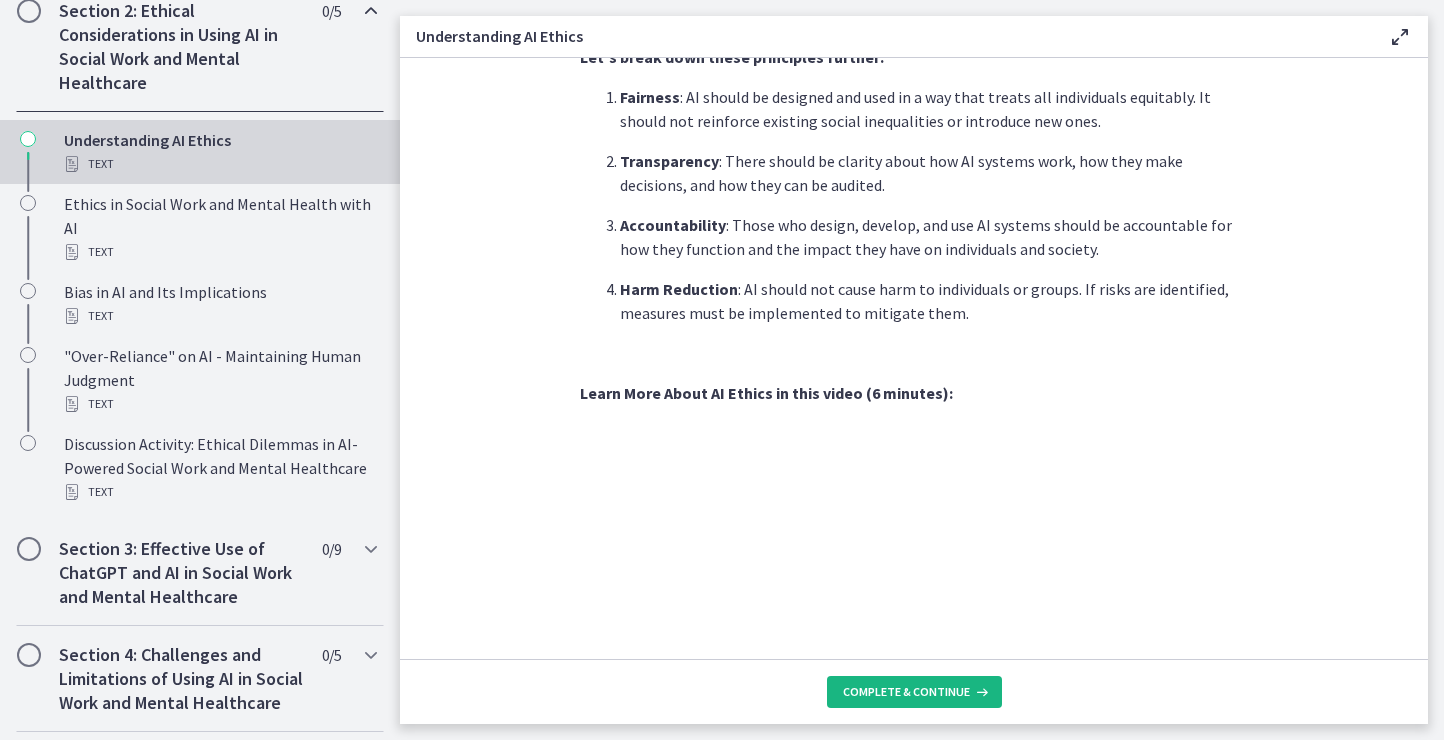 click on "Complete & continue" at bounding box center (914, 692) 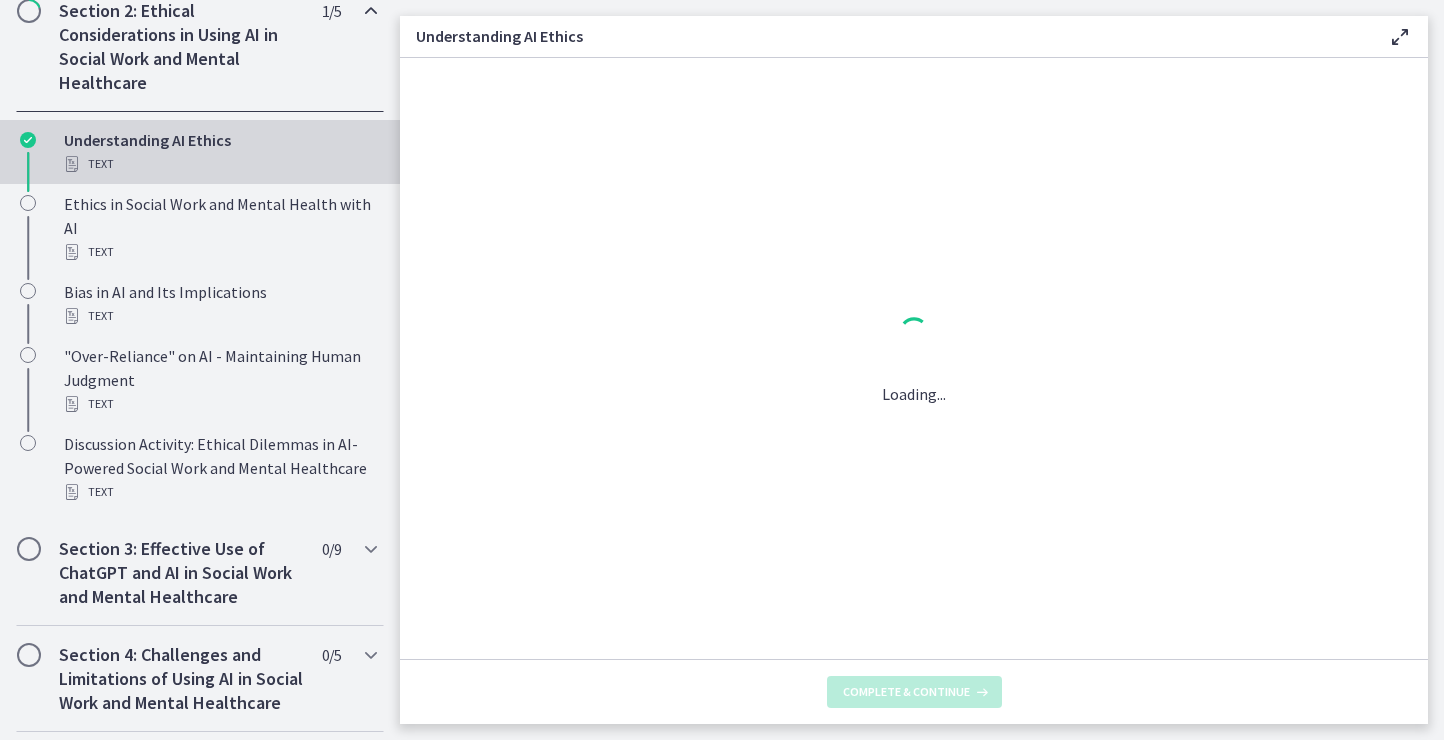 scroll, scrollTop: 0, scrollLeft: 0, axis: both 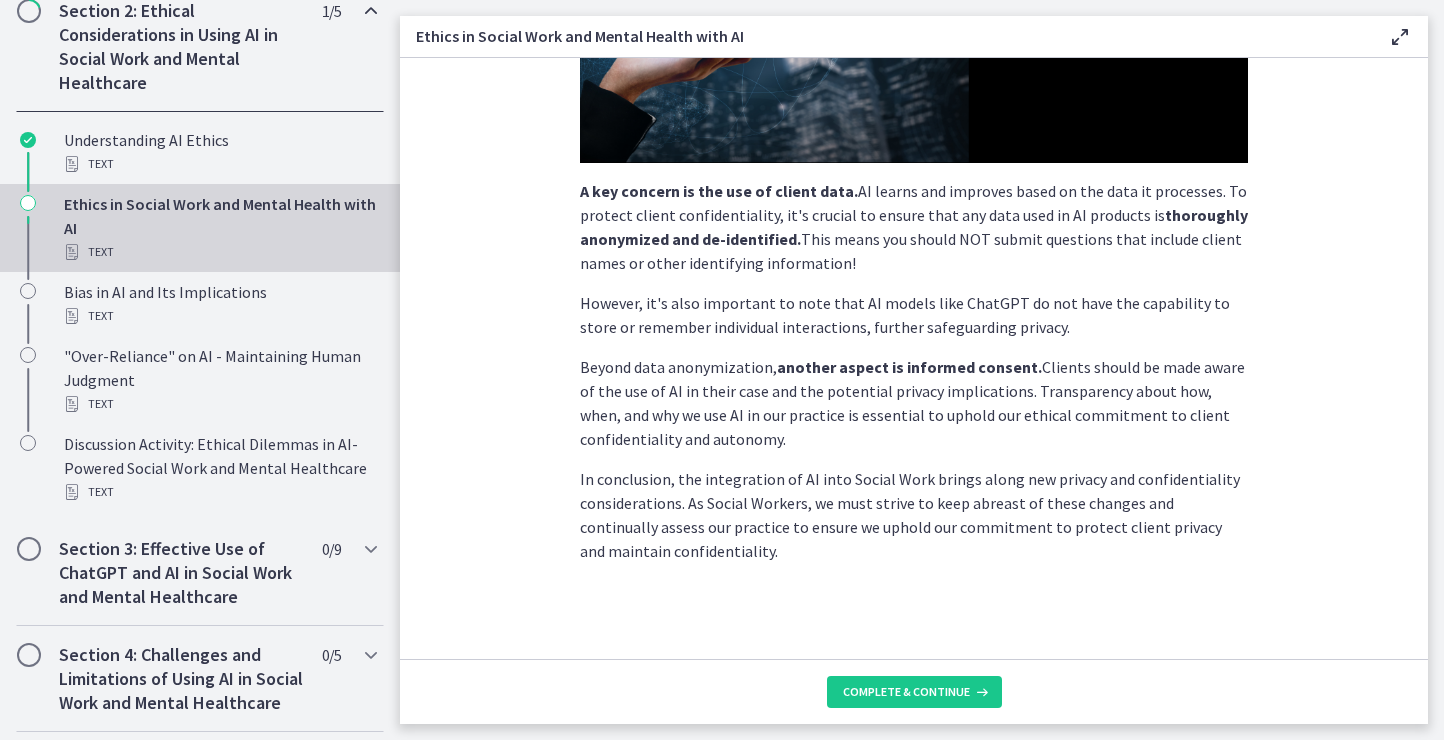 click on "In conclusion, the integration of AI into Social Work brings along new privacy and confidentiality considerations. As Social Workers, we must strive to keep abreast of these changes and continually assess our practice to ensure we uphold our commitment to protect client privacy and maintain confidentiality." at bounding box center [914, 515] 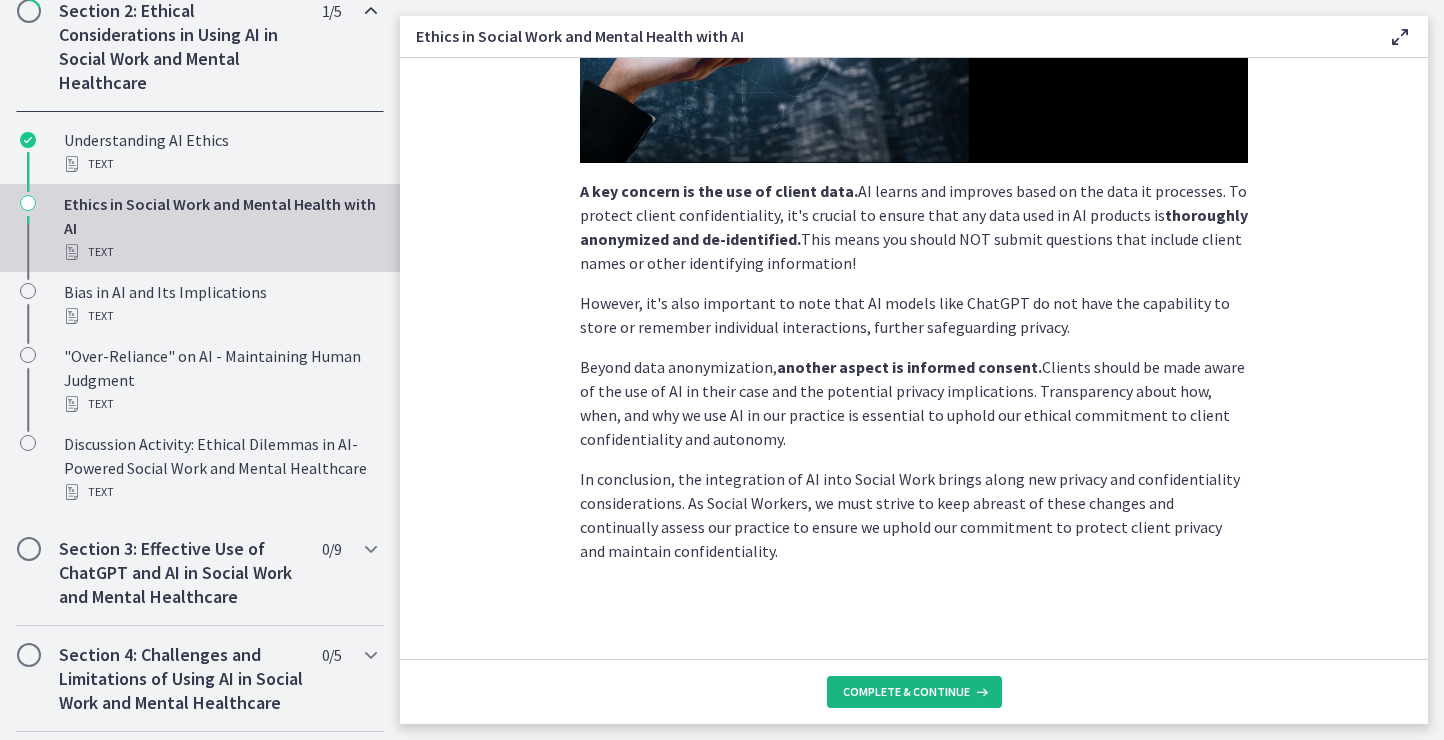 click on "Complete & continue" at bounding box center (914, 692) 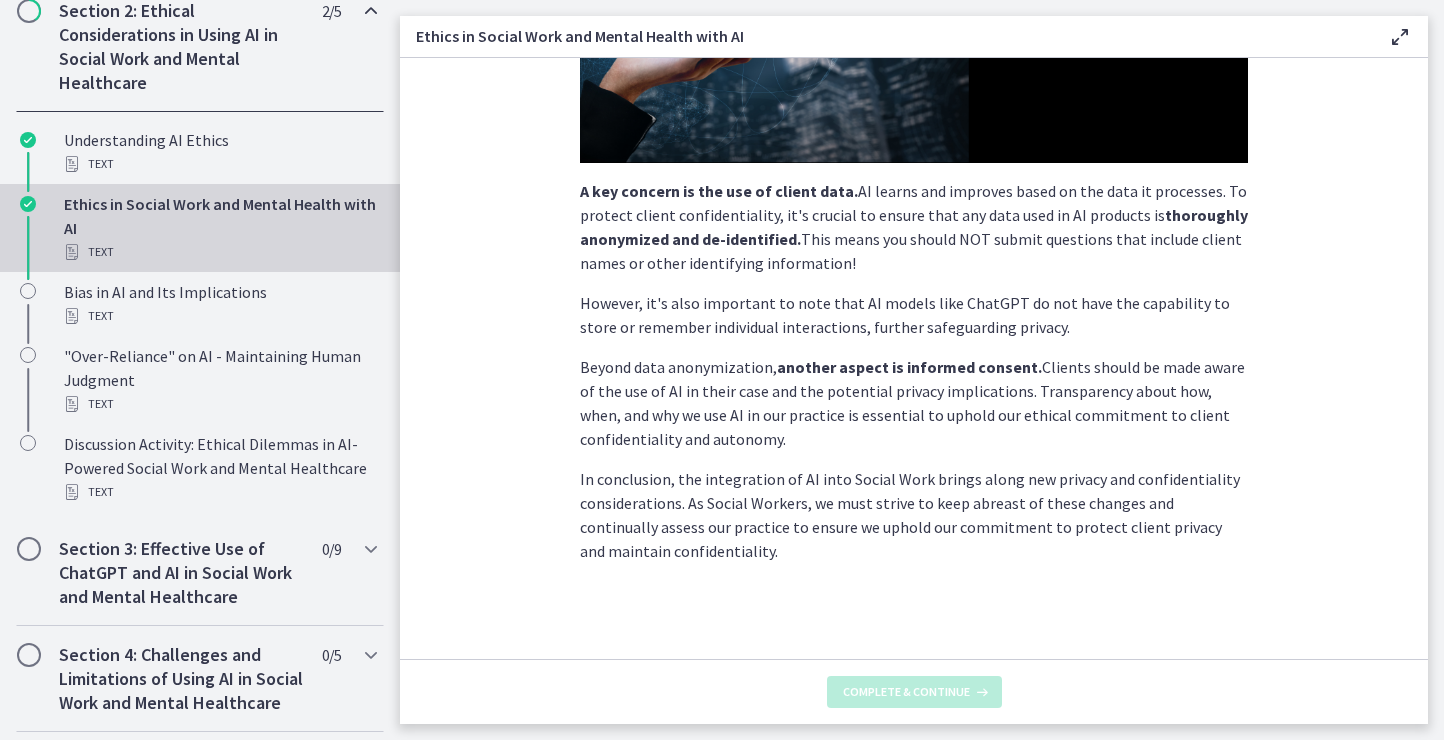scroll, scrollTop: 0, scrollLeft: 0, axis: both 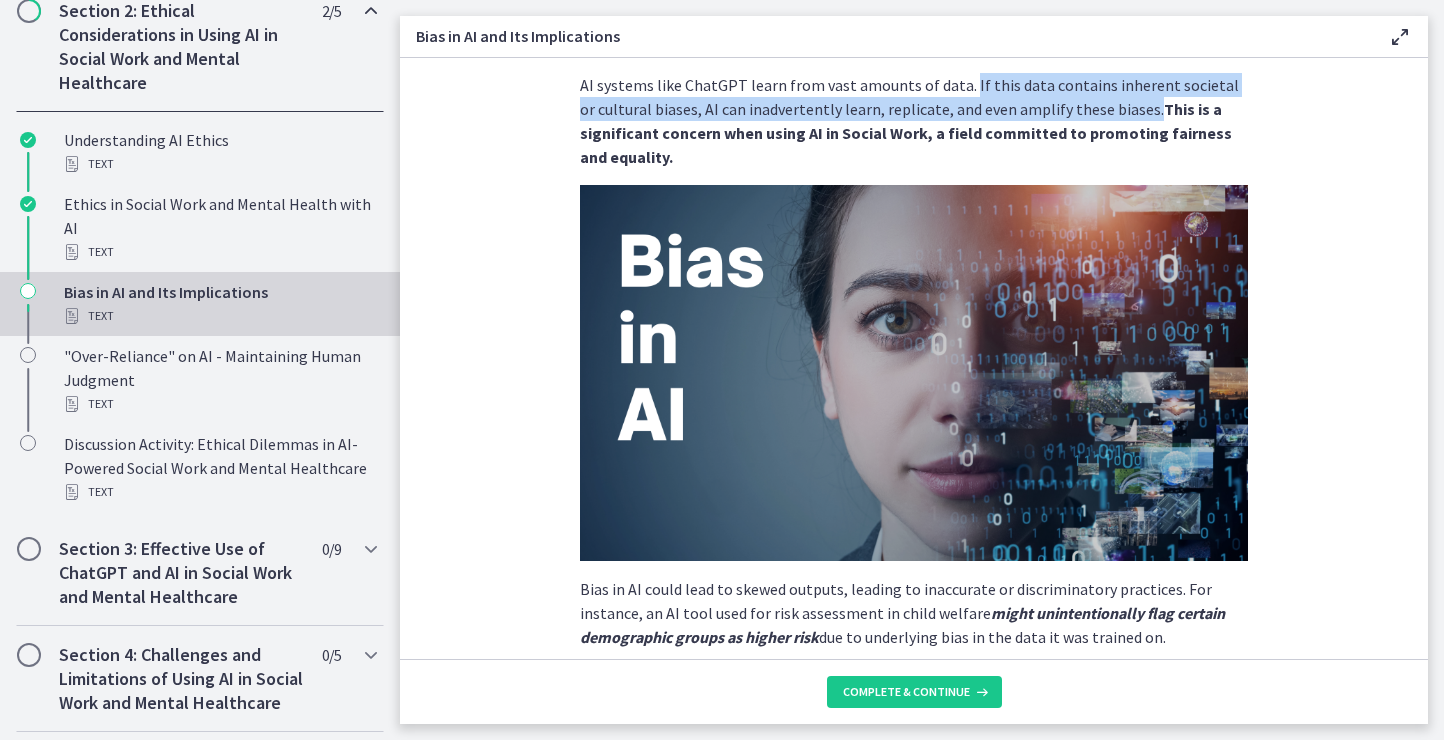 drag, startPoint x: 961, startPoint y: 85, endPoint x: 1130, endPoint y: 106, distance: 170.29973 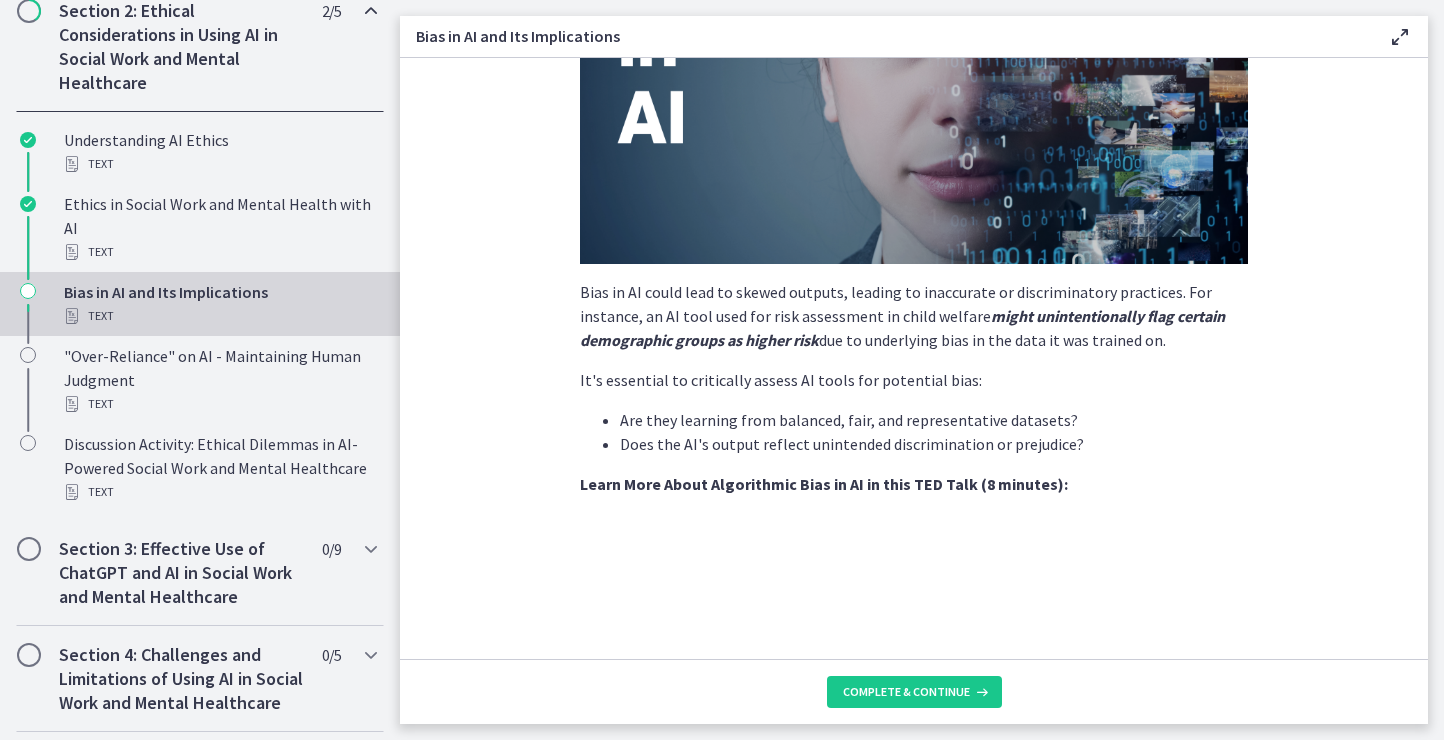 scroll, scrollTop: 346, scrollLeft: 0, axis: vertical 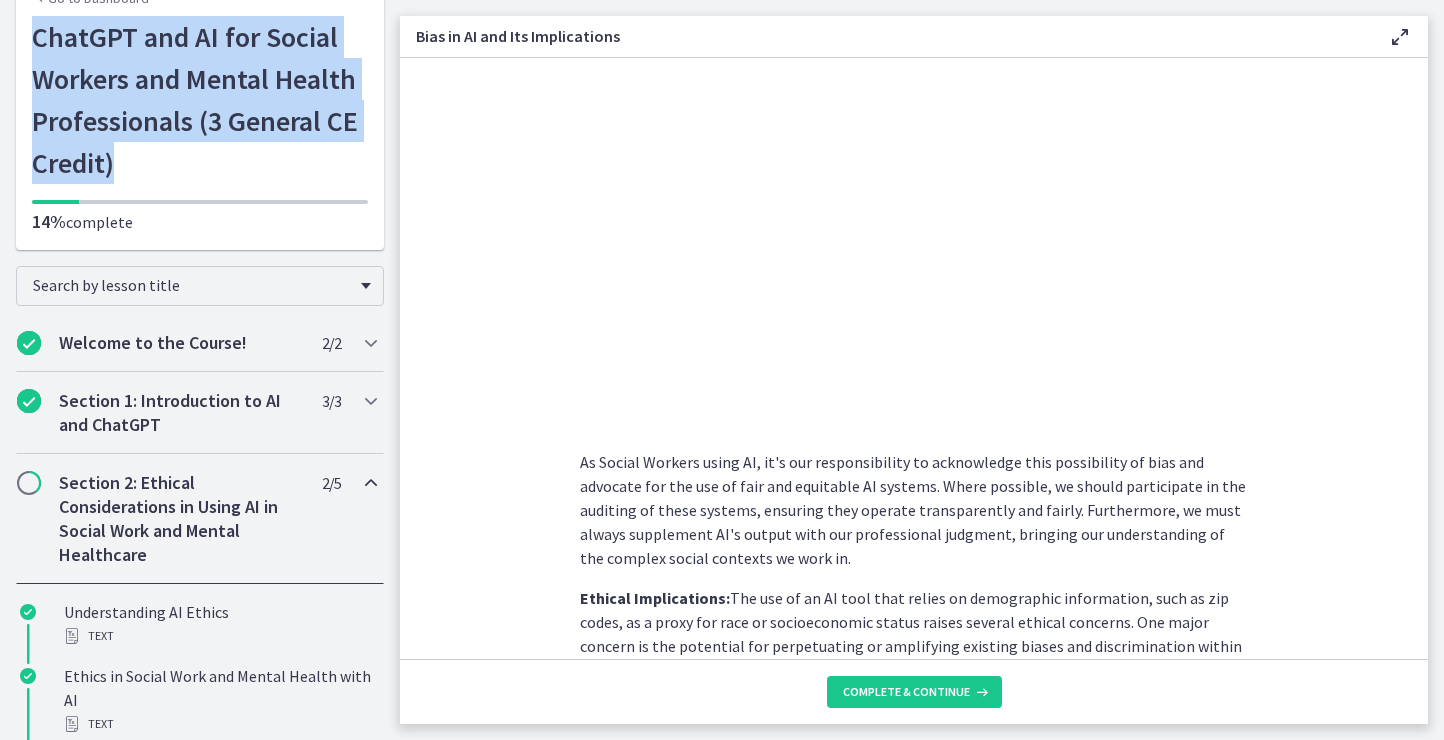 drag, startPoint x: 122, startPoint y: 167, endPoint x: 3, endPoint y: 46, distance: 169.71152 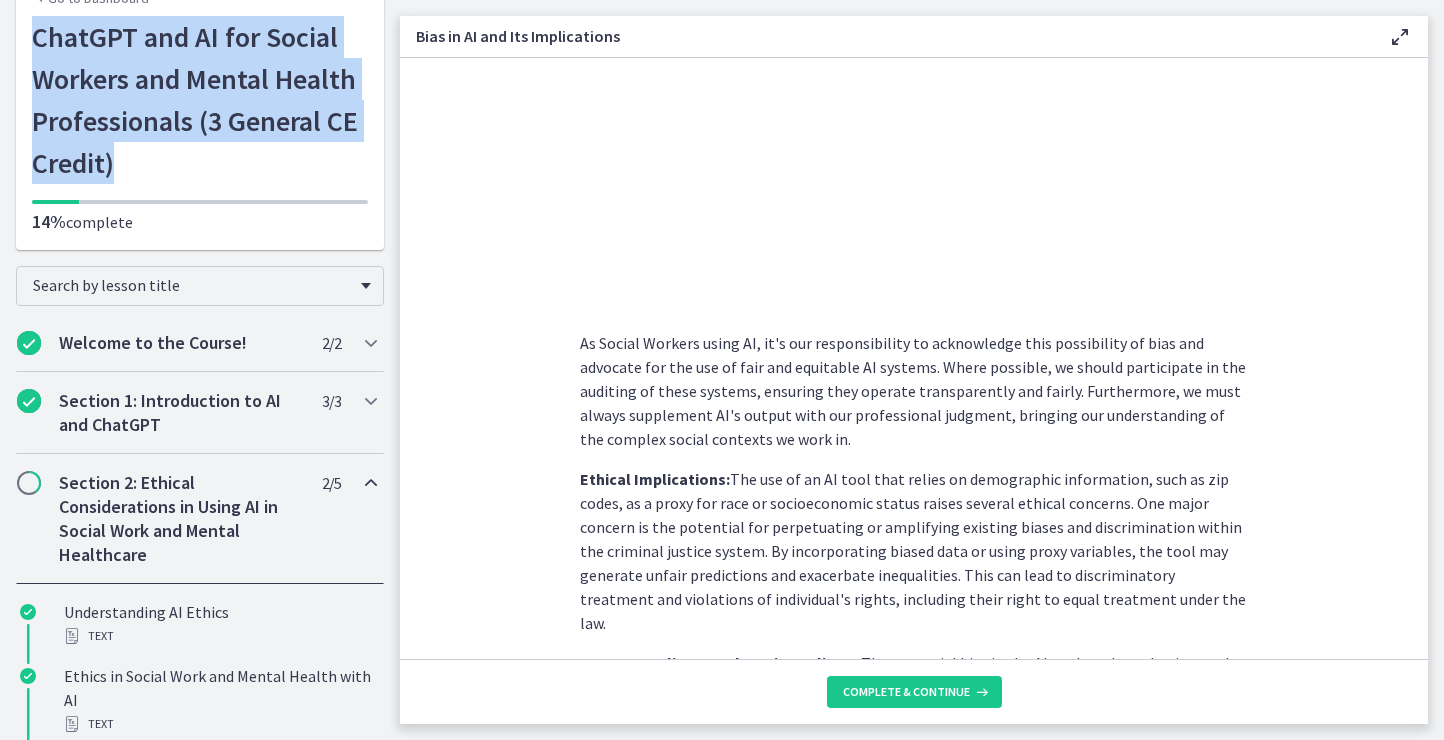 scroll, scrollTop: 928, scrollLeft: 0, axis: vertical 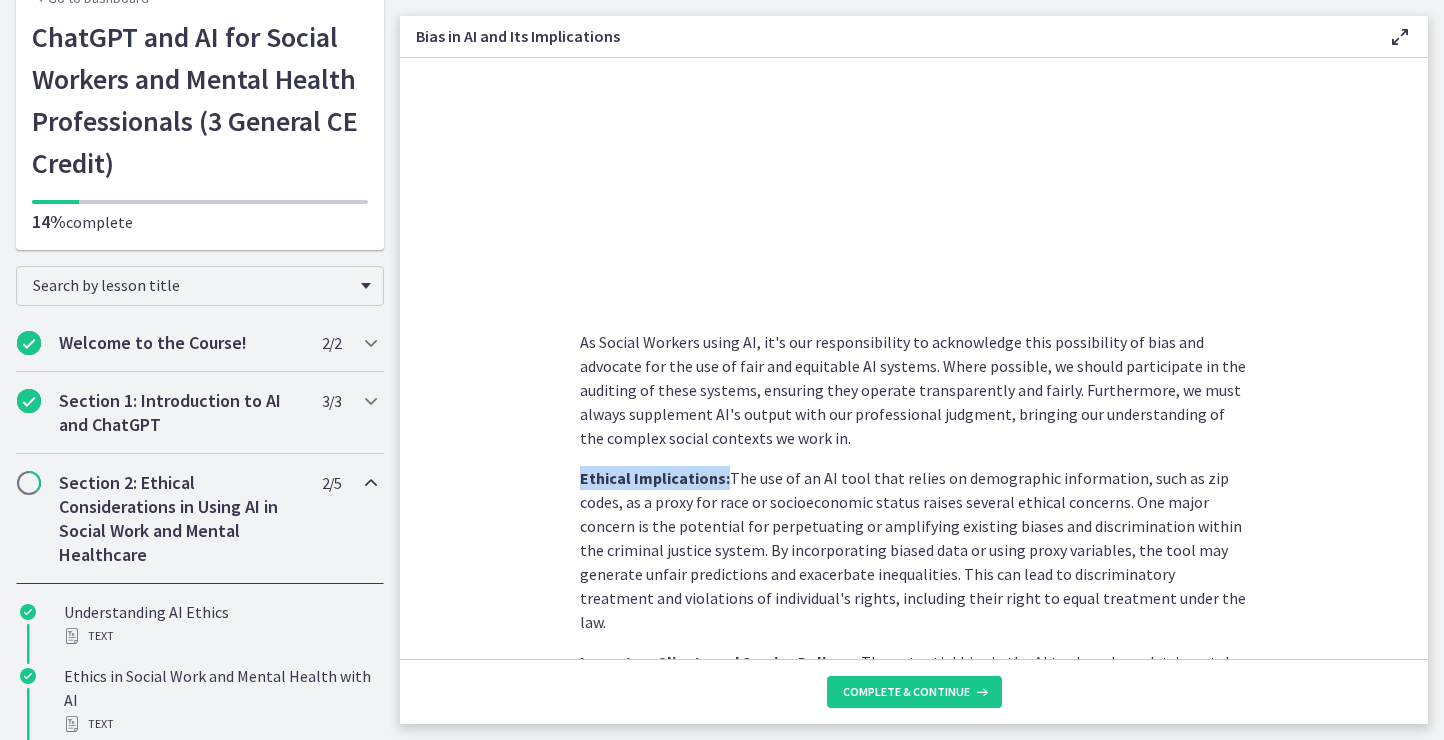 drag, startPoint x: 722, startPoint y: 479, endPoint x: 565, endPoint y: 472, distance: 157.15598 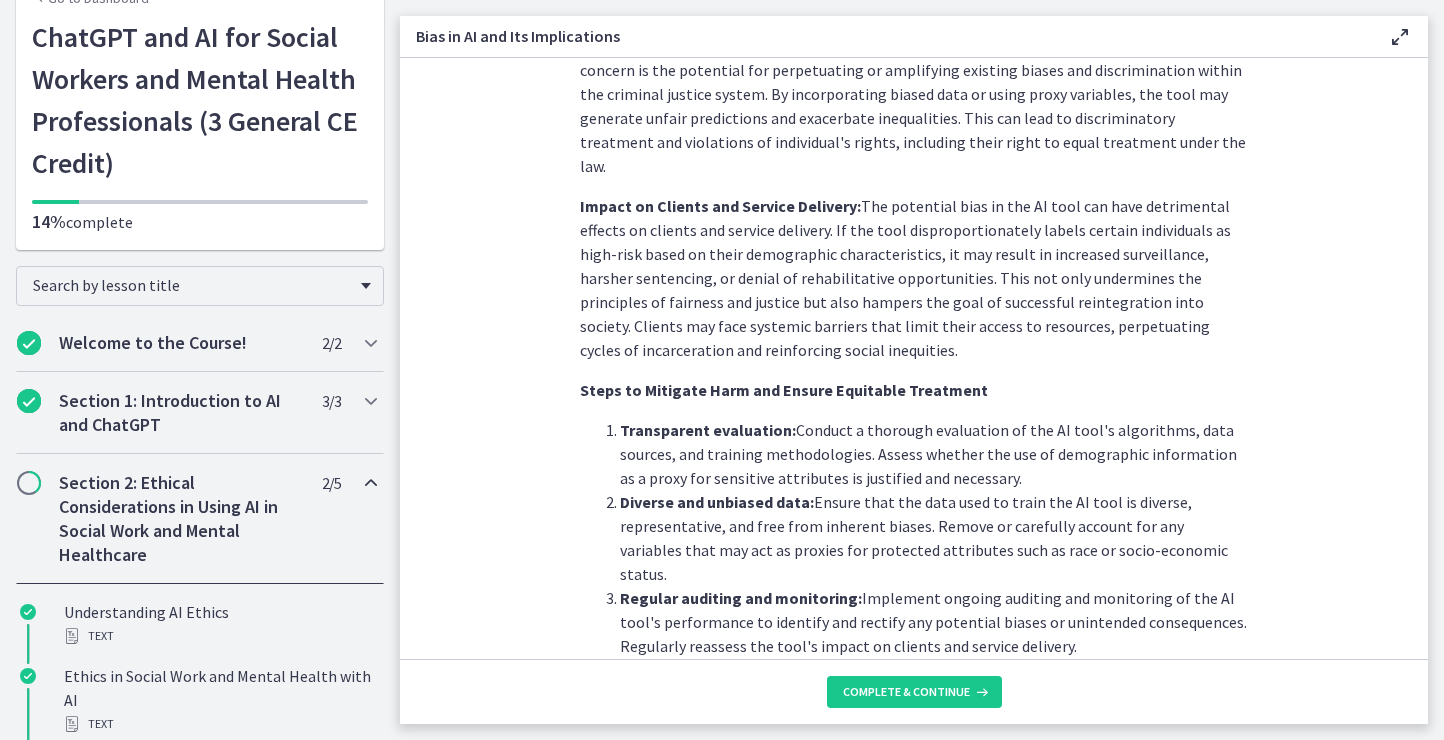 scroll, scrollTop: 1373, scrollLeft: 0, axis: vertical 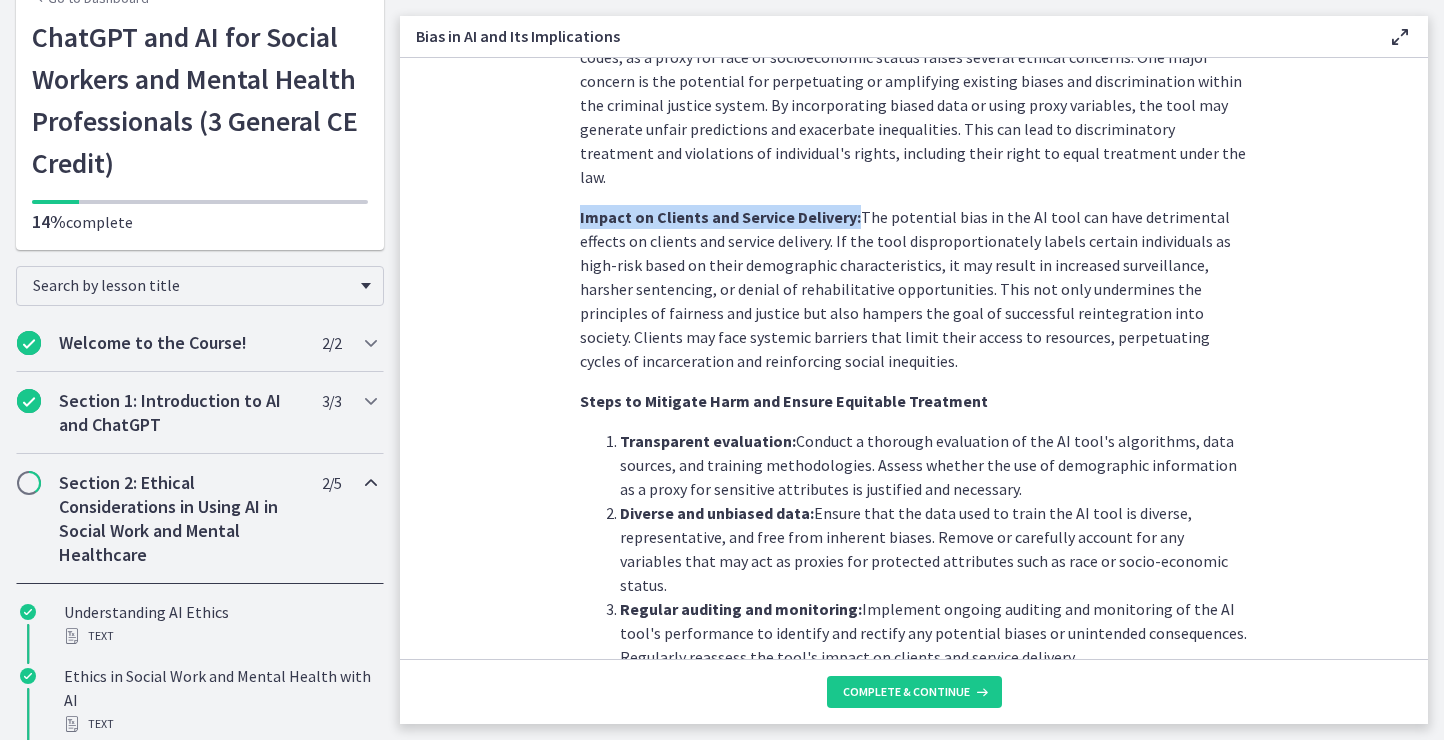 drag, startPoint x: 569, startPoint y: 188, endPoint x: 853, endPoint y: 188, distance: 284 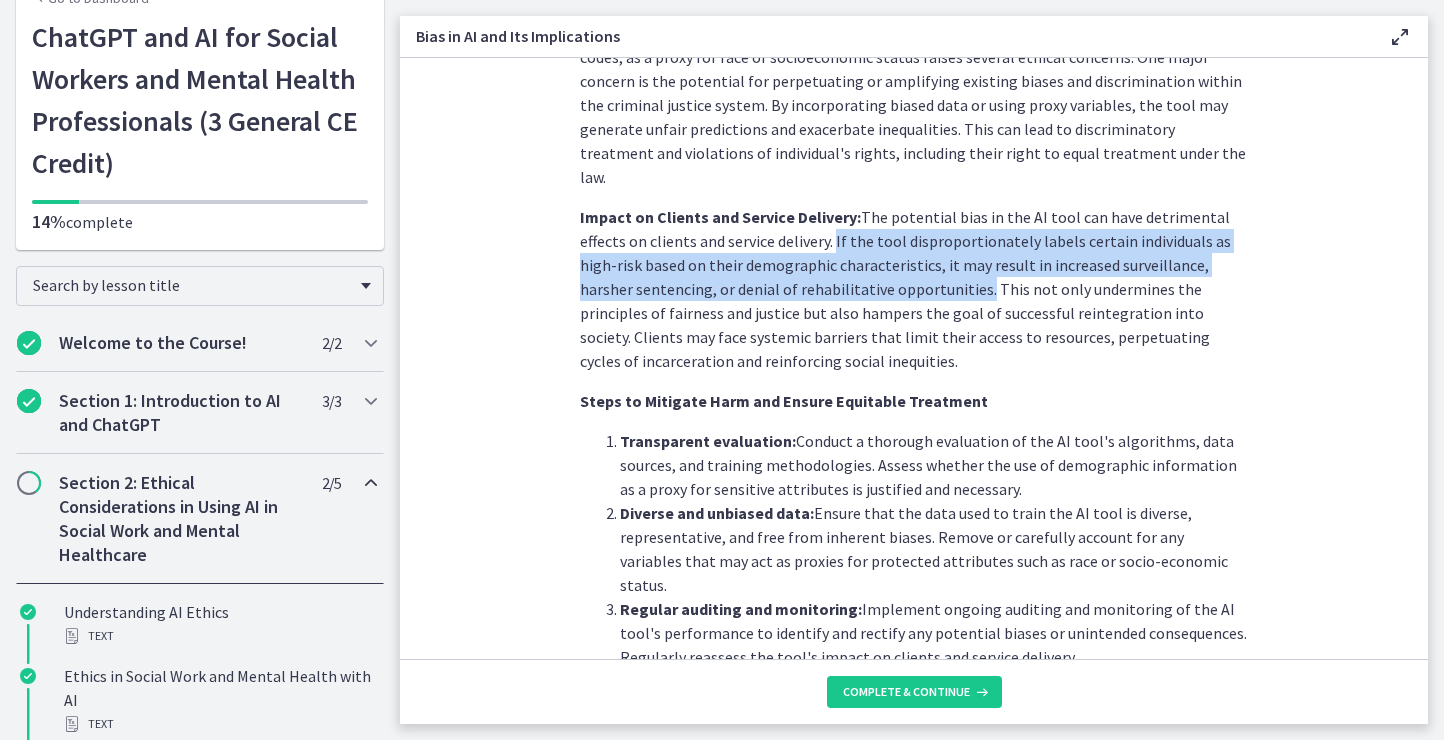 drag, startPoint x: 831, startPoint y: 215, endPoint x: 921, endPoint y: 256, distance: 98.89894 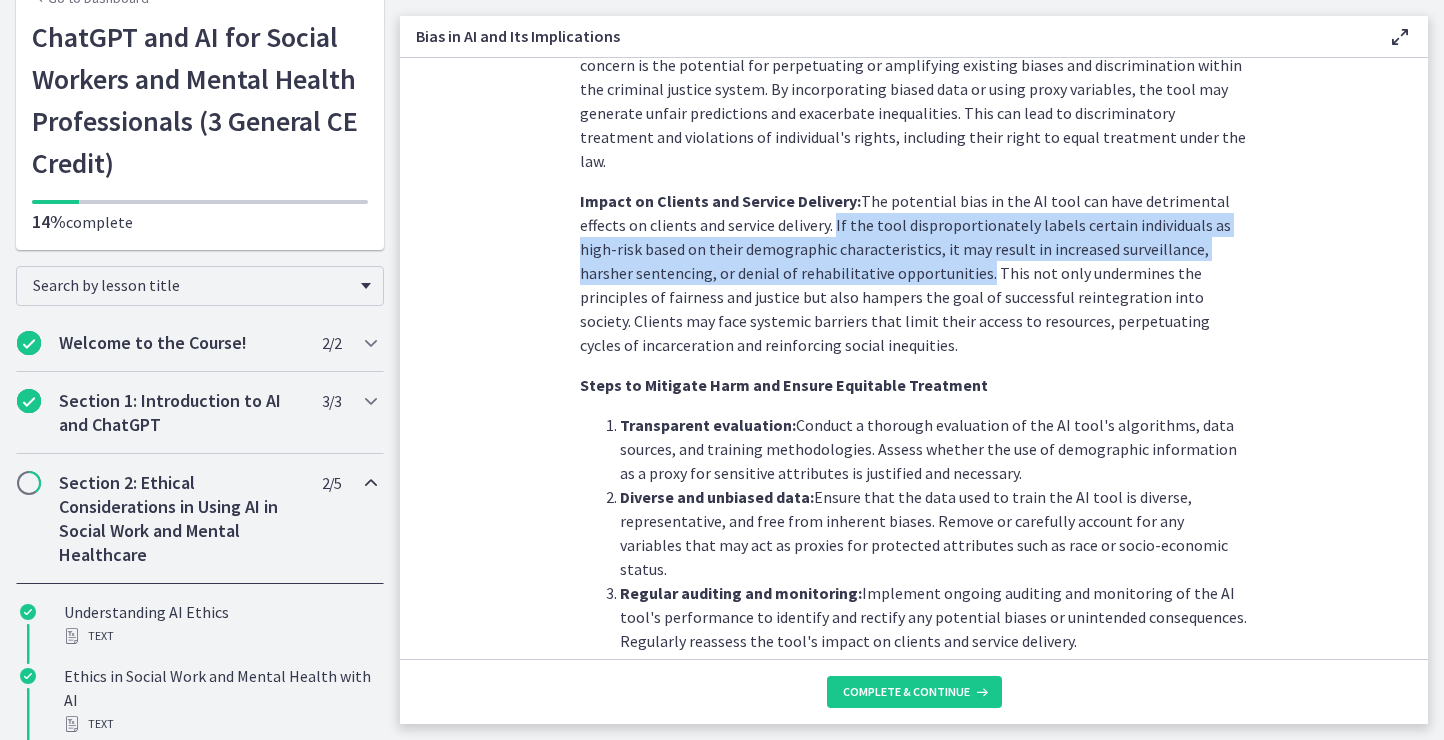 scroll, scrollTop: 1391, scrollLeft: 0, axis: vertical 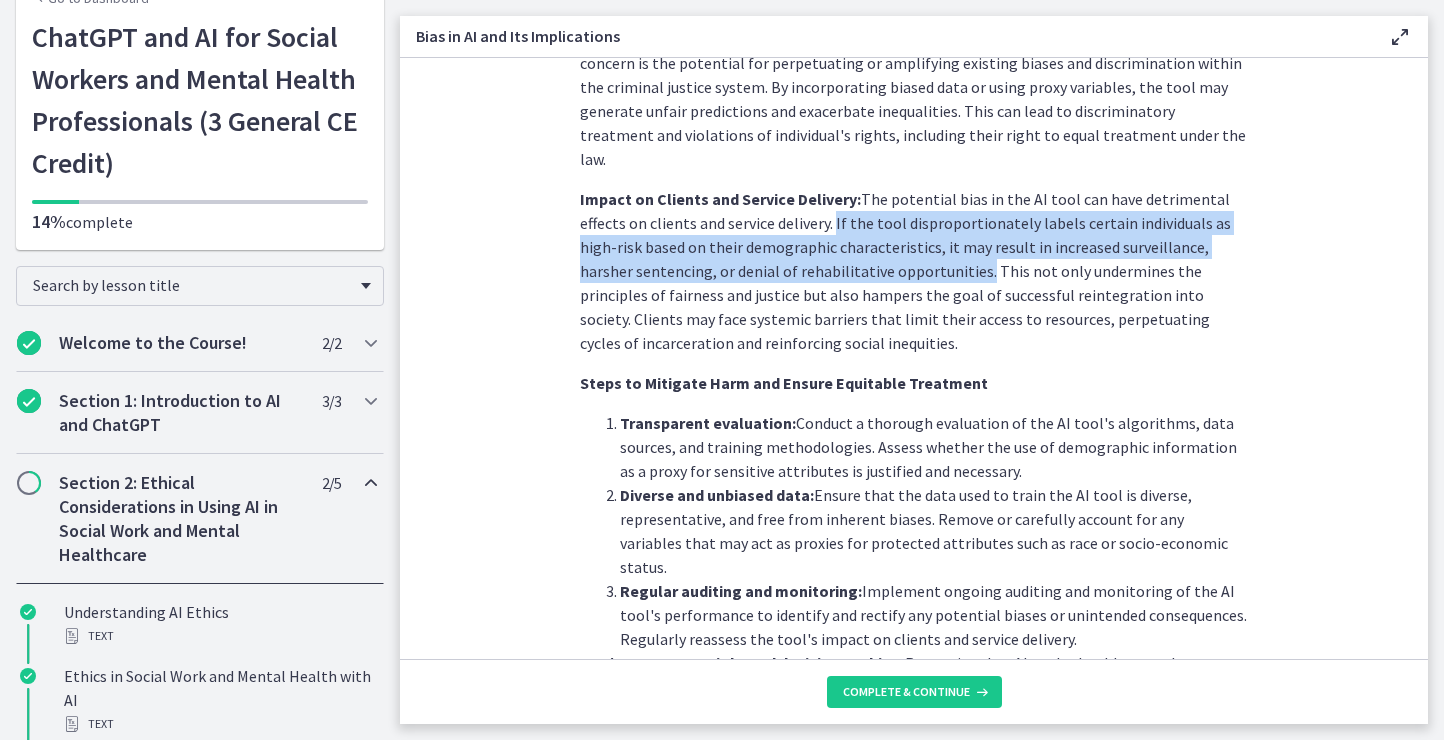drag, startPoint x: 921, startPoint y: 315, endPoint x: 832, endPoint y: 200, distance: 145.41664 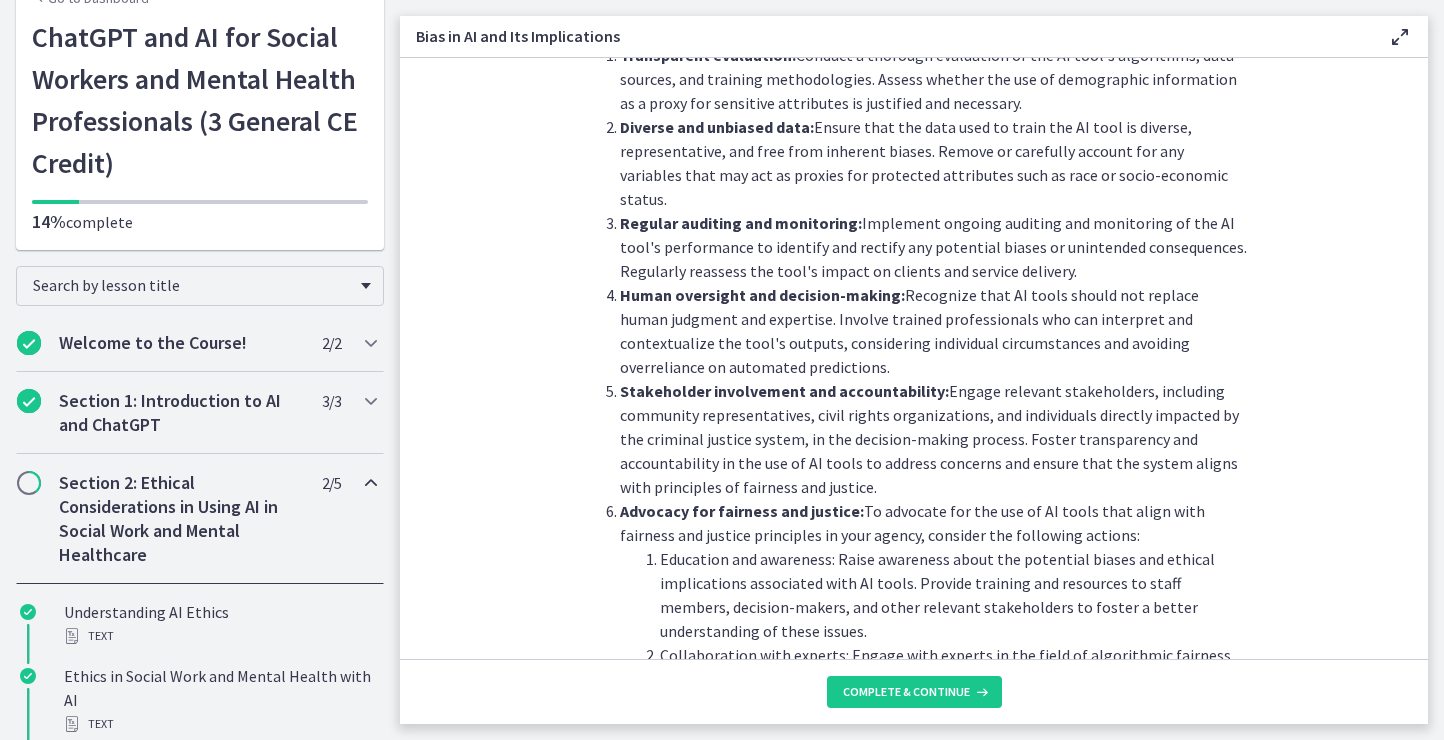 scroll, scrollTop: 1485, scrollLeft: 0, axis: vertical 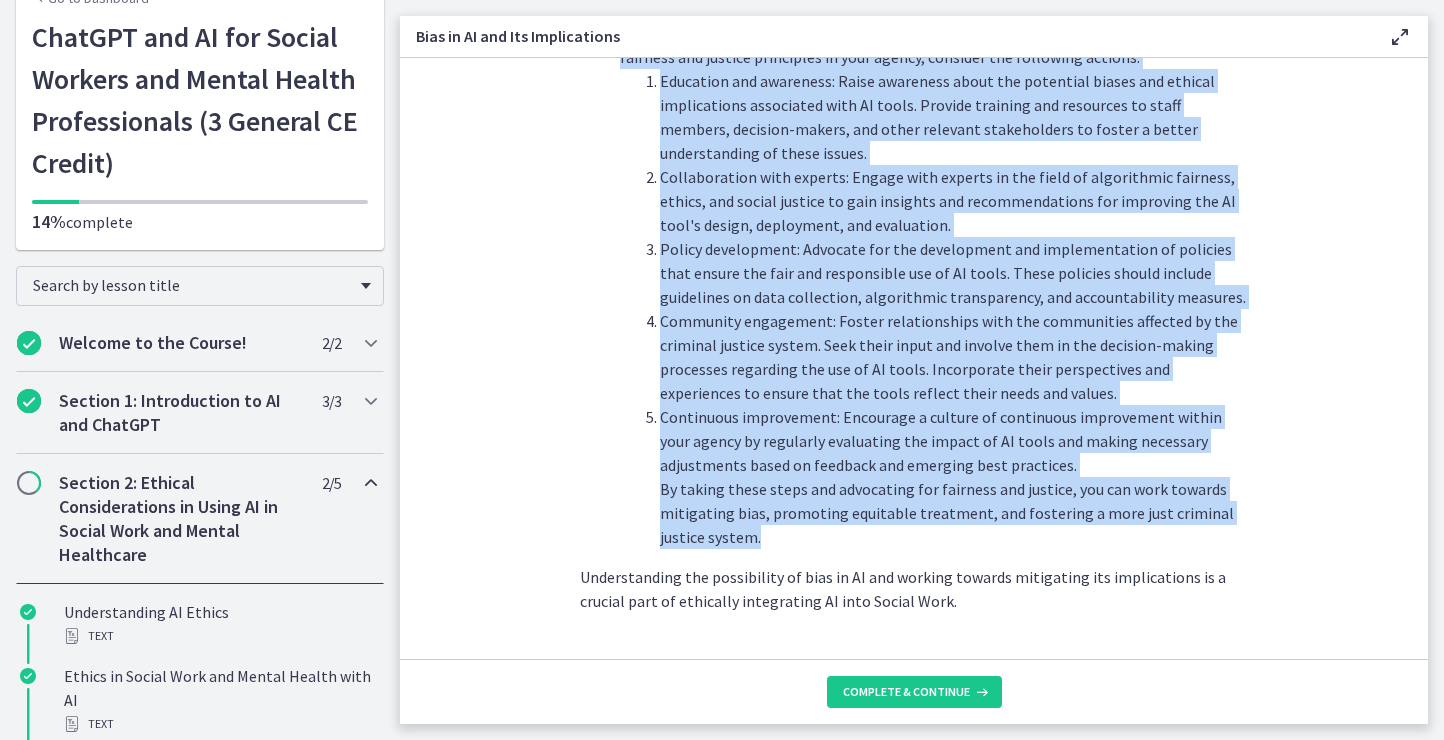 drag, startPoint x: 577, startPoint y: 263, endPoint x: 915, endPoint y: 490, distance: 407.1523 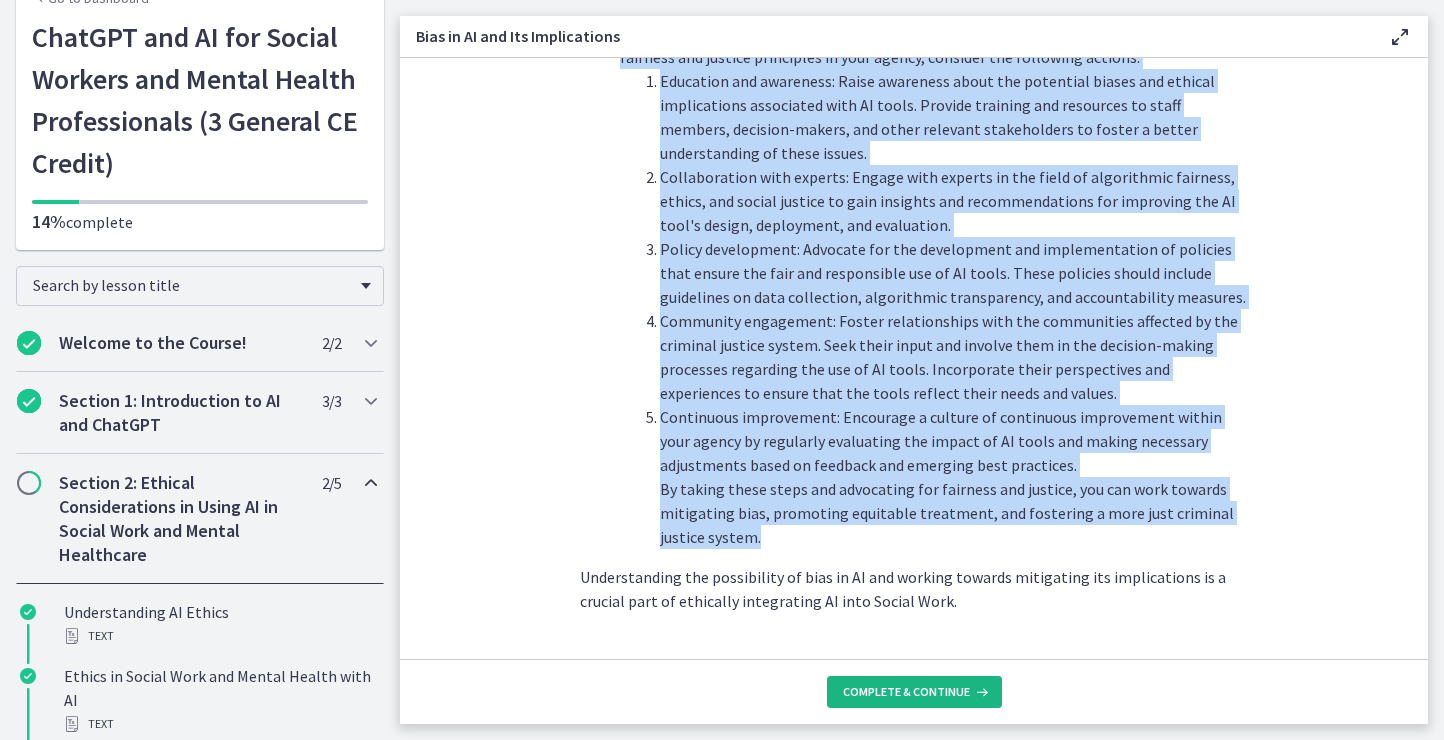 click on "Complete & continue" at bounding box center [906, 692] 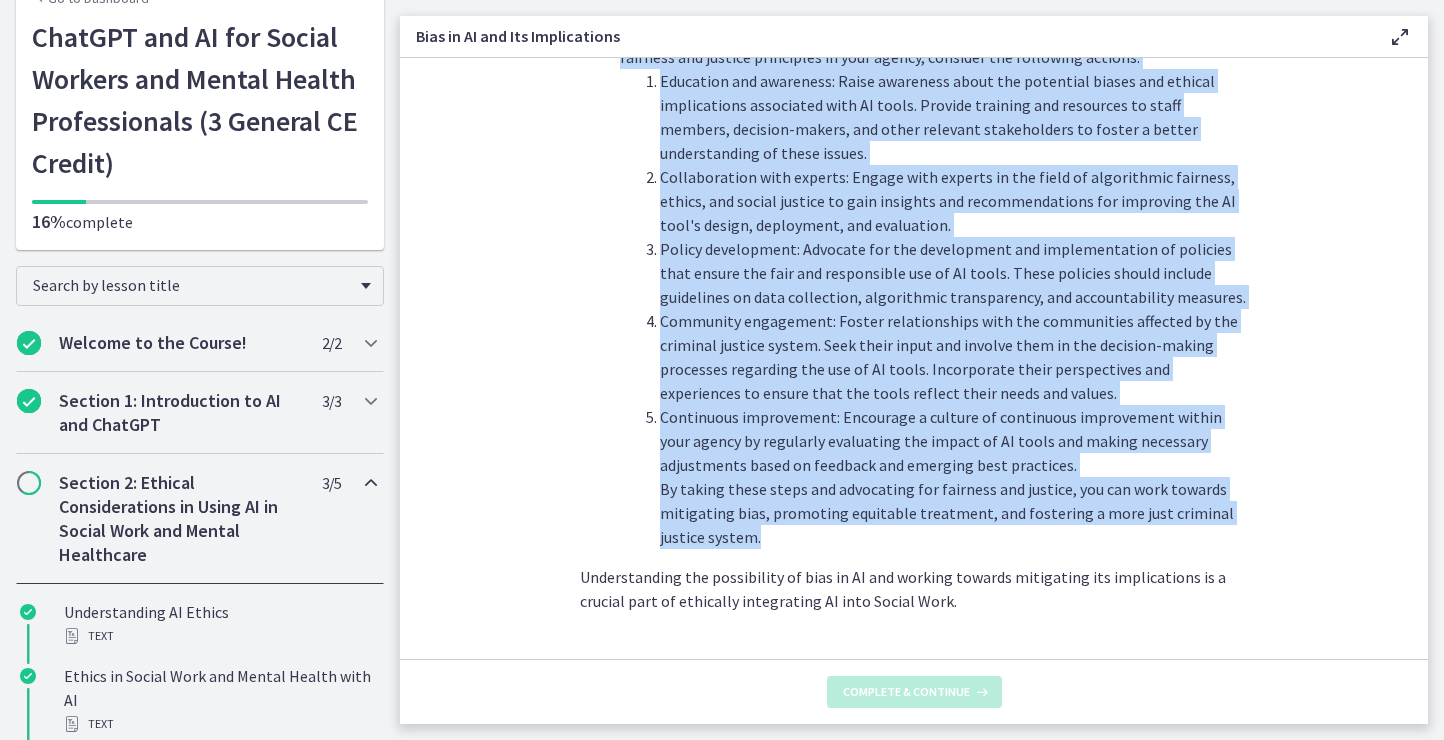 scroll, scrollTop: 0, scrollLeft: 0, axis: both 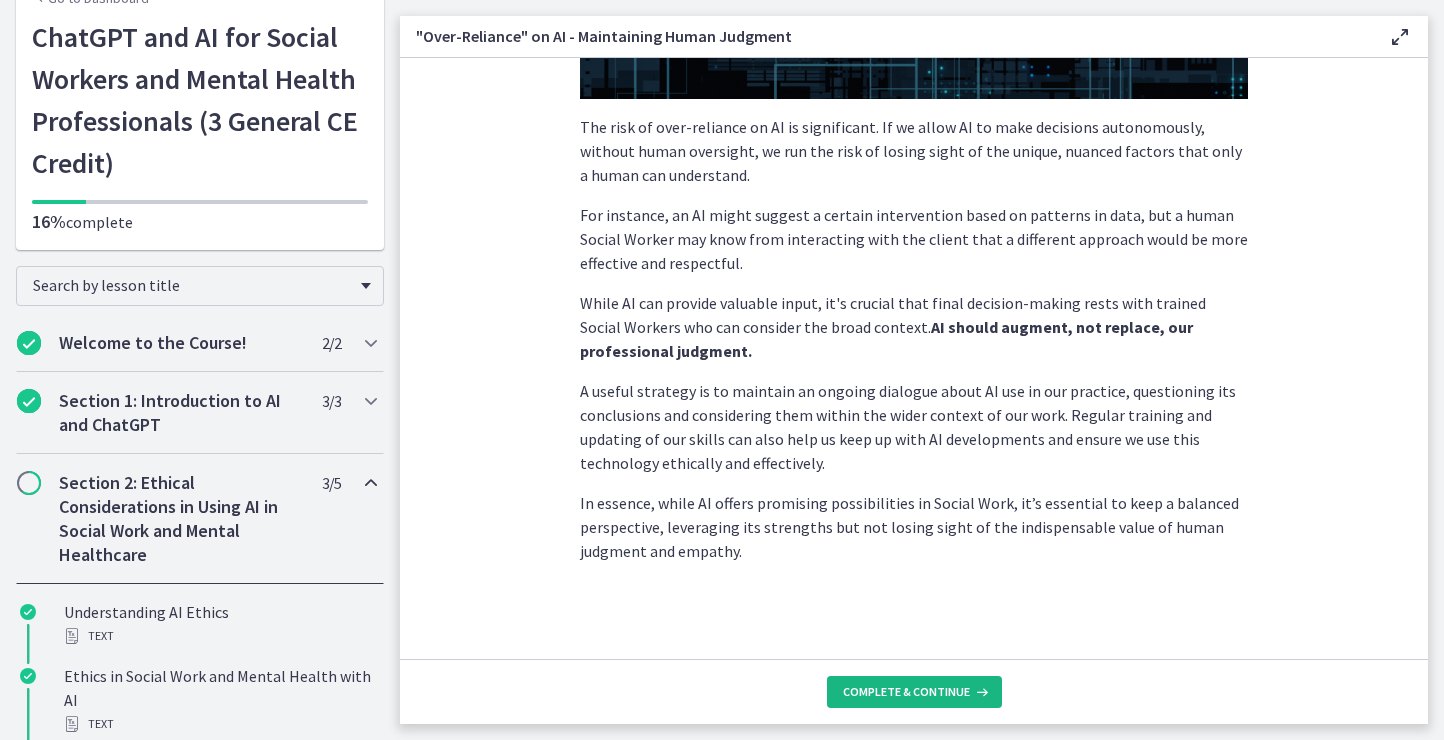 click on "Complete & continue" at bounding box center [914, 692] 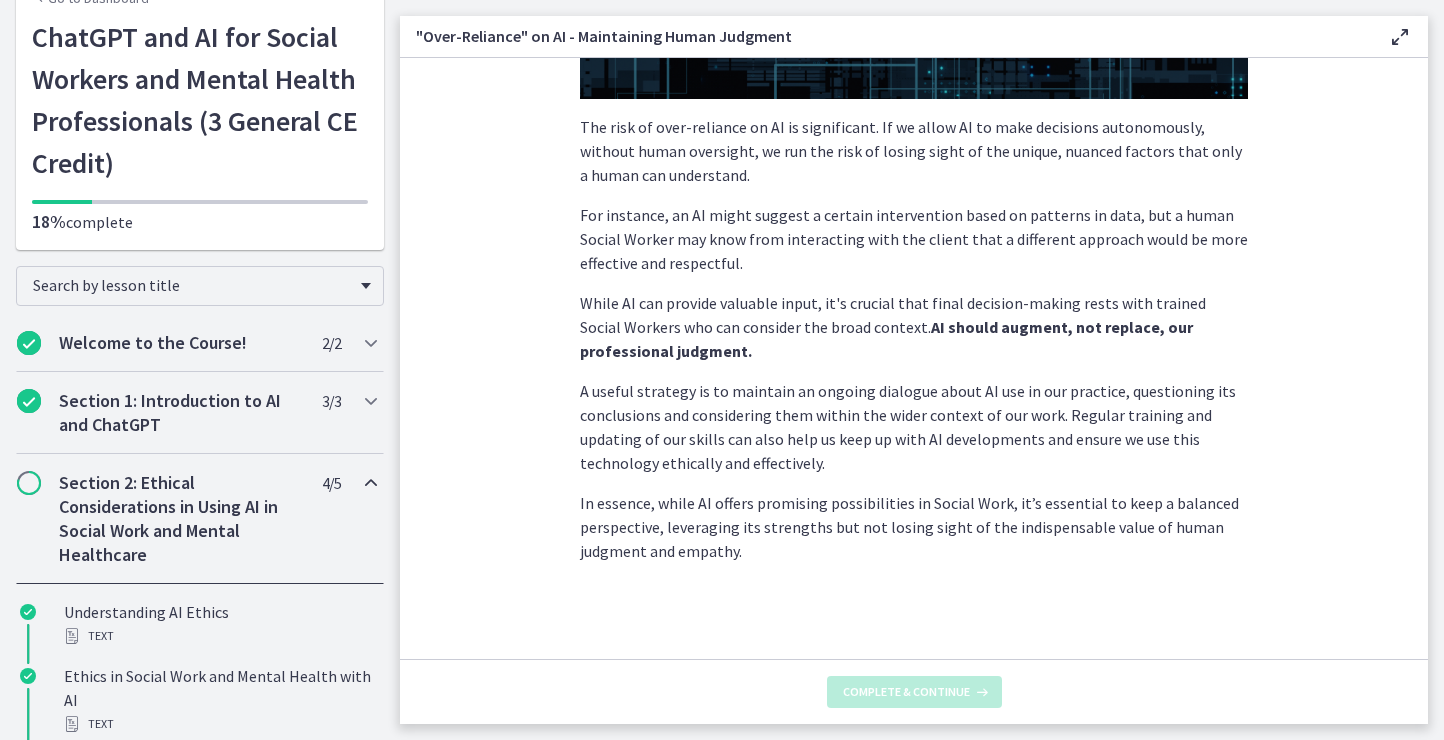 scroll, scrollTop: 0, scrollLeft: 0, axis: both 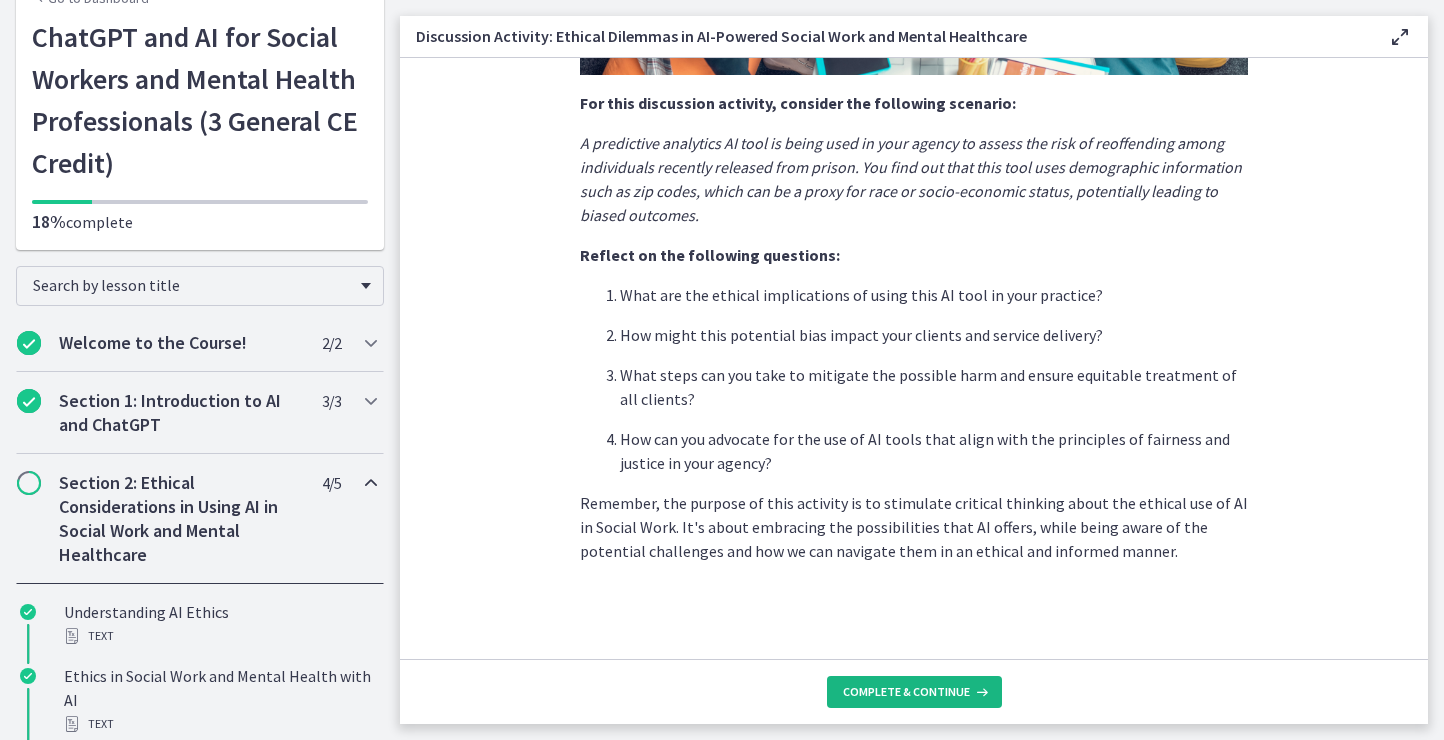 click on "Complete & continue" at bounding box center (914, 692) 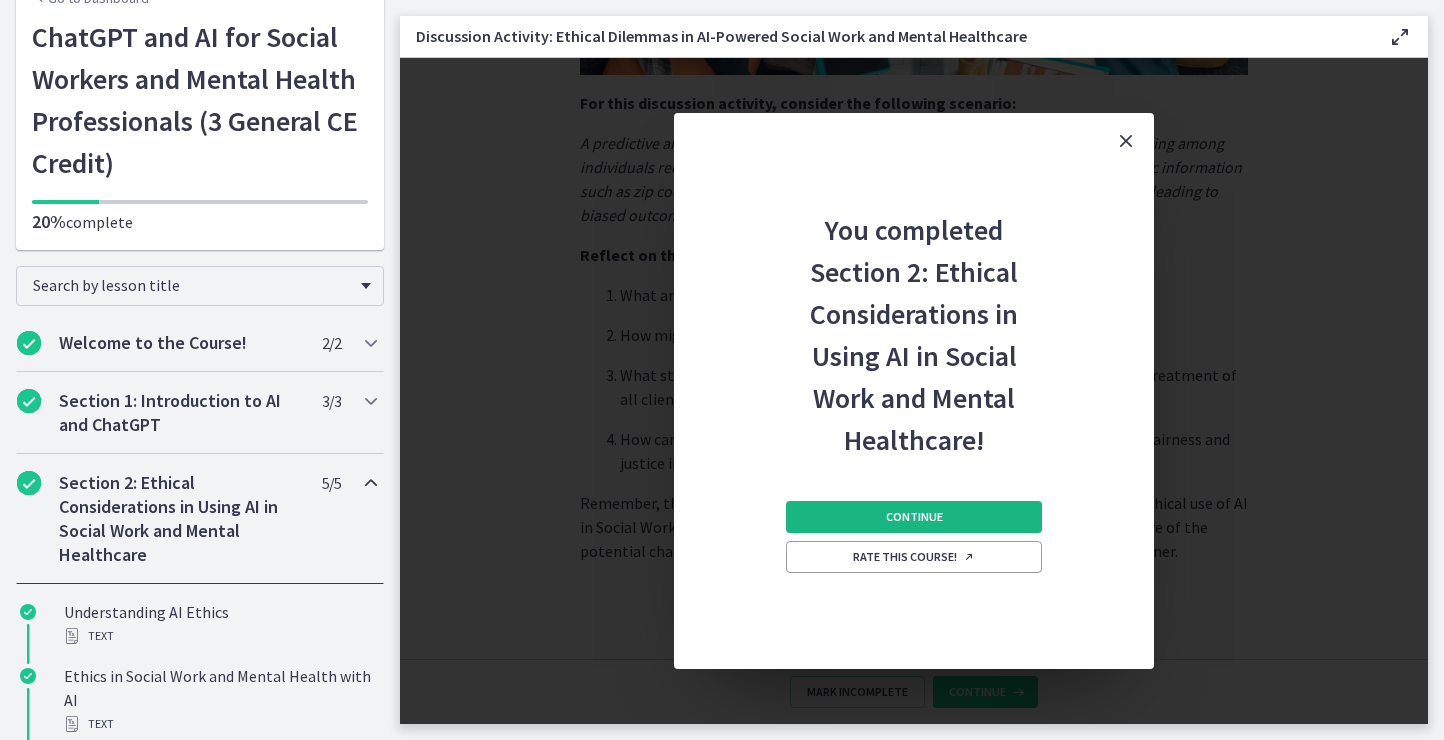 click on "Continue" at bounding box center [914, 517] 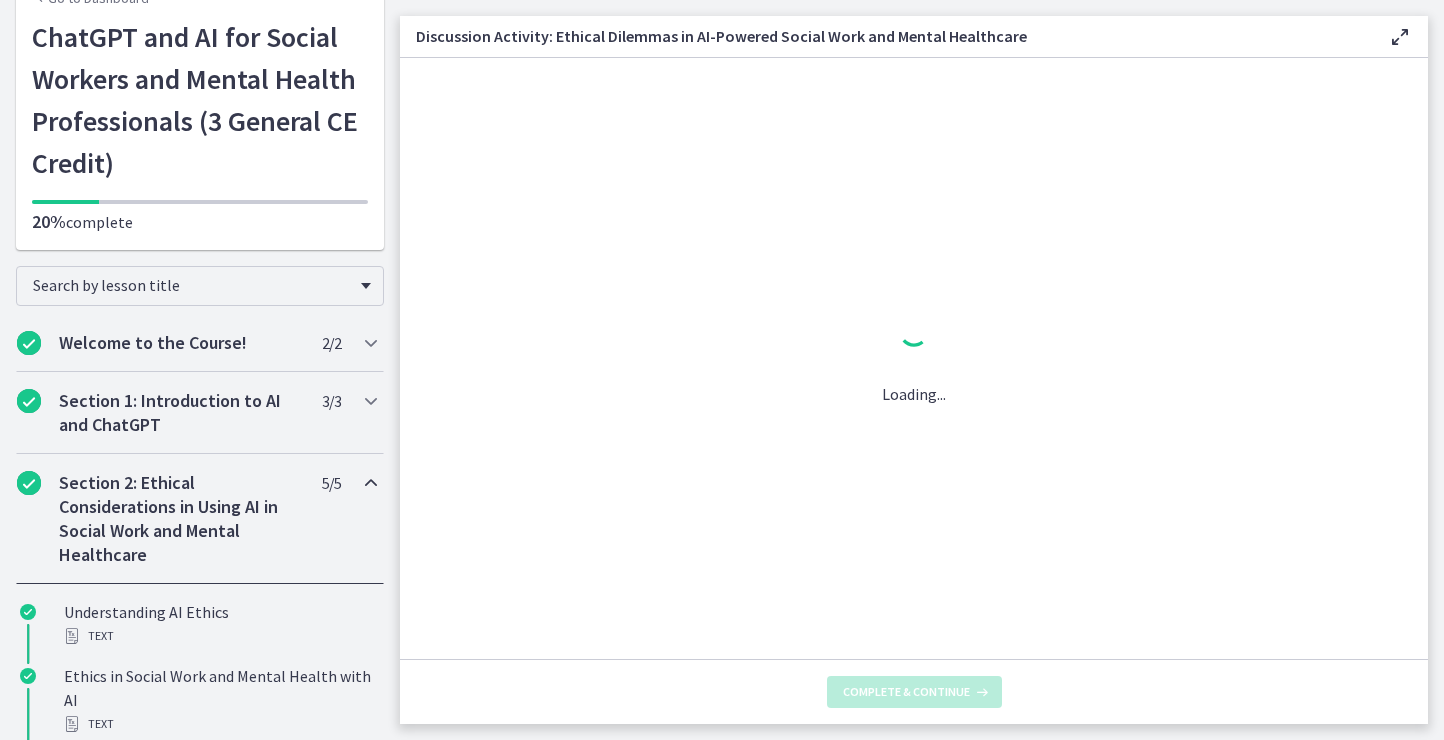 scroll, scrollTop: 0, scrollLeft: 0, axis: both 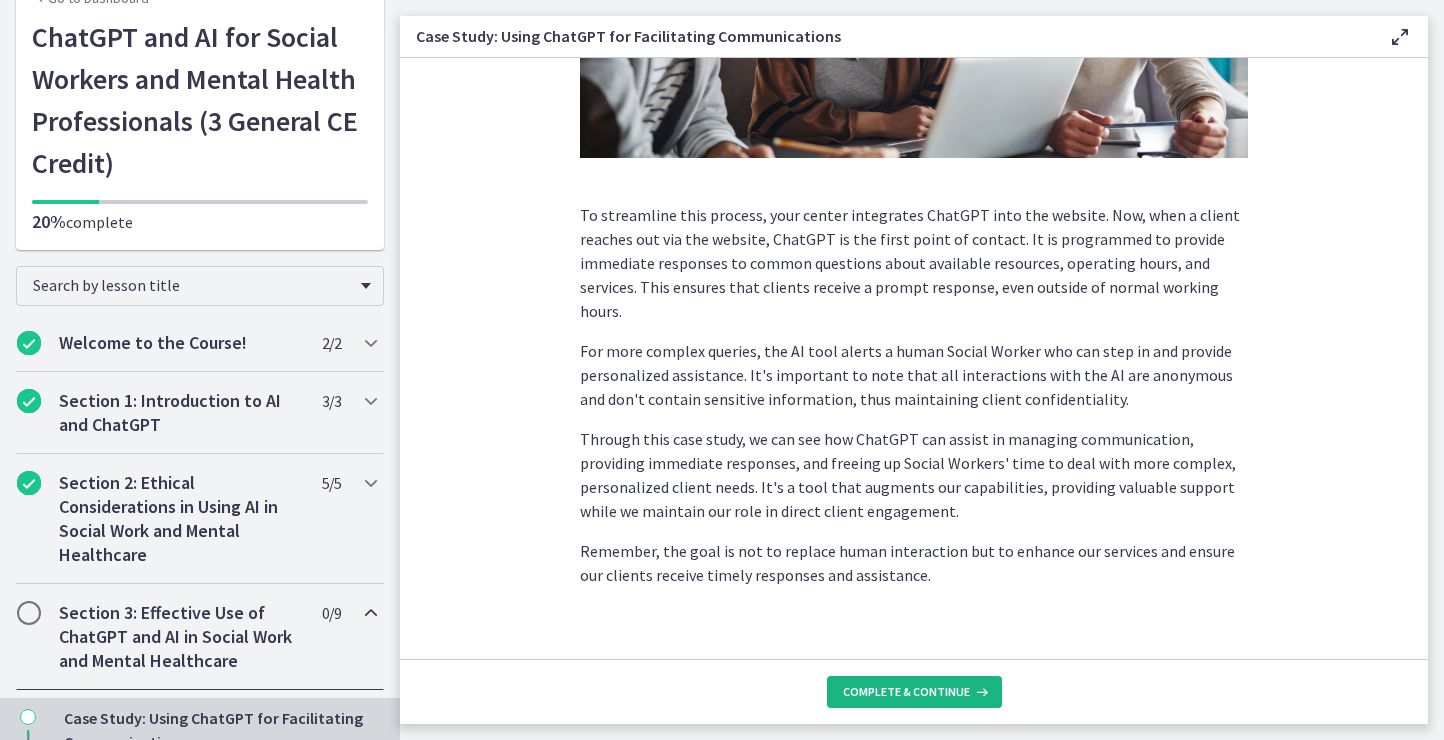 click on "Complete & continue" at bounding box center [906, 692] 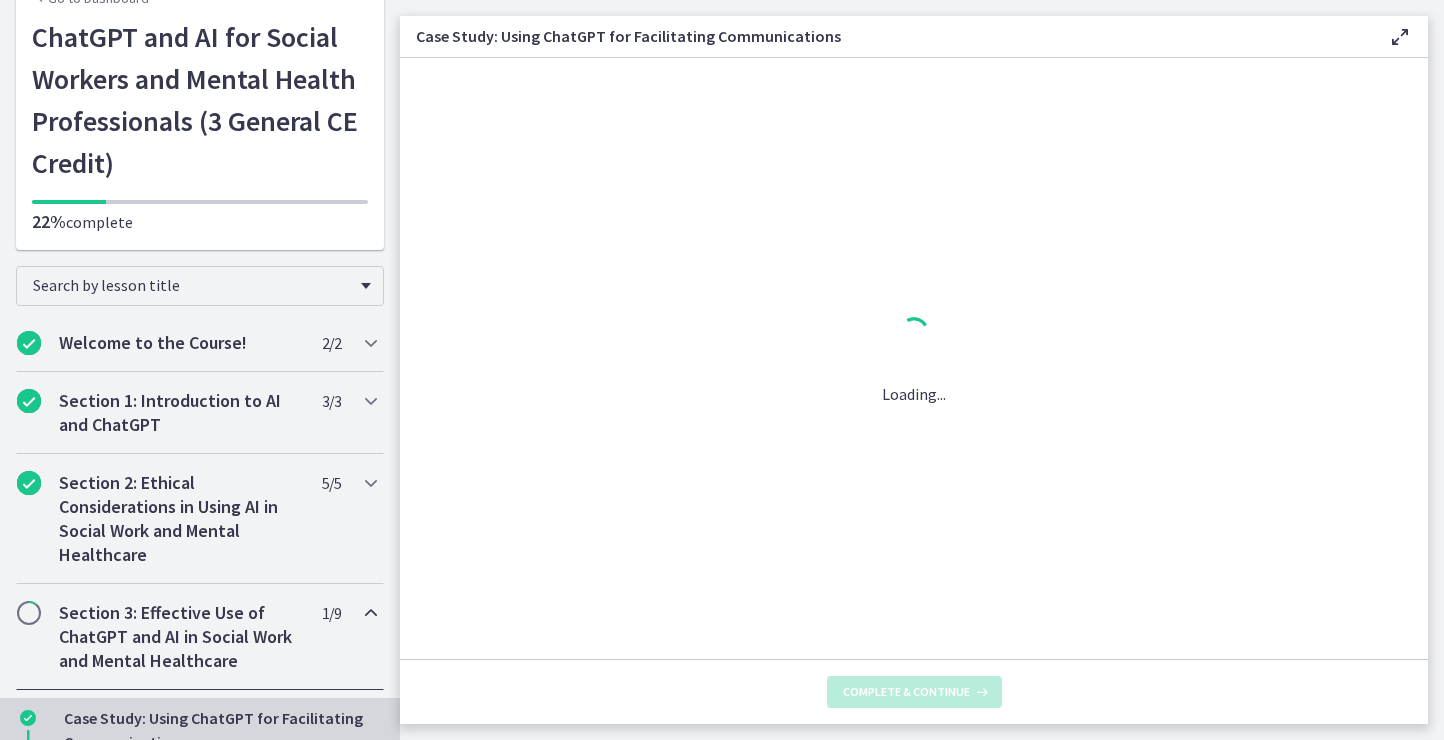 scroll, scrollTop: 0, scrollLeft: 0, axis: both 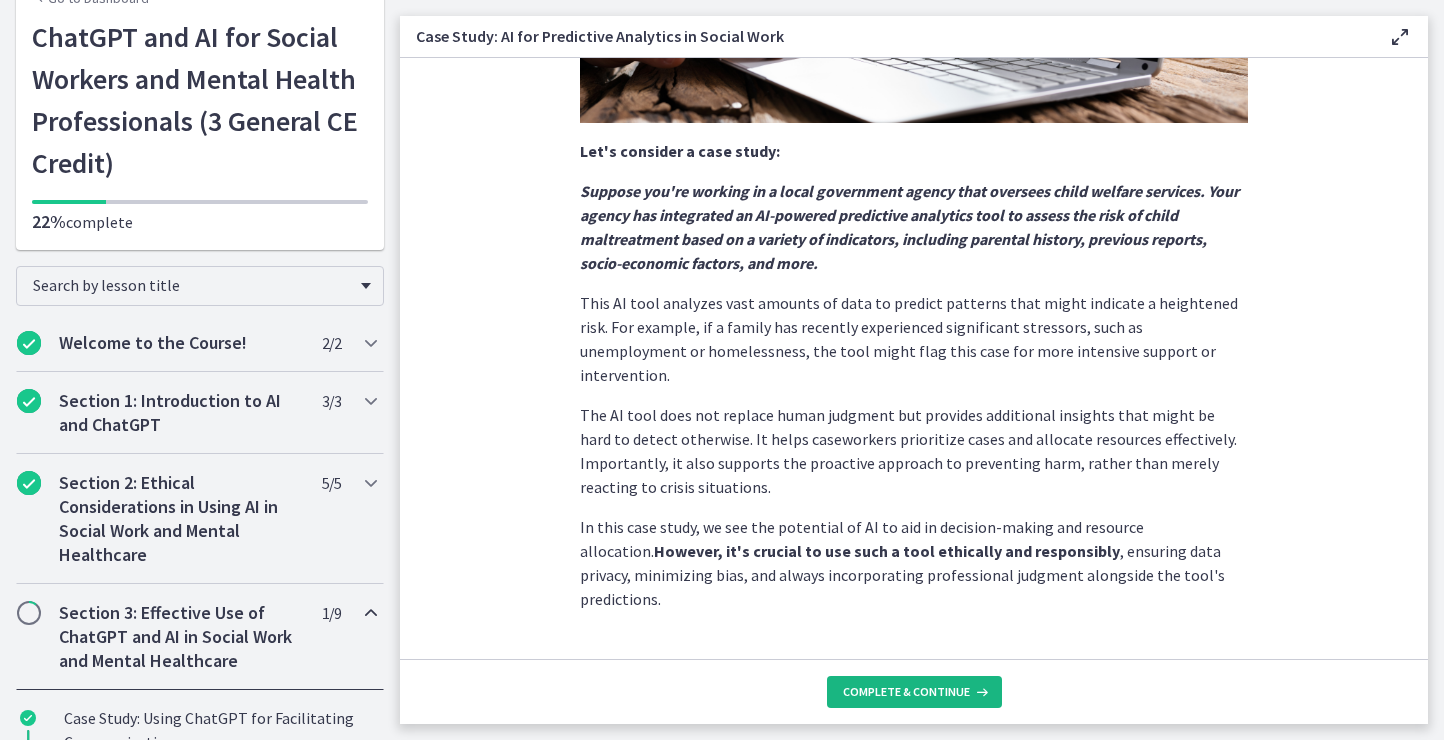 click on "Complete & continue" at bounding box center [914, 692] 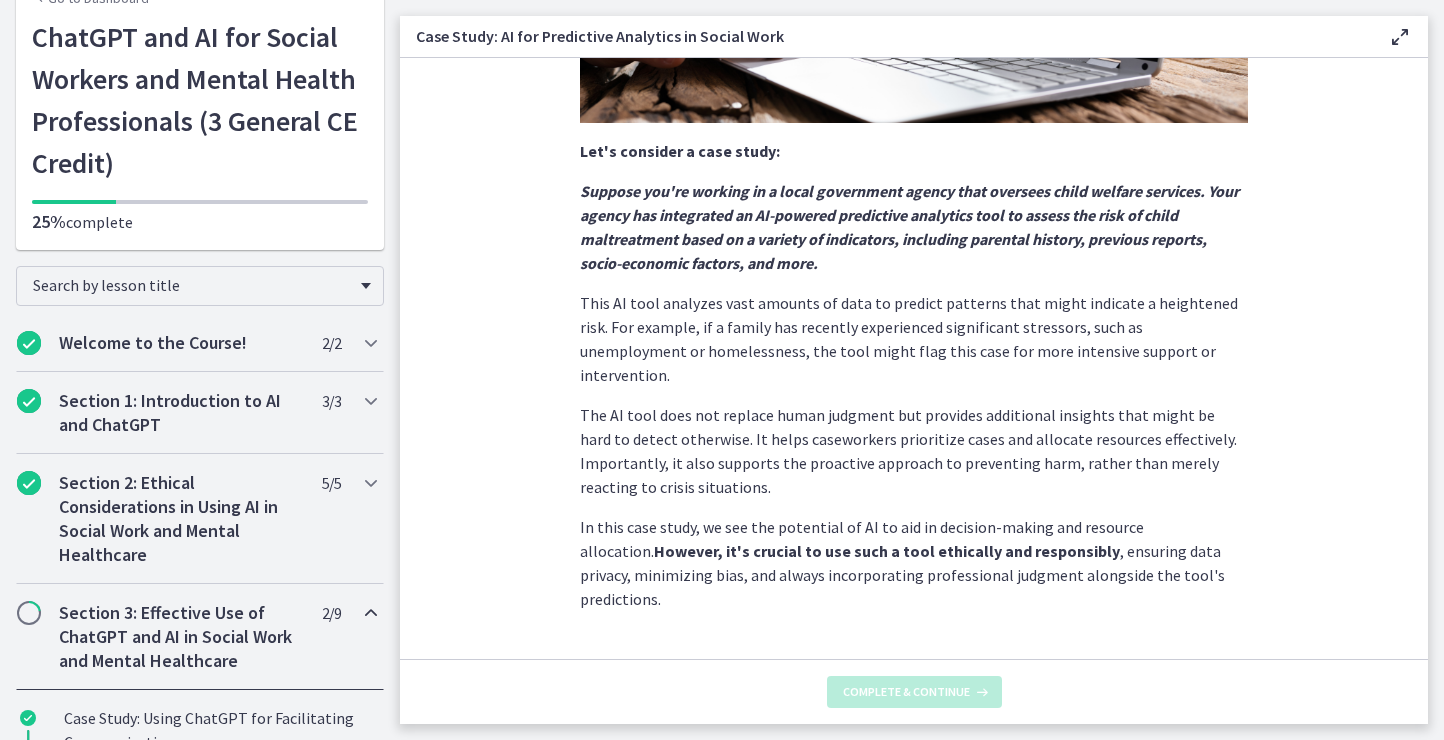 scroll, scrollTop: 0, scrollLeft: 0, axis: both 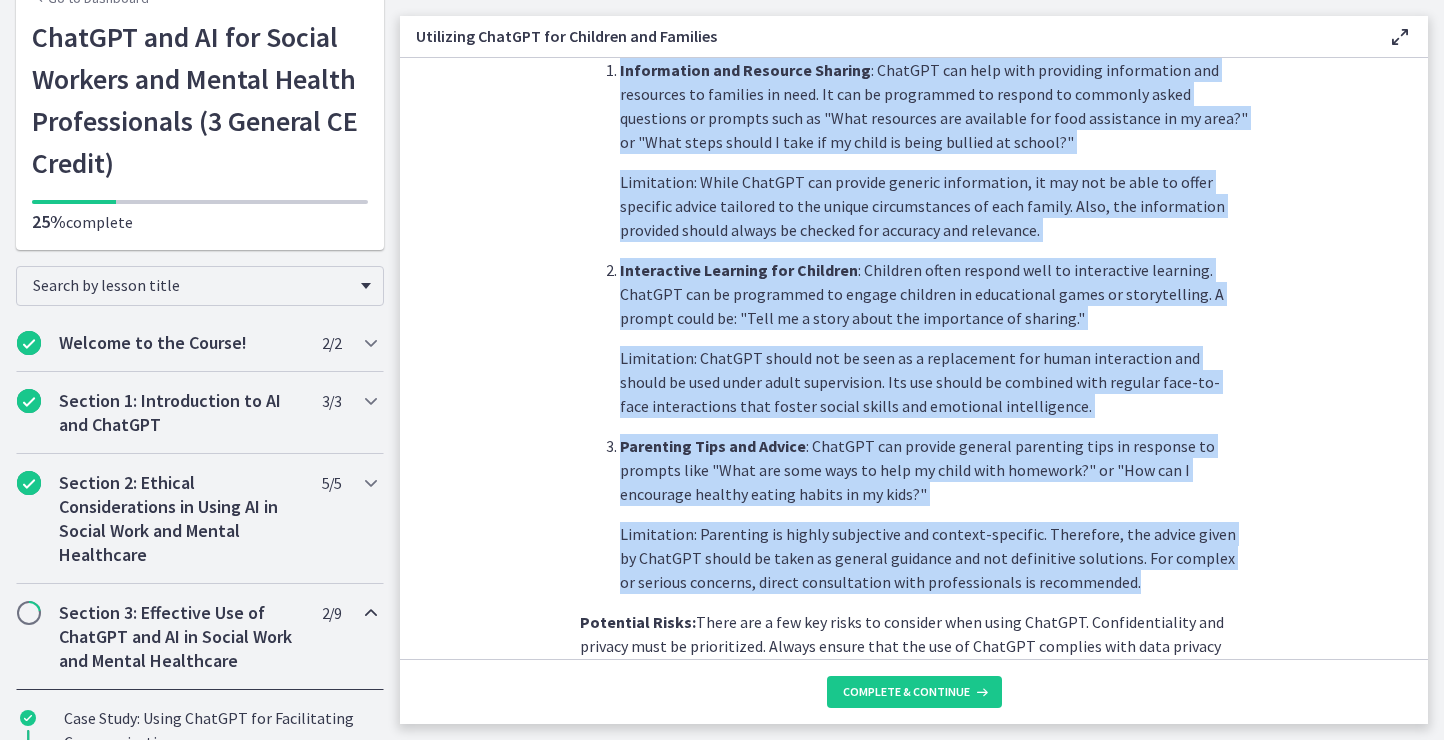 drag, startPoint x: 591, startPoint y: 408, endPoint x: 1117, endPoint y: 583, distance: 554.34735 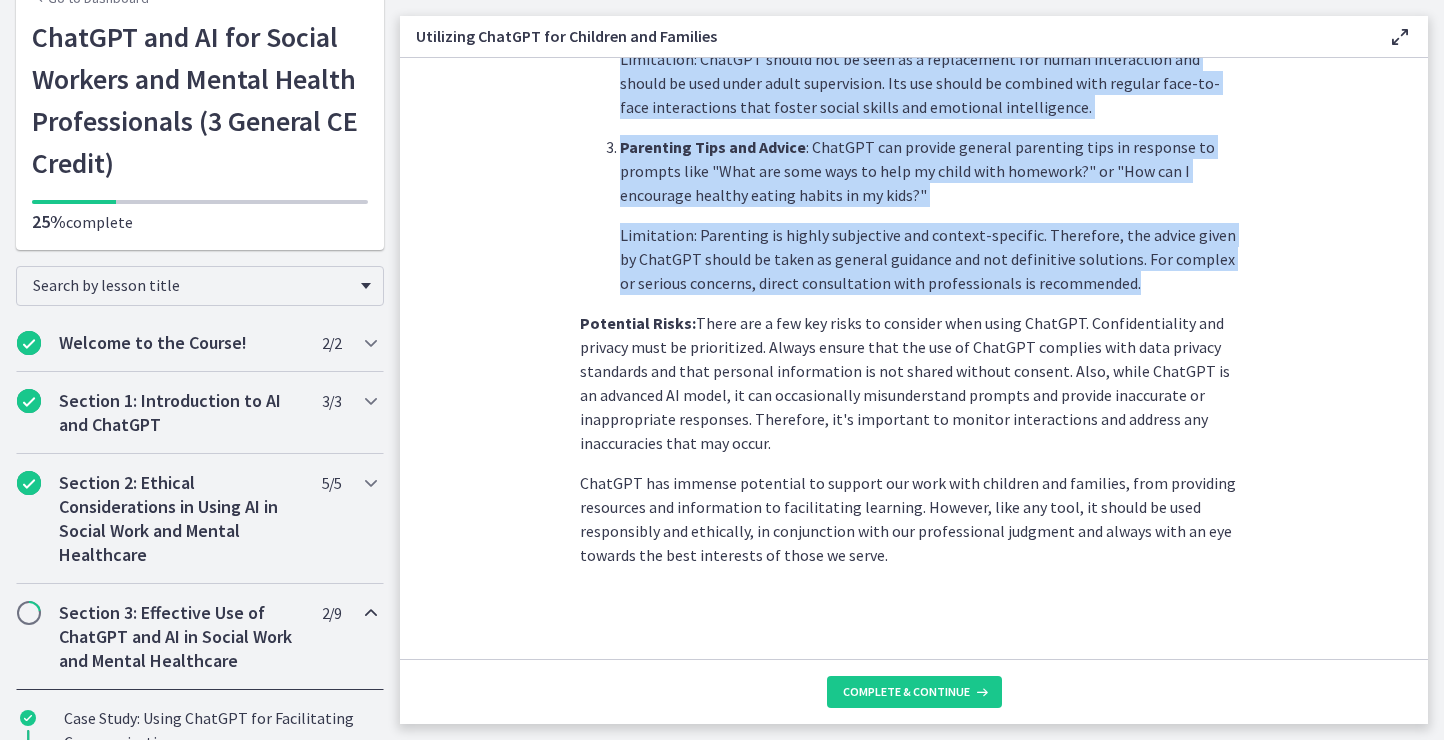 scroll, scrollTop: 879, scrollLeft: 0, axis: vertical 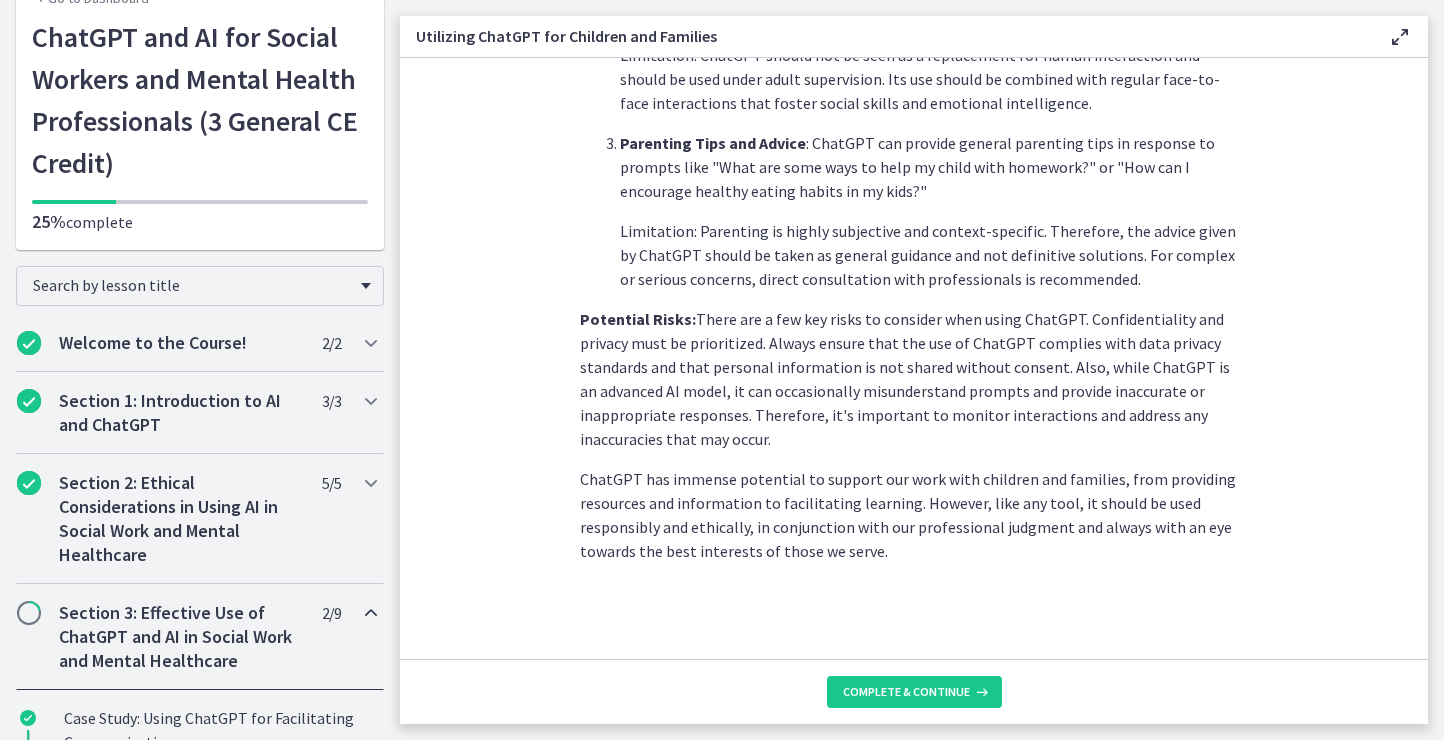 click on "ChatGPT has immense potential to support our work with children and families, from providing resources and information to facilitating learning. However, like any tool, it should be used responsibly and ethically, in conjunction with our professional judgment and always with an eye towards the best interests of those we serve." at bounding box center (914, 515) 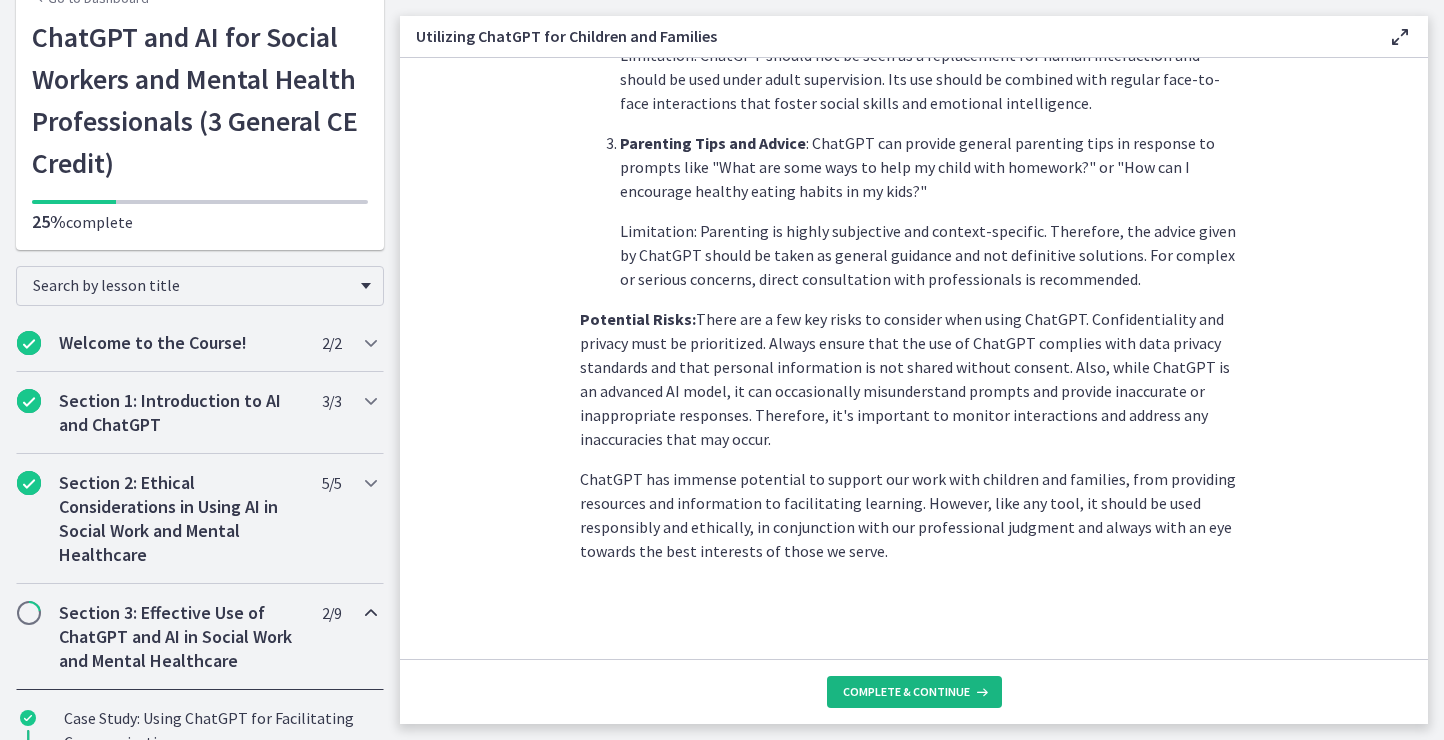 click on "Complete & continue" at bounding box center (914, 692) 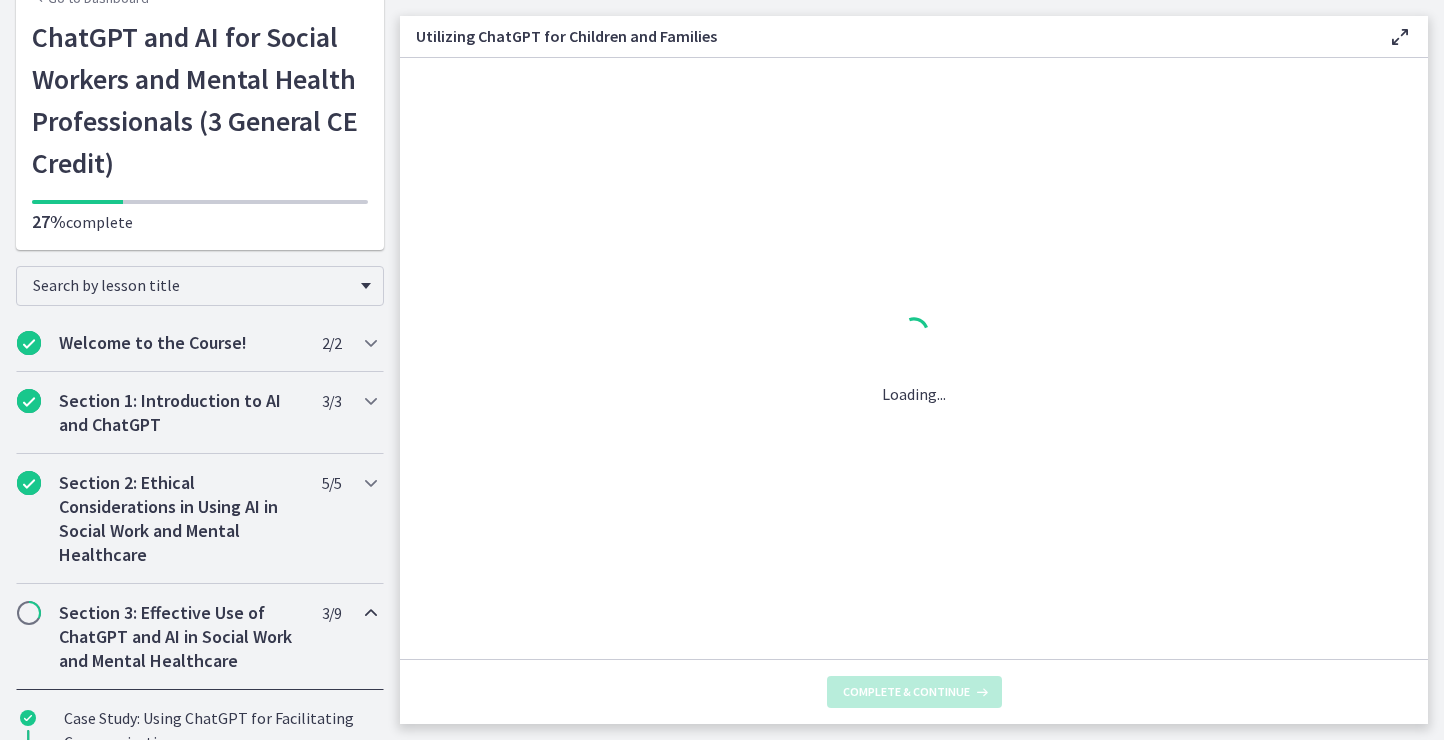 scroll, scrollTop: 0, scrollLeft: 0, axis: both 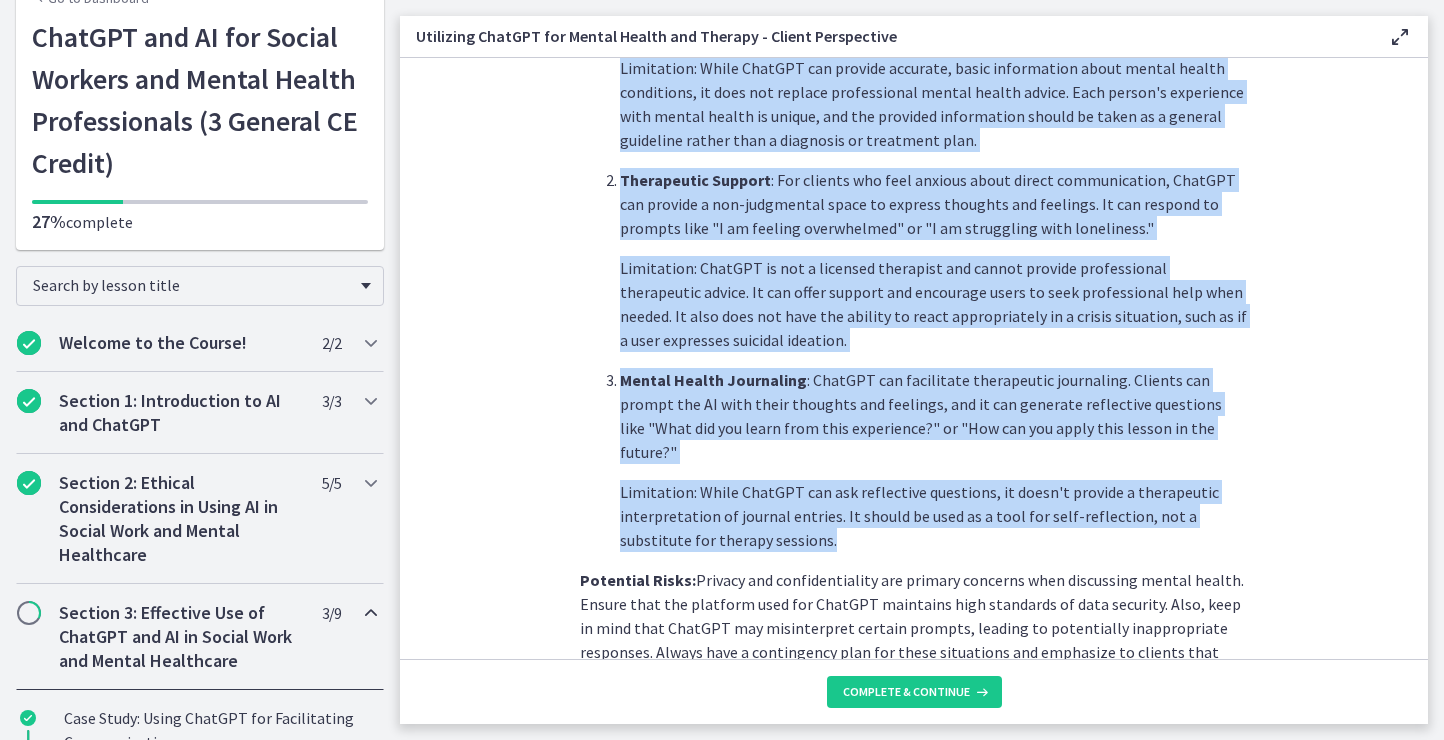 drag, startPoint x: 594, startPoint y: 430, endPoint x: 772, endPoint y: 530, distance: 204.1666 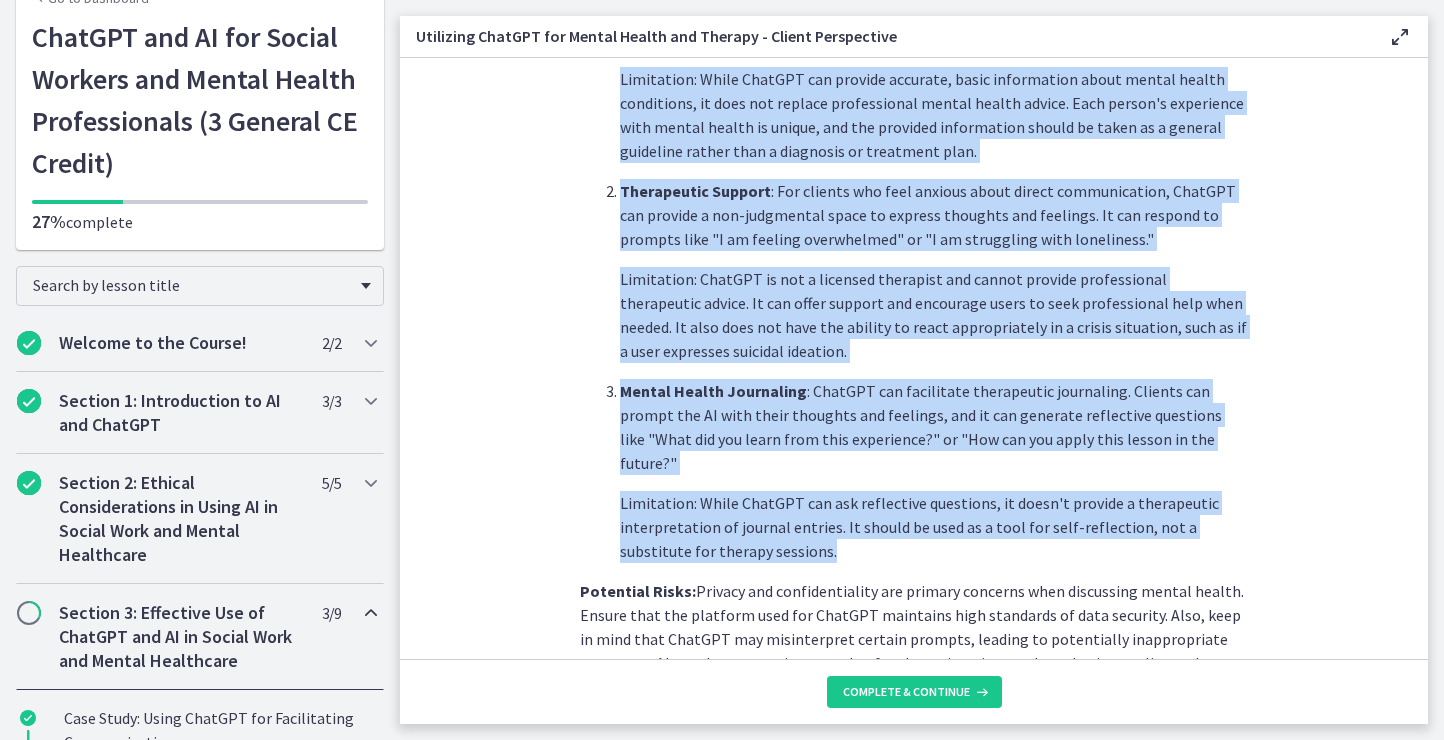 scroll, scrollTop: 614, scrollLeft: 0, axis: vertical 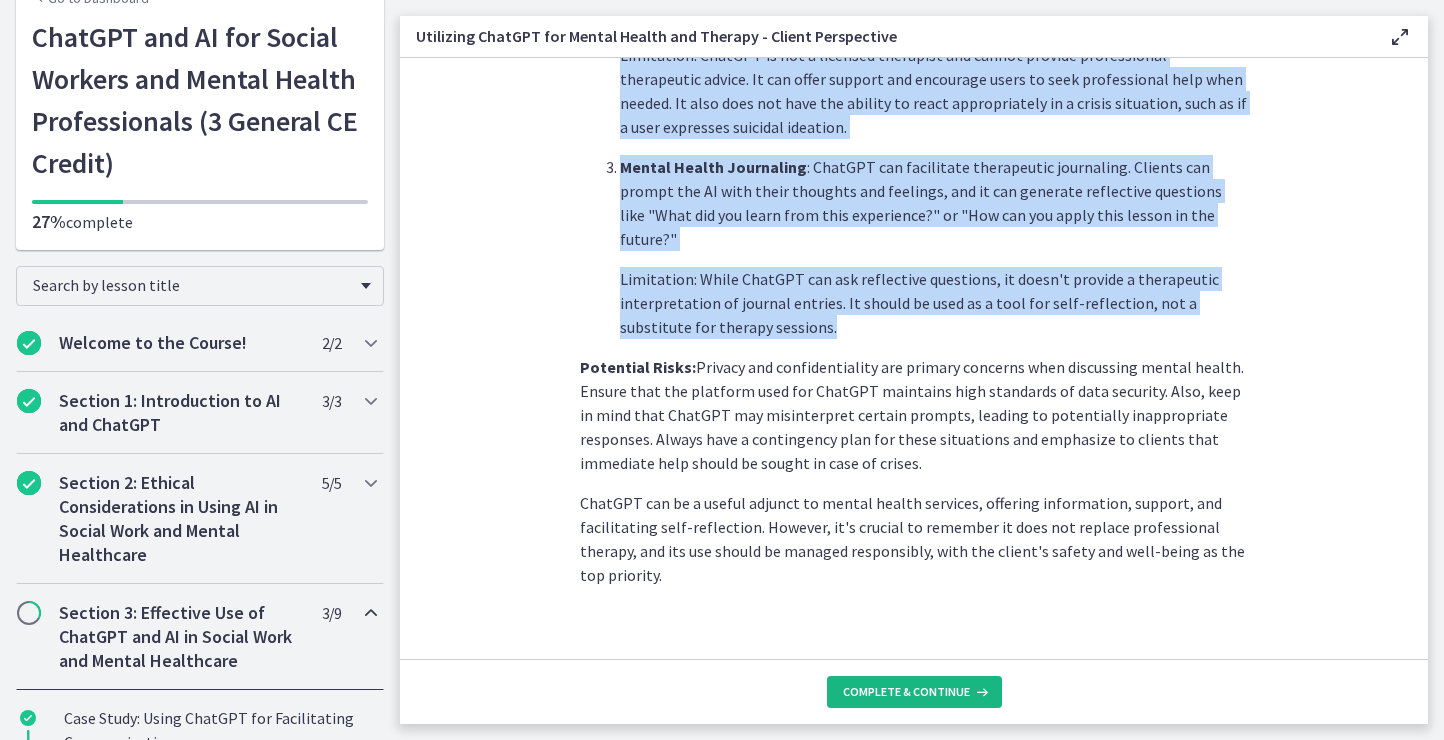 click on "Complete & continue" at bounding box center (914, 692) 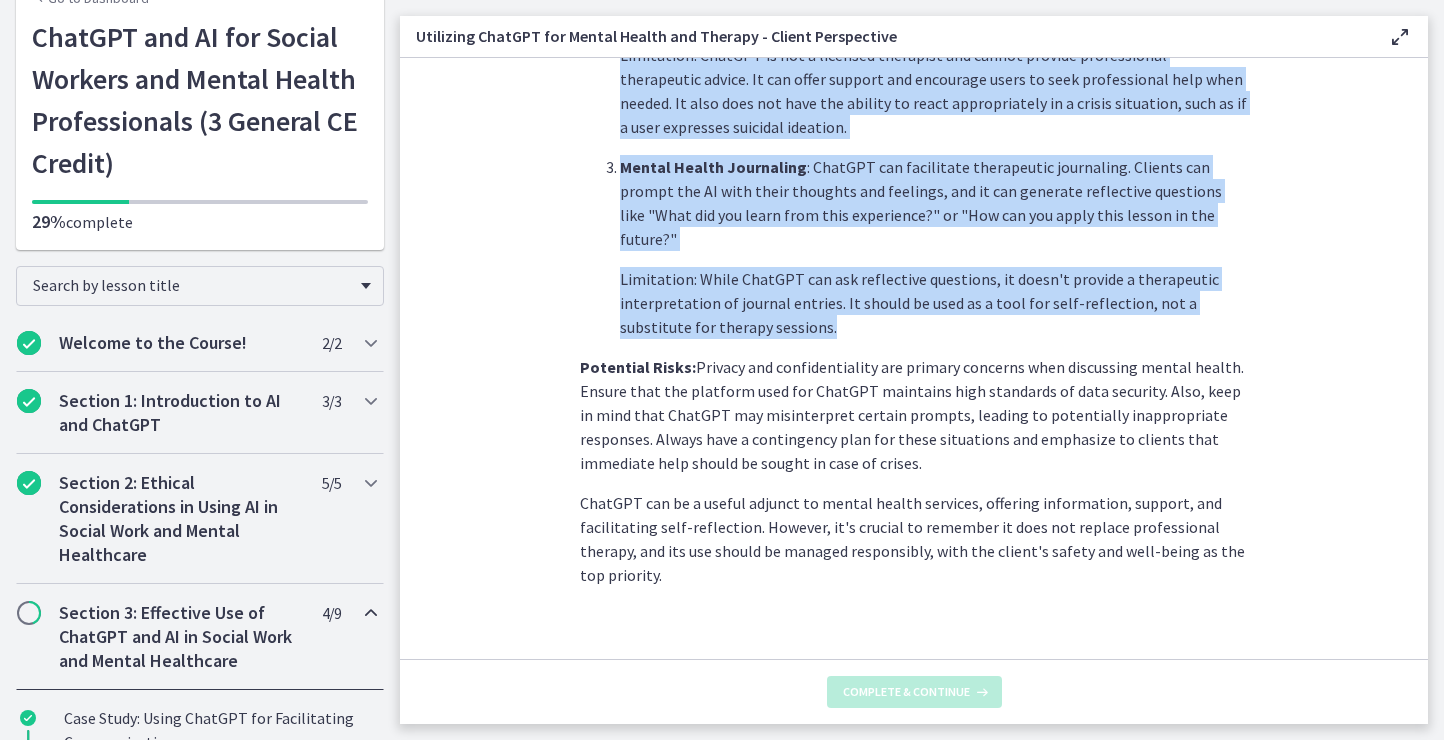 scroll, scrollTop: 0, scrollLeft: 0, axis: both 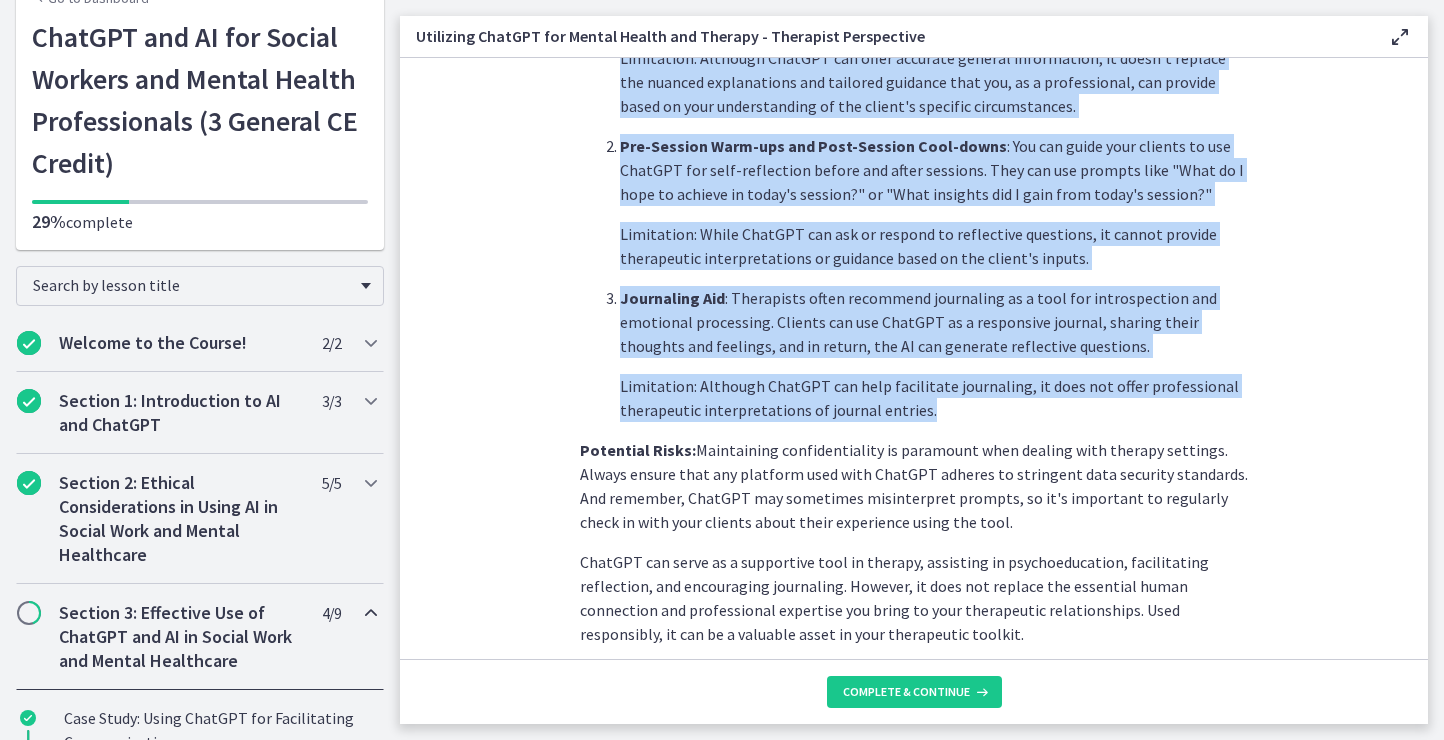 drag, startPoint x: 599, startPoint y: 185, endPoint x: 932, endPoint y: 409, distance: 401.32904 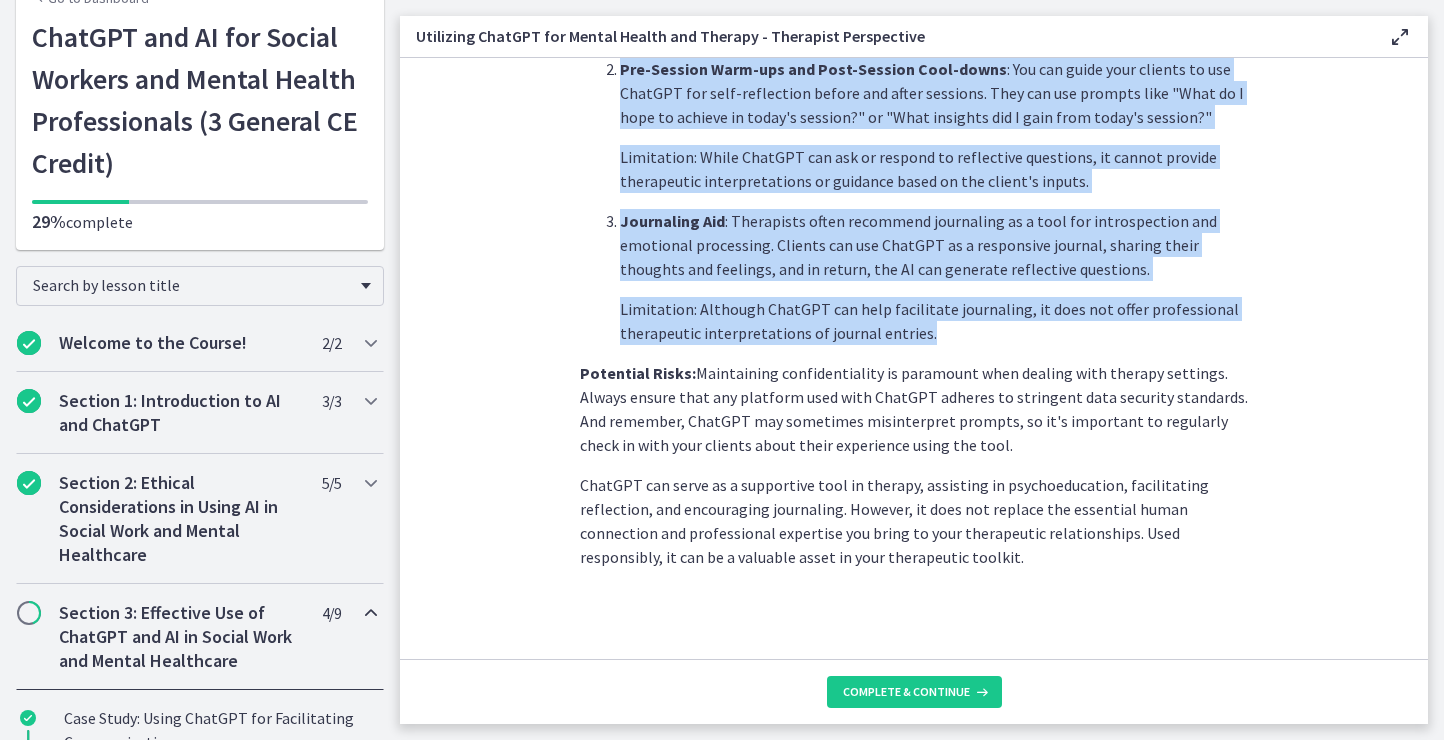 scroll, scrollTop: 791, scrollLeft: 0, axis: vertical 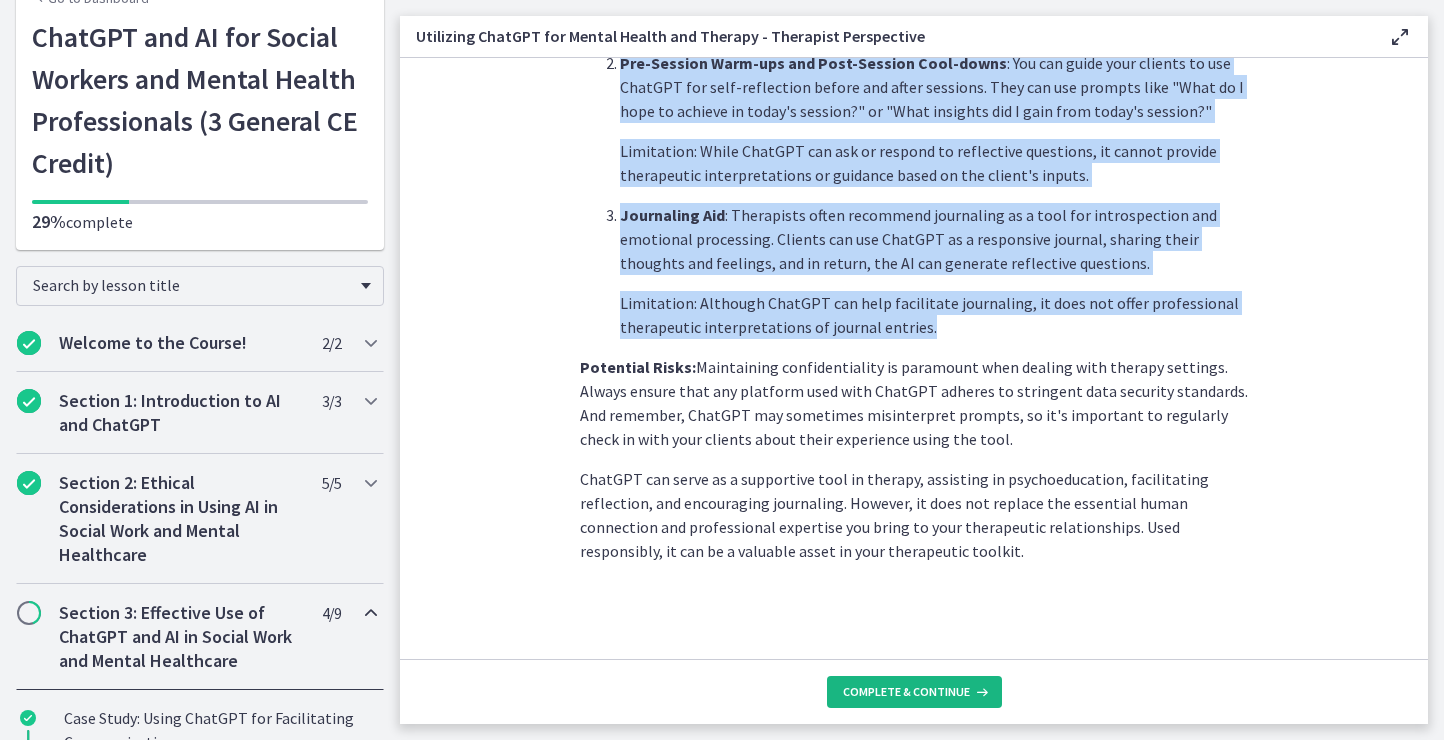click on "Complete & continue" at bounding box center (914, 692) 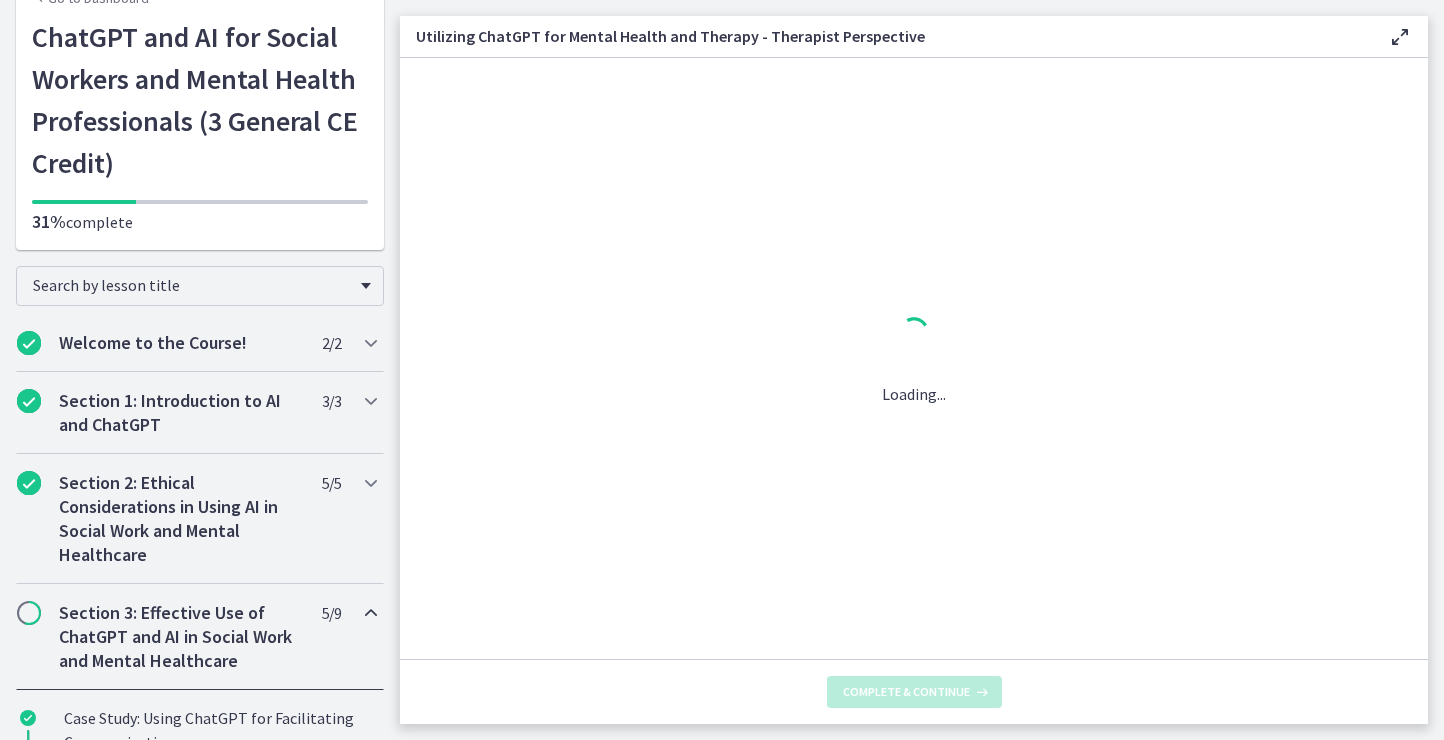 scroll, scrollTop: 0, scrollLeft: 0, axis: both 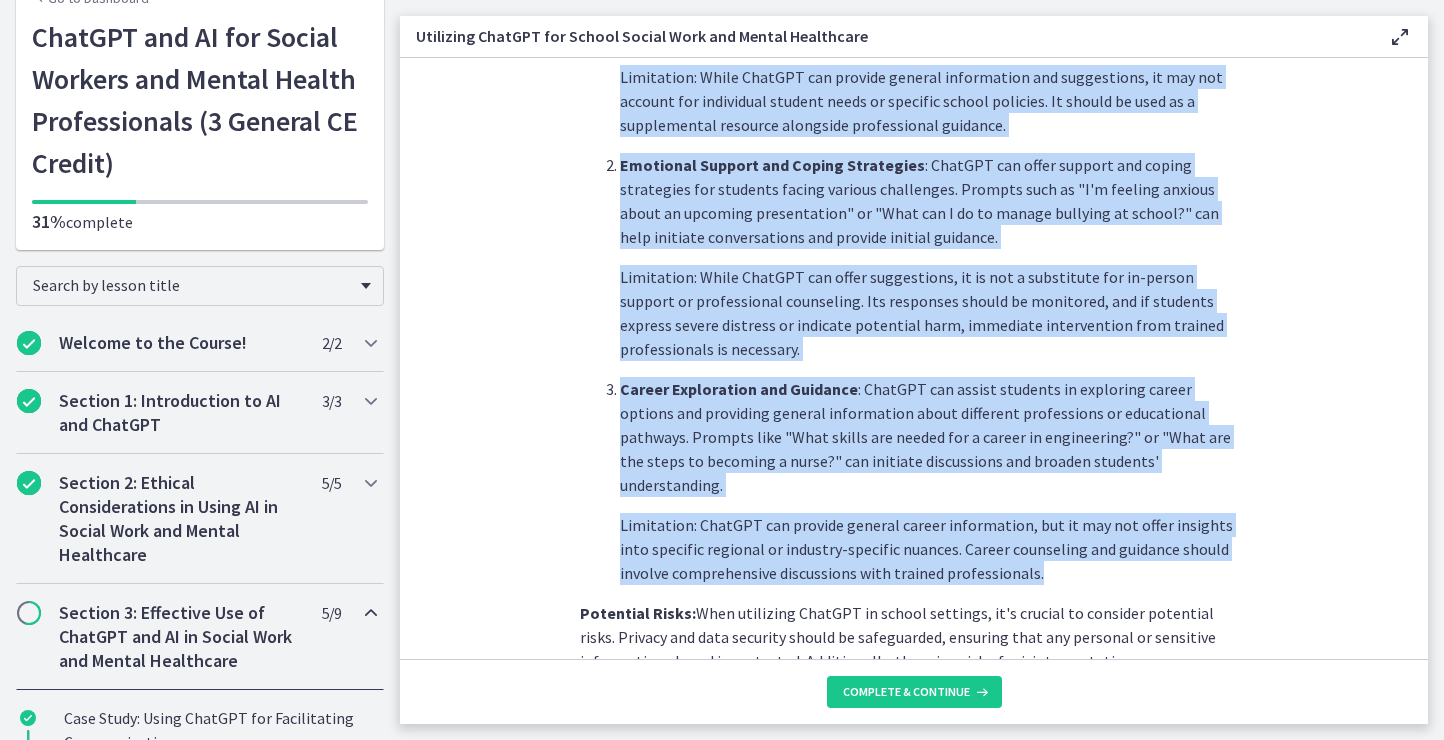 drag, startPoint x: 601, startPoint y: 410, endPoint x: 985, endPoint y: 539, distance: 405.08887 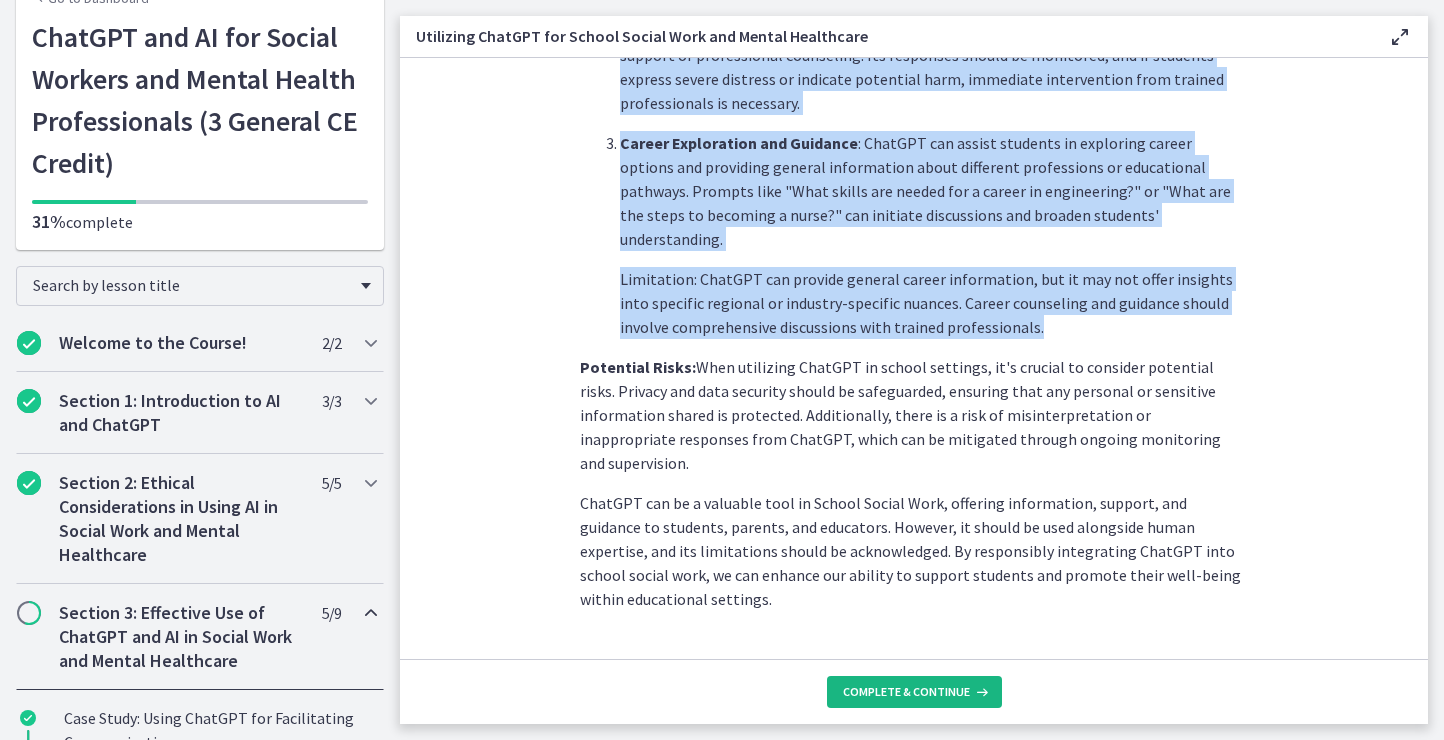 click on "Complete & continue" at bounding box center (906, 692) 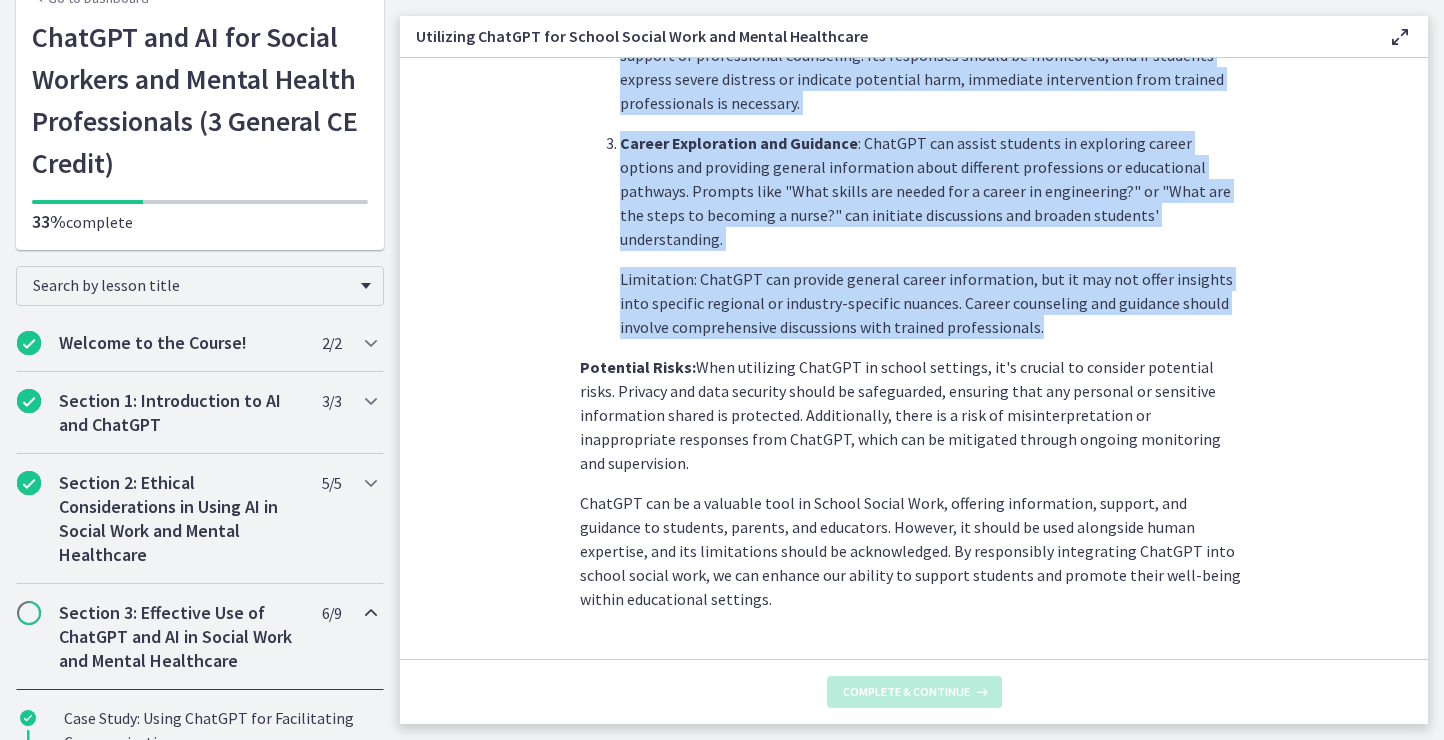 scroll, scrollTop: 0, scrollLeft: 0, axis: both 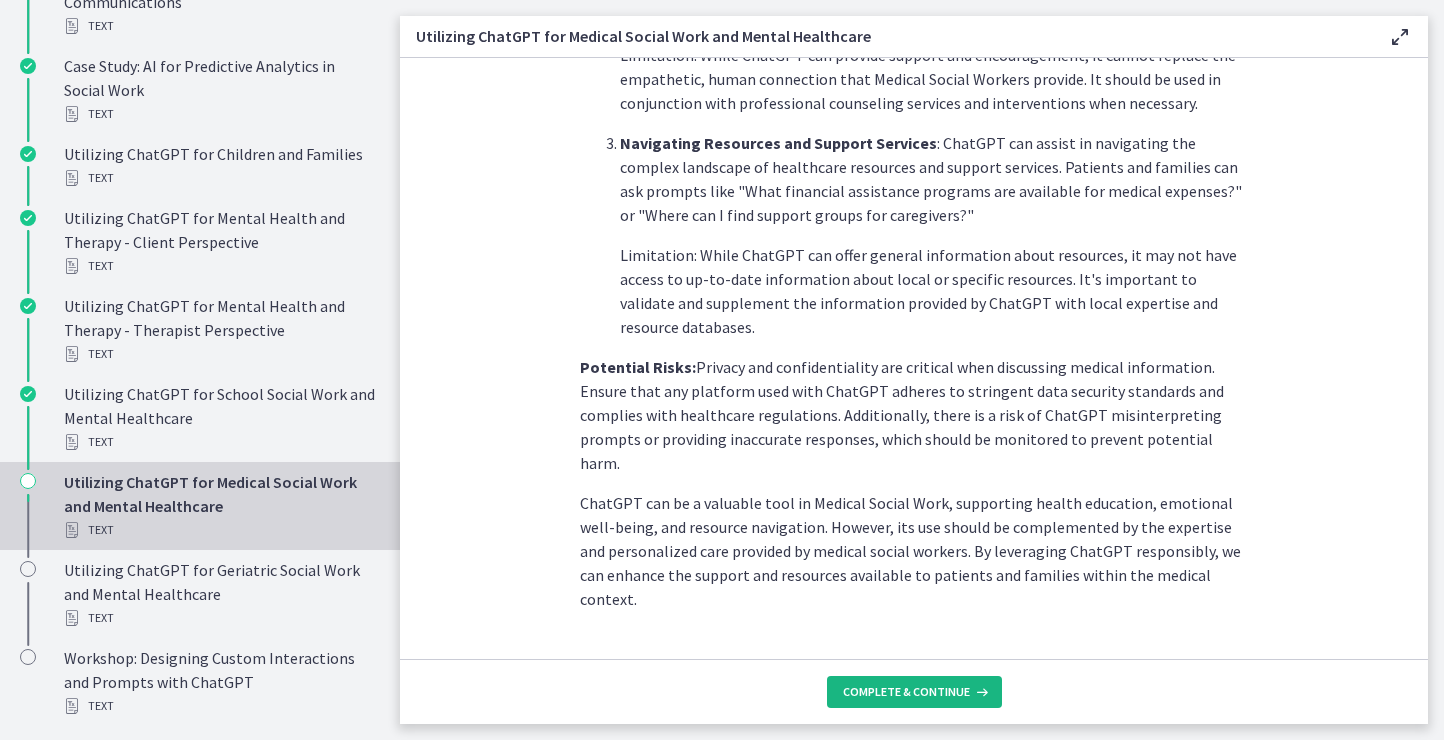 click on "Complete & continue" at bounding box center [906, 692] 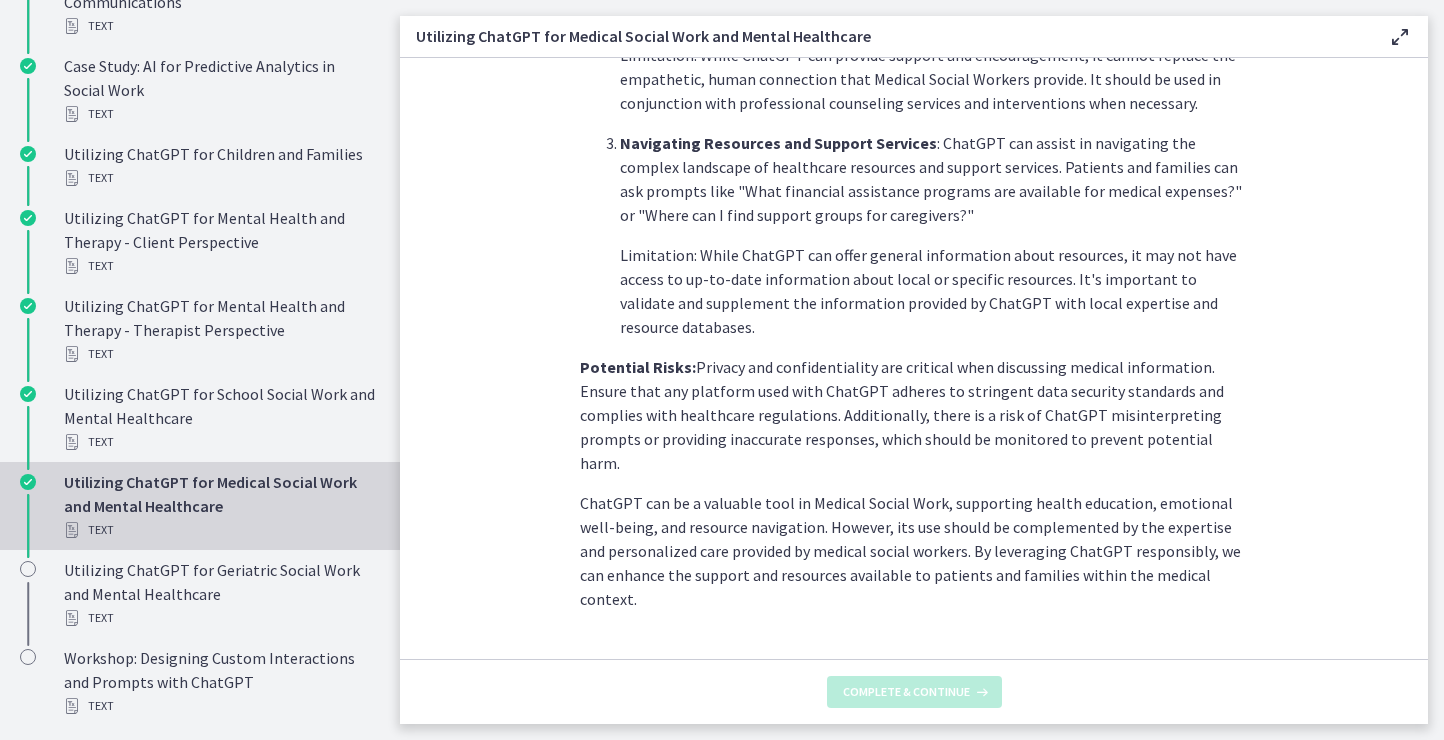 scroll, scrollTop: 0, scrollLeft: 0, axis: both 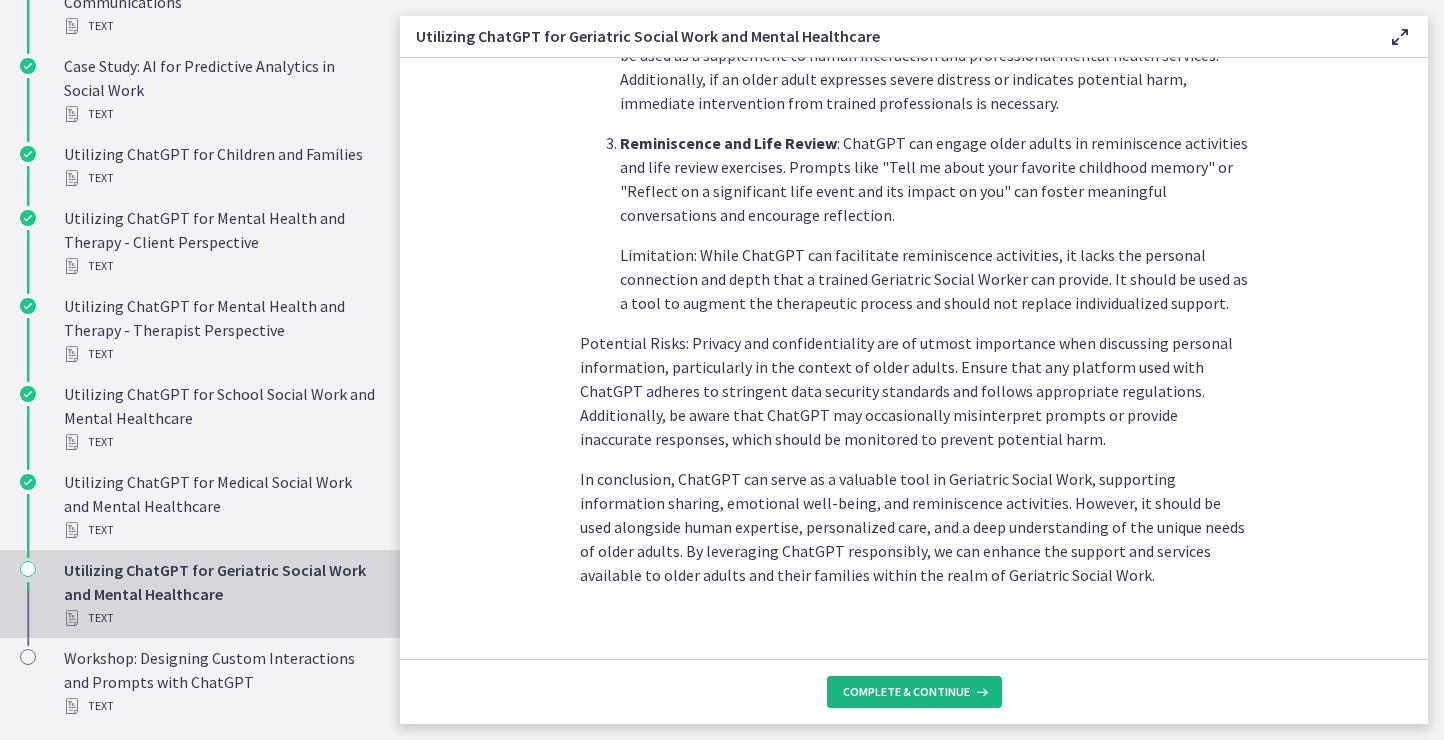 click on "Complete & continue" at bounding box center (906, 692) 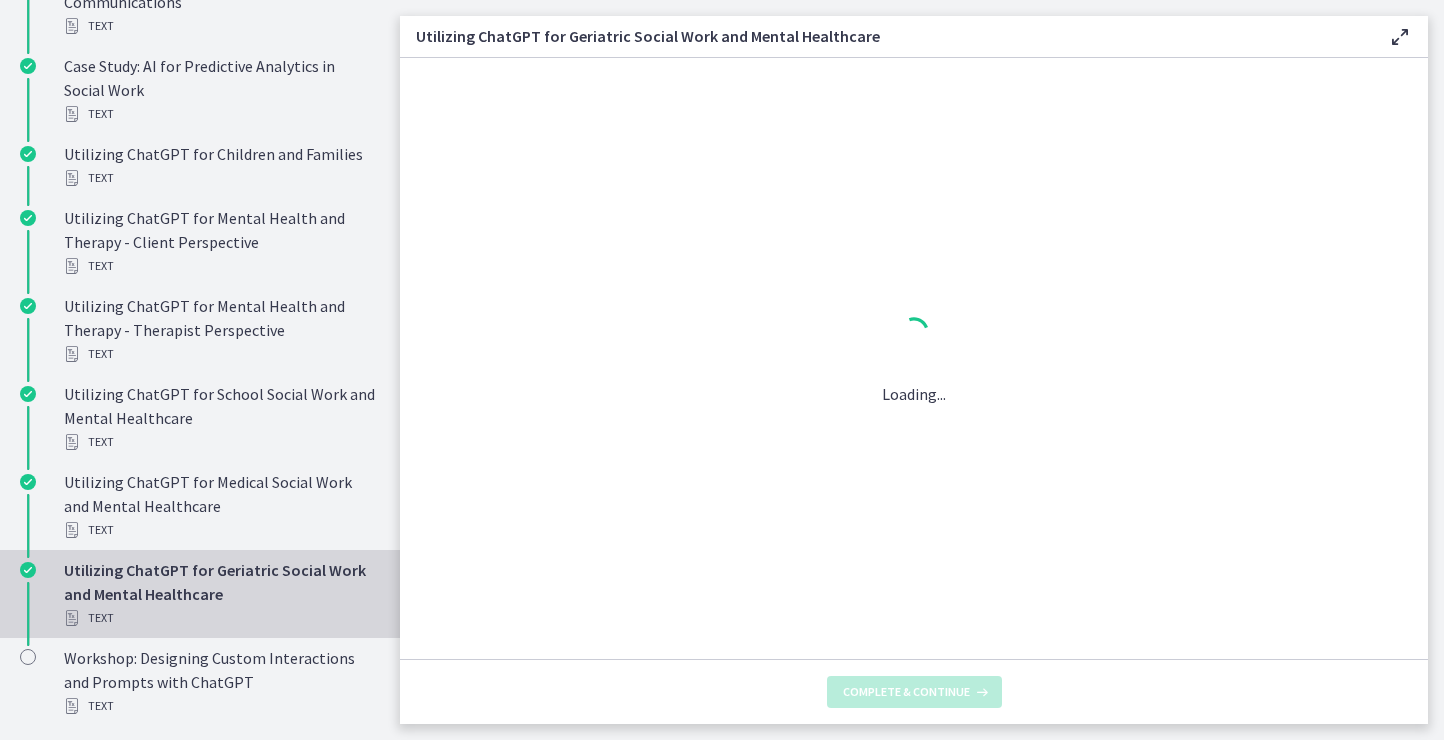 scroll, scrollTop: 0, scrollLeft: 0, axis: both 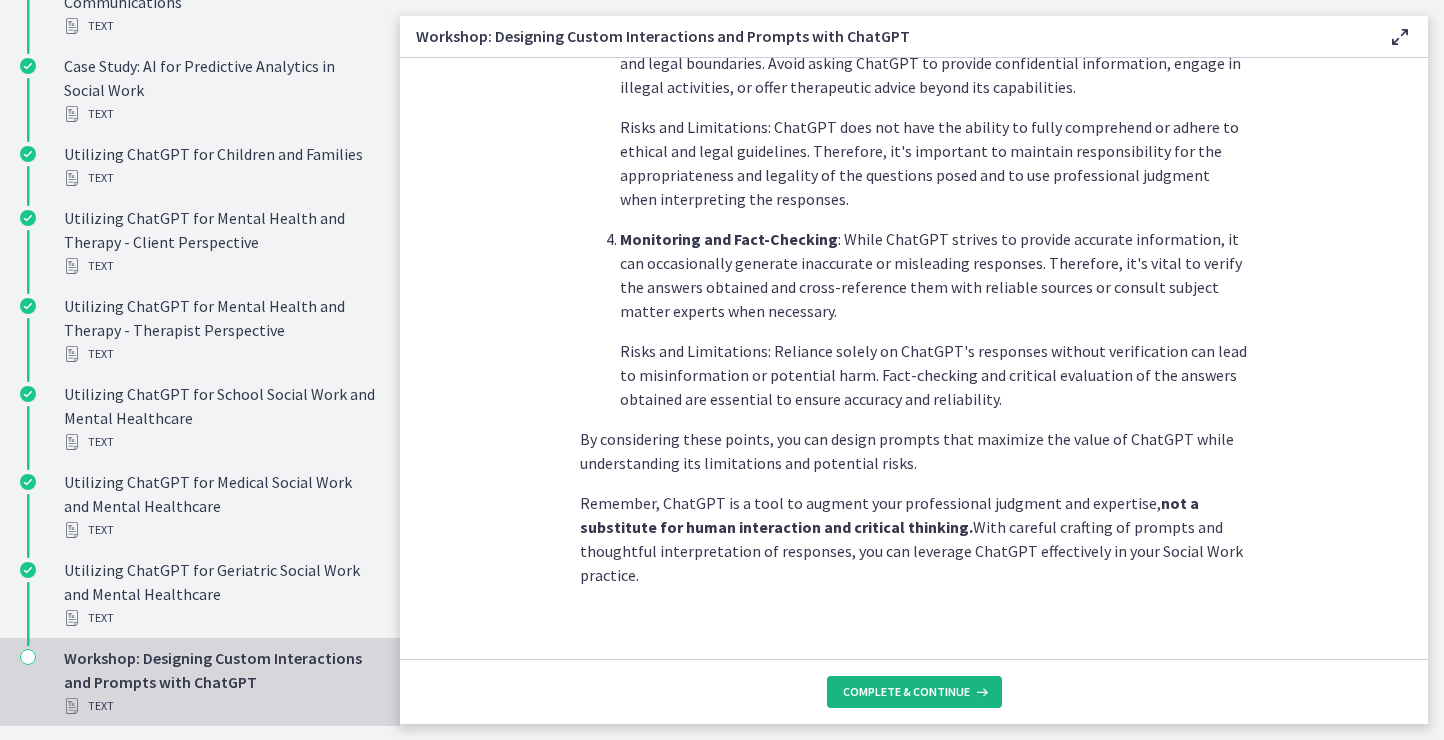 click on "Complete & continue" at bounding box center (914, 692) 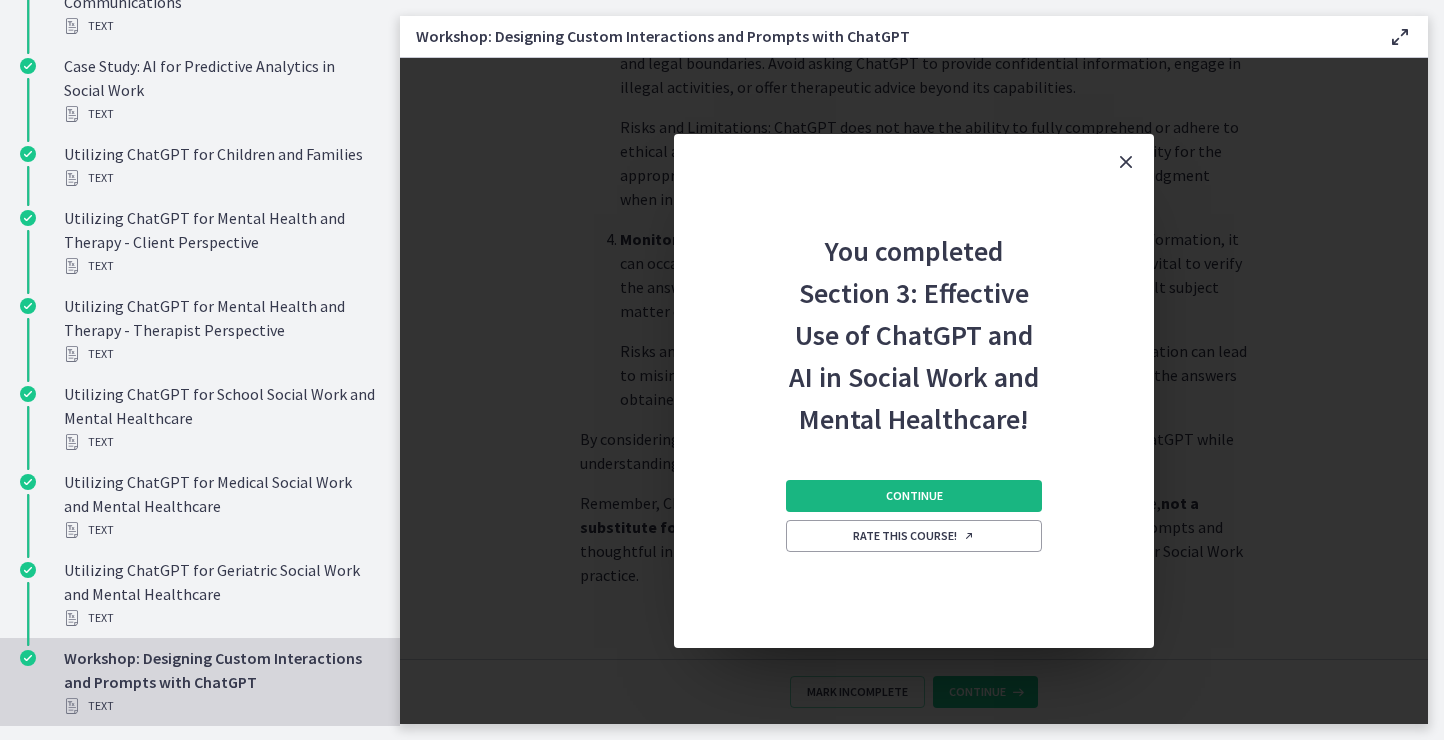 click on "Continue" at bounding box center (914, 496) 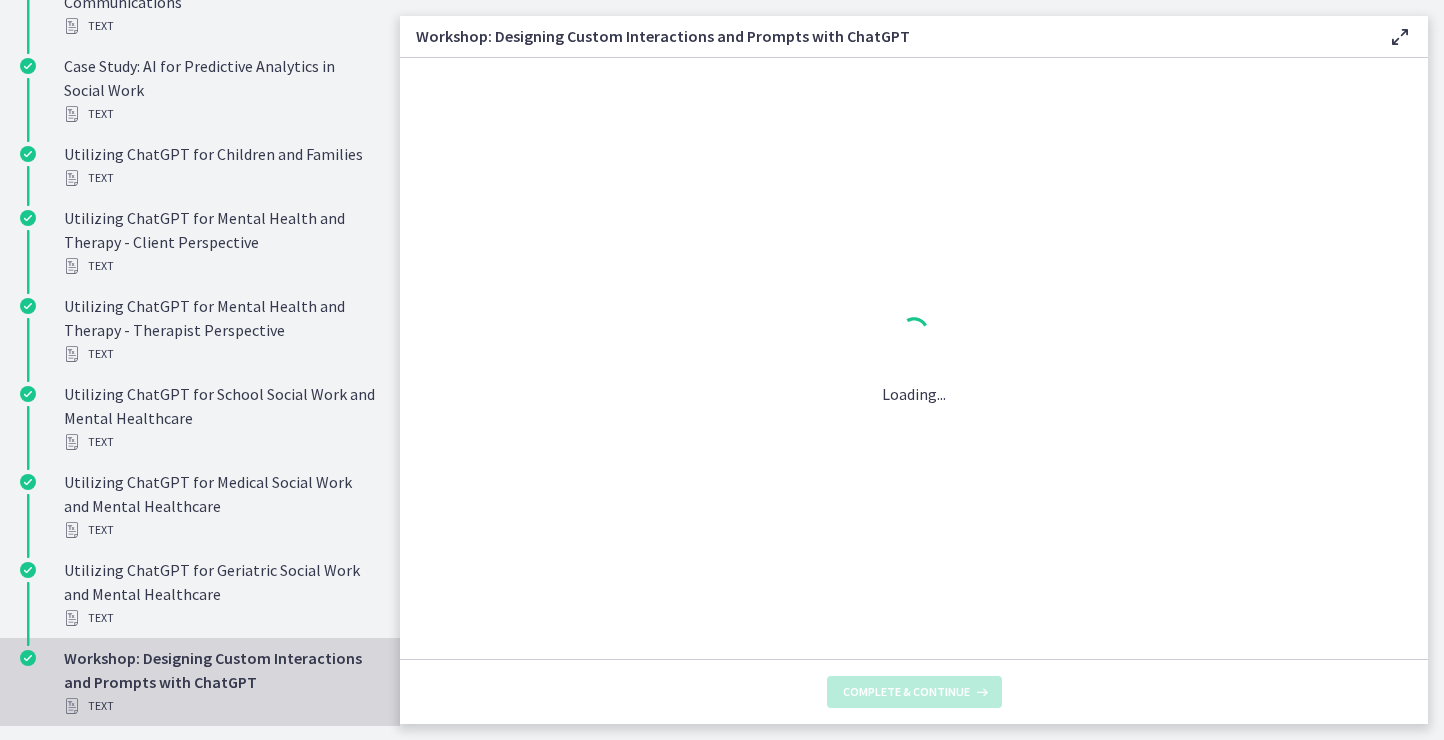 scroll, scrollTop: 0, scrollLeft: 0, axis: both 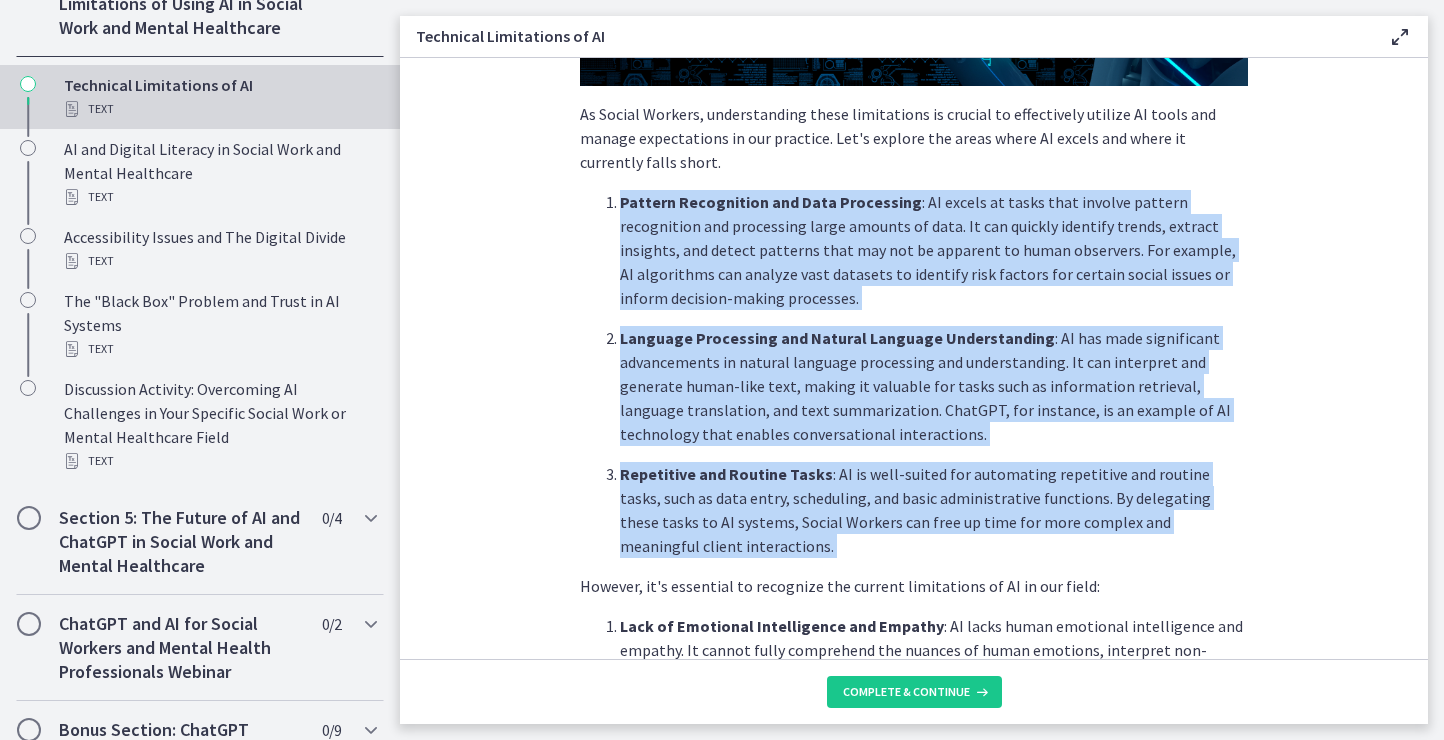 drag, startPoint x: 602, startPoint y: 199, endPoint x: 857, endPoint y: 563, distance: 444.43335 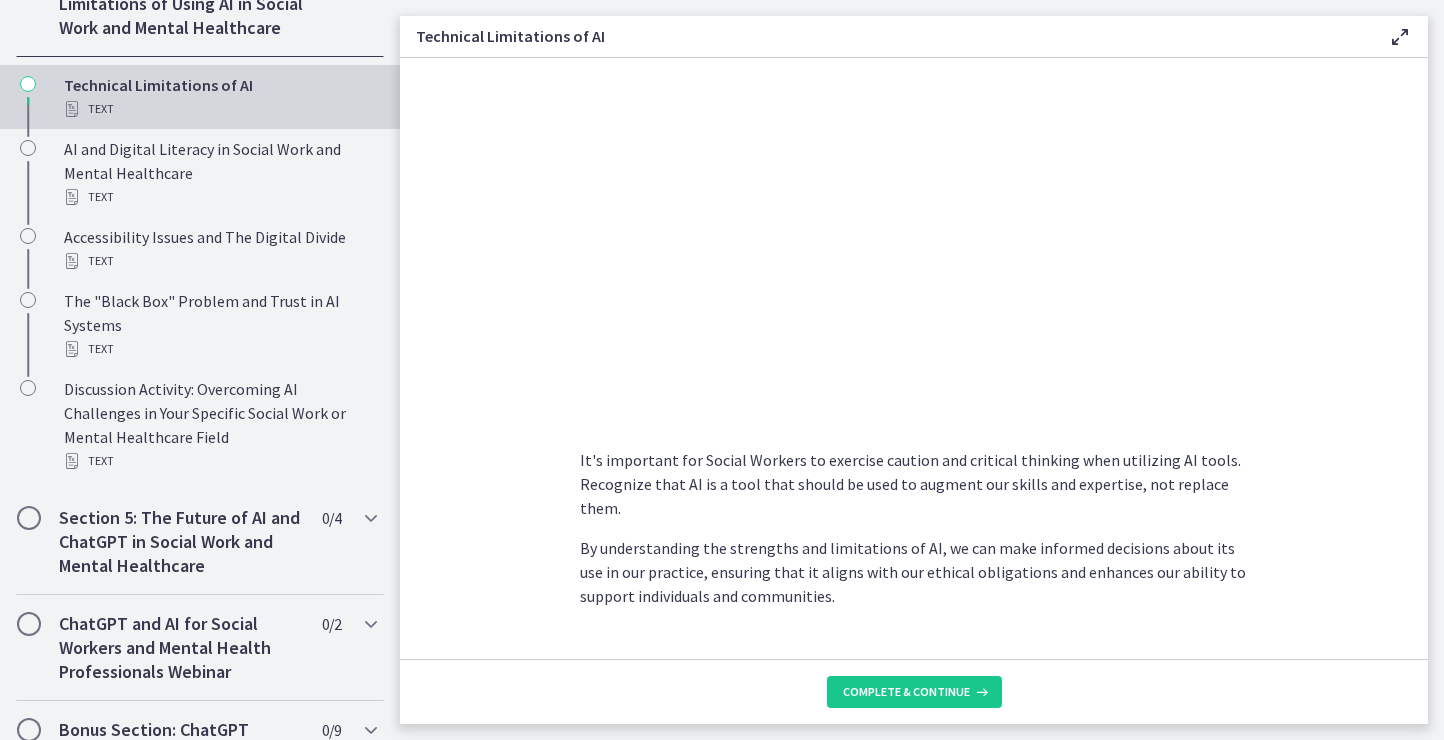 scroll, scrollTop: 1421, scrollLeft: 0, axis: vertical 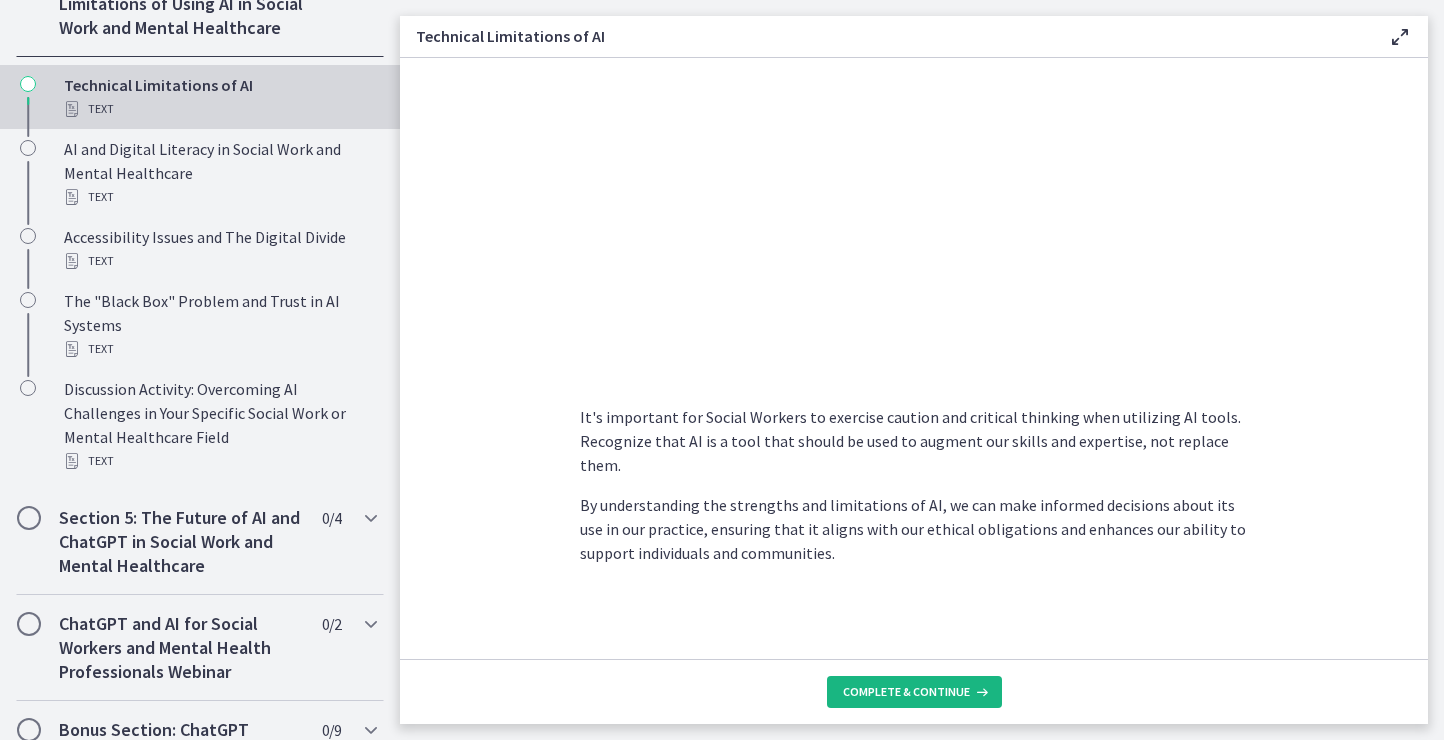 click on "Complete & continue" at bounding box center [906, 692] 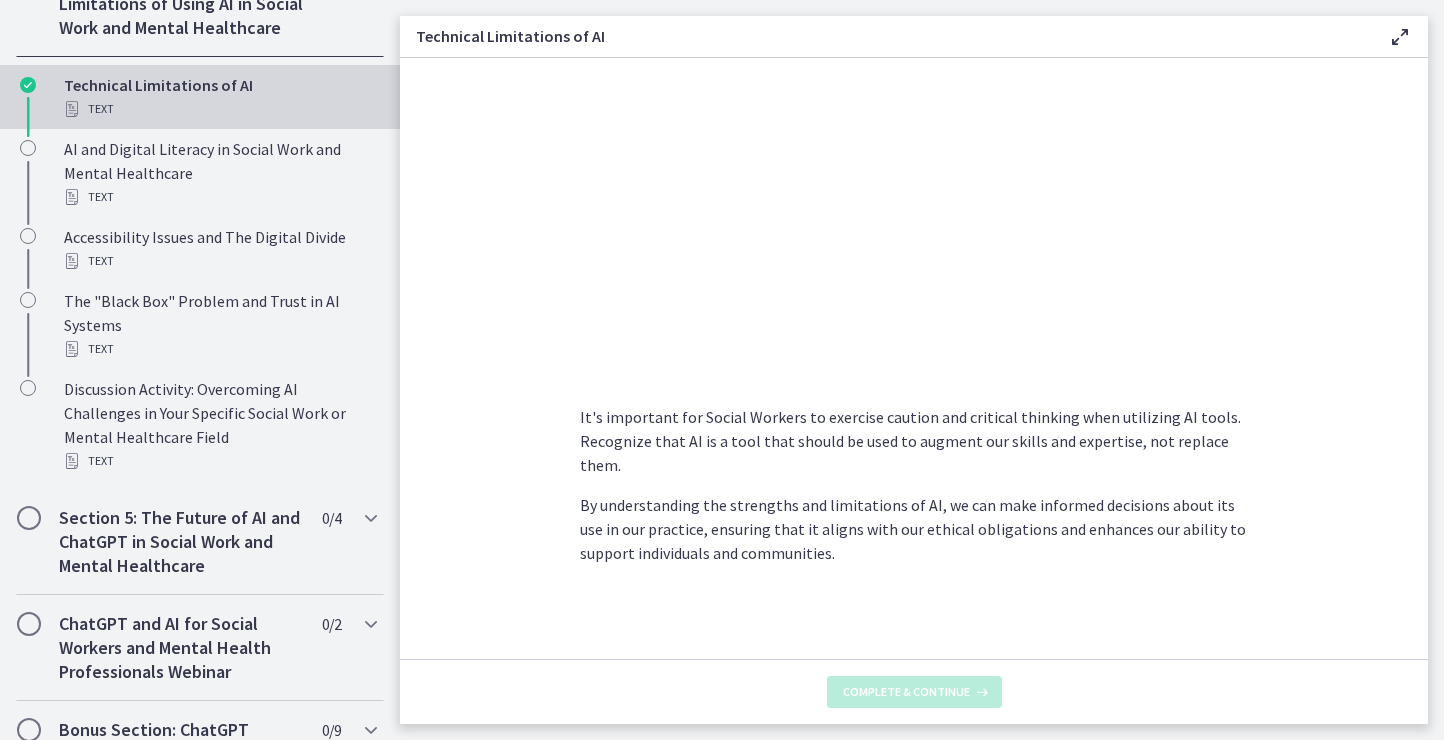 scroll, scrollTop: 0, scrollLeft: 0, axis: both 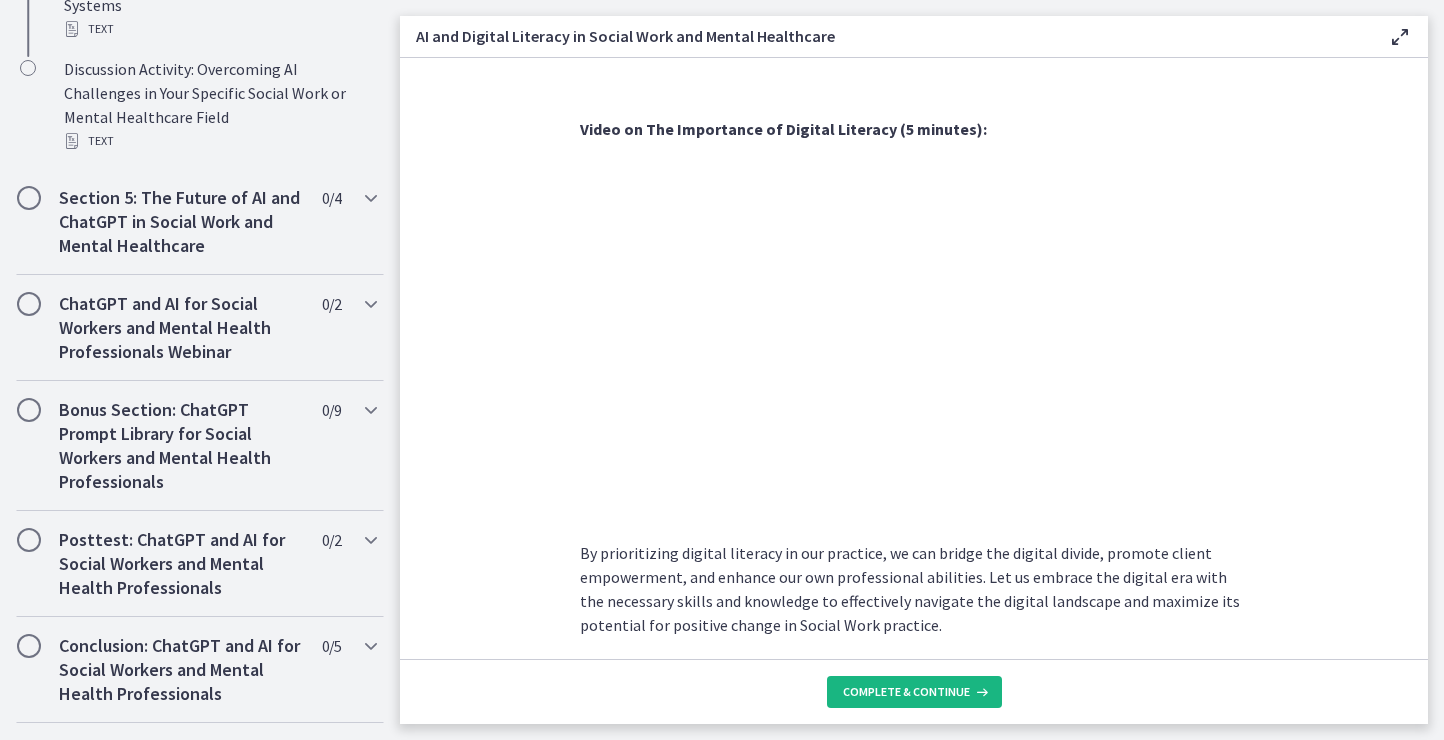 click on "Complete & continue" at bounding box center [906, 692] 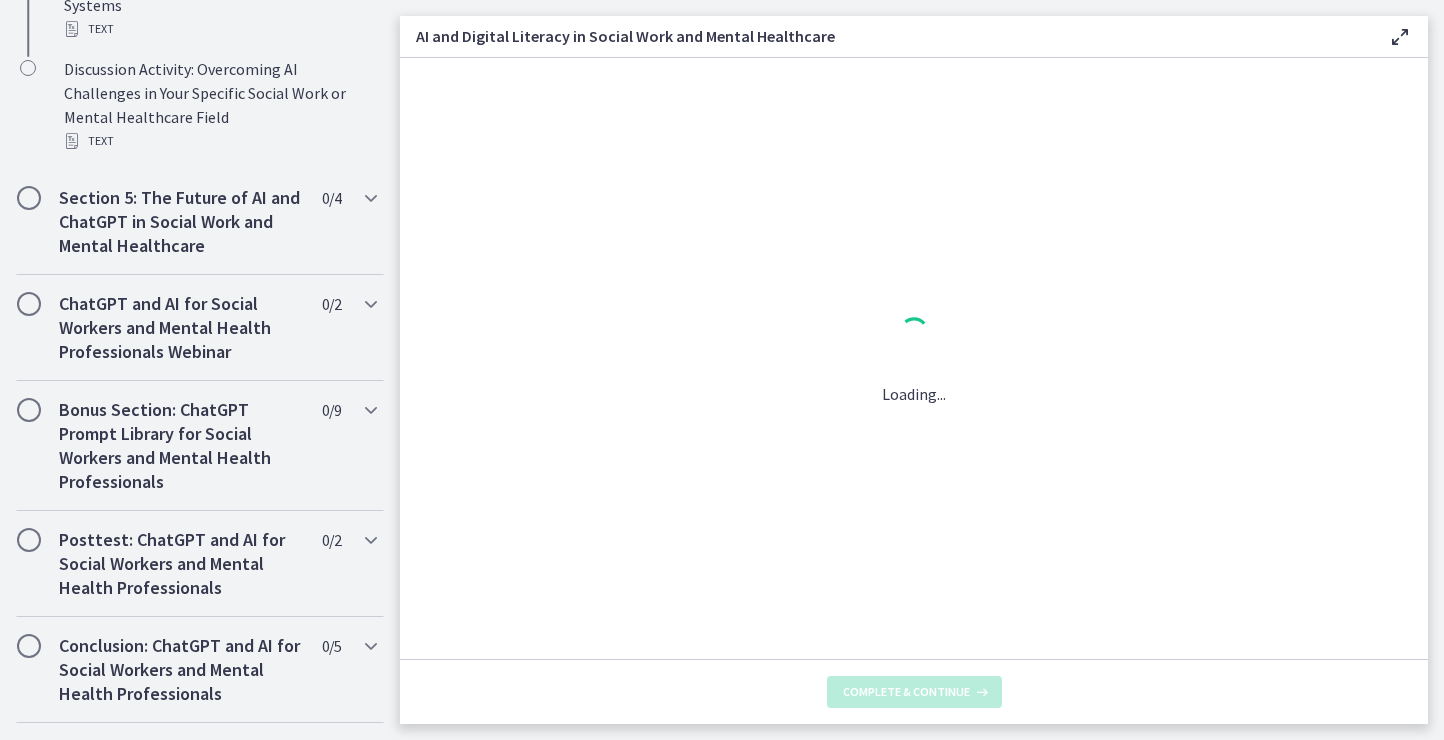 scroll, scrollTop: 0, scrollLeft: 0, axis: both 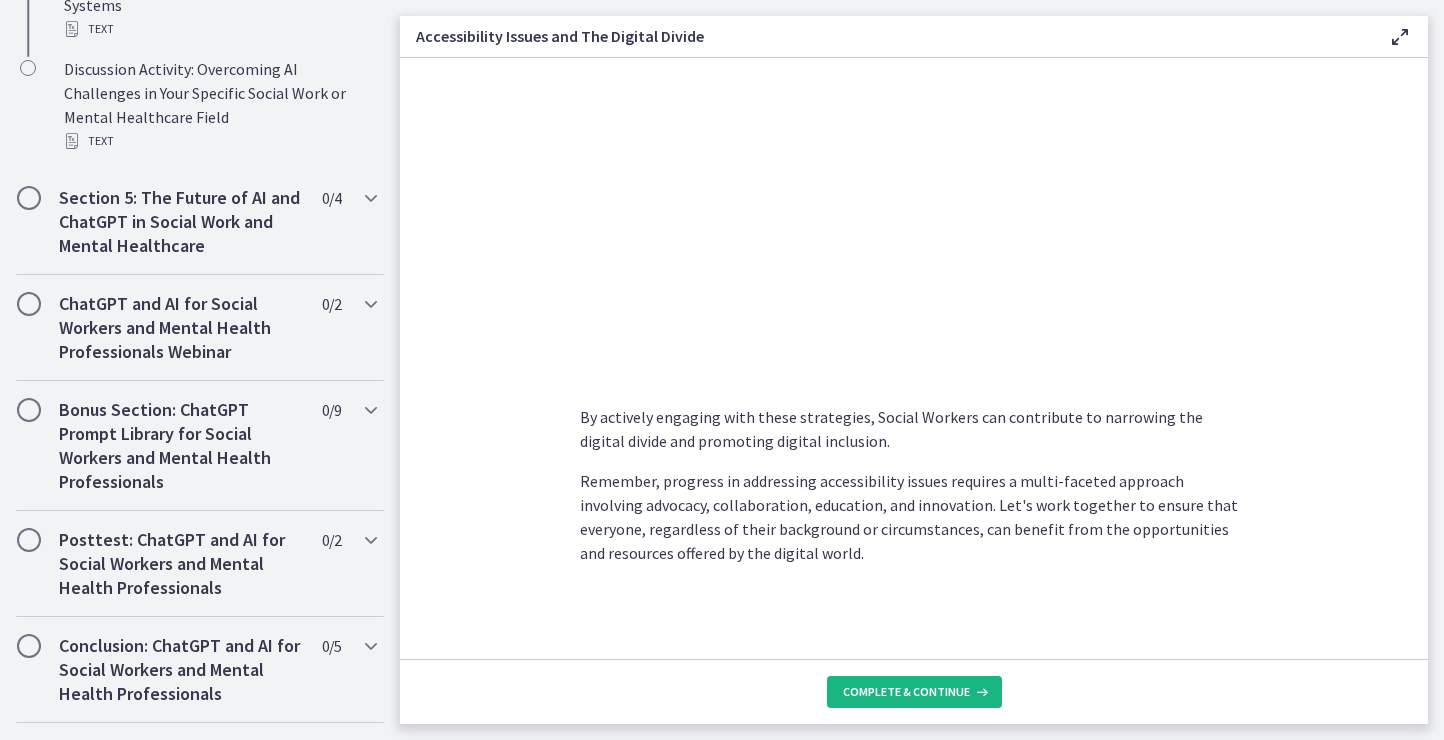 click on "Complete & continue" at bounding box center (914, 692) 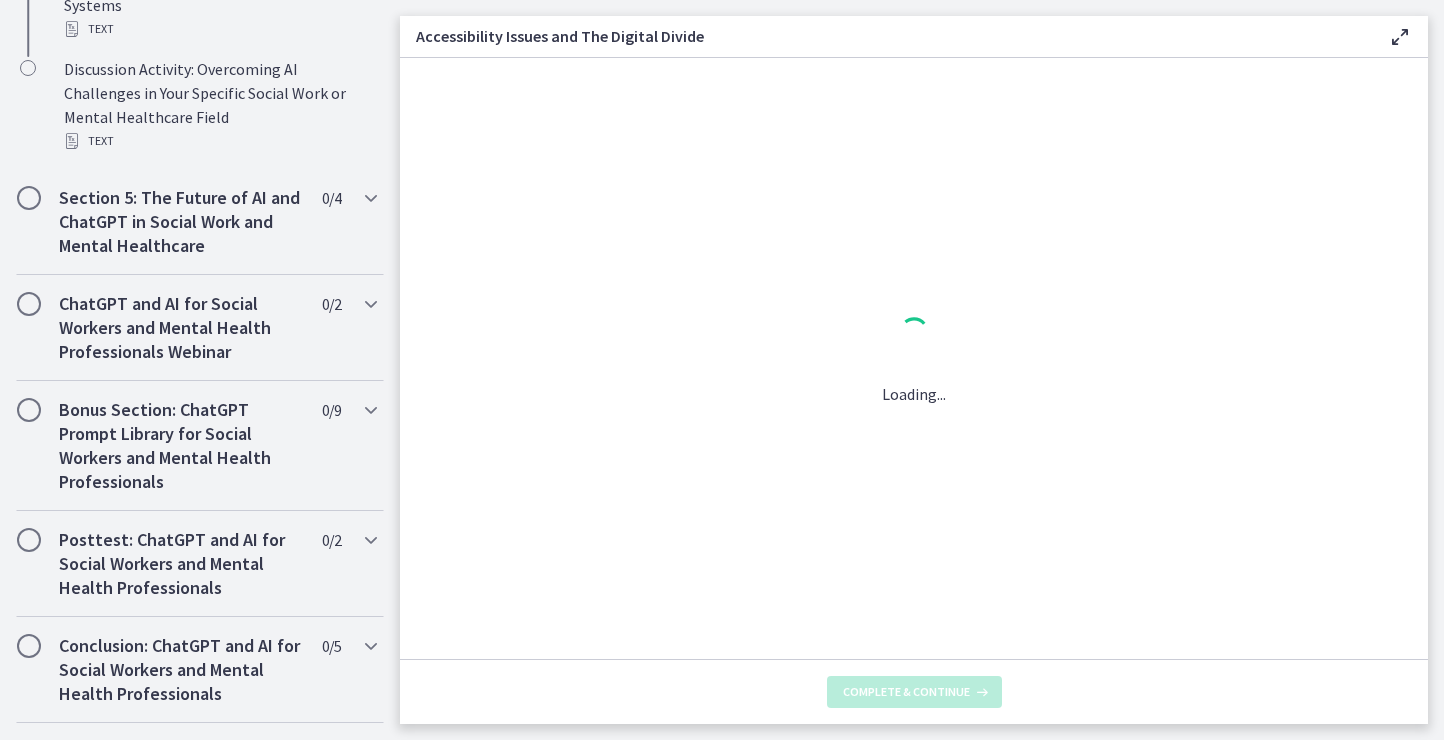 scroll, scrollTop: 0, scrollLeft: 0, axis: both 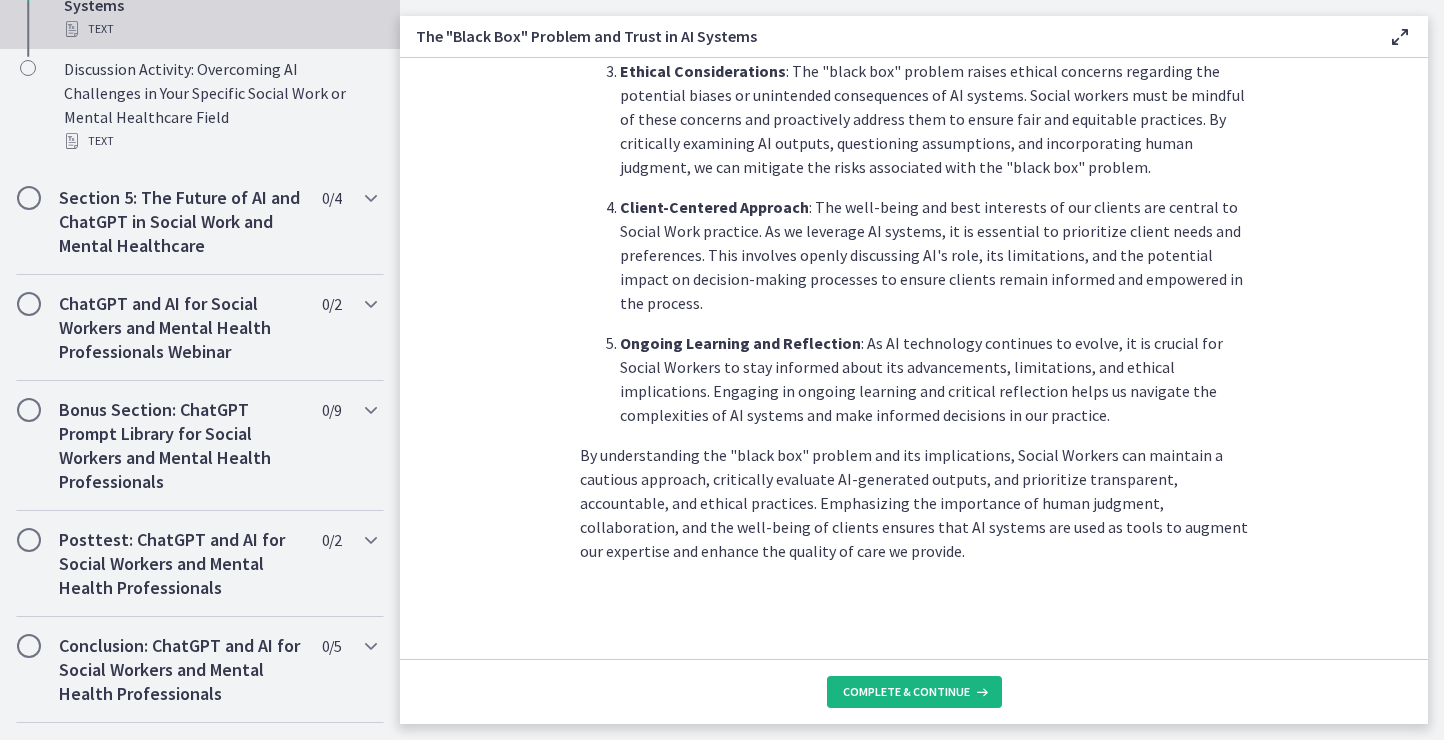 click on "Complete & continue" at bounding box center (906, 692) 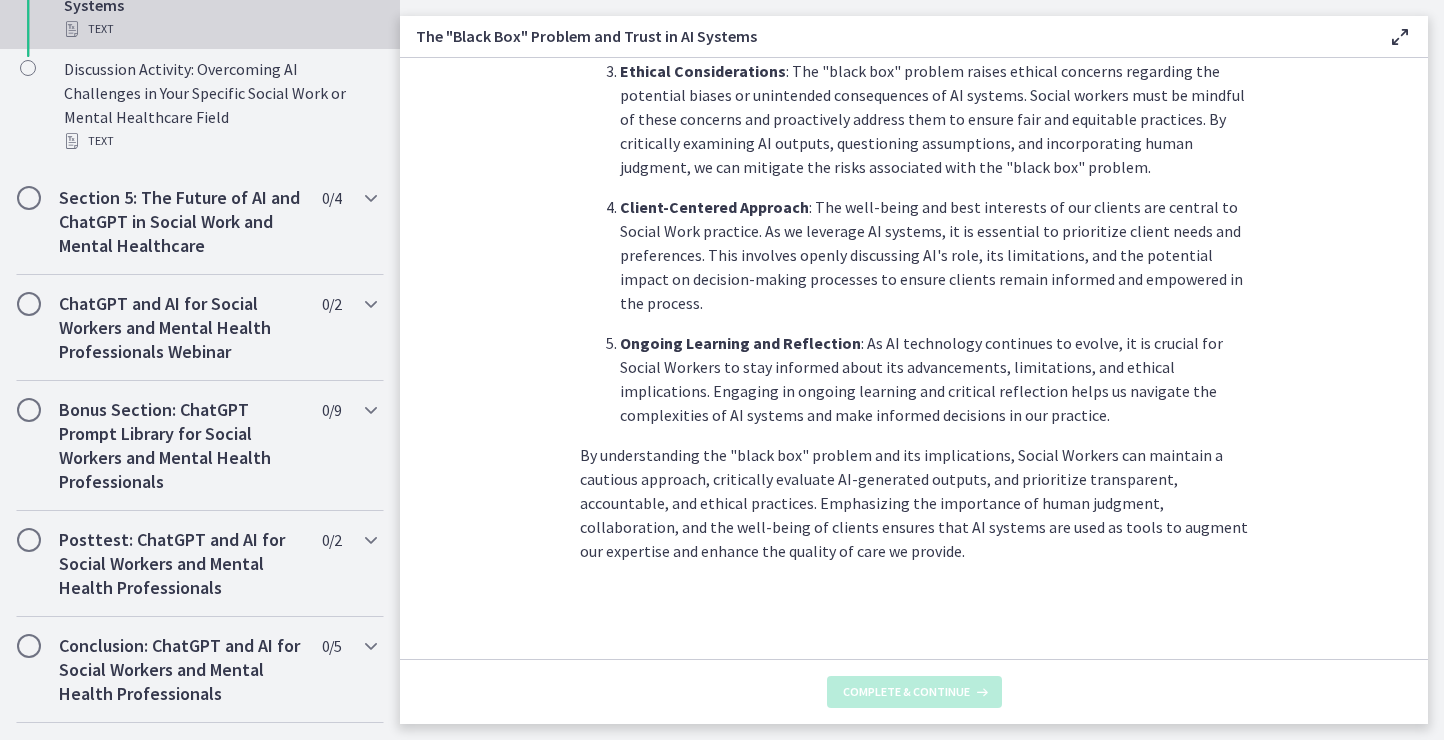 scroll, scrollTop: 0, scrollLeft: 0, axis: both 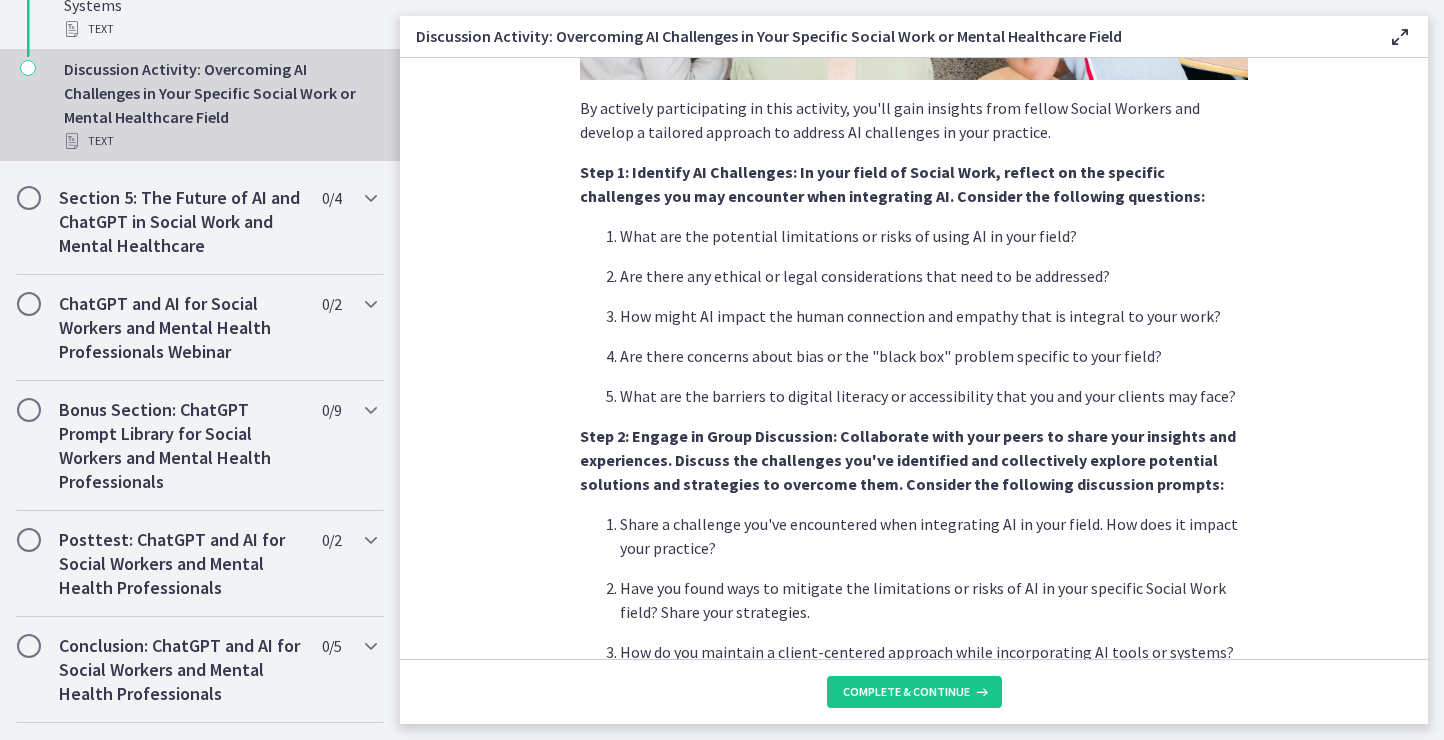 click on "By actively participating in this activity, you'll gain insights from fellow Social Workers and develop a tailored approach to address AI challenges in your practice.
Step 1: Identify AI Challenges: In your field of Social Work, reflect on the specific challenges you may encounter when integrating AI. Consider the following questions:
What are the potential limitations or risks of using AI in your field?
Are there any ethical or legal considerations that need to be addressed?
How might AI impact the human connection and empathy that is integral to your work?
Are there concerns about bias or the "black box" problem specific to your field?
What are the barriers to digital literacy or accessibility that you and your clients may face?
Share a challenge you've encountered when integrating AI in your field. How does it impact your practice?
Have you found ways to mitigate the limitations or risks of AI in your specific Social Work field? Share your strategies." 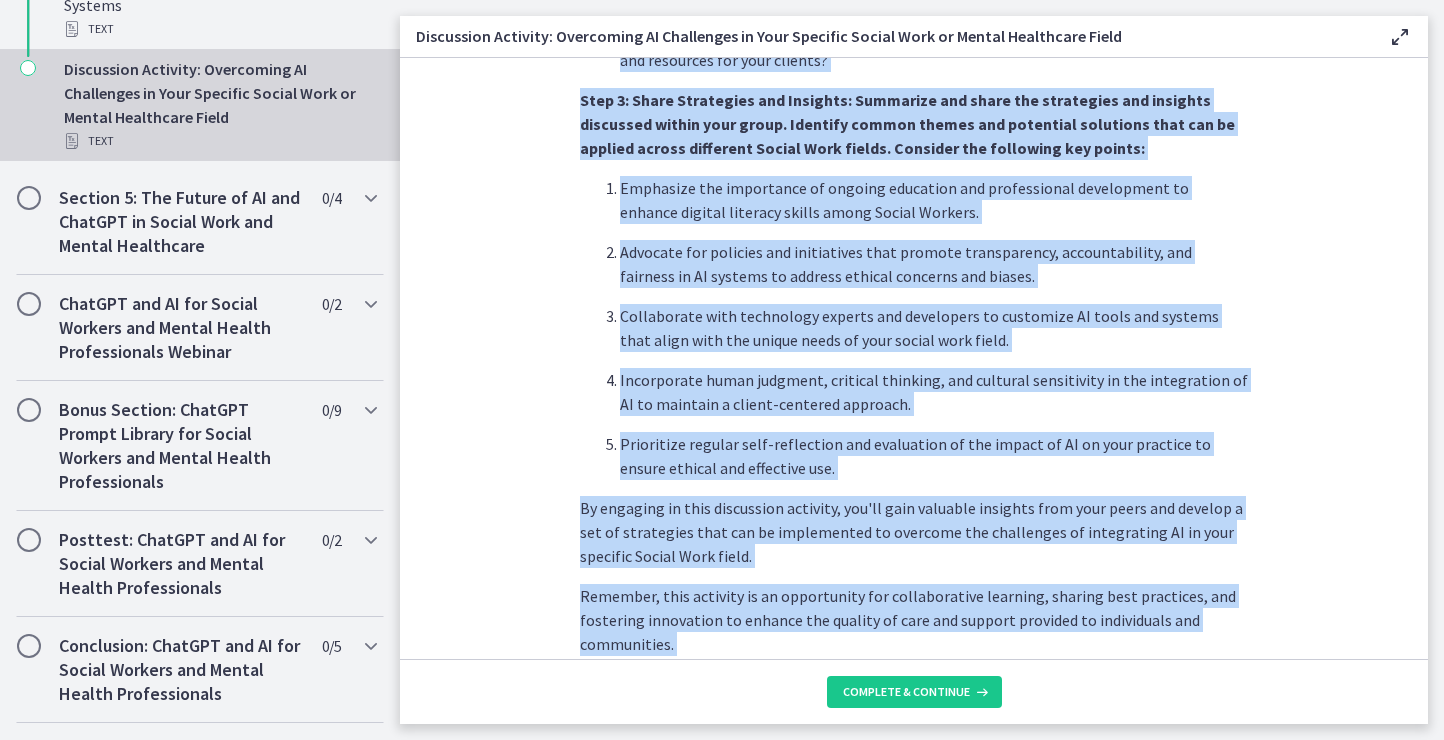scroll, scrollTop: 1223, scrollLeft: 0, axis: vertical 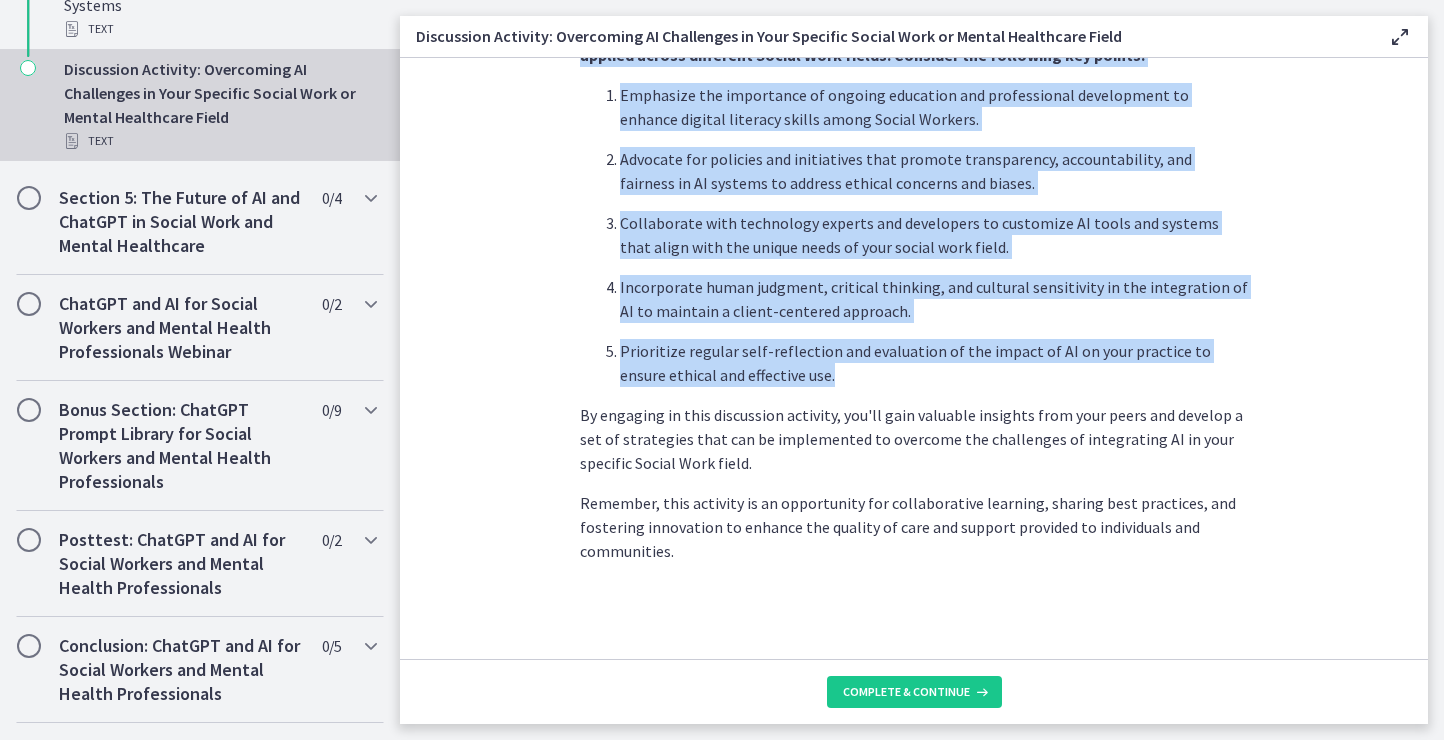 drag, startPoint x: 579, startPoint y: 170, endPoint x: 919, endPoint y: 378, distance: 398.57748 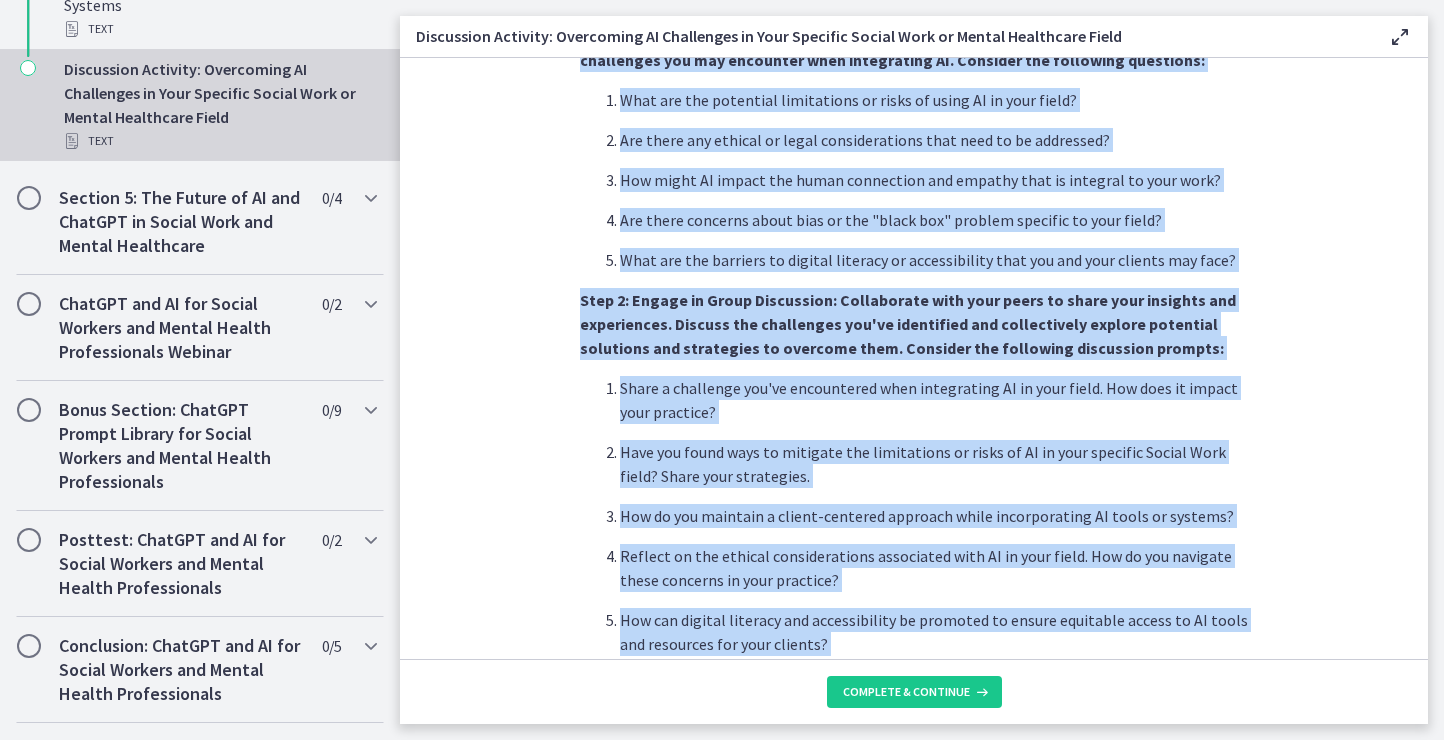 scroll, scrollTop: 368, scrollLeft: 0, axis: vertical 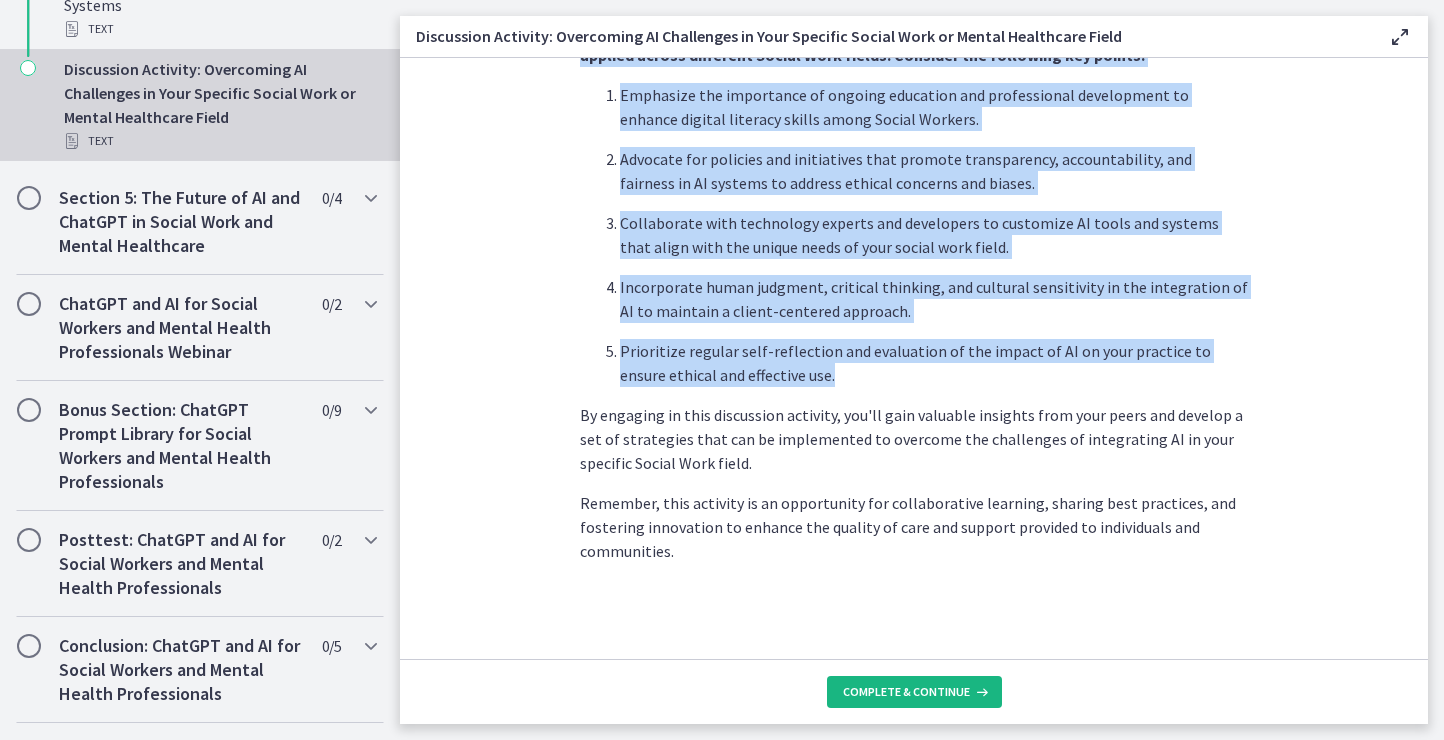 click on "Complete & continue" at bounding box center [914, 692] 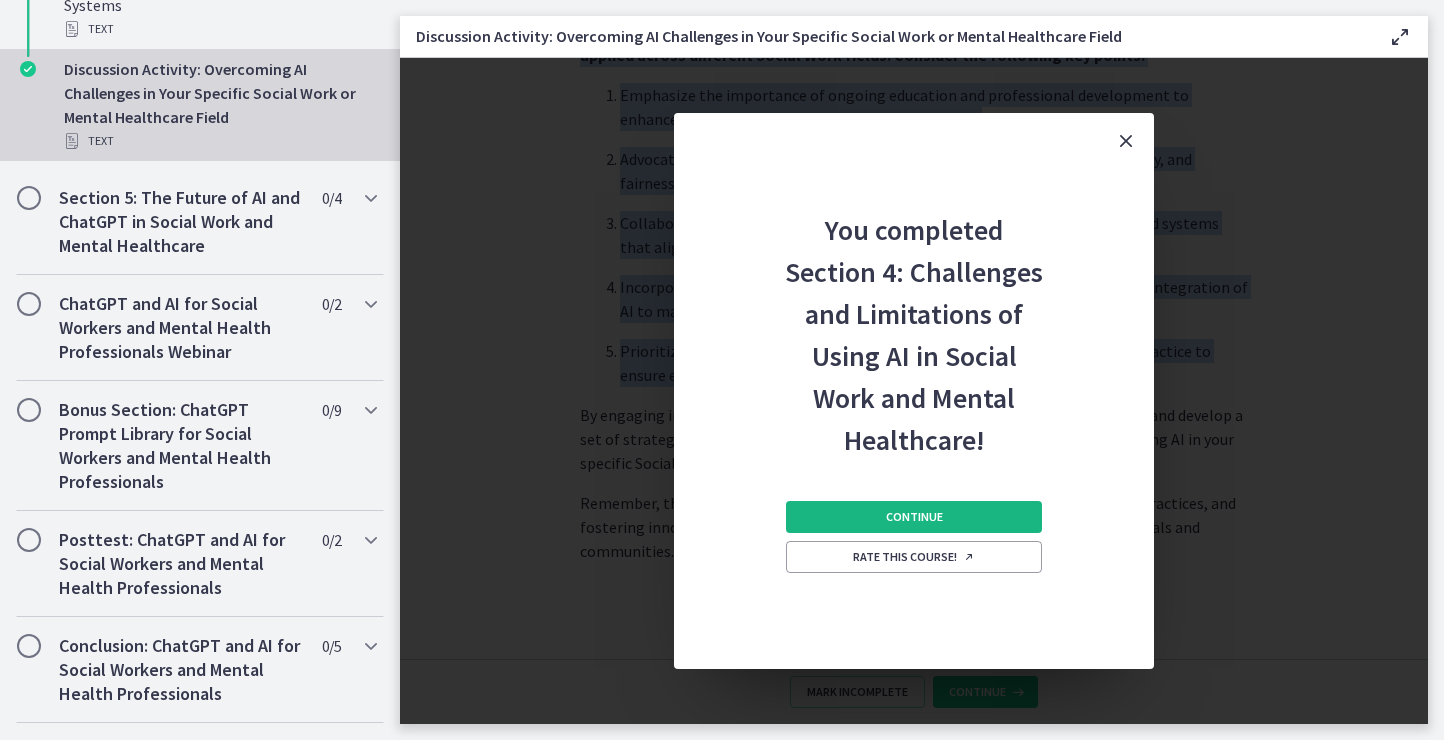 click on "Continue" at bounding box center [914, 517] 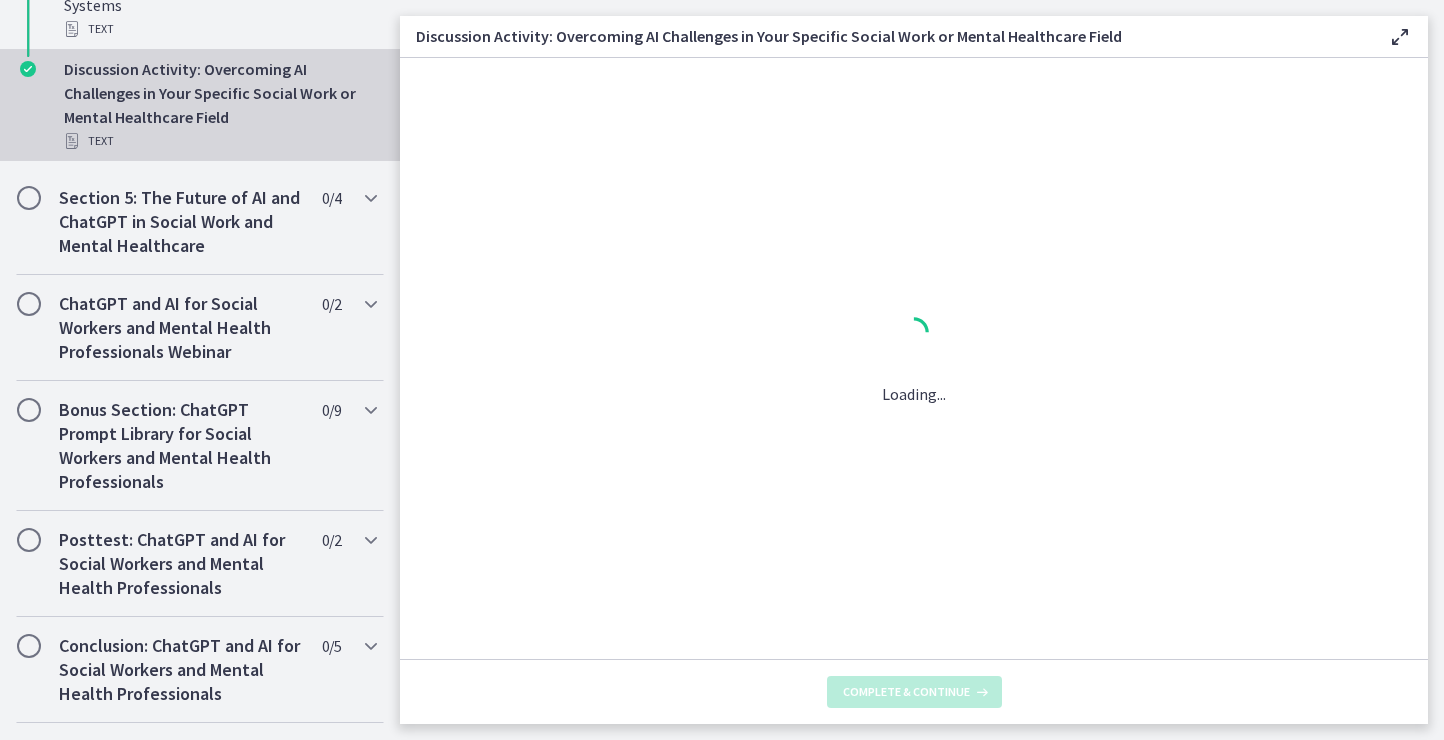 scroll, scrollTop: 0, scrollLeft: 0, axis: both 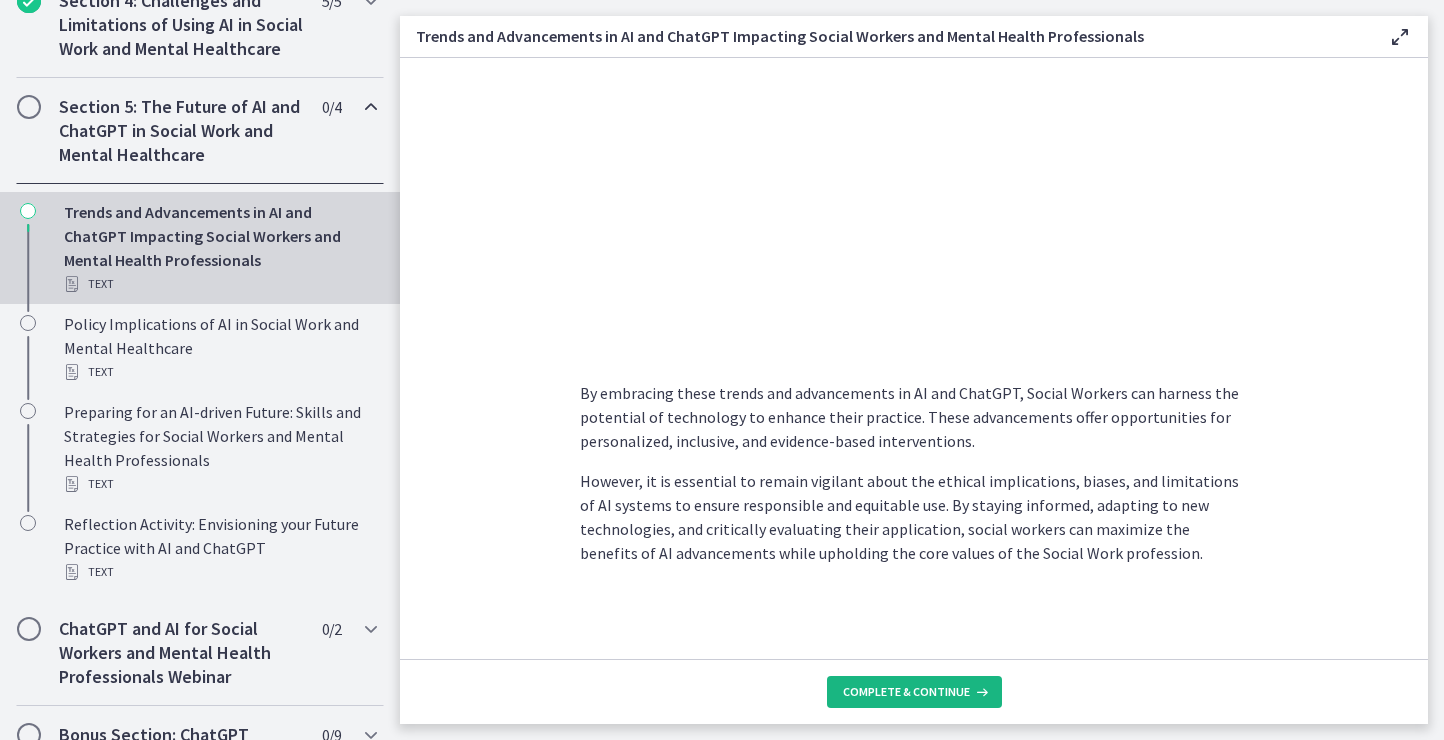 click on "Complete & continue" at bounding box center (906, 692) 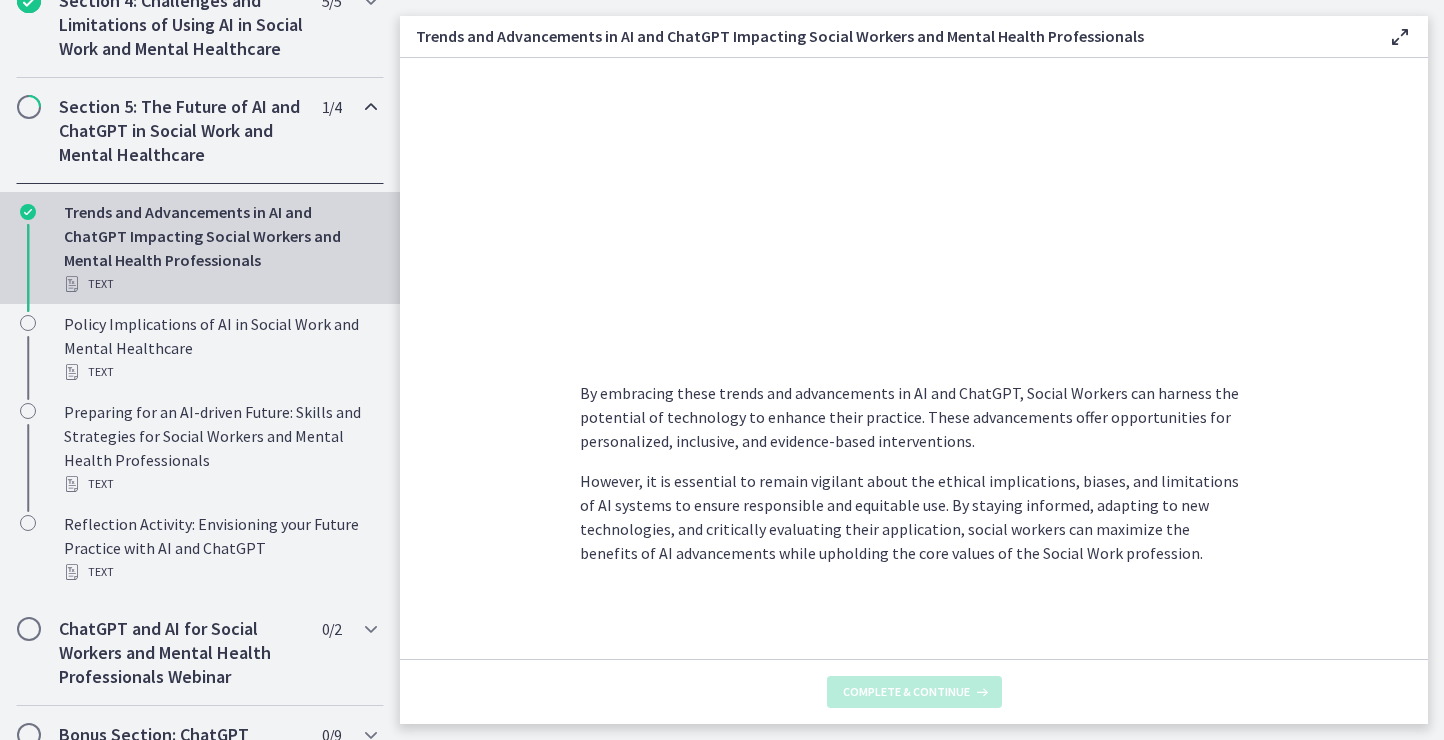 scroll, scrollTop: 0, scrollLeft: 0, axis: both 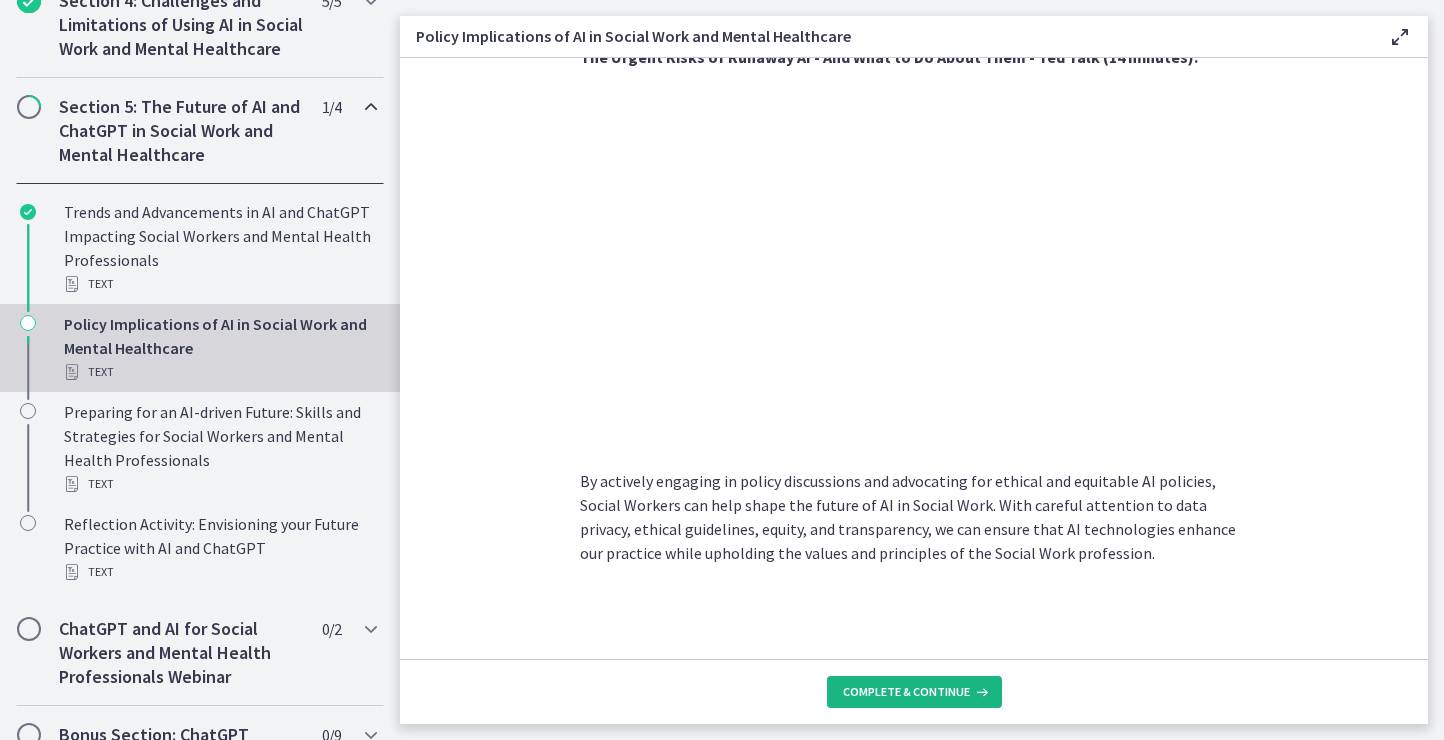 click on "Complete & continue" at bounding box center [914, 692] 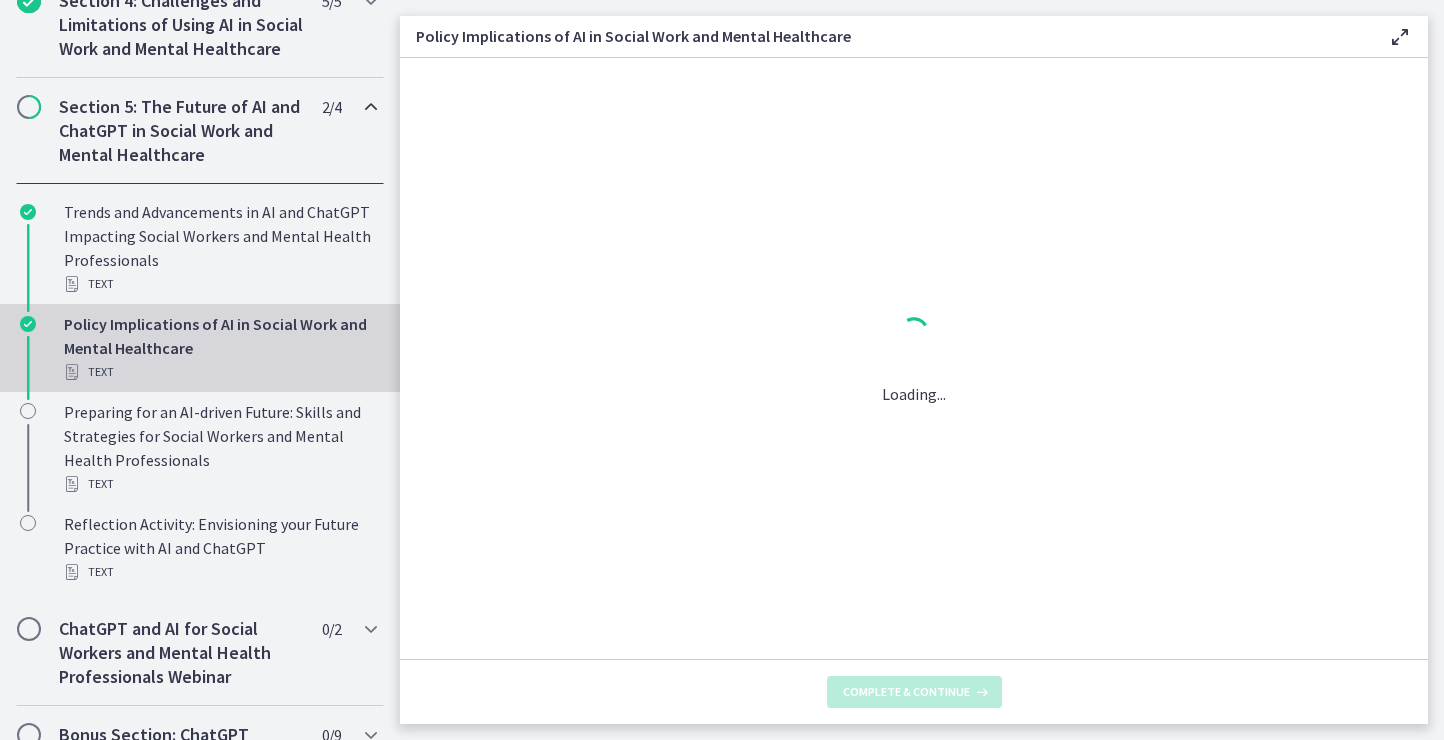 scroll, scrollTop: 0, scrollLeft: 0, axis: both 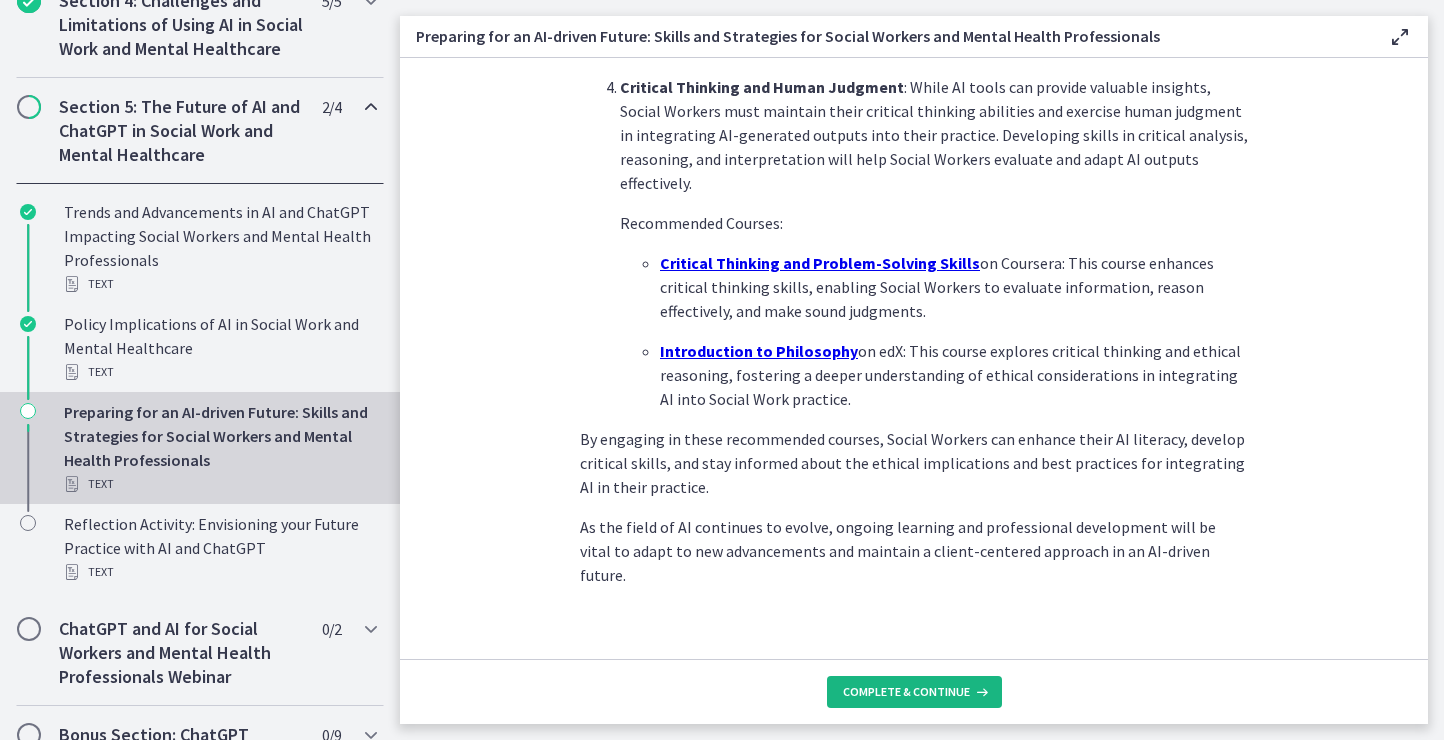 click on "Complete & continue" at bounding box center [906, 692] 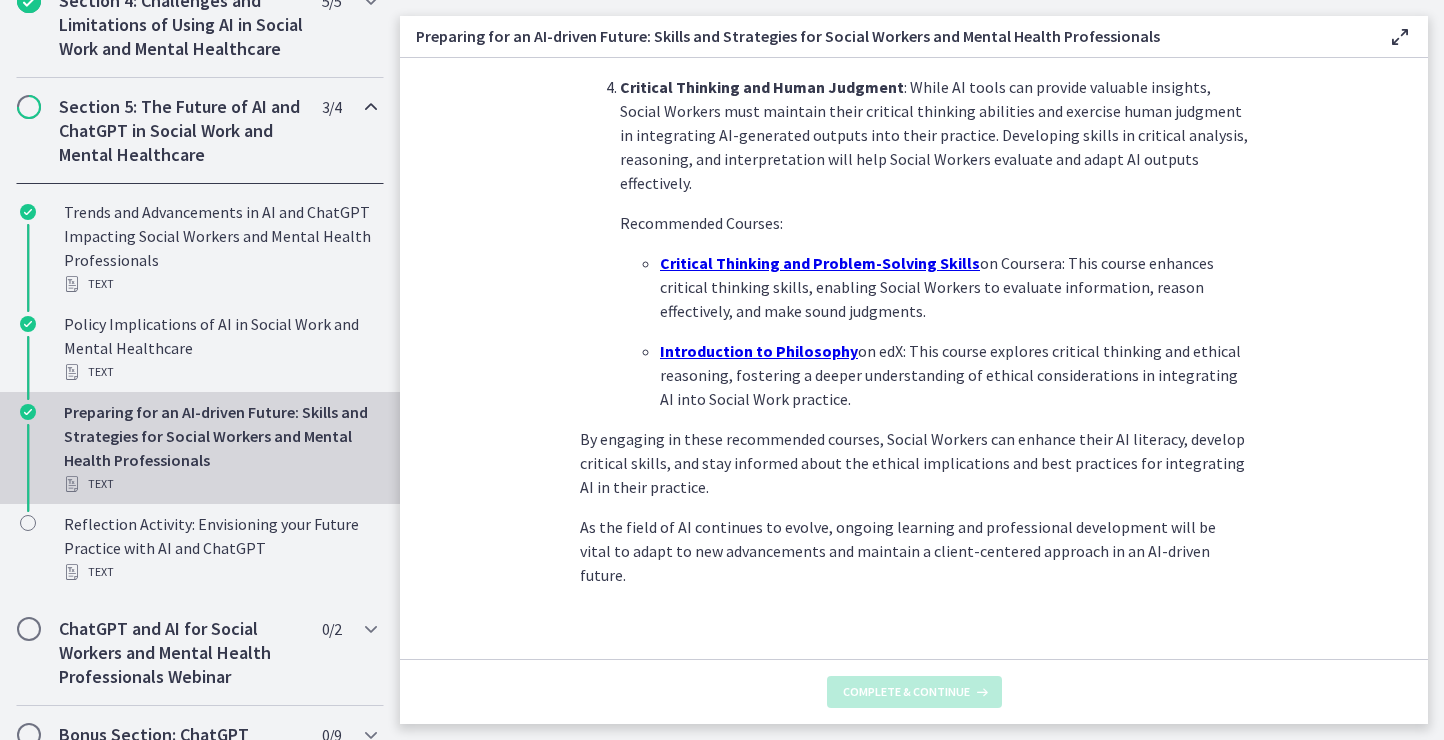 scroll, scrollTop: 0, scrollLeft: 0, axis: both 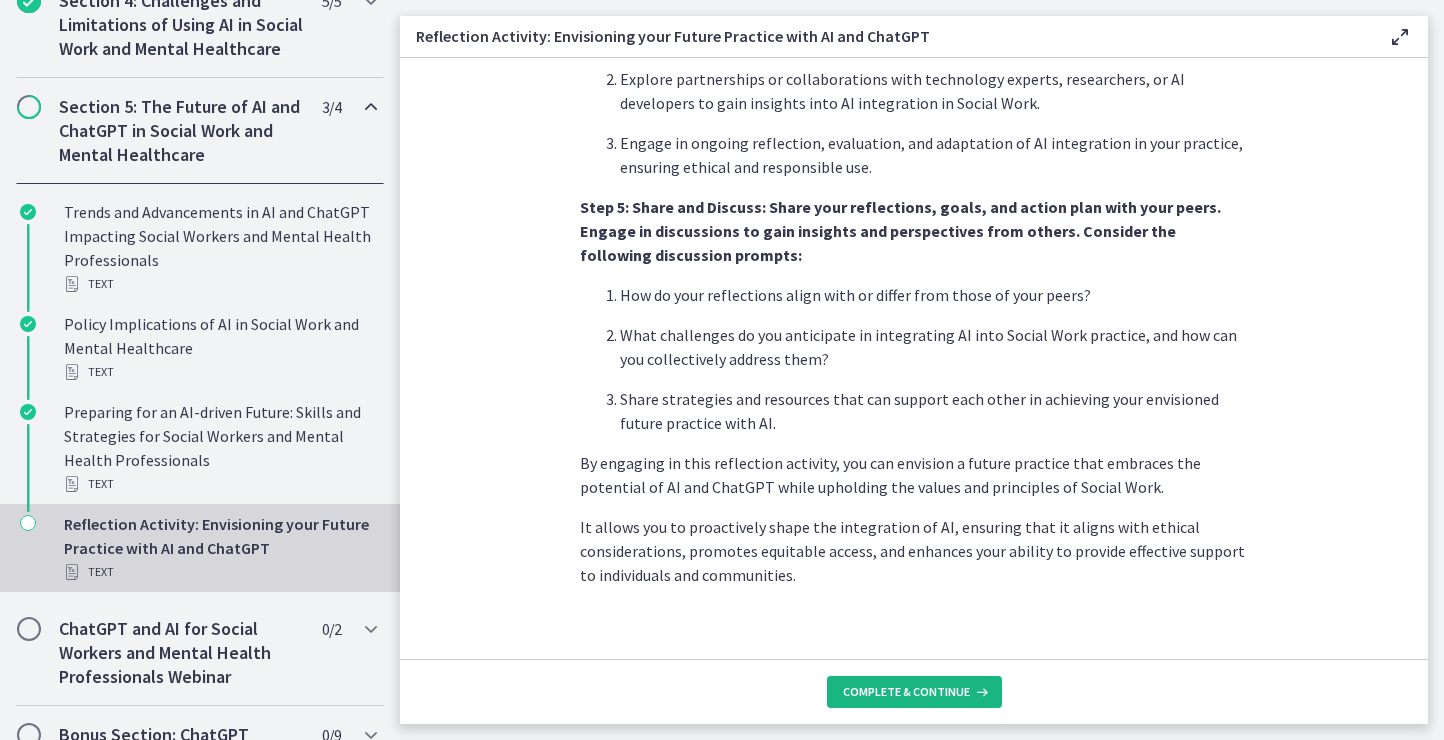 click on "Complete & continue" at bounding box center (906, 692) 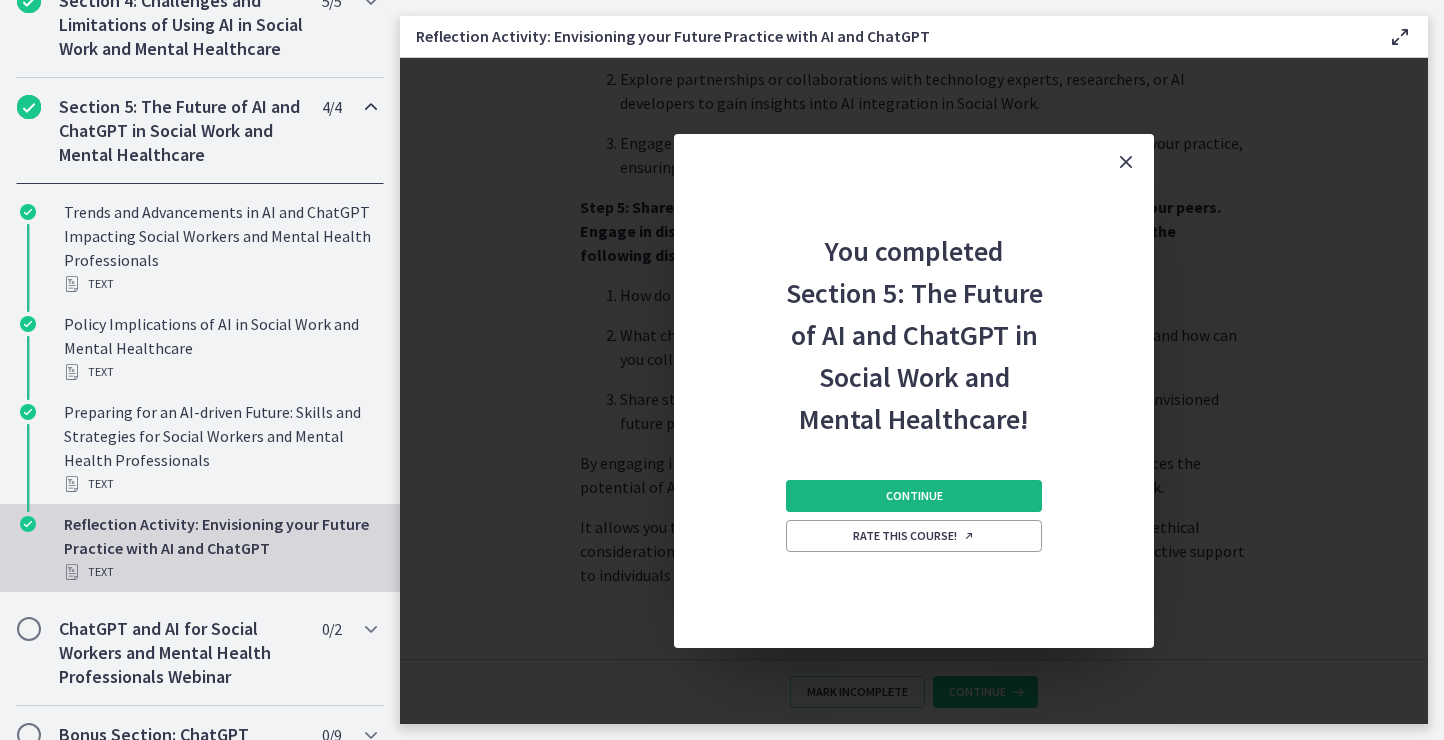 click on "Continue" at bounding box center (914, 496) 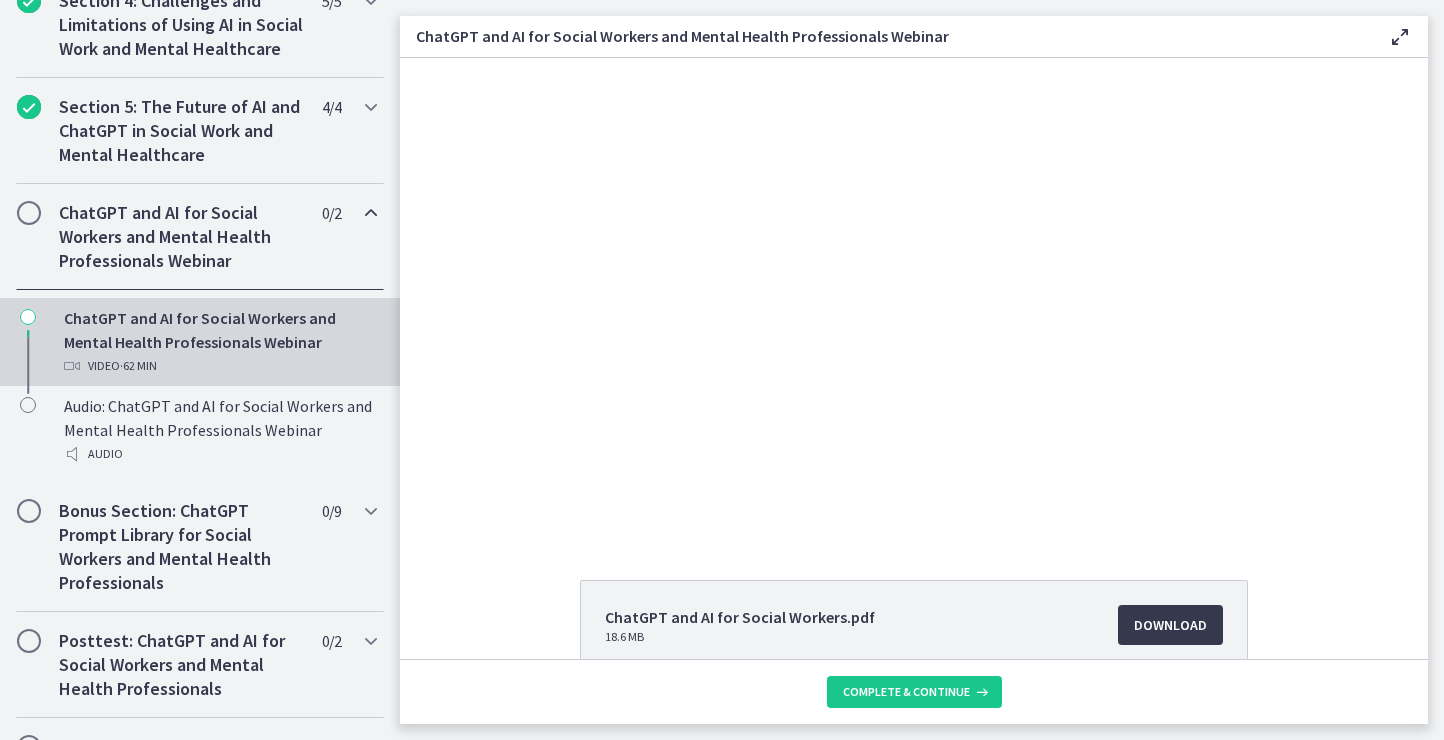 scroll, scrollTop: 0, scrollLeft: 0, axis: both 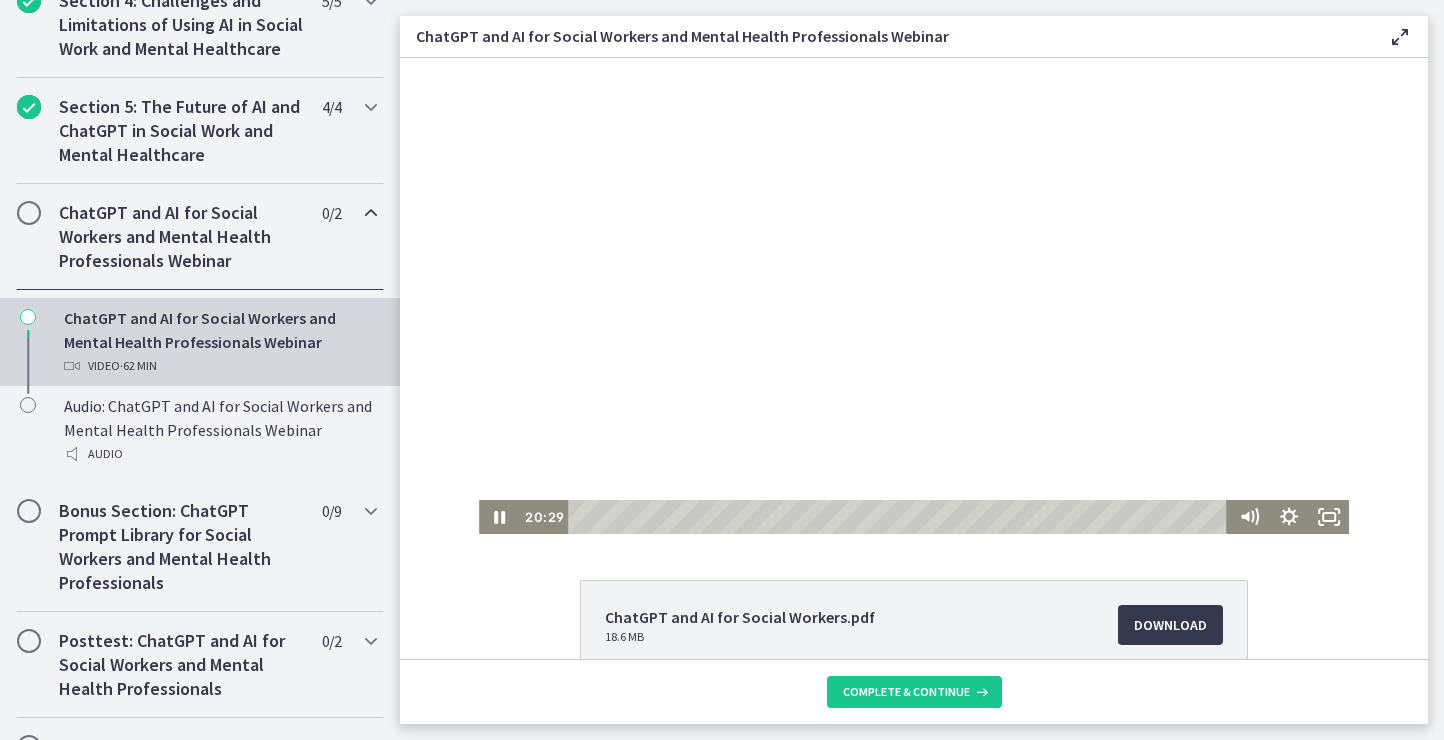click at bounding box center (900, 517) 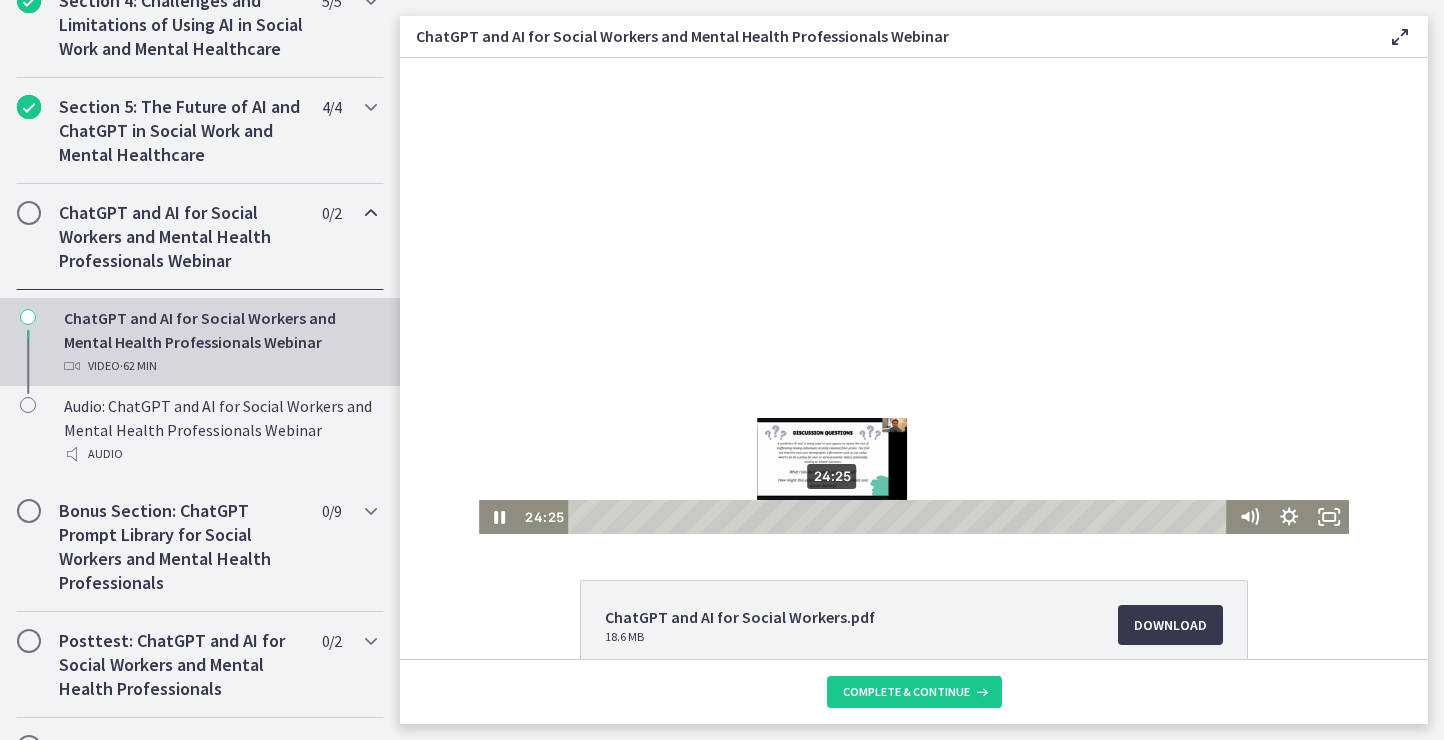 click on "24:25" at bounding box center [900, 517] 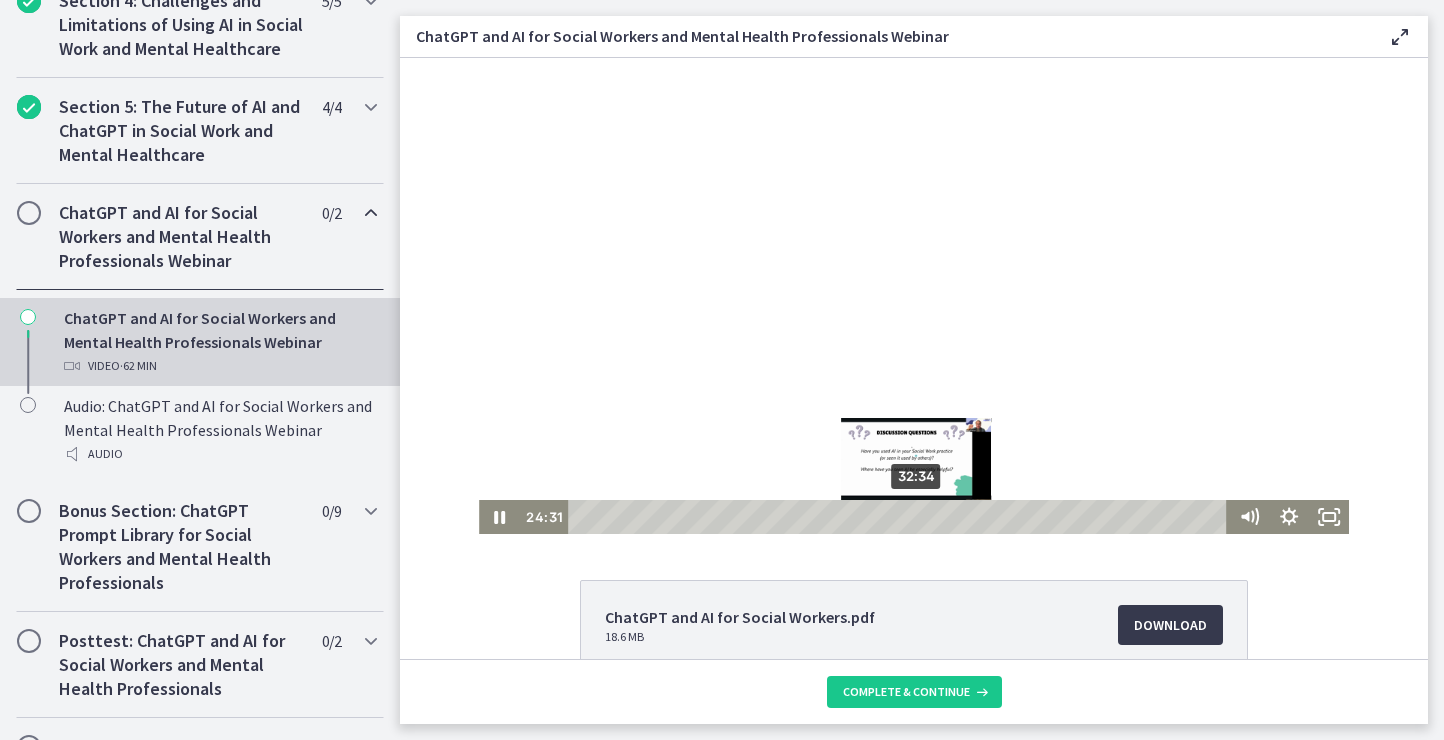 click on "32:34" at bounding box center (900, 517) 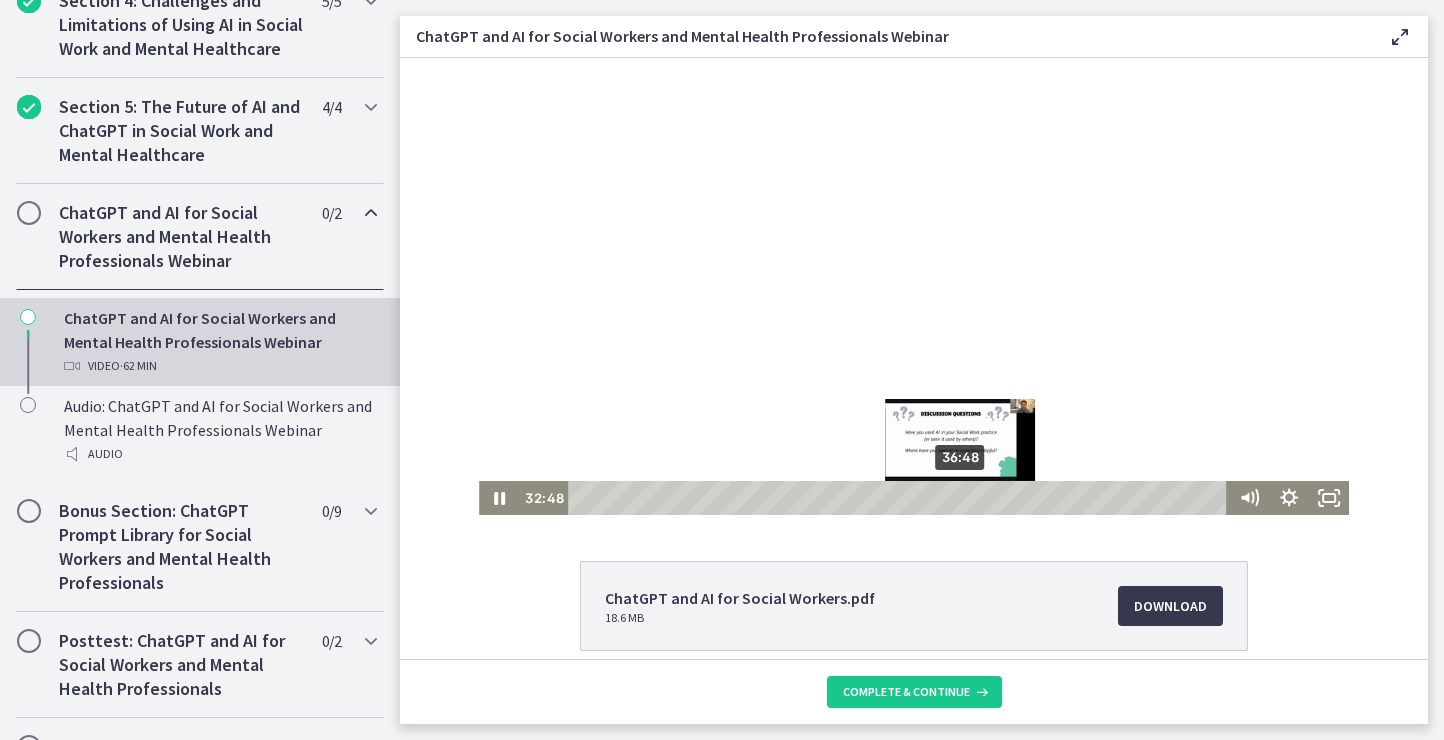 scroll, scrollTop: 0, scrollLeft: 0, axis: both 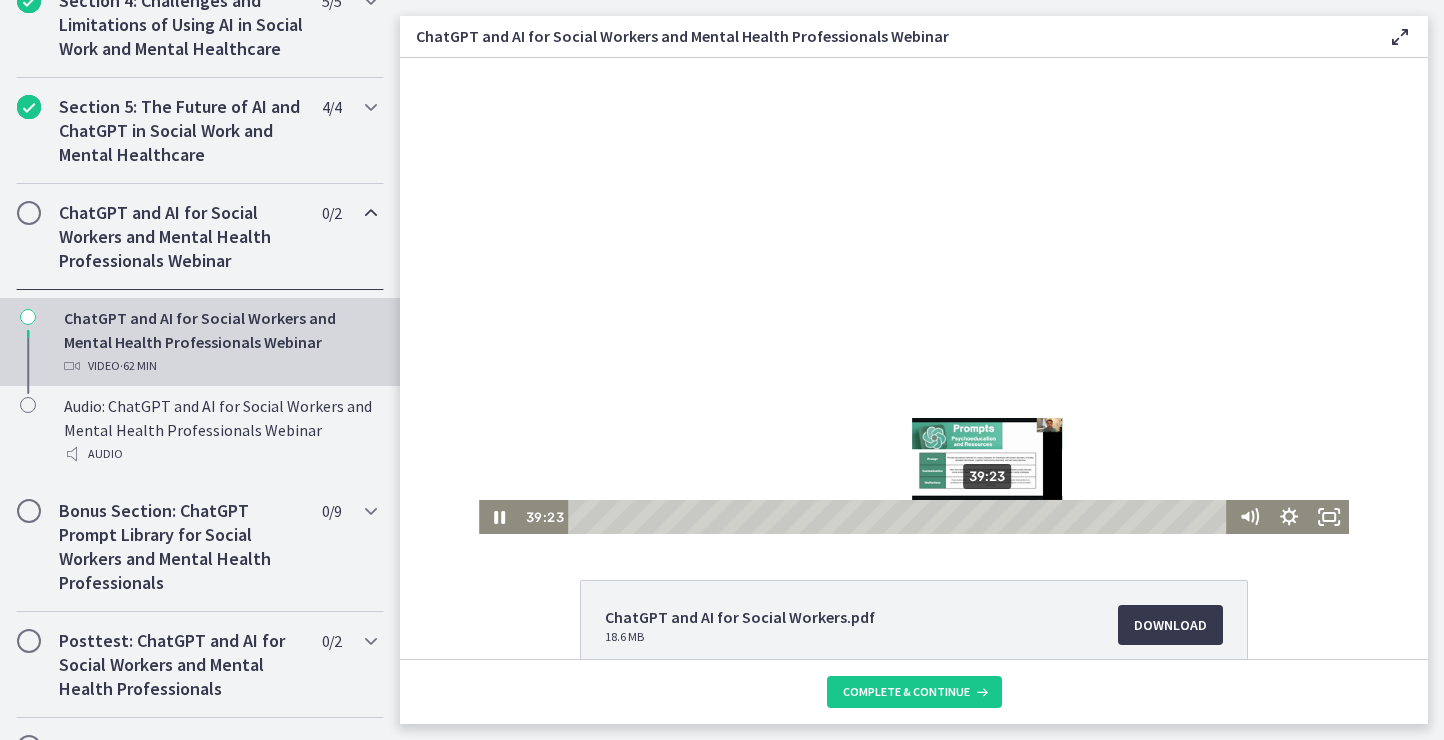click on "39:23" at bounding box center [900, 517] 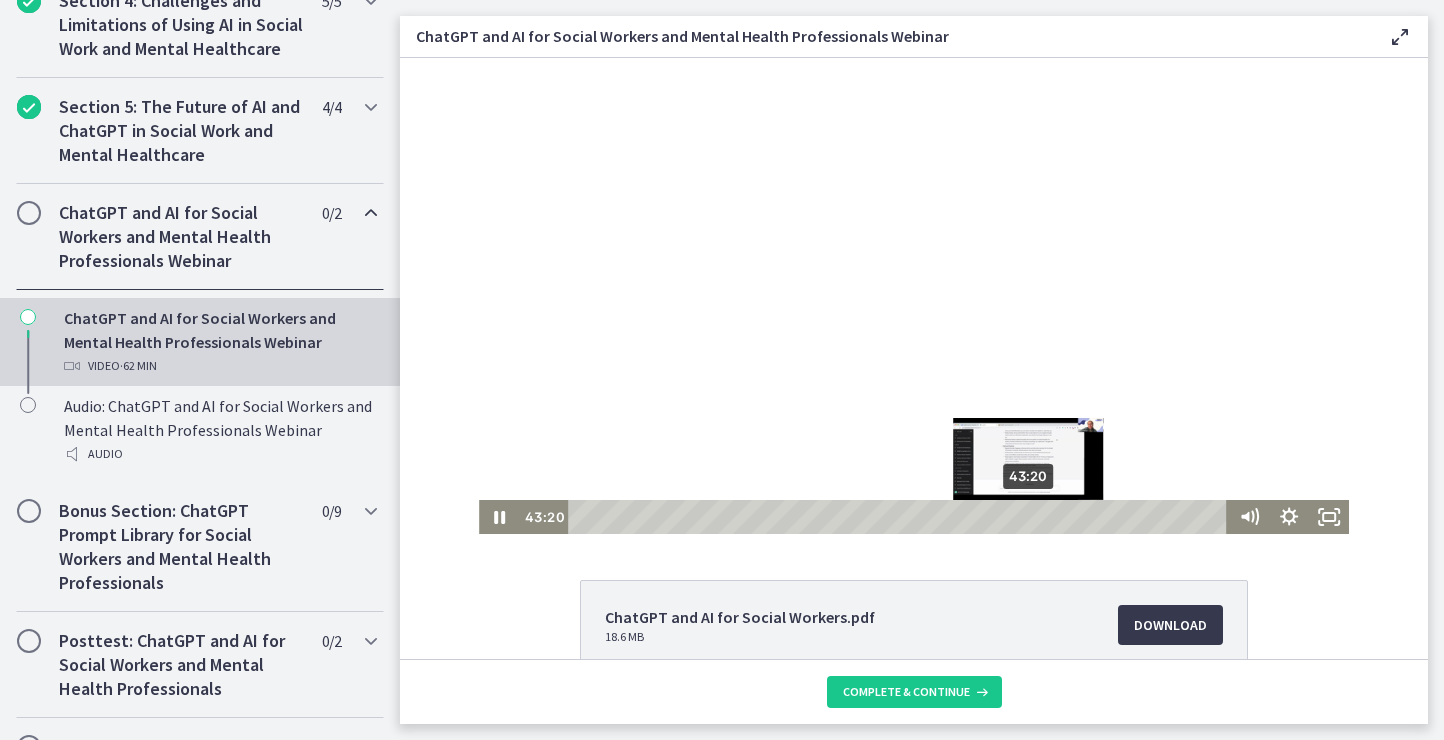click on "43:20" at bounding box center (900, 517) 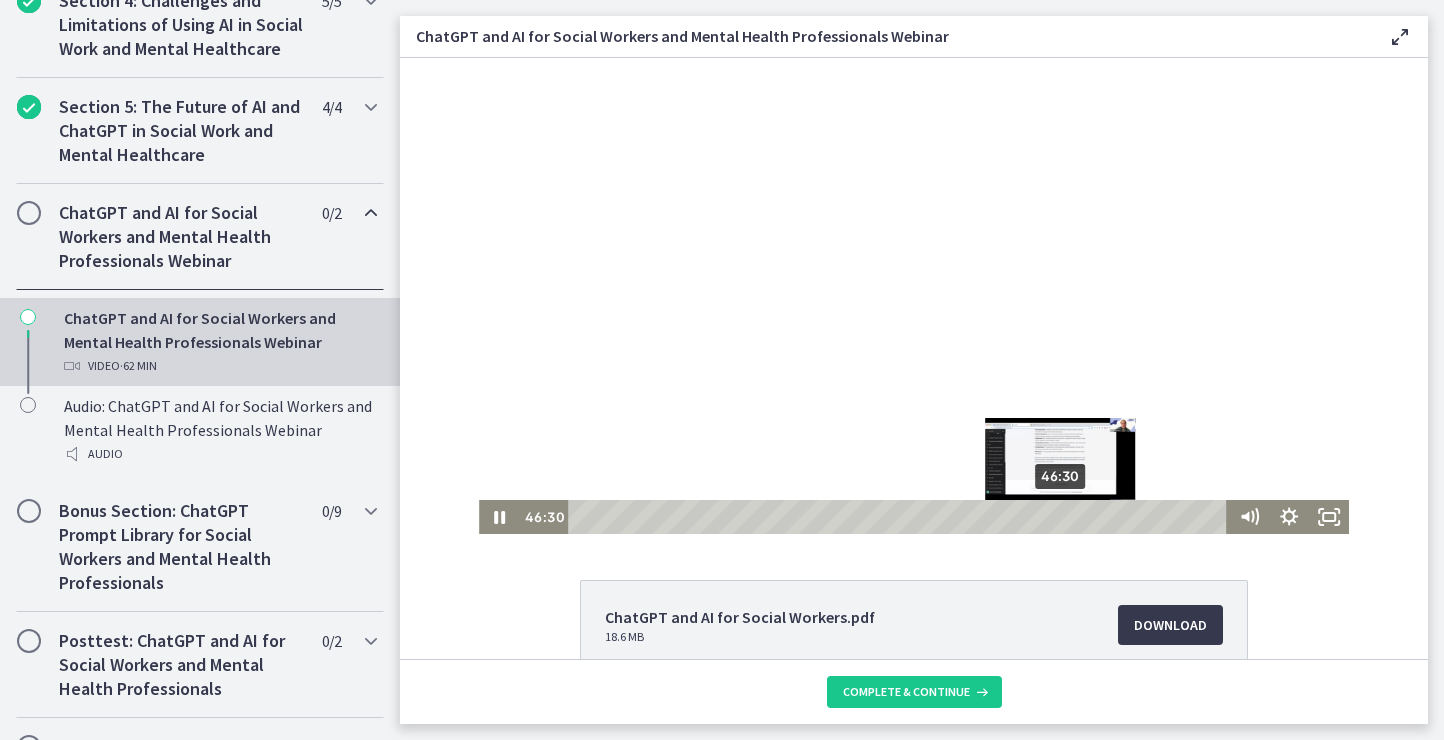 click on "46:30" at bounding box center [900, 517] 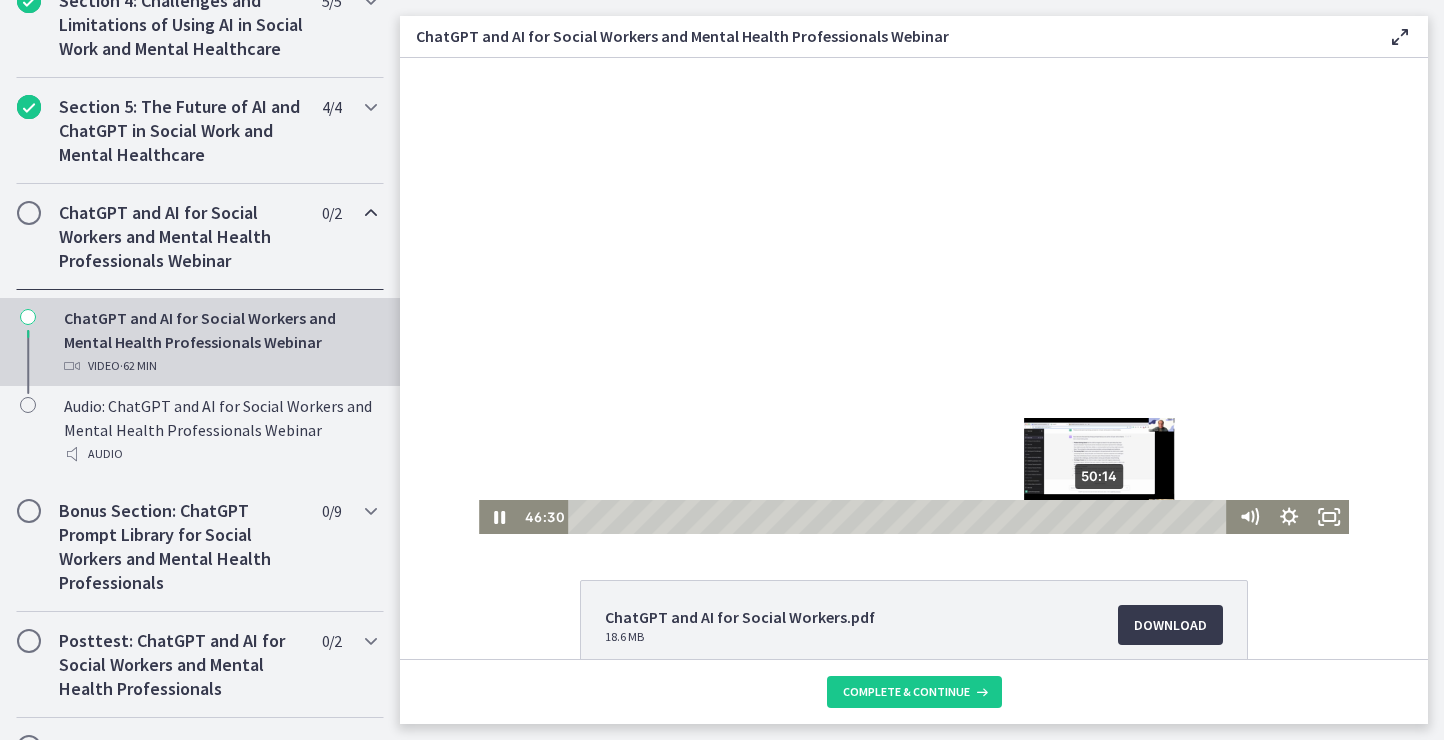 click on "50:14" at bounding box center [900, 517] 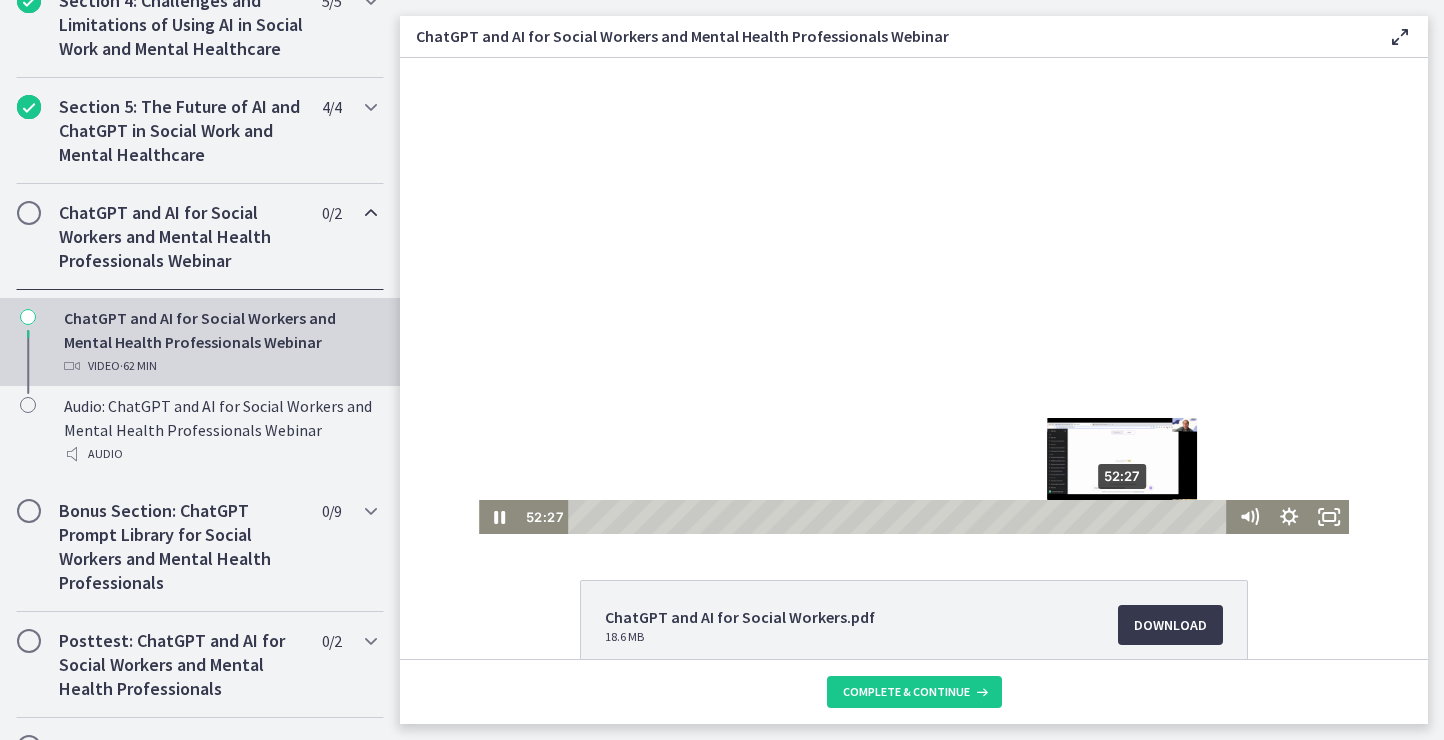 click on "52:27" at bounding box center [900, 517] 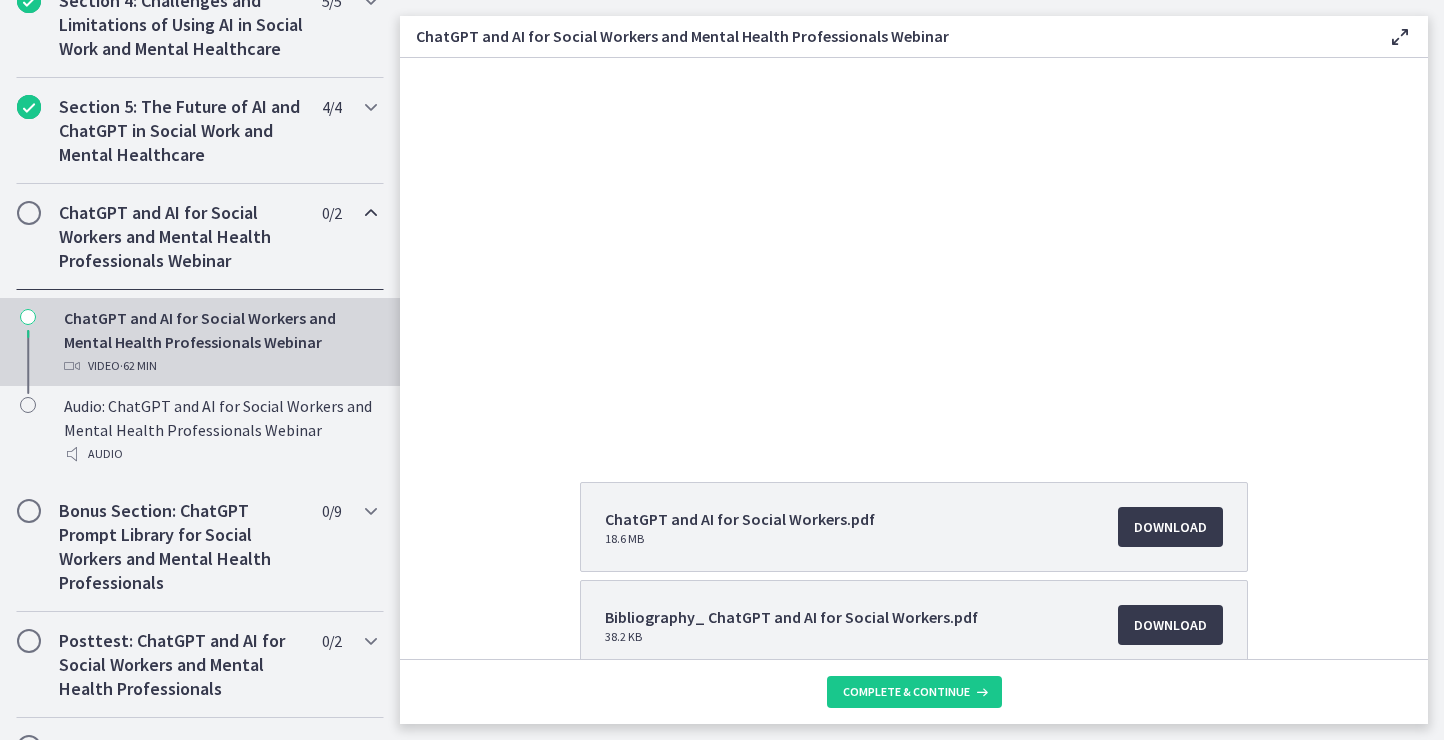 scroll, scrollTop: 205, scrollLeft: 0, axis: vertical 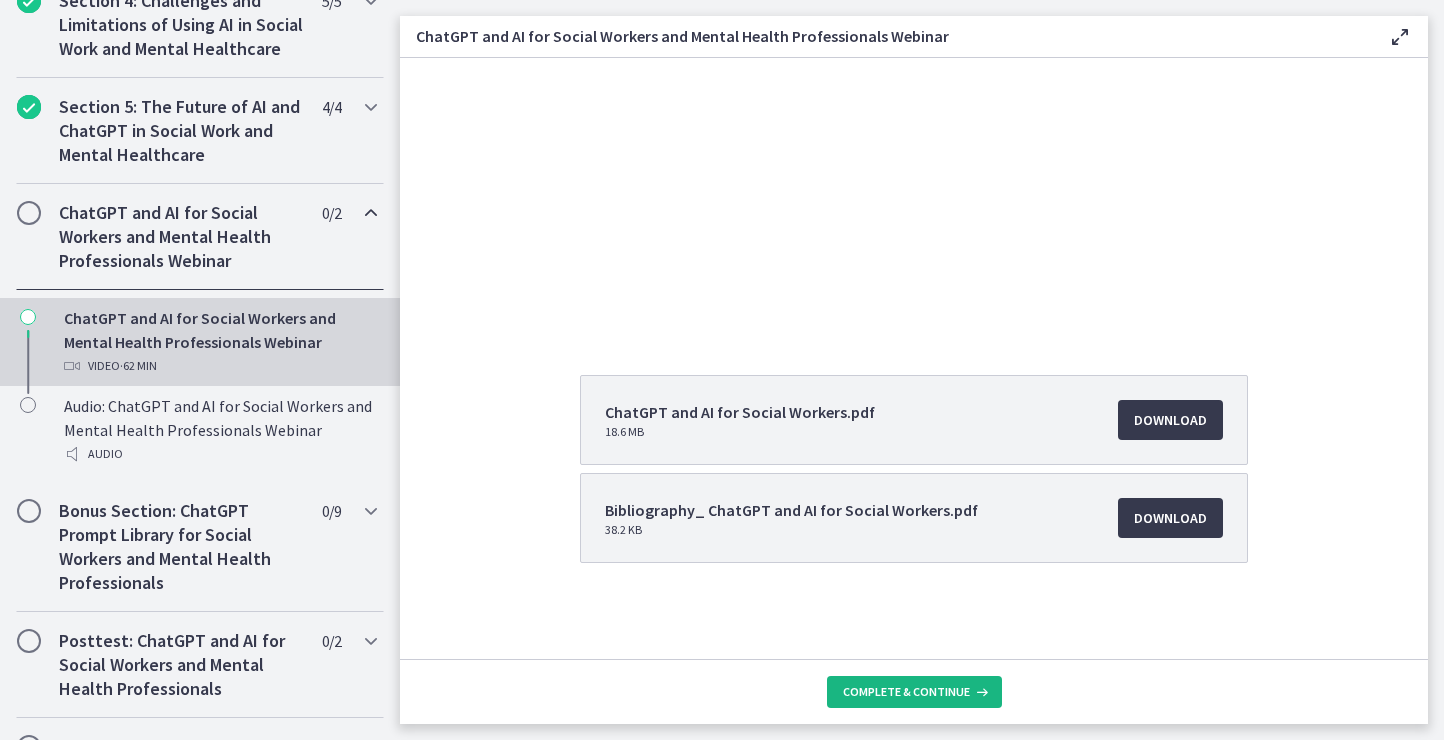 click on "Complete & continue" at bounding box center (906, 692) 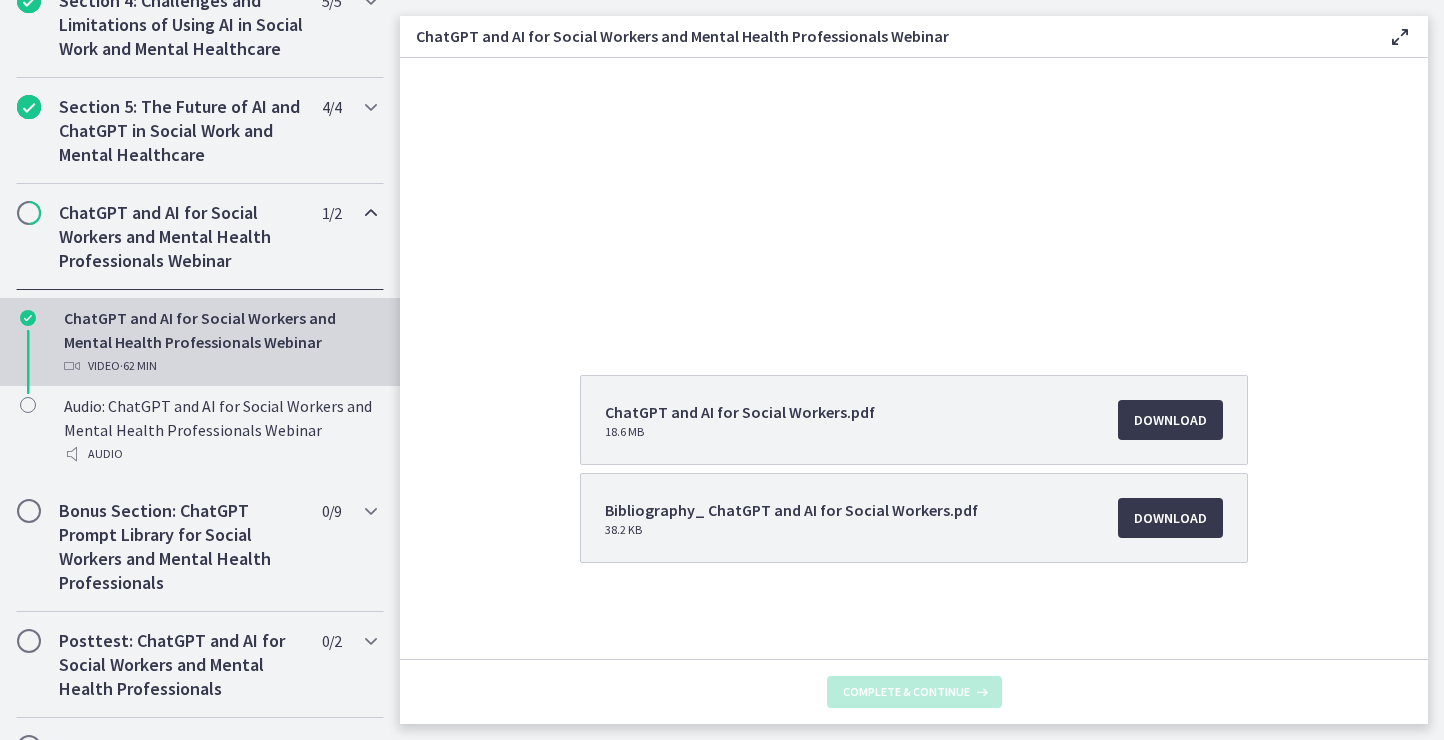 scroll, scrollTop: 0, scrollLeft: 0, axis: both 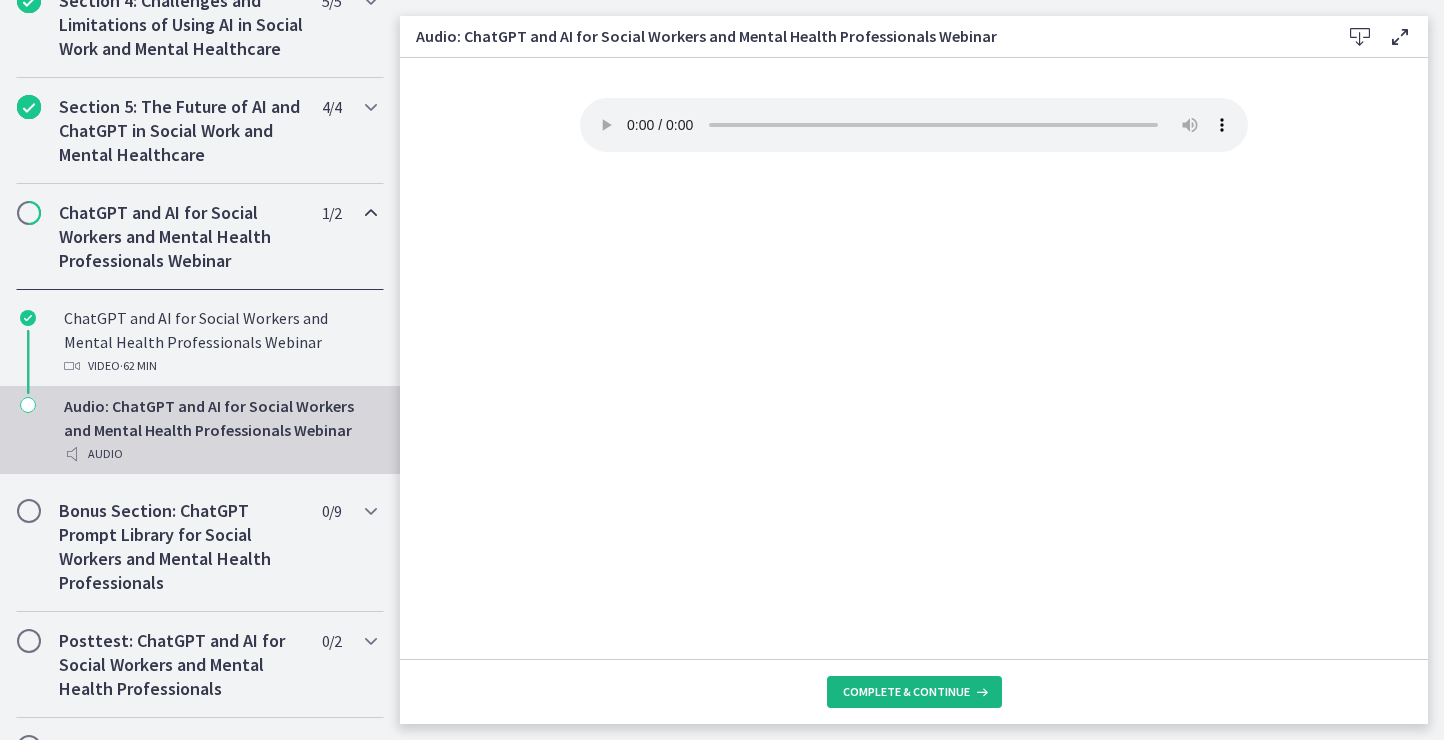 click on "Complete & continue" at bounding box center (906, 692) 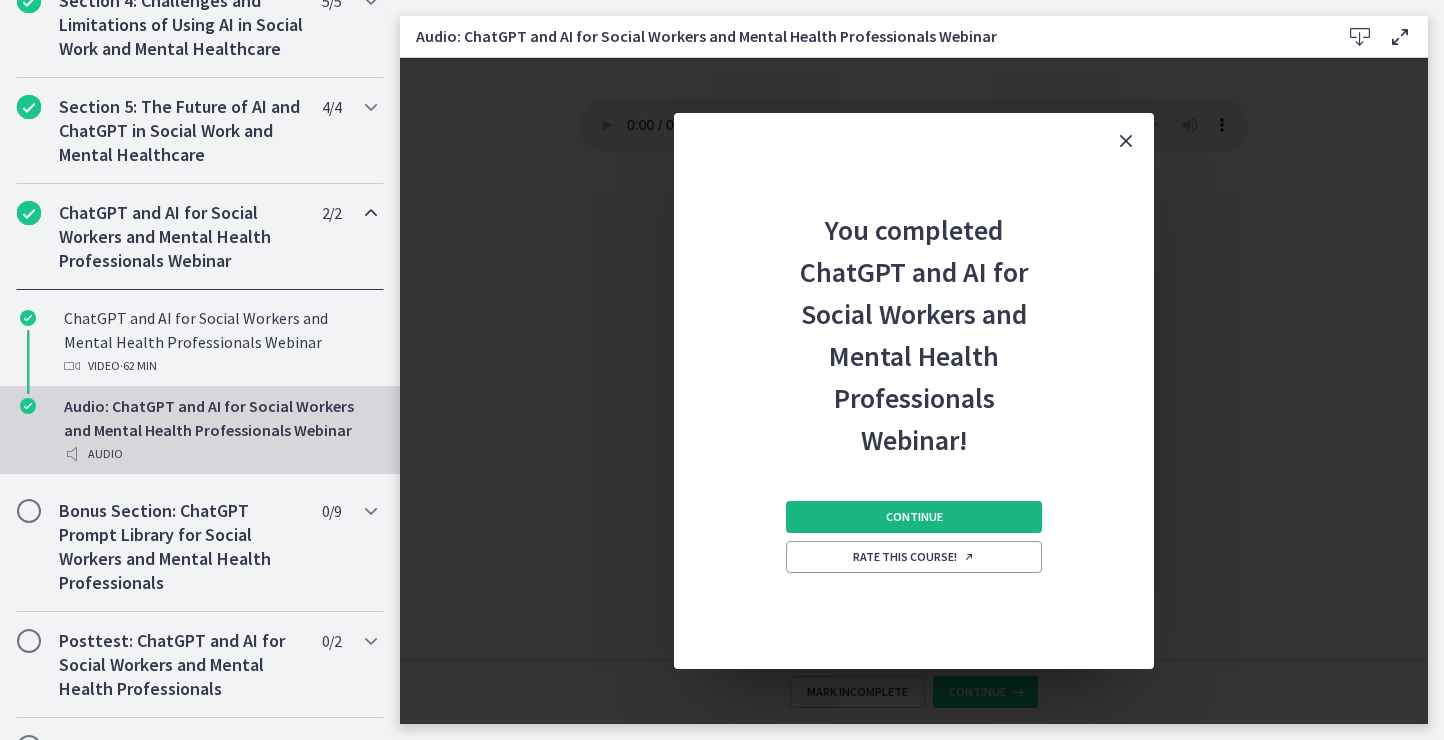 click on "Continue" at bounding box center (914, 517) 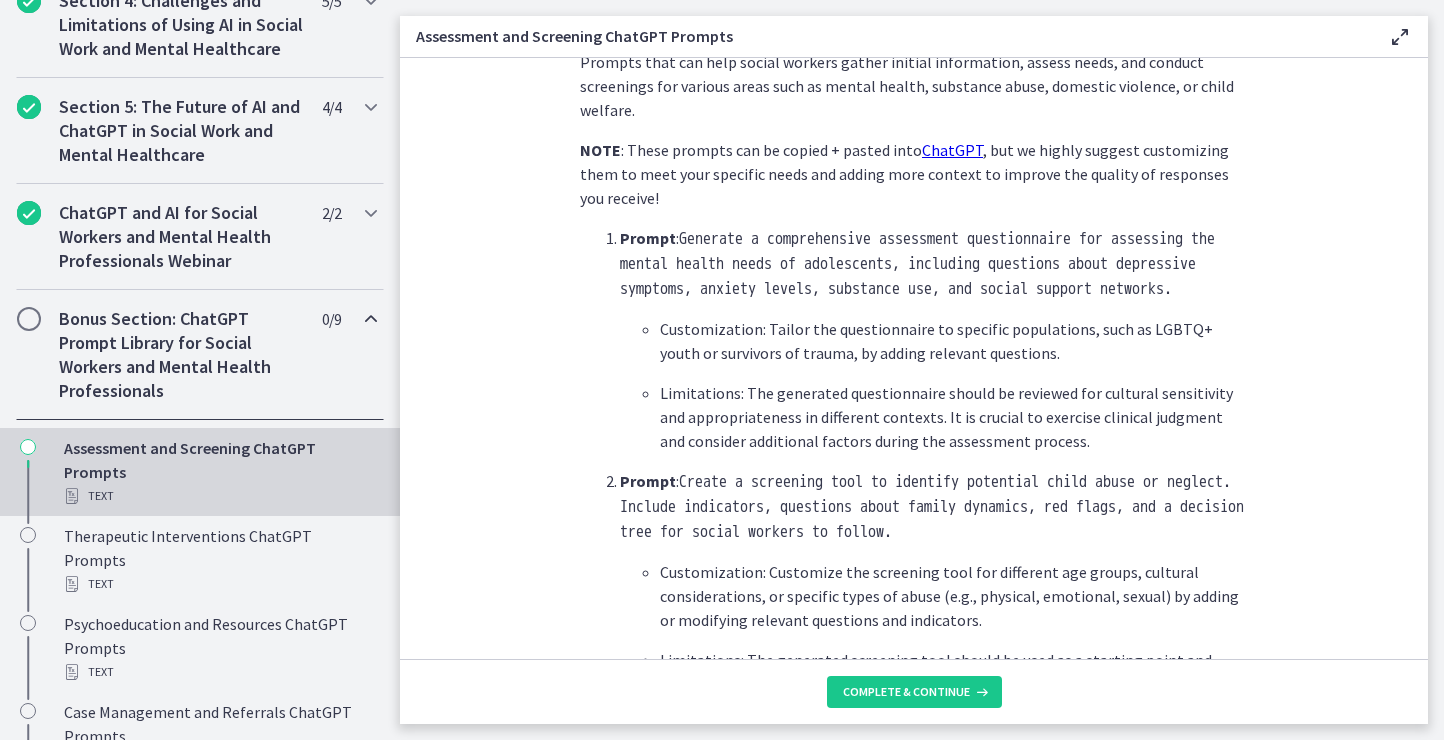 scroll, scrollTop: 497, scrollLeft: 0, axis: vertical 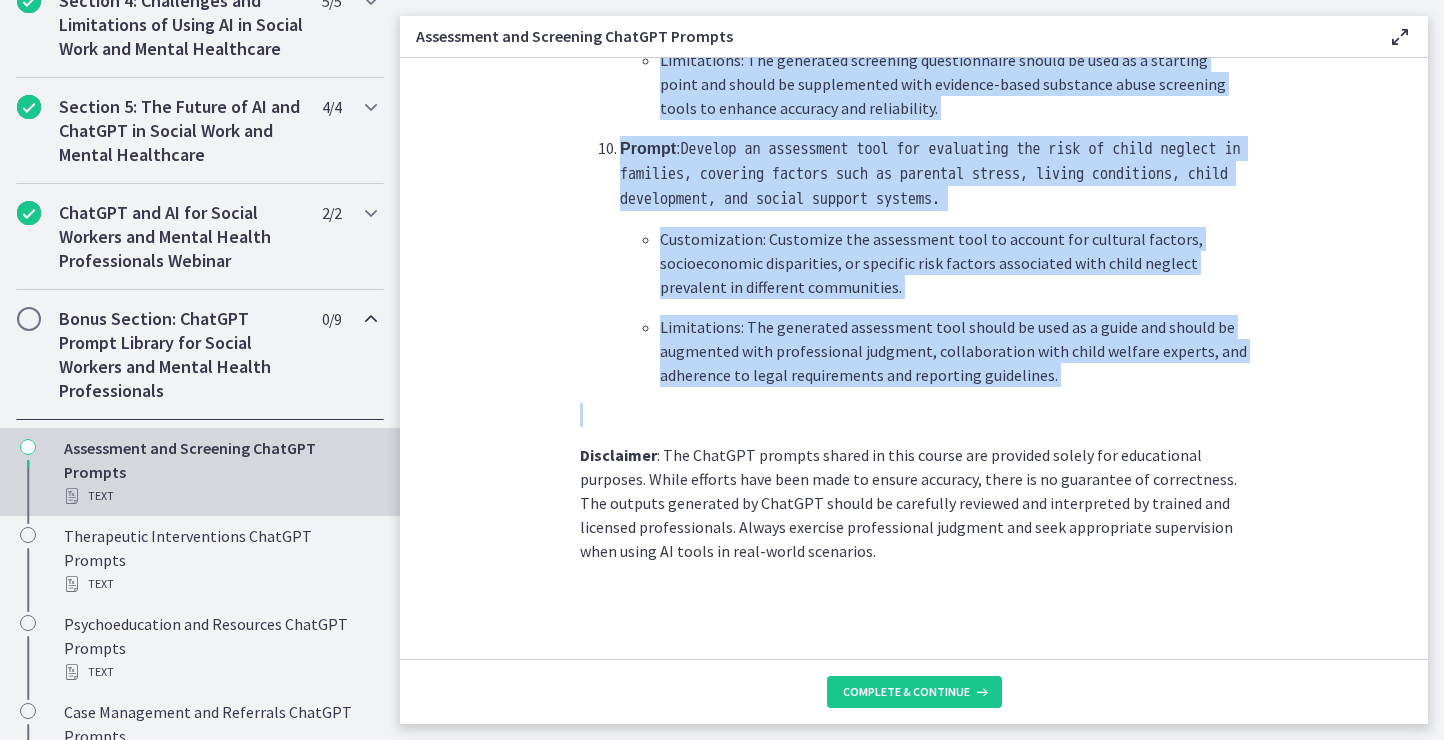 drag, startPoint x: 594, startPoint y: 219, endPoint x: 1065, endPoint y: 394, distance: 502.45996 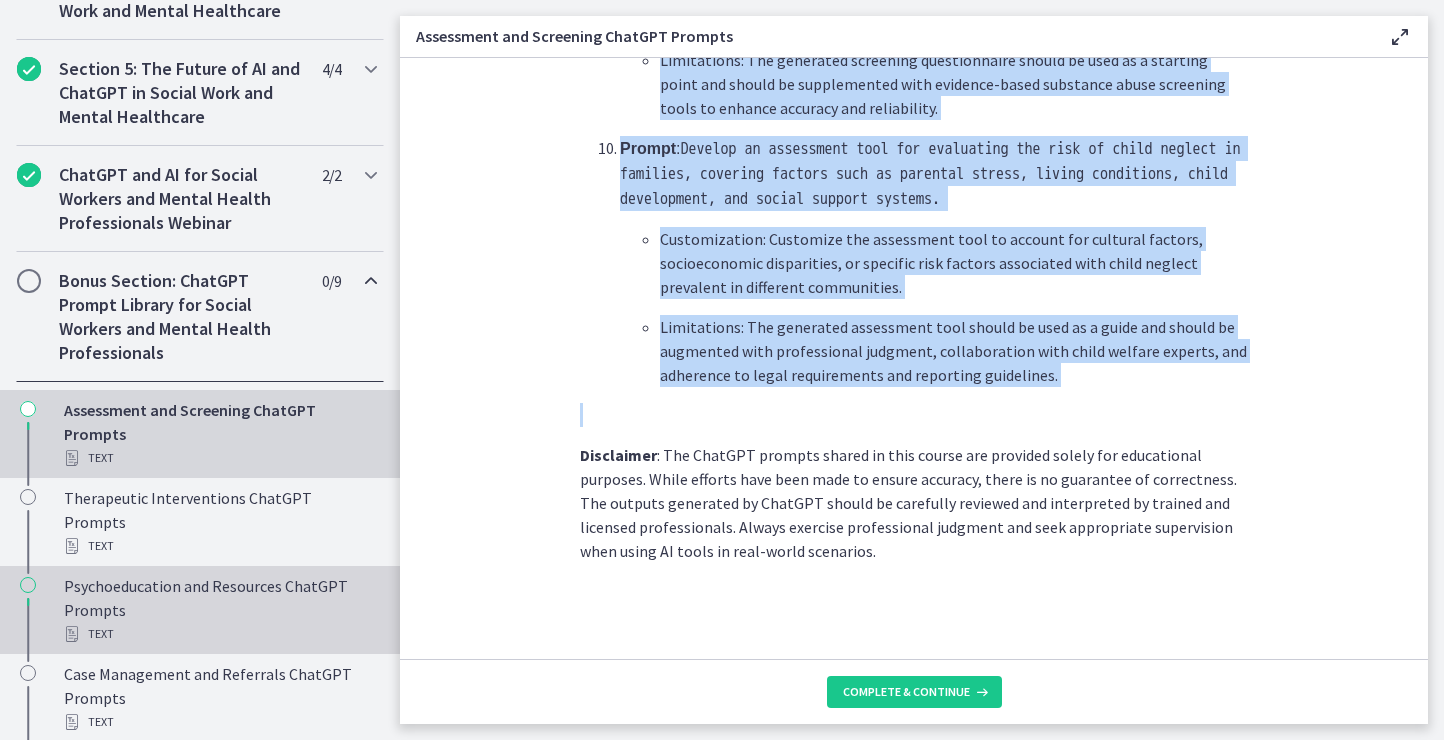 scroll, scrollTop: 866, scrollLeft: 0, axis: vertical 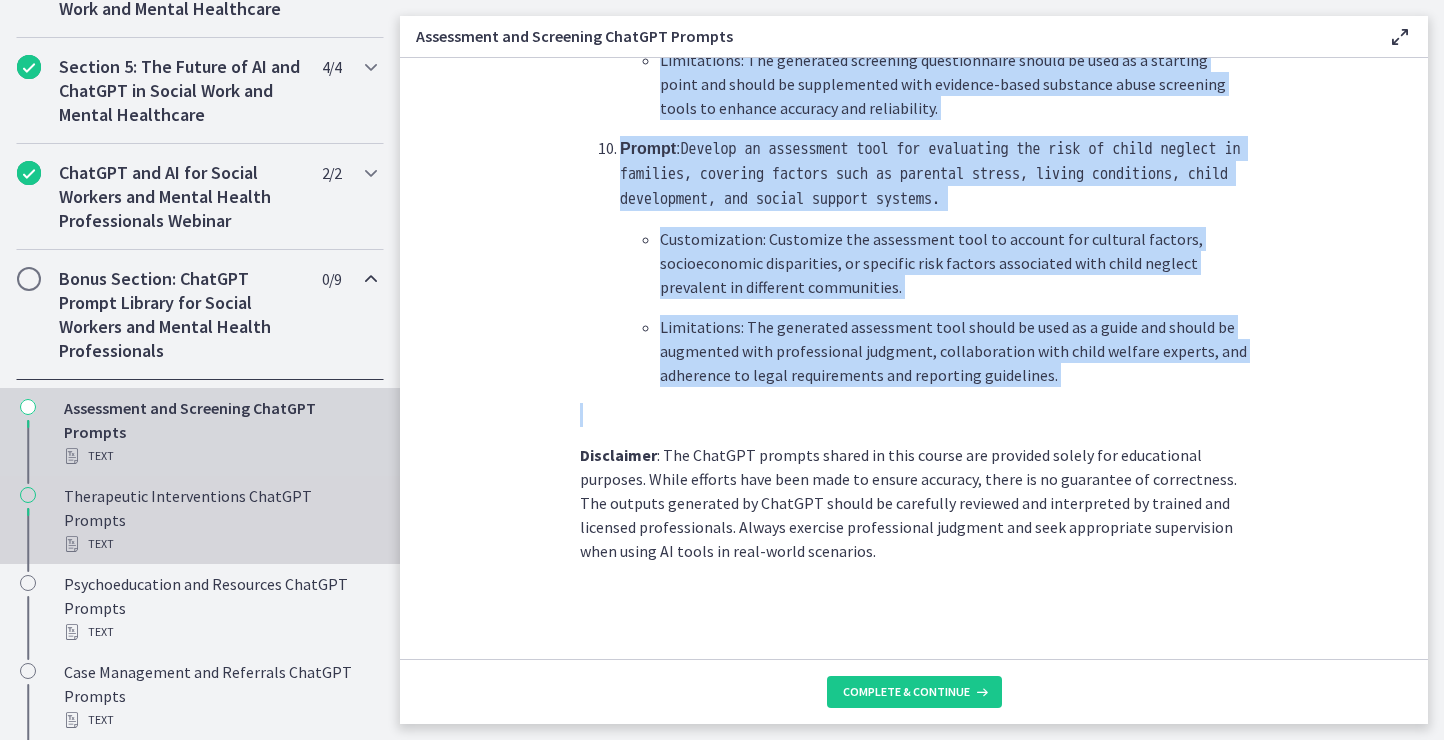 click on "Text" at bounding box center [220, 544] 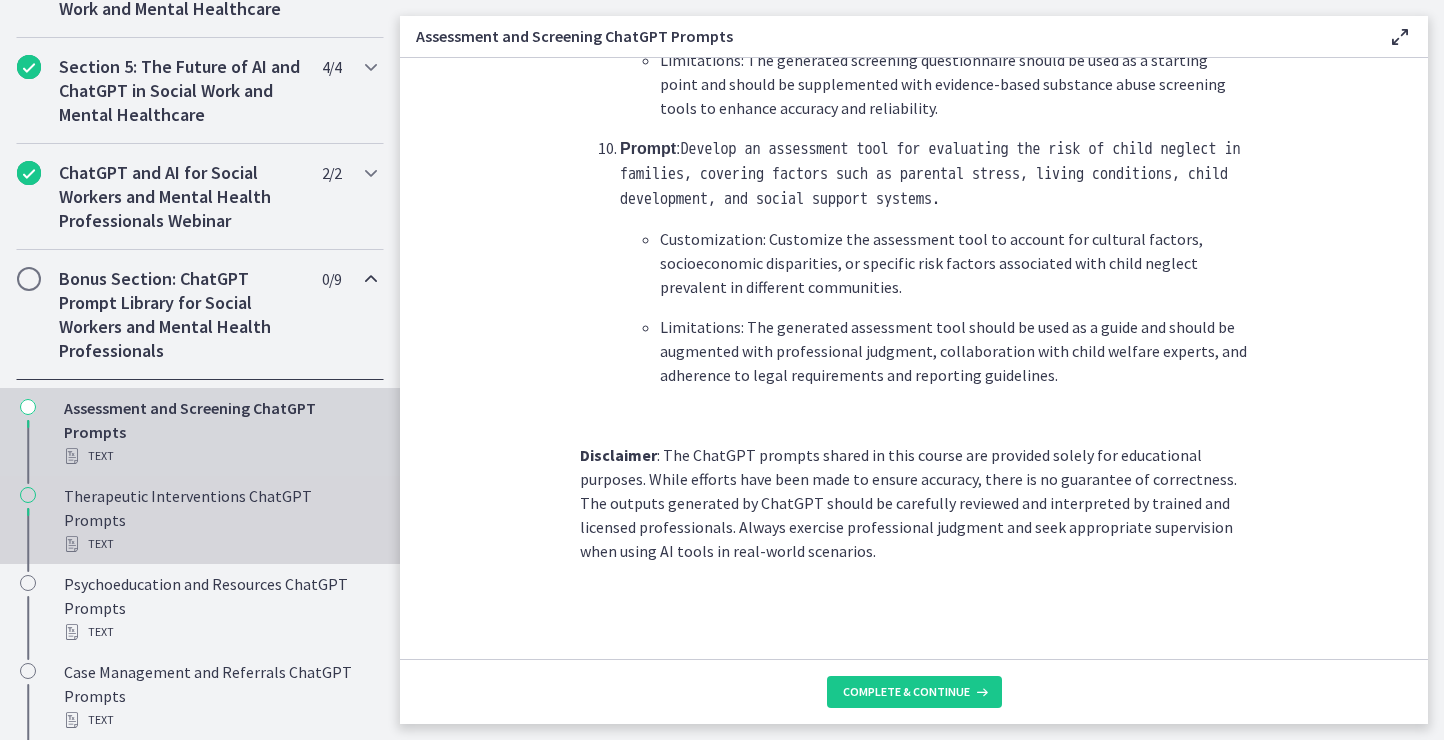 scroll, scrollTop: 0, scrollLeft: 0, axis: both 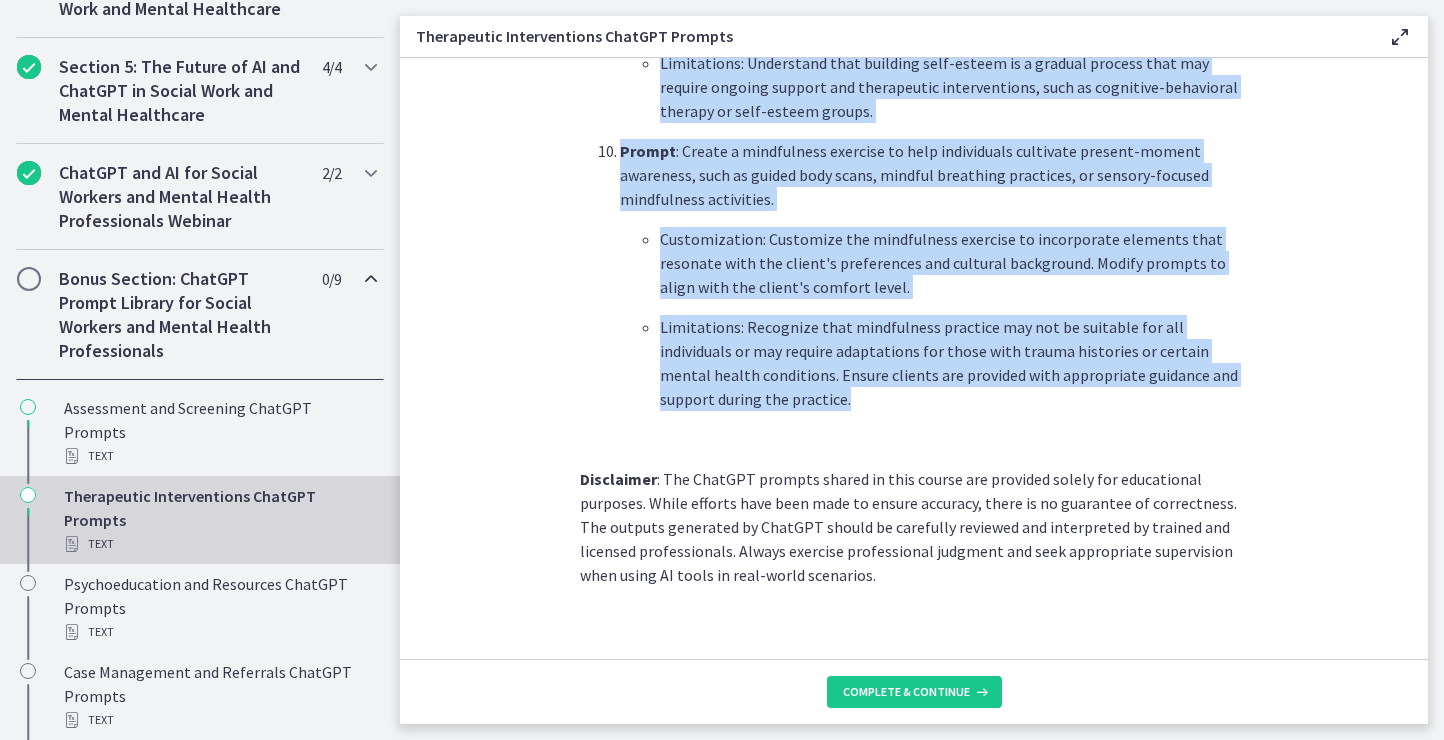 drag, startPoint x: 595, startPoint y: 431, endPoint x: 788, endPoint y: 378, distance: 200.14494 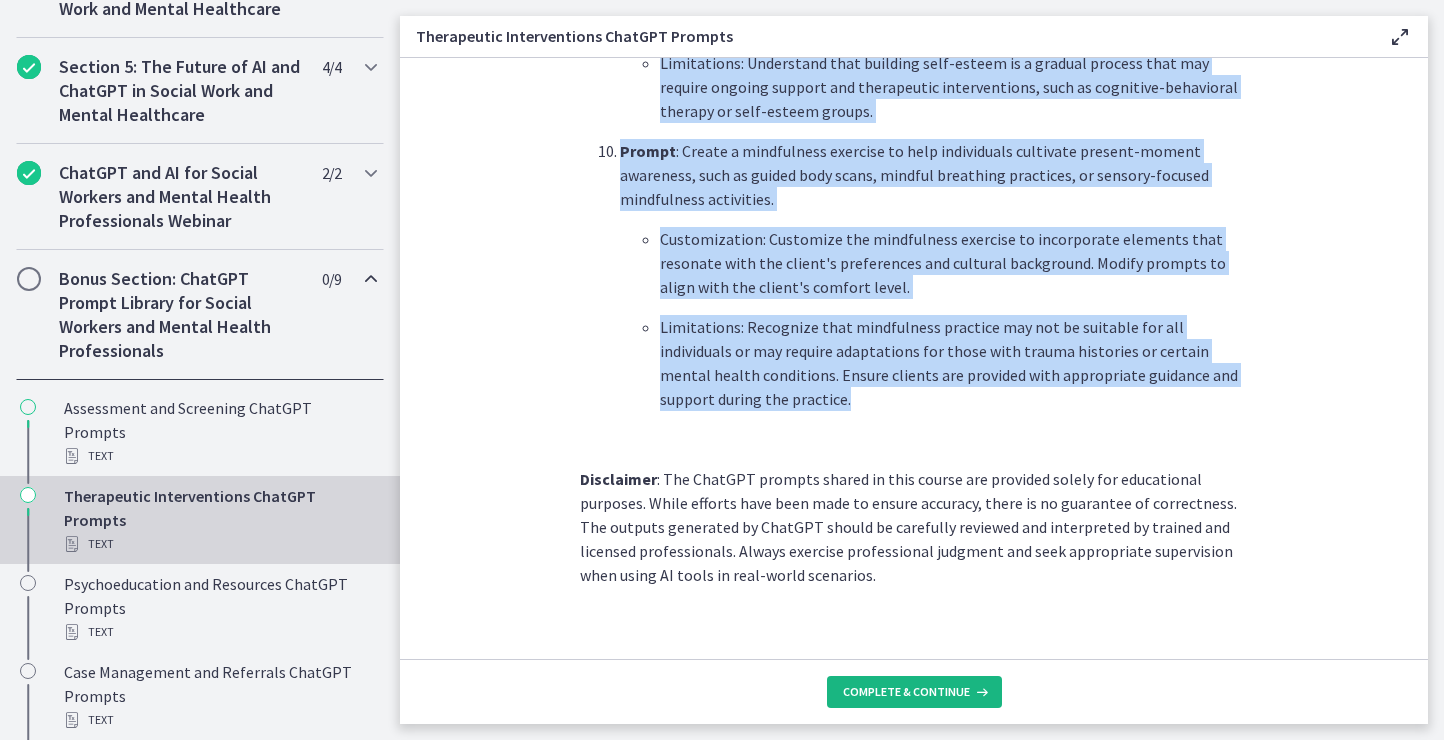 click on "Complete & continue" at bounding box center [906, 692] 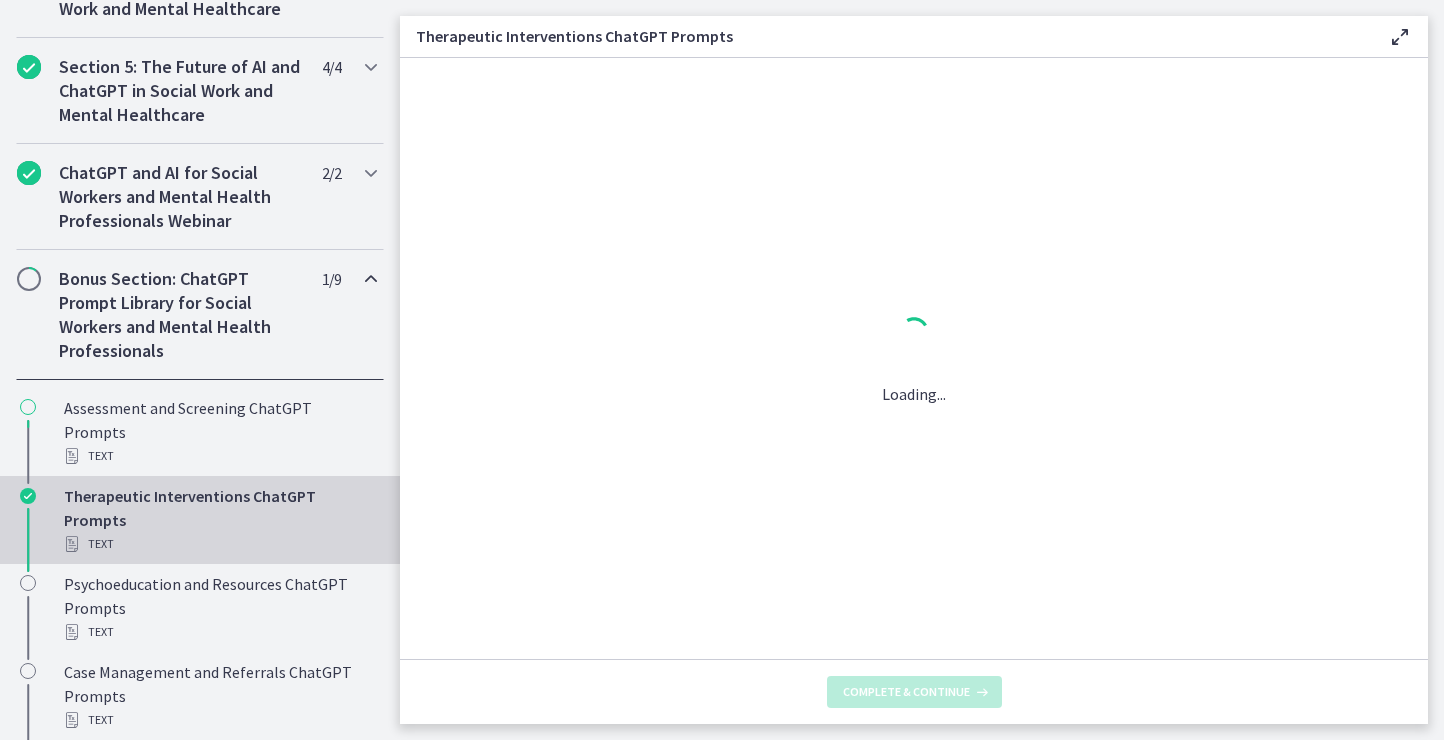 scroll, scrollTop: 0, scrollLeft: 0, axis: both 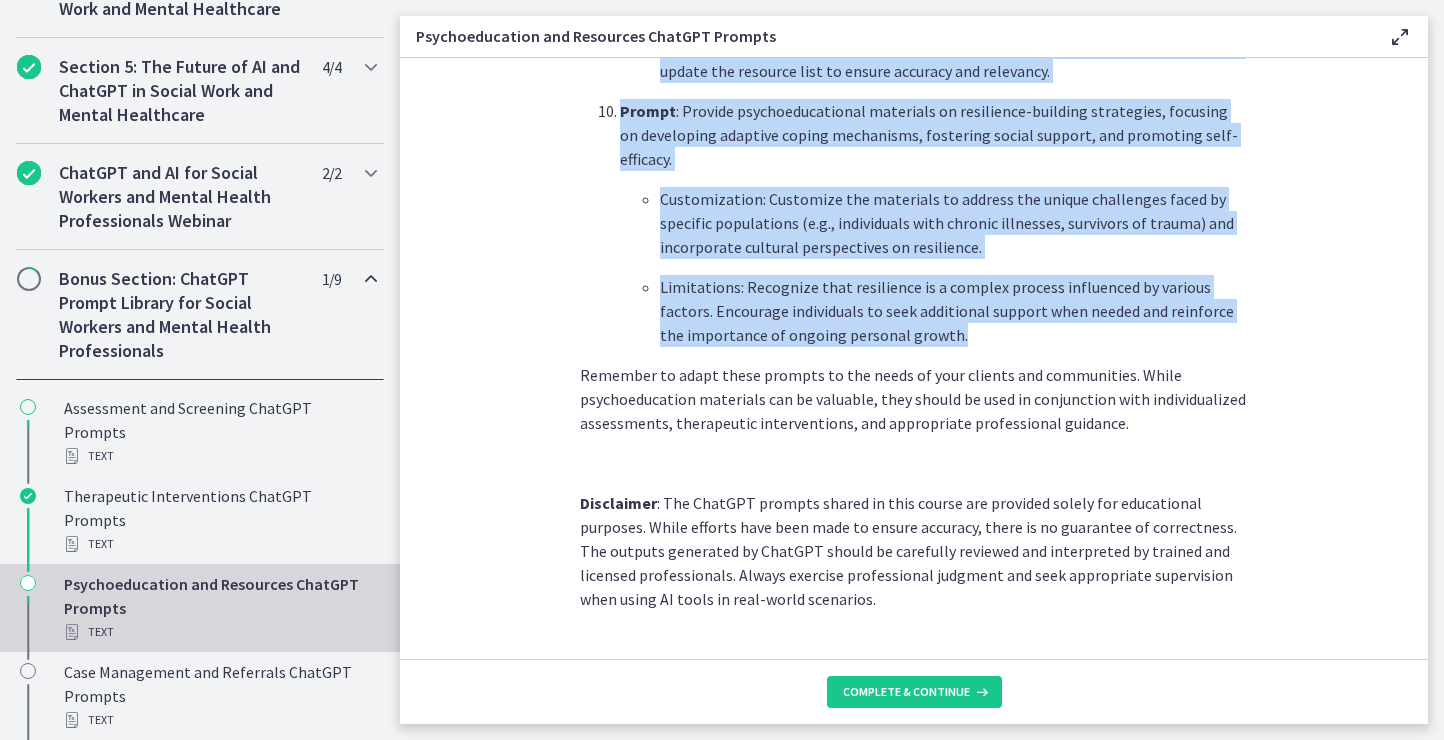 drag, startPoint x: 602, startPoint y: 384, endPoint x: 960, endPoint y: 286, distance: 371.1711 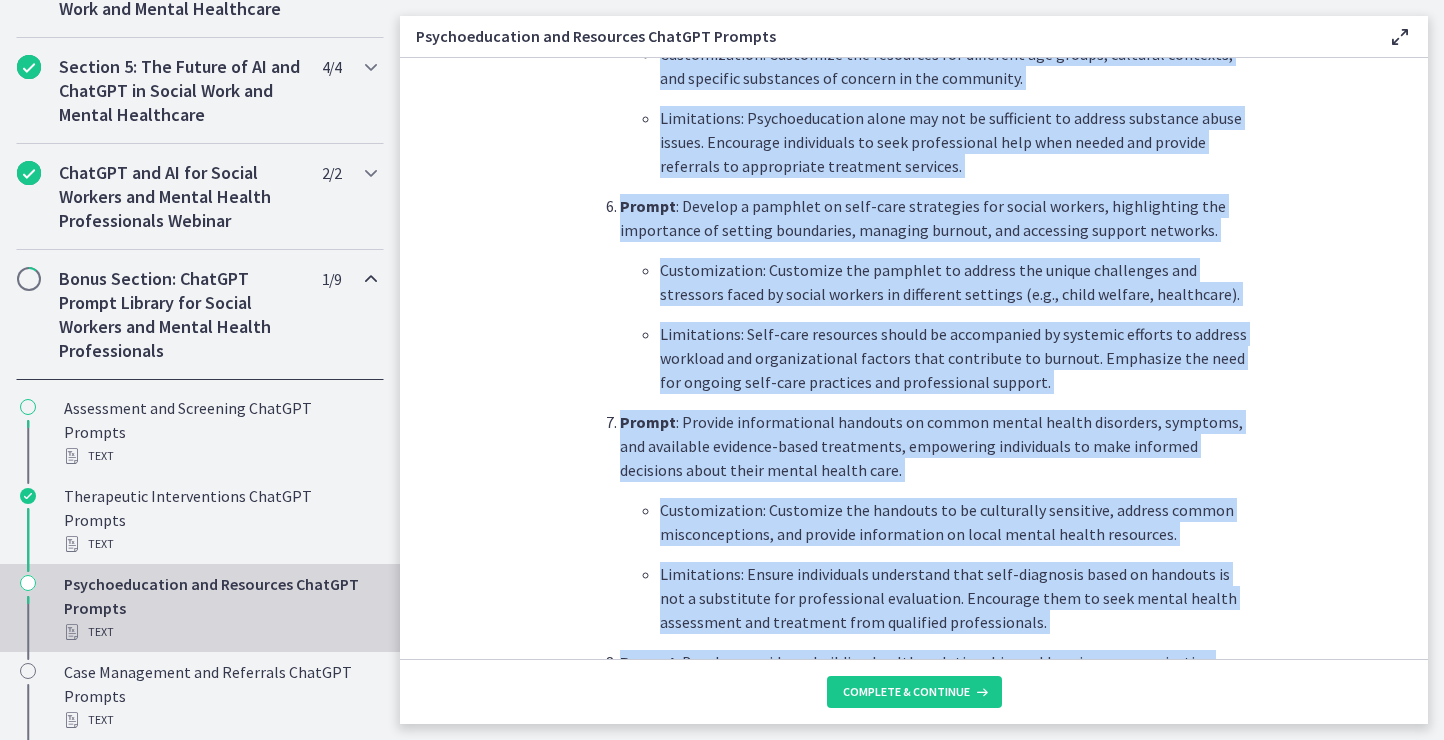 scroll, scrollTop: 1704, scrollLeft: 0, axis: vertical 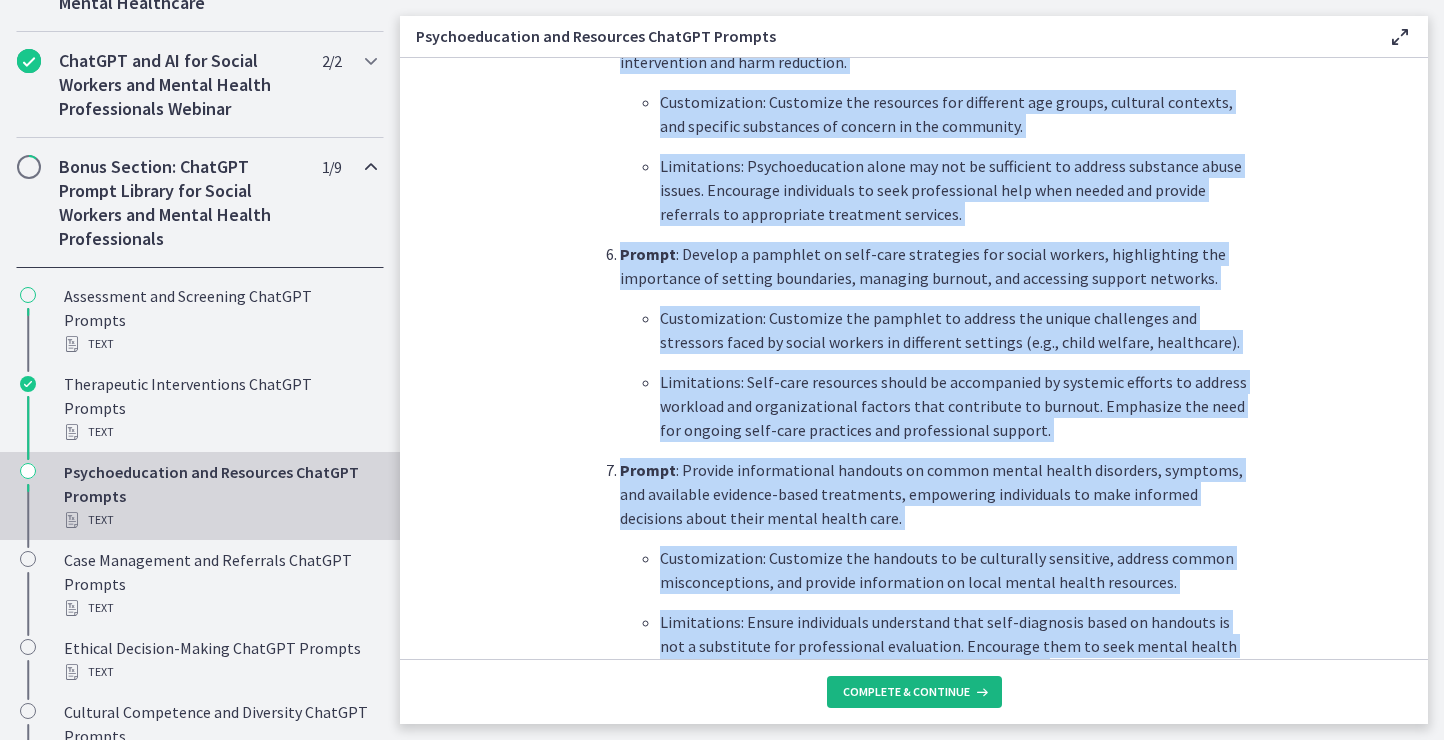 click on "Complete & continue" at bounding box center (914, 692) 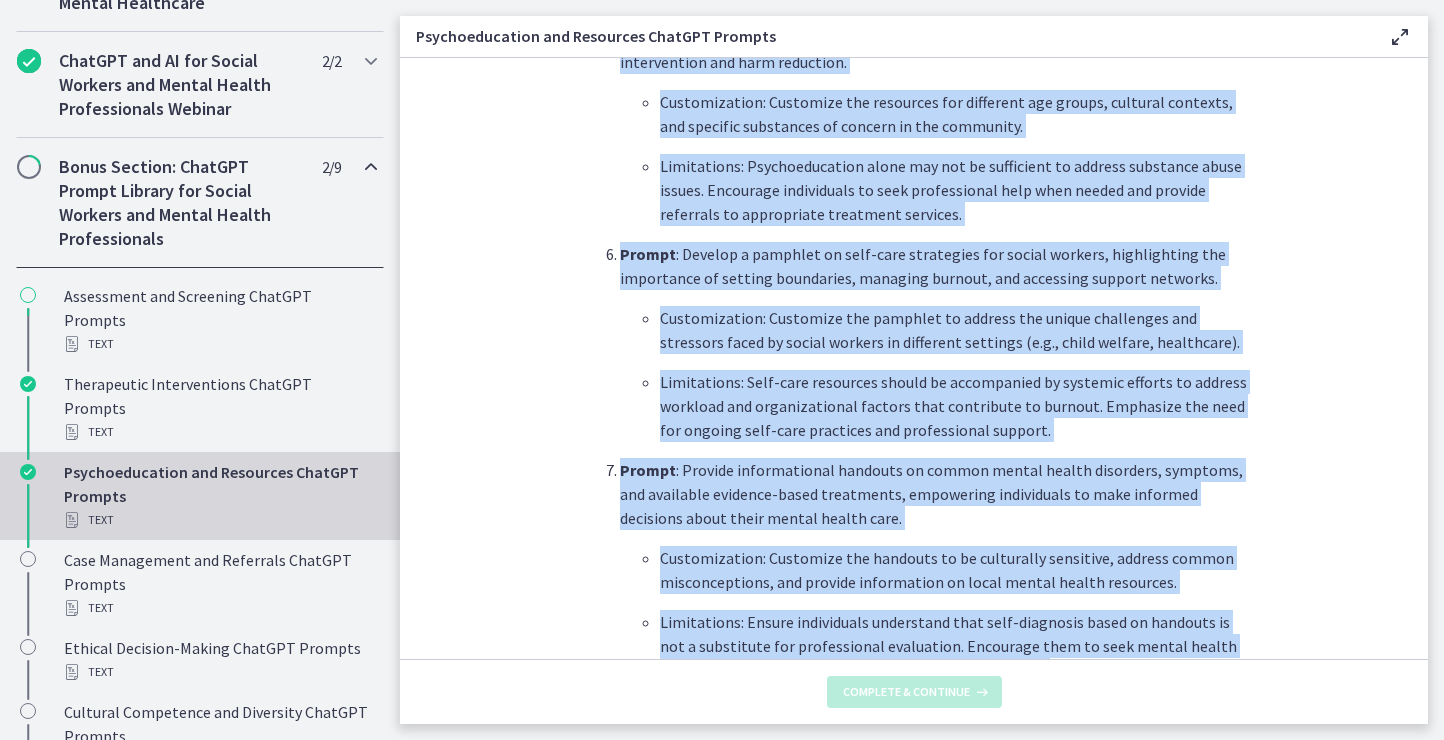 scroll, scrollTop: 0, scrollLeft: 0, axis: both 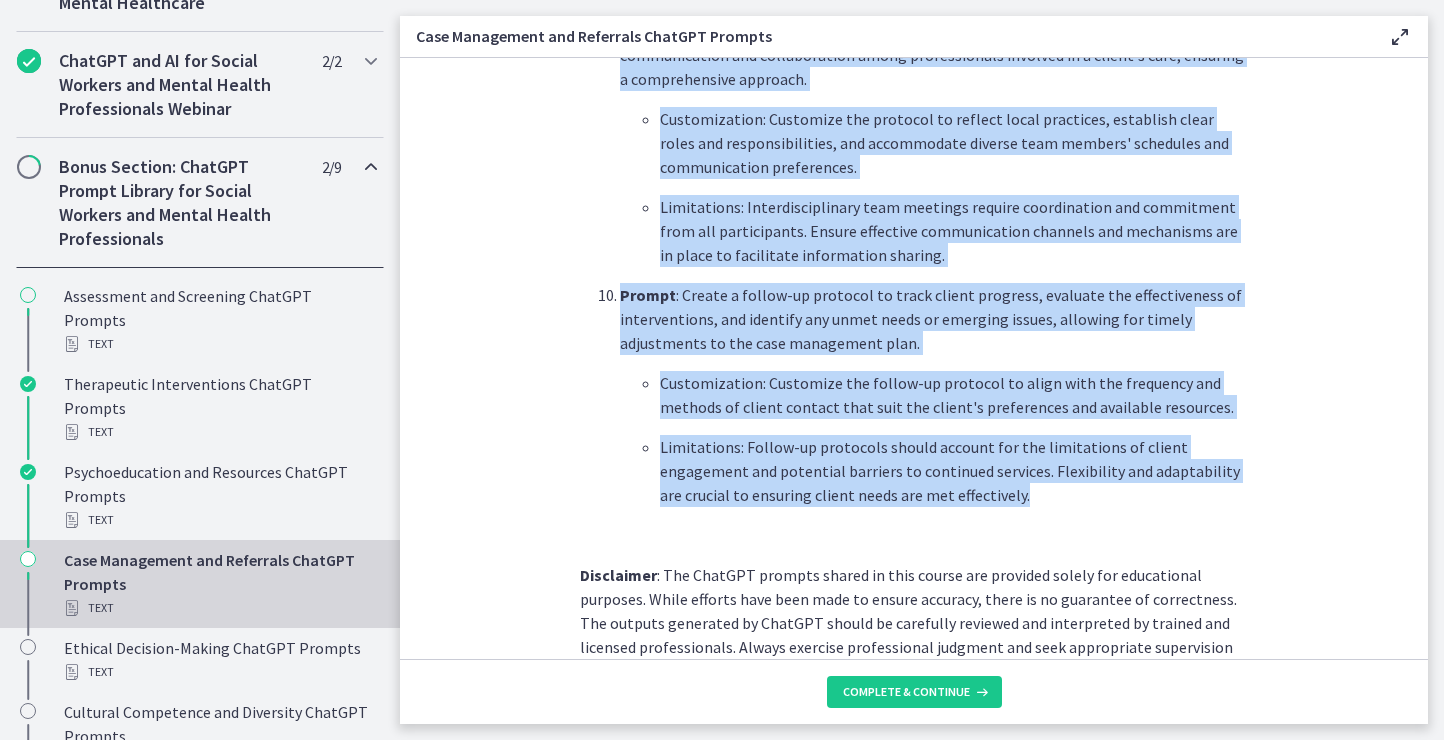 drag, startPoint x: 596, startPoint y: 438, endPoint x: 932, endPoint y: 383, distance: 340.47174 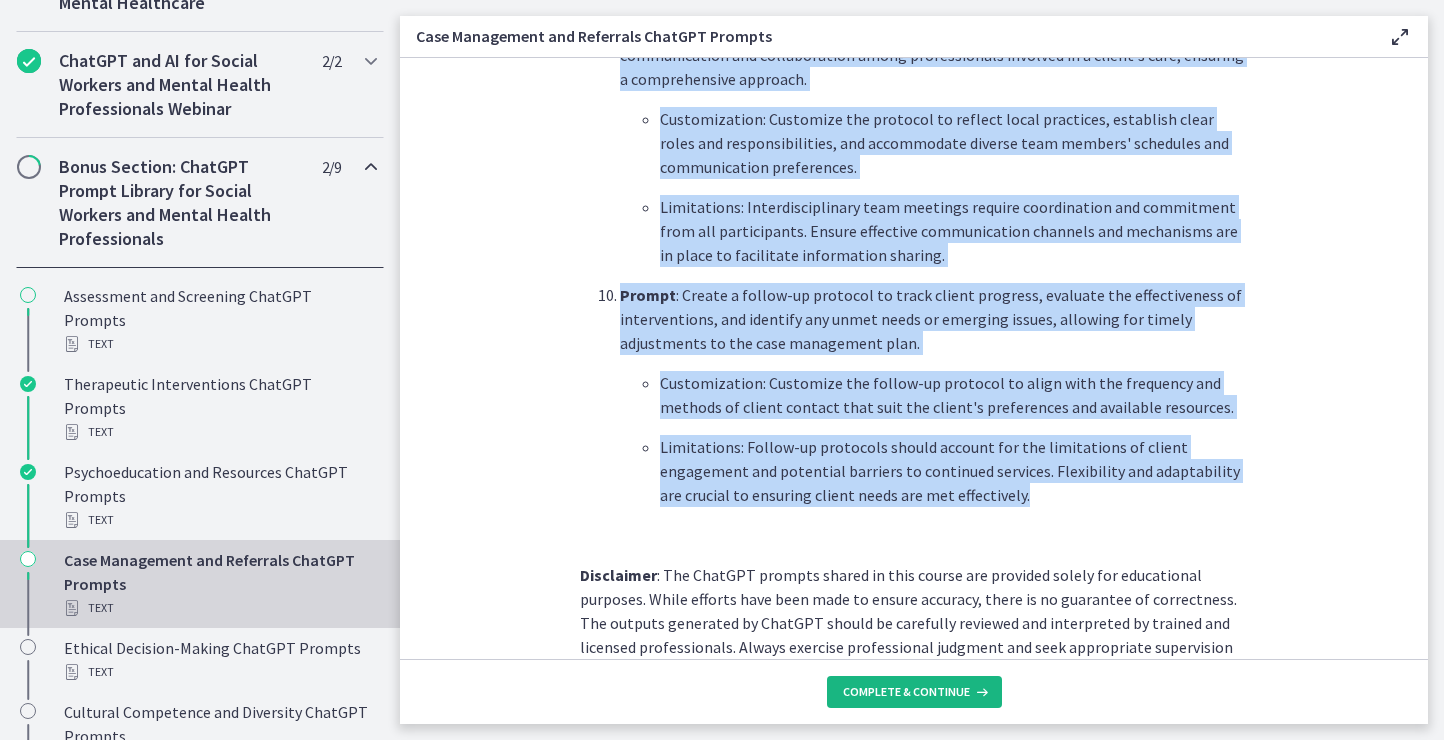 click on "Complete & continue" at bounding box center [906, 692] 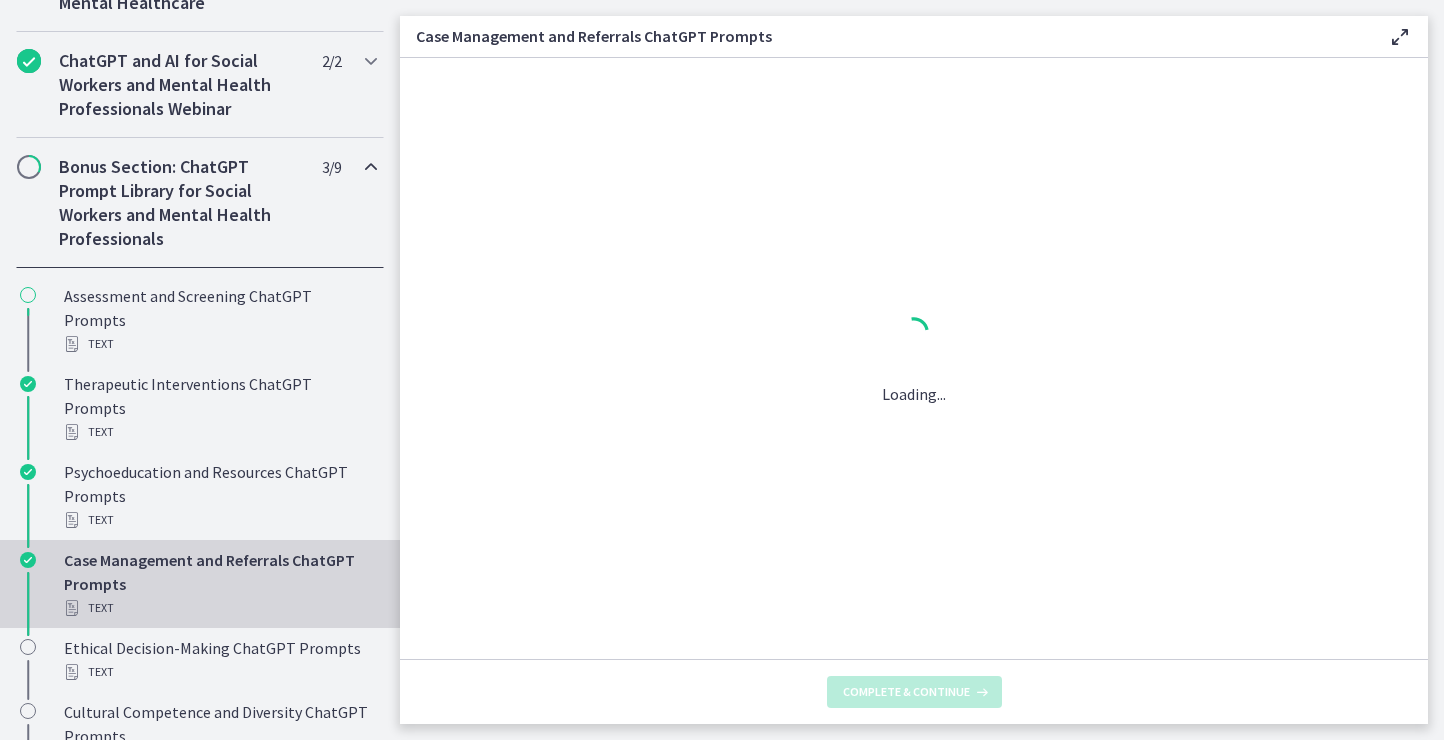 scroll, scrollTop: 0, scrollLeft: 0, axis: both 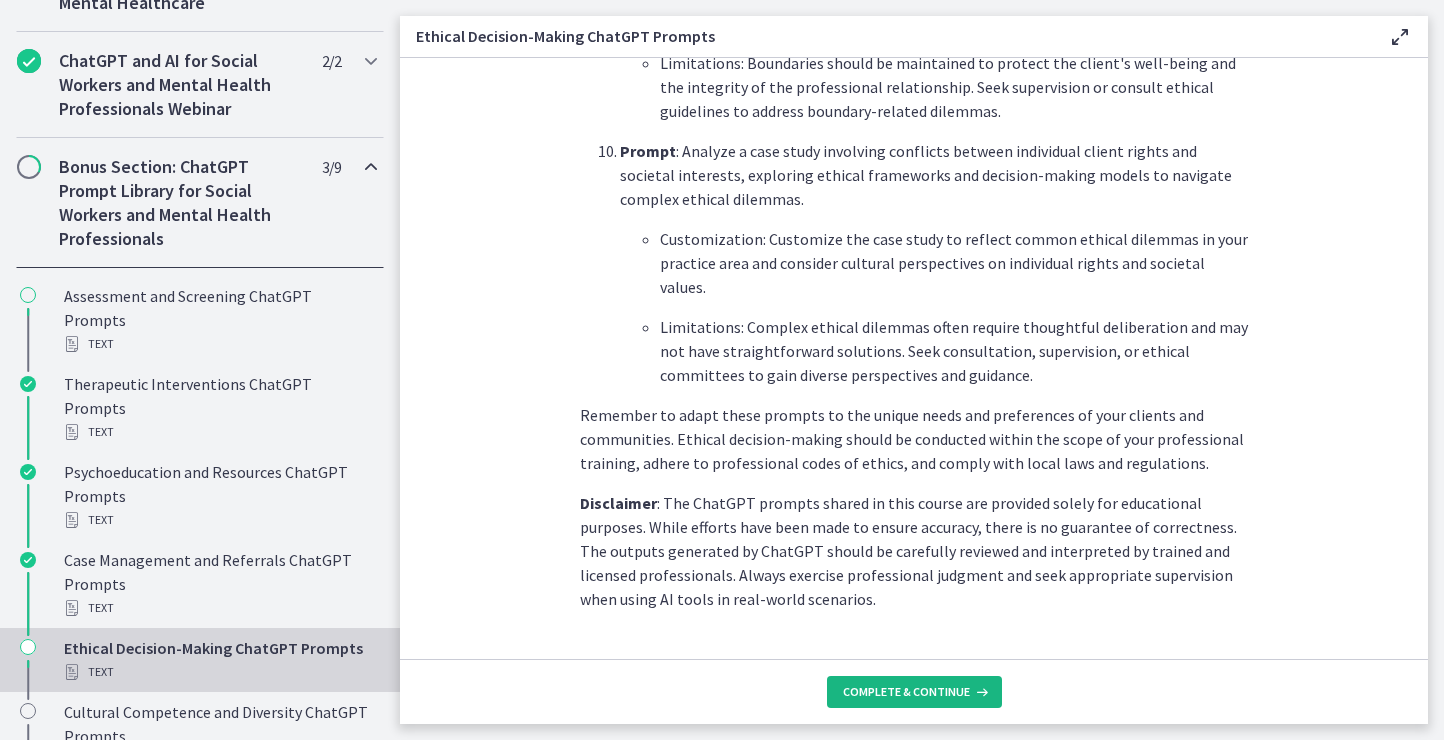 click on "Complete & continue" at bounding box center [906, 692] 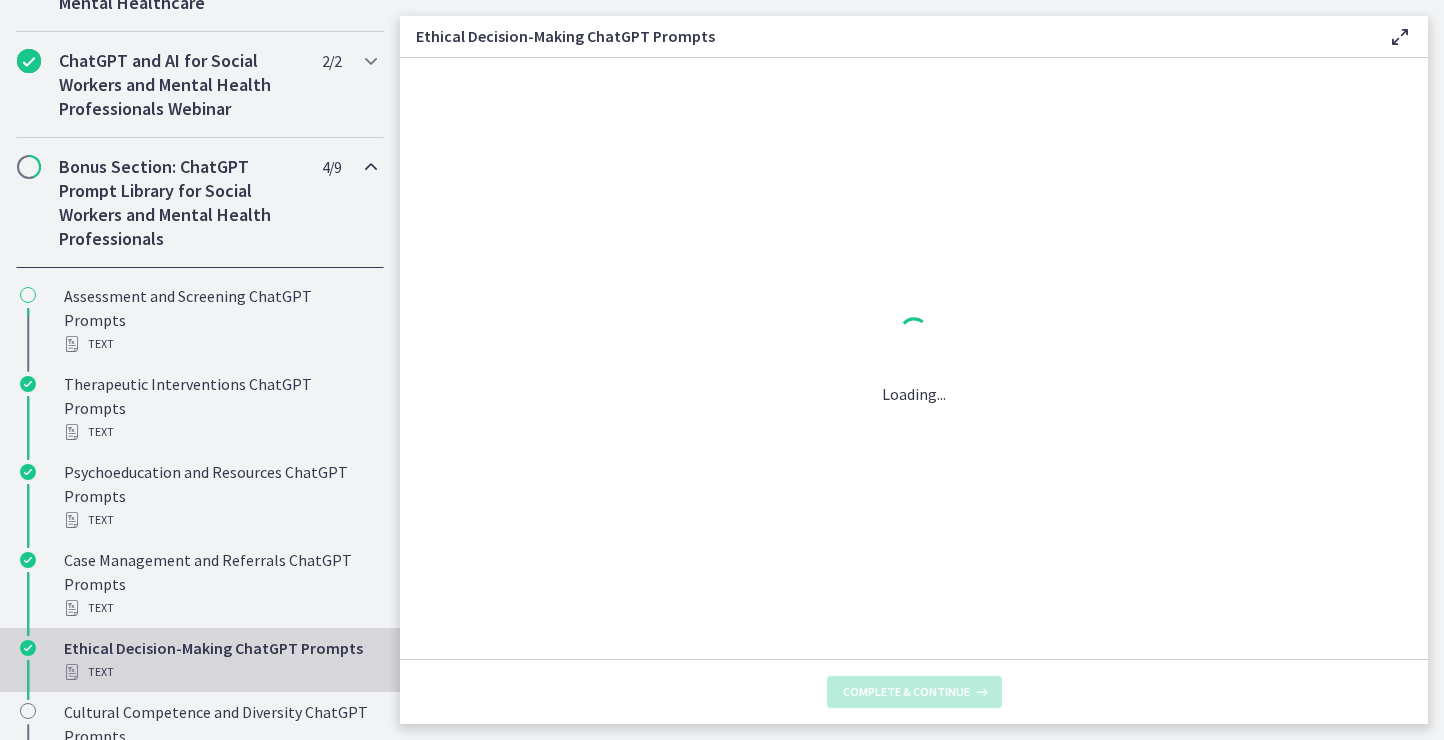 scroll, scrollTop: 0, scrollLeft: 0, axis: both 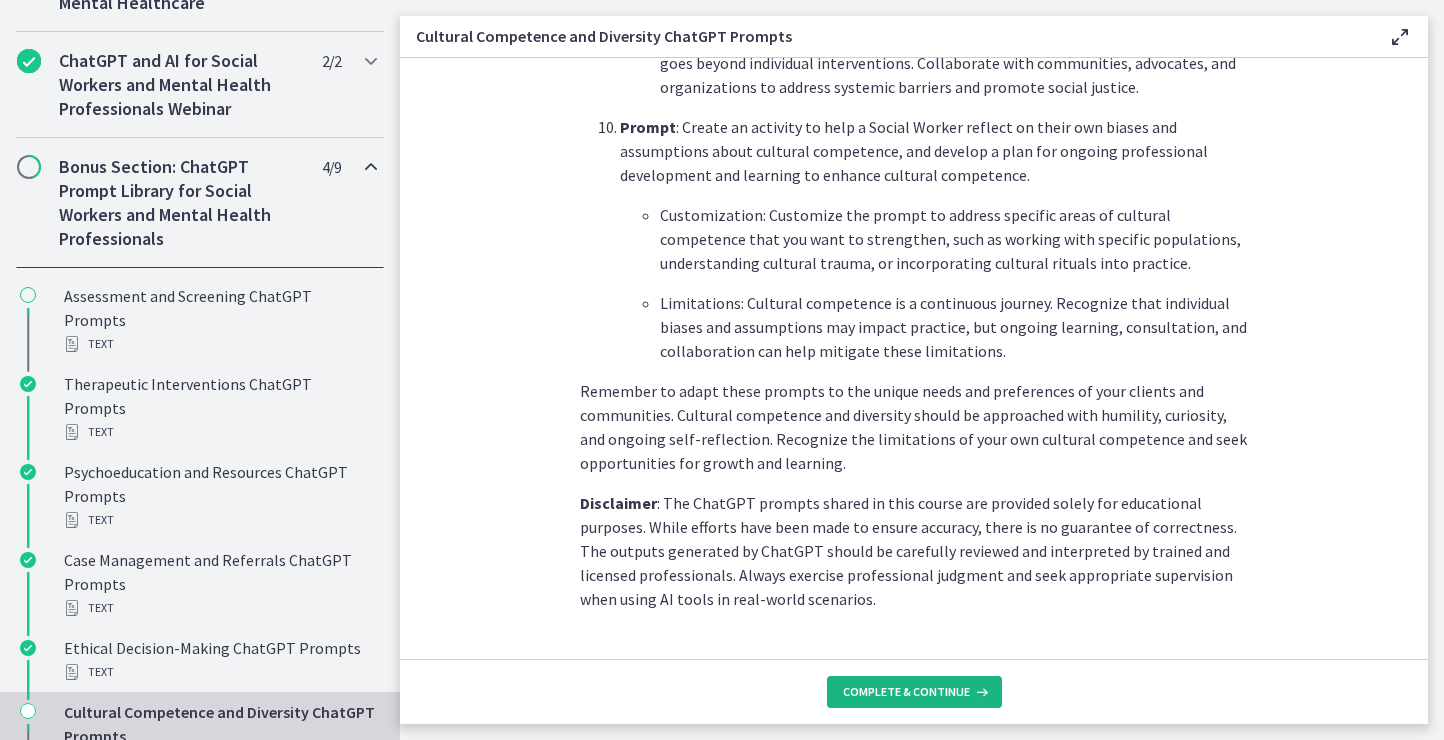 click on "Complete & continue" at bounding box center (906, 692) 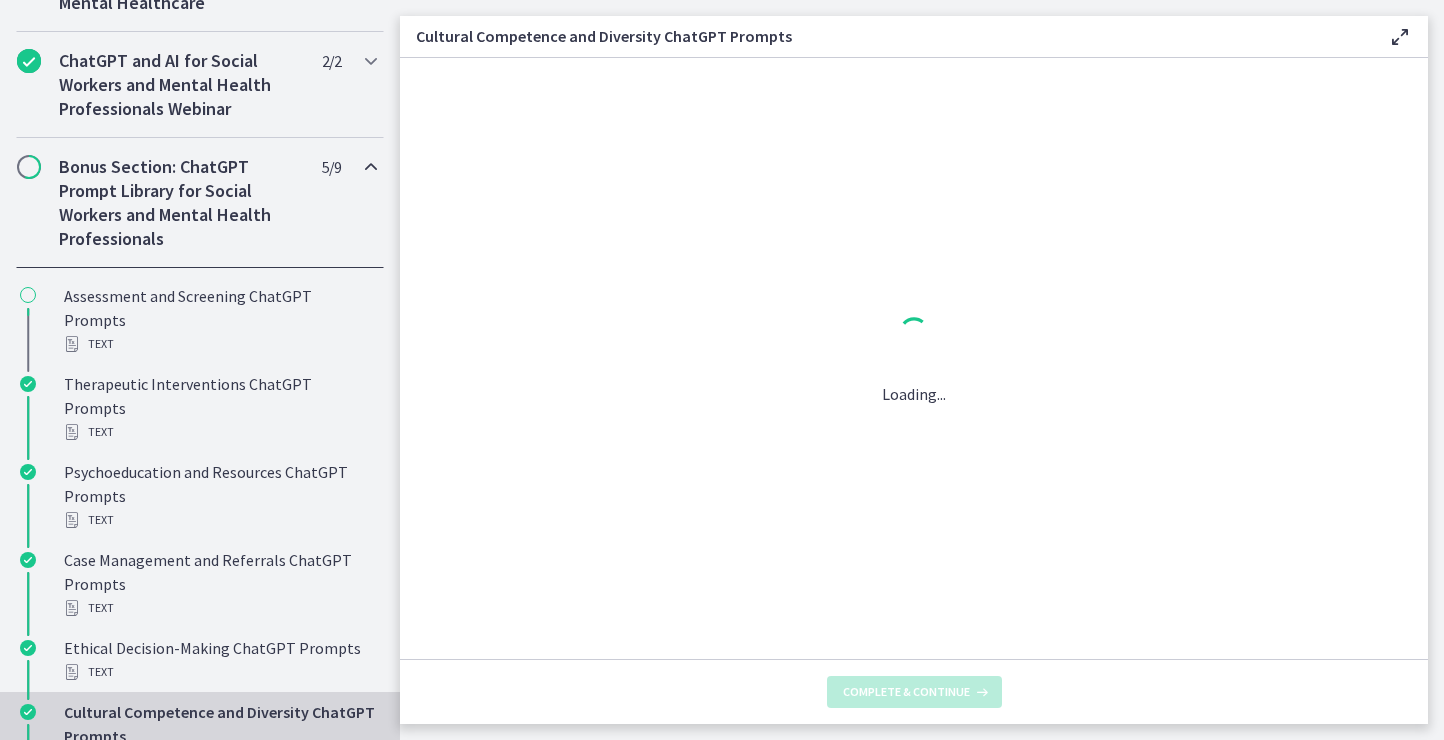 scroll, scrollTop: 0, scrollLeft: 0, axis: both 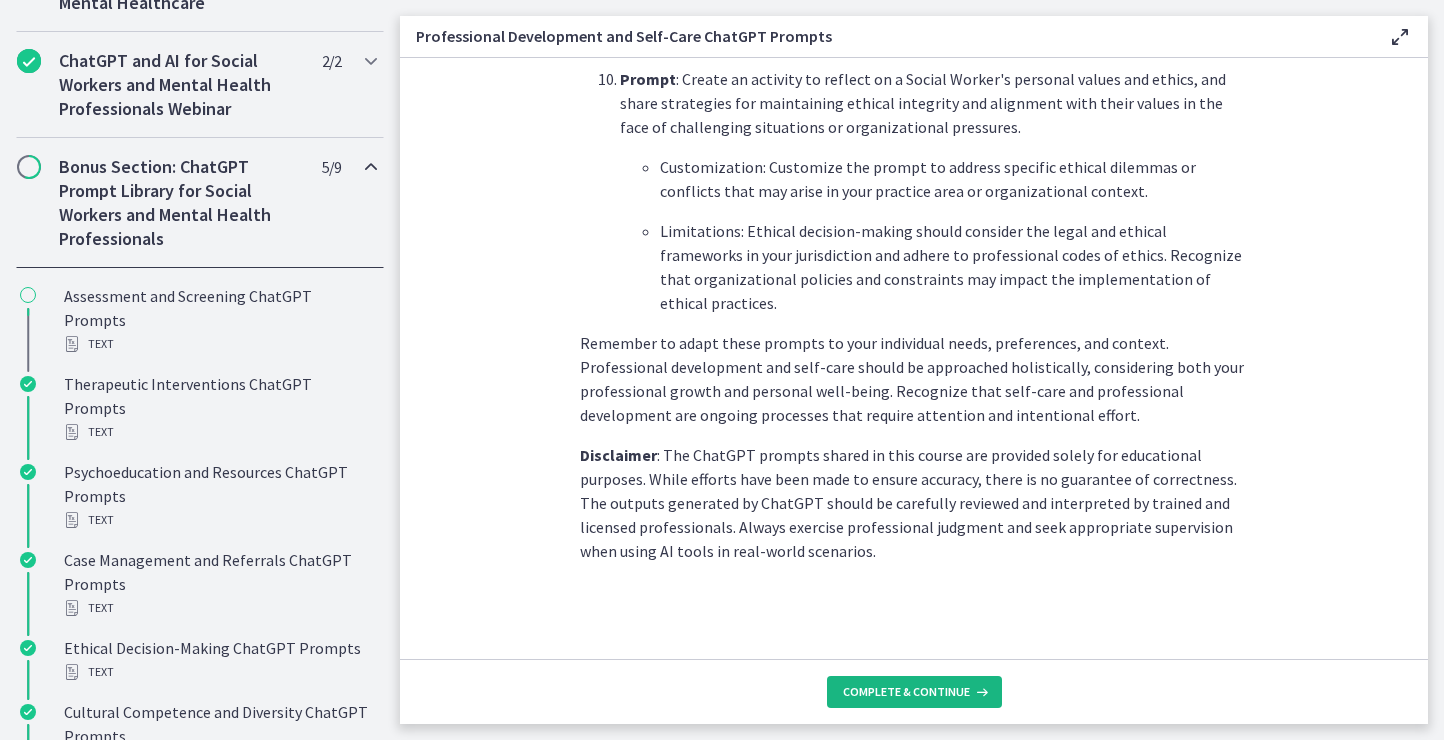 click on "Complete & continue" at bounding box center [914, 692] 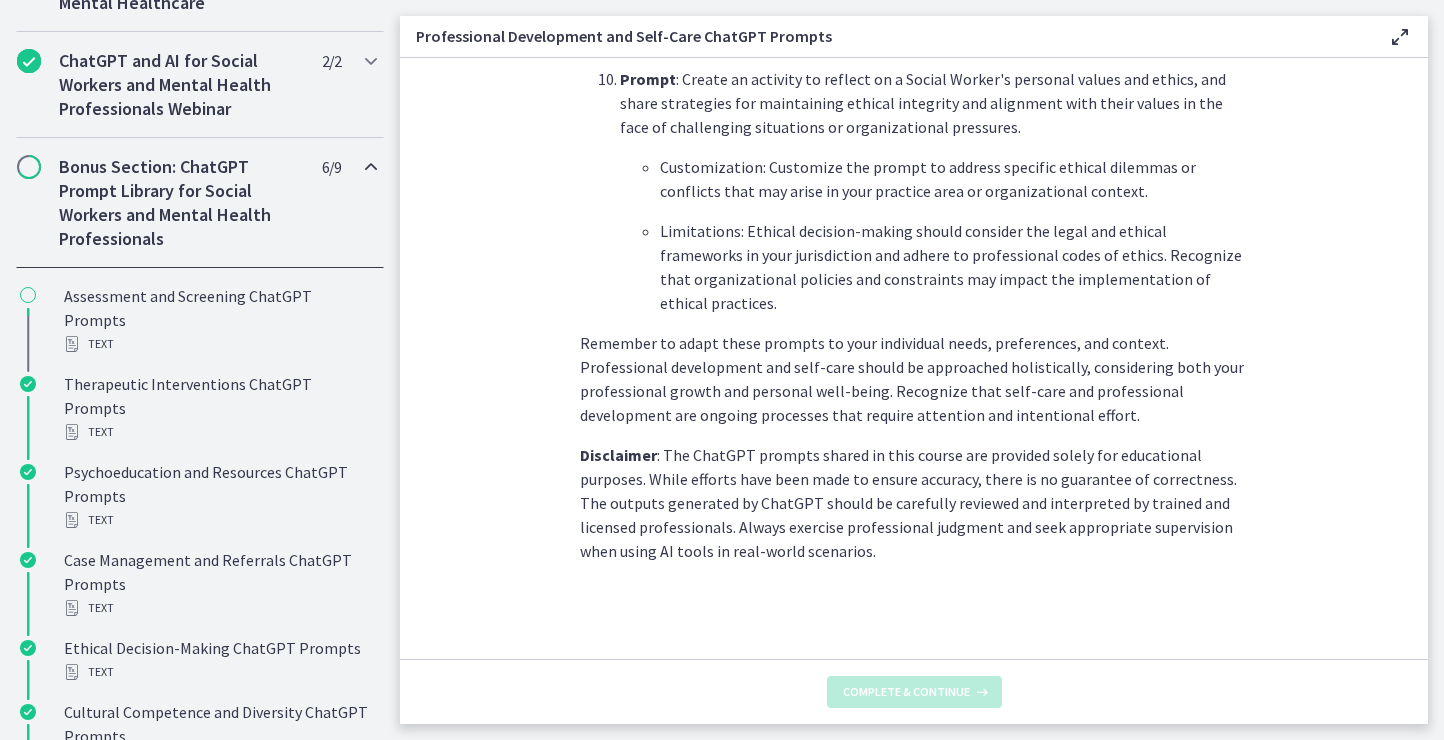 scroll, scrollTop: 0, scrollLeft: 0, axis: both 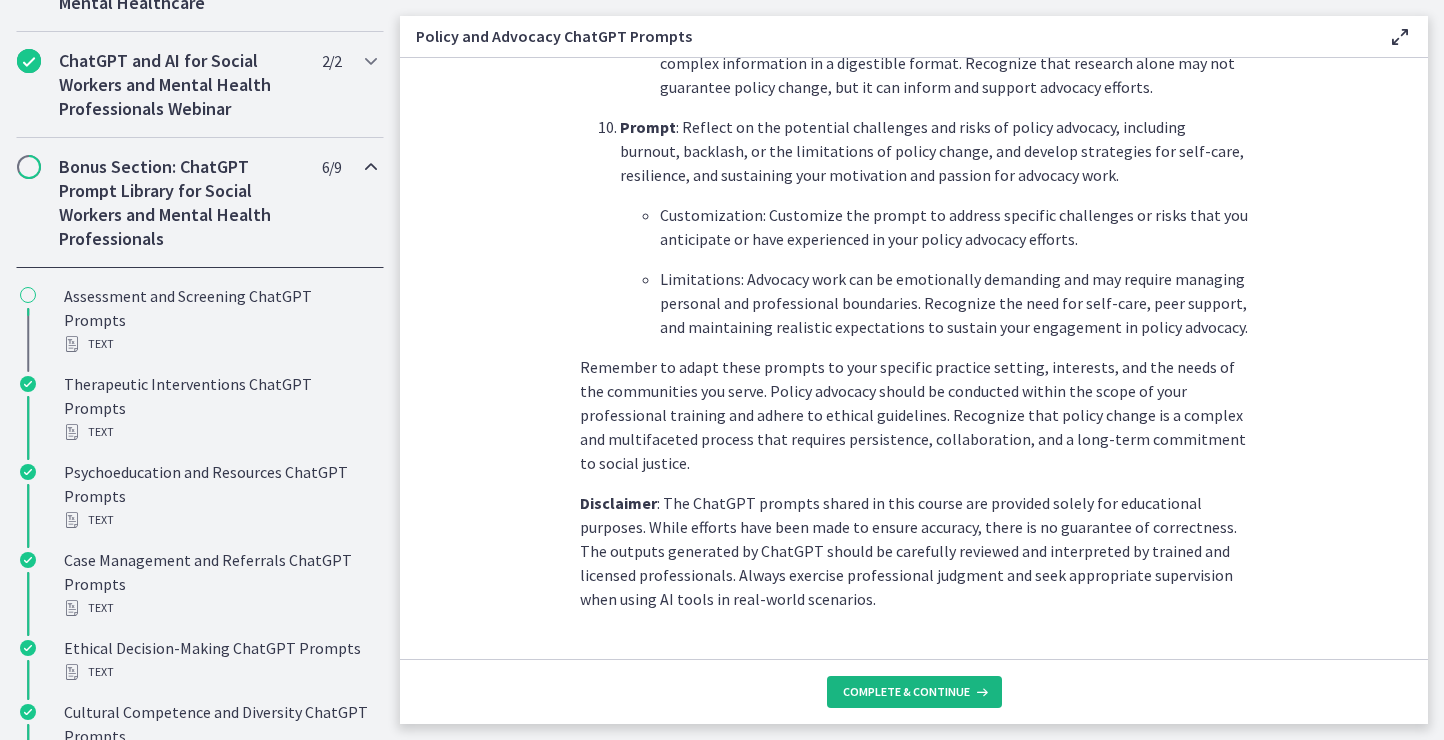 click on "Complete & continue" at bounding box center [914, 692] 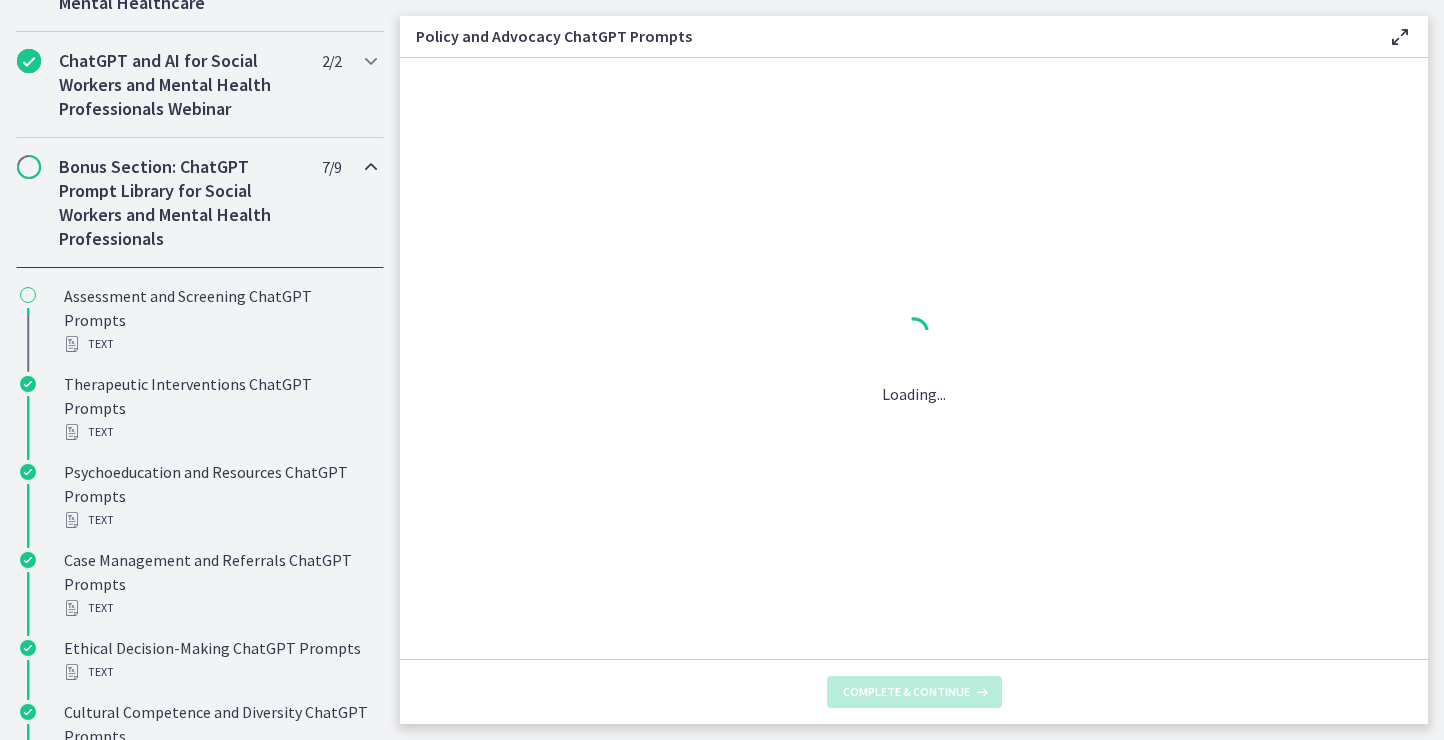 scroll, scrollTop: 0, scrollLeft: 0, axis: both 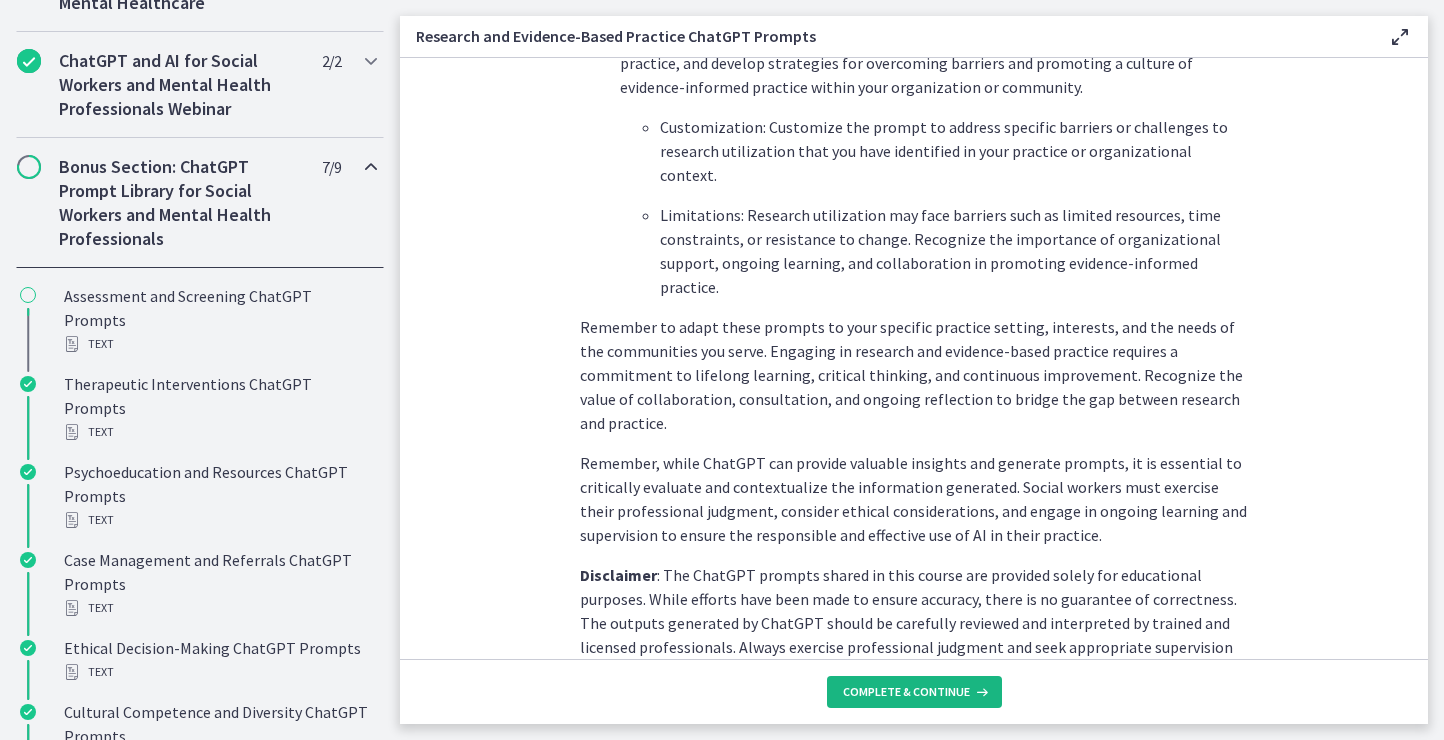 click on "Complete & continue" at bounding box center [914, 692] 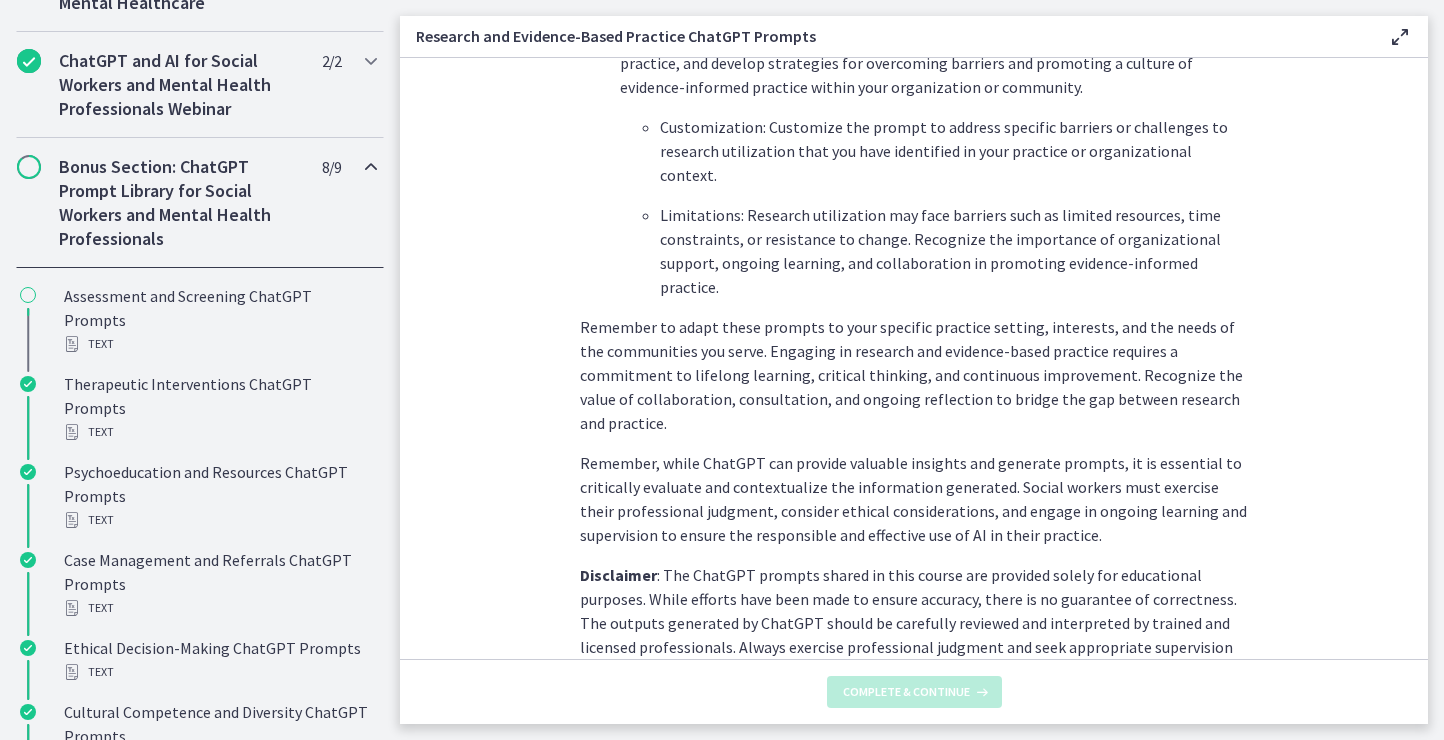 scroll, scrollTop: 0, scrollLeft: 0, axis: both 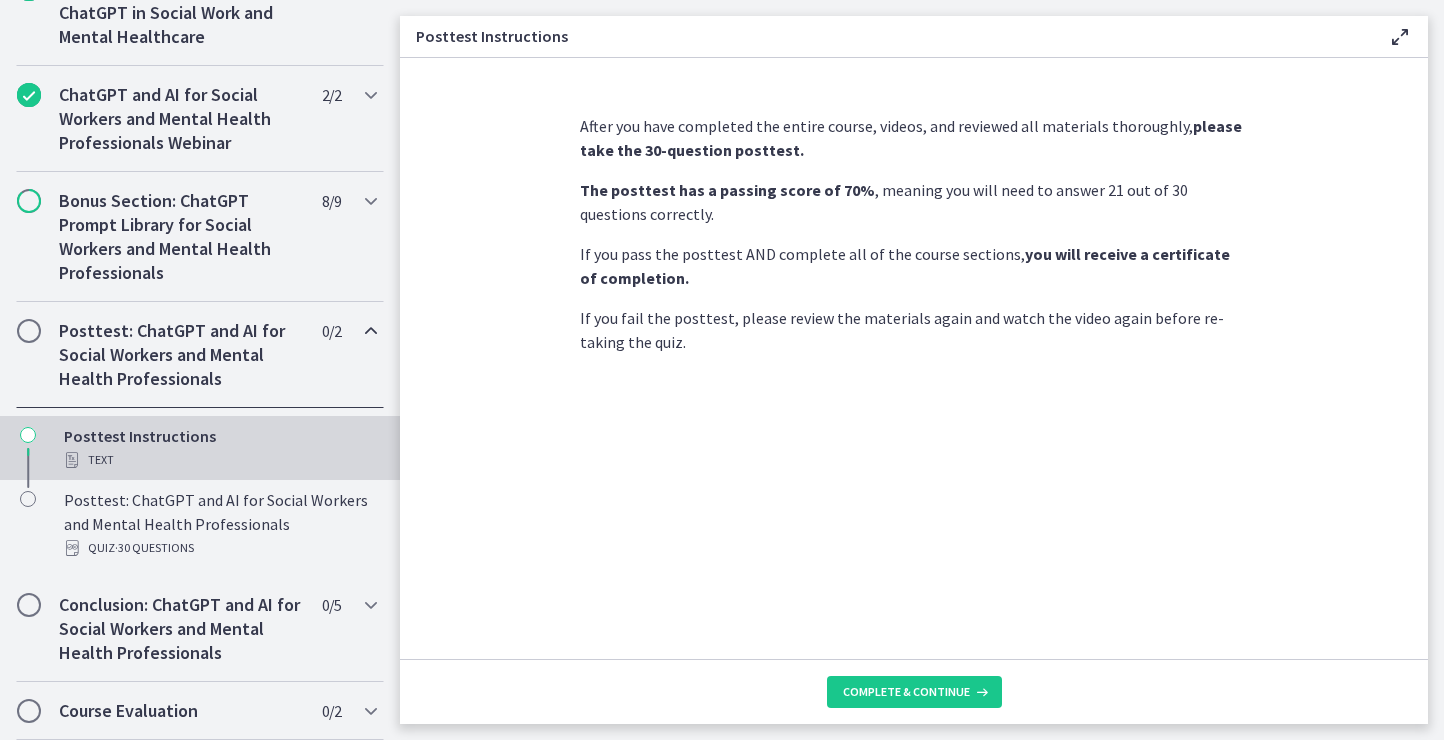 click on "Complete & continue" at bounding box center (914, 691) 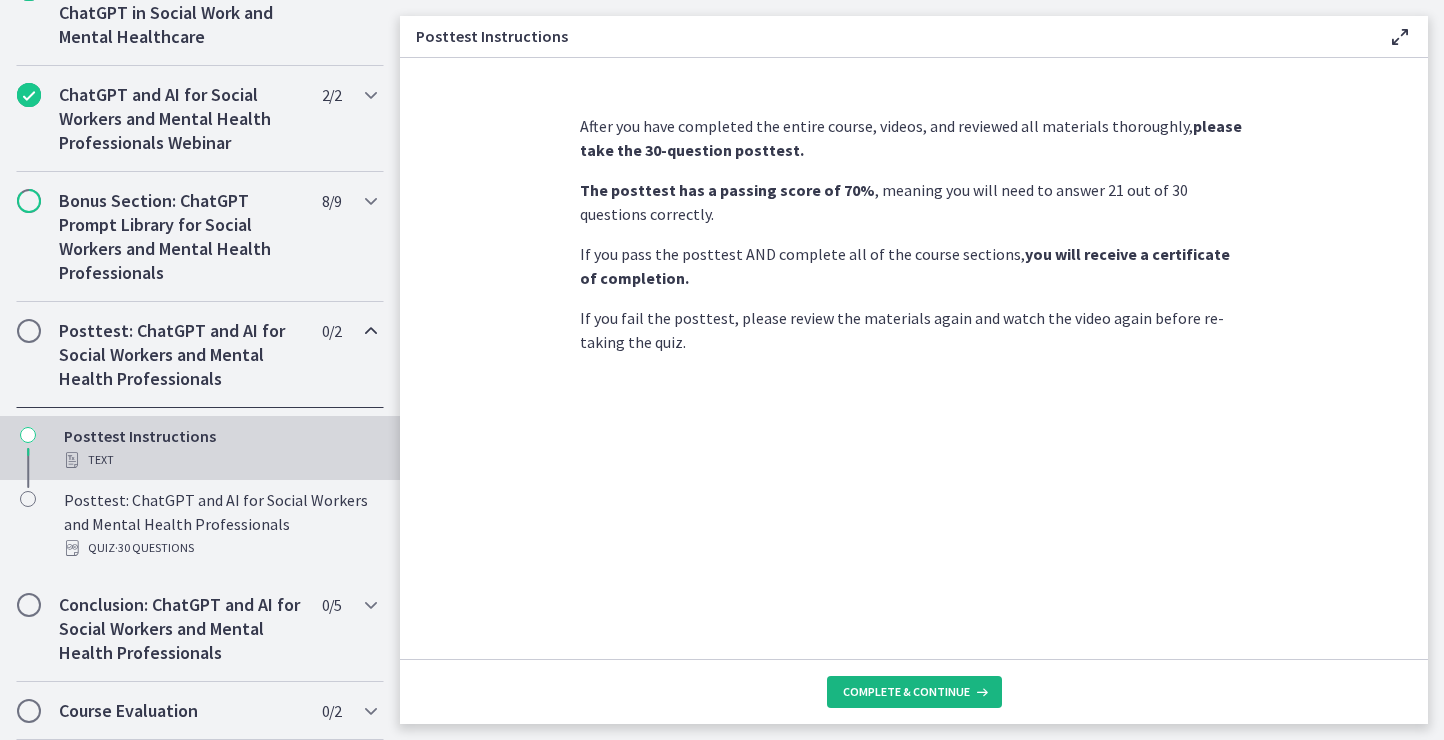 click on "Complete & continue" at bounding box center [906, 692] 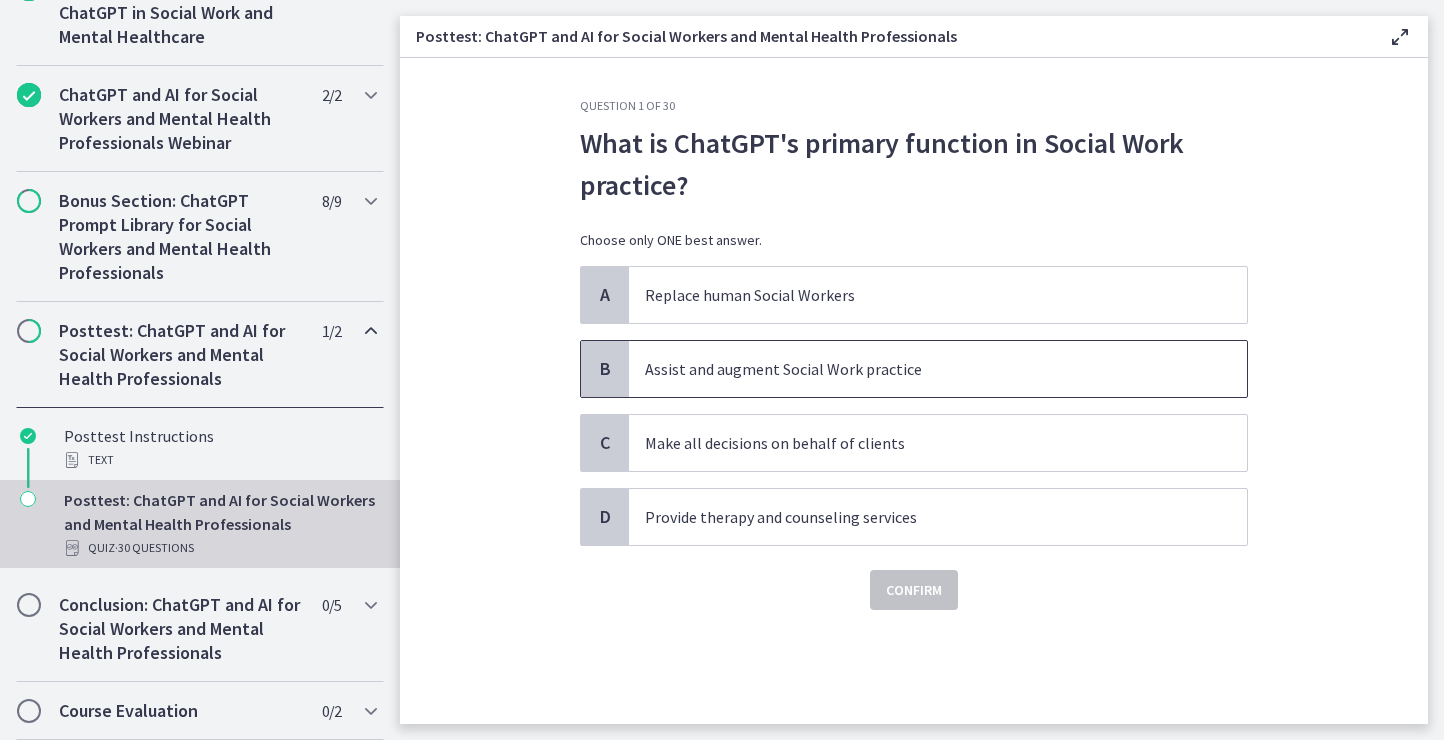 click on "Assist and augment Social Work practice" at bounding box center [918, 369] 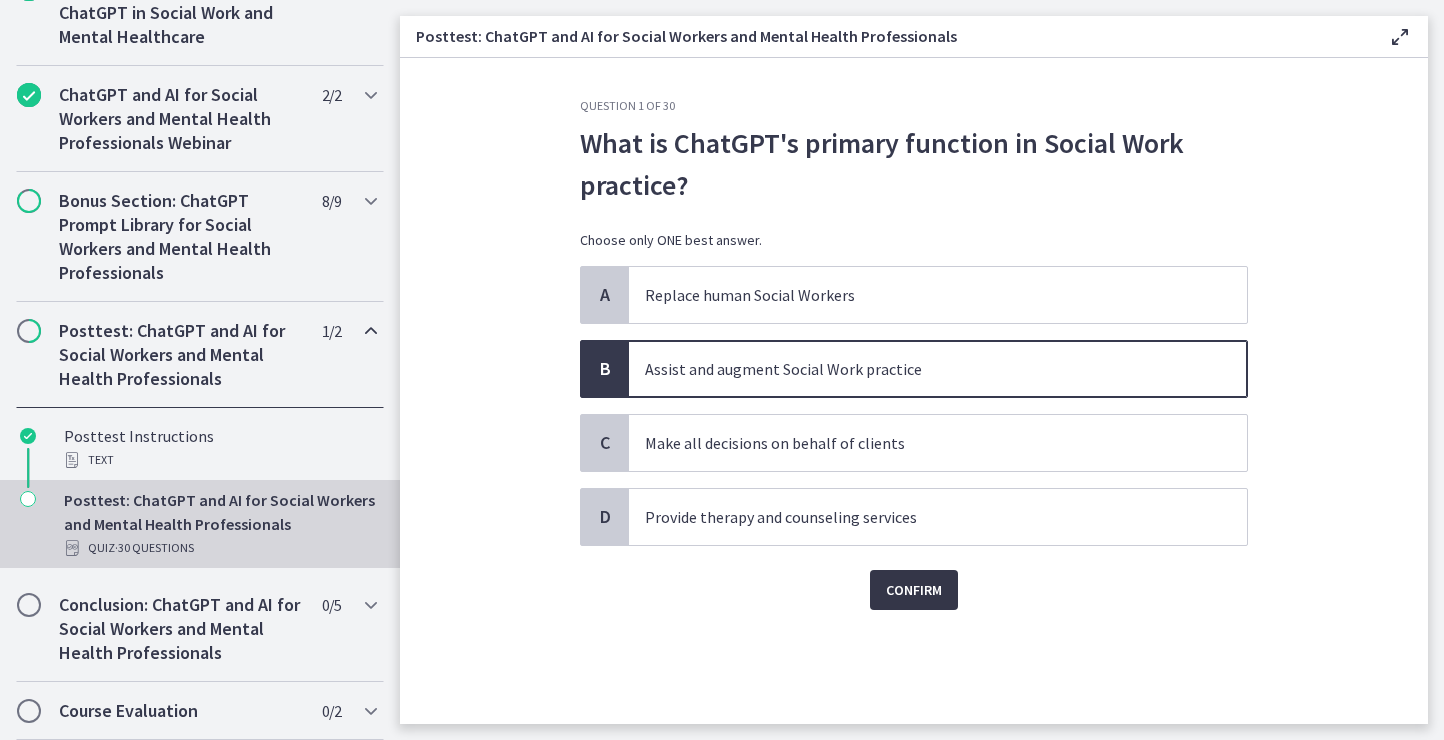 click on "Confirm" at bounding box center [914, 590] 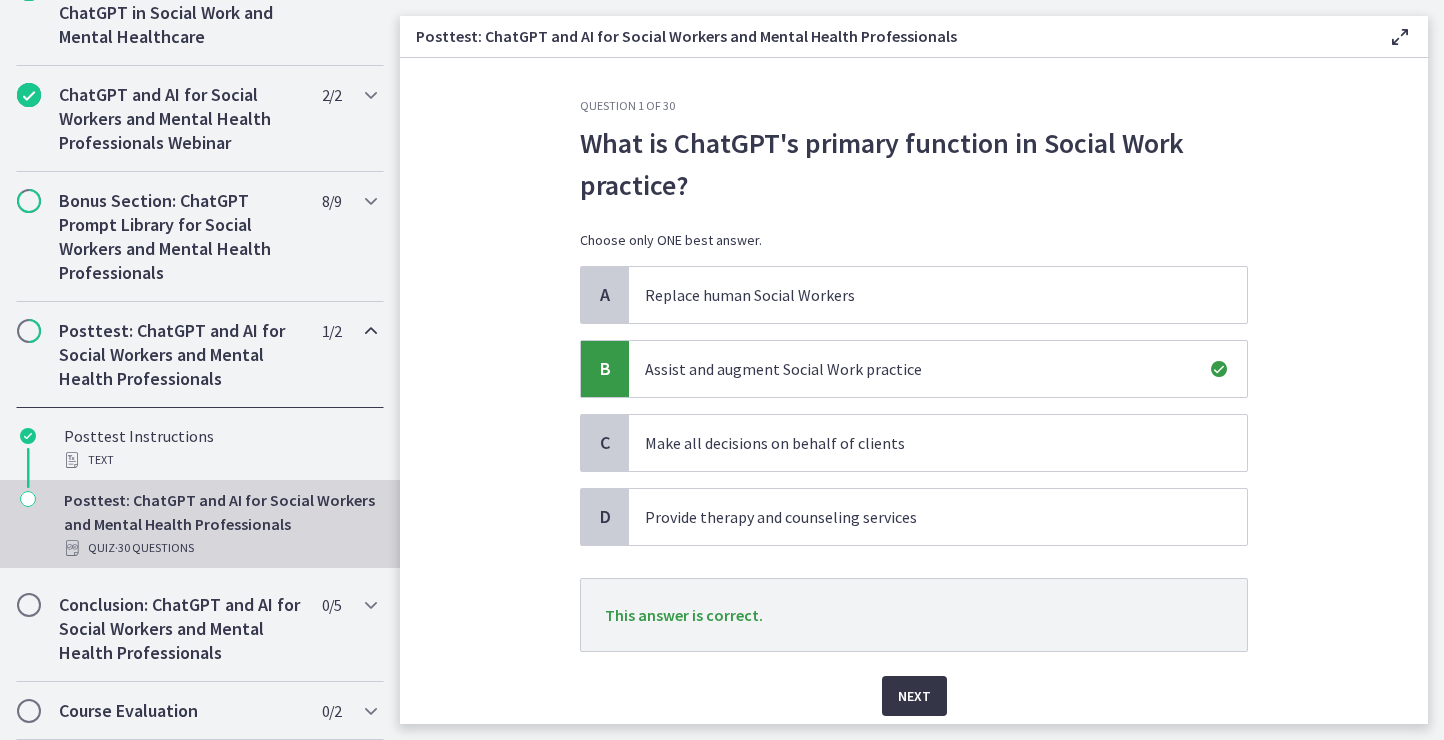 click on "Next" at bounding box center (914, 696) 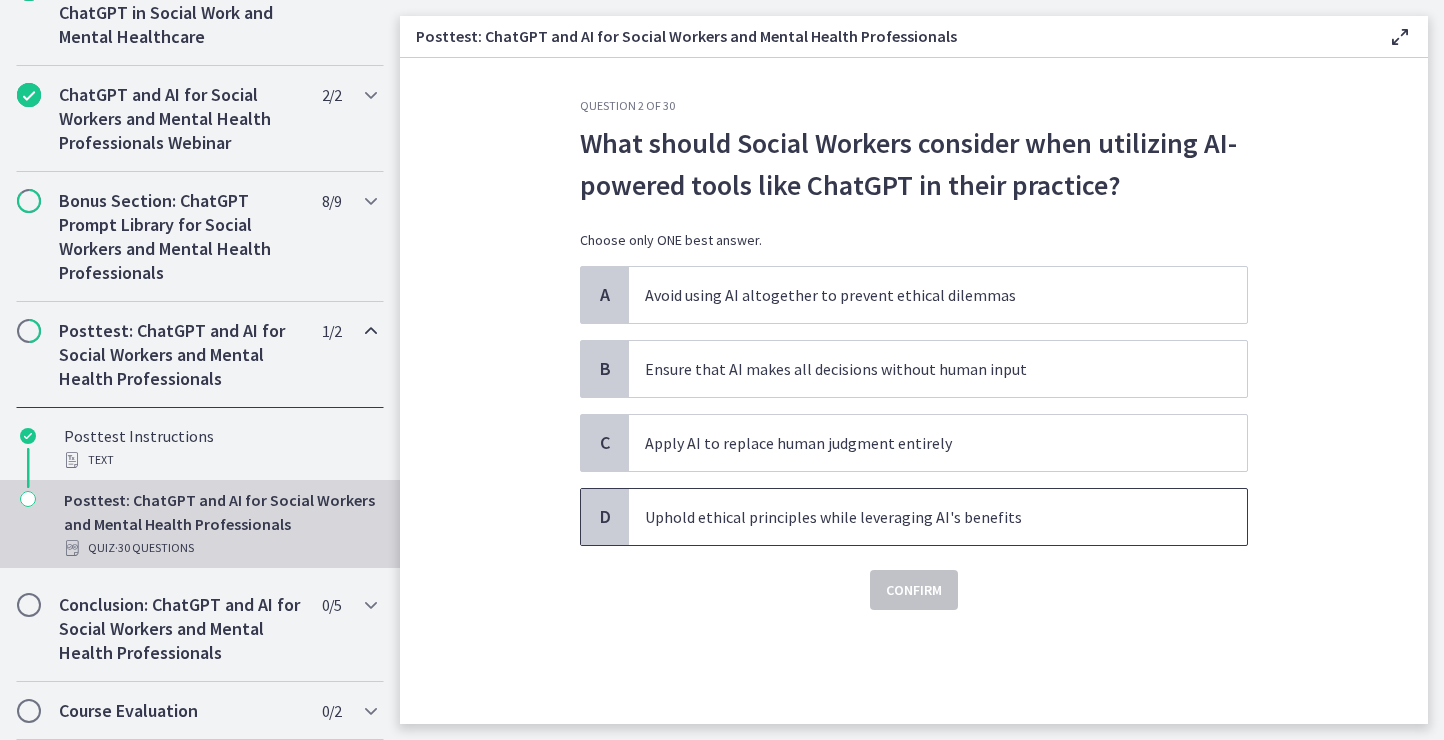 click on "Uphold ethical principles while leveraging AI's benefits" at bounding box center [938, 517] 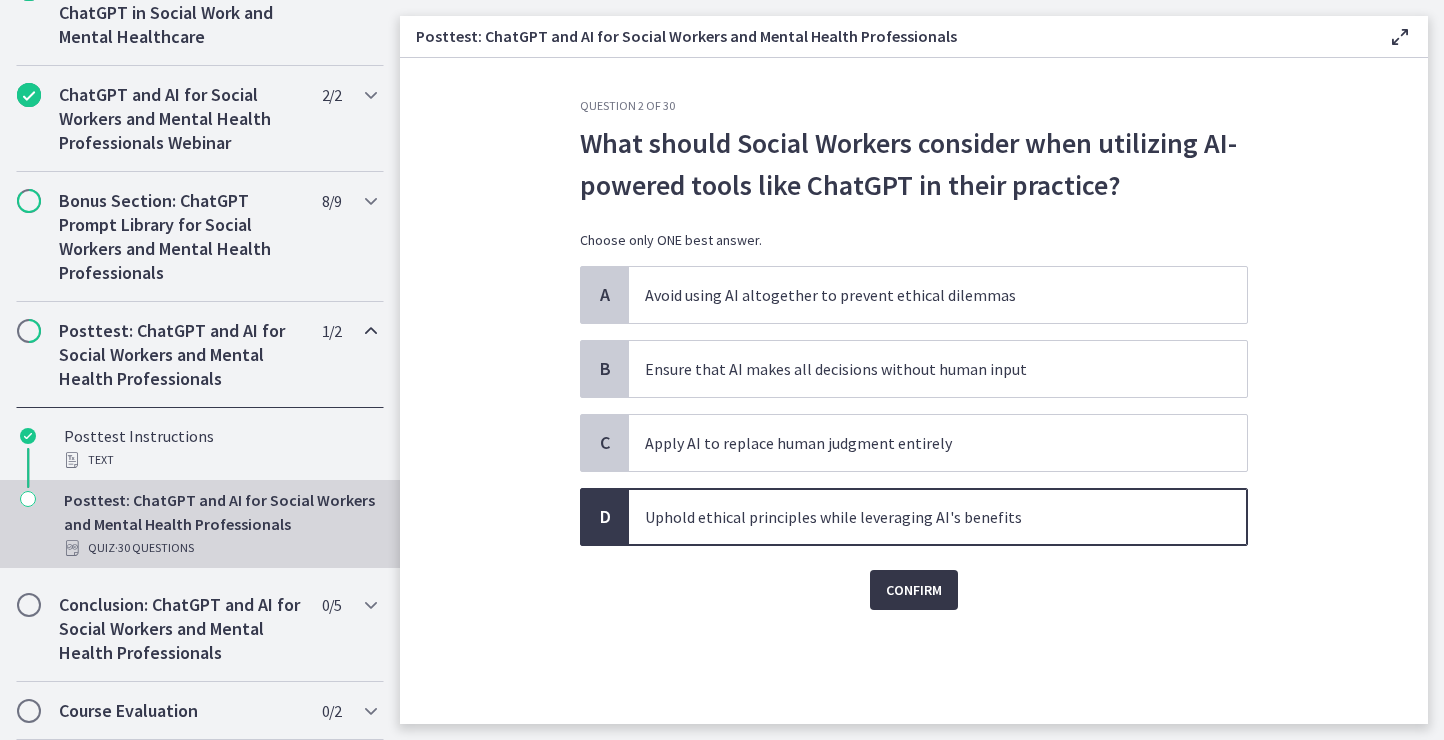 click on "Confirm" at bounding box center [914, 590] 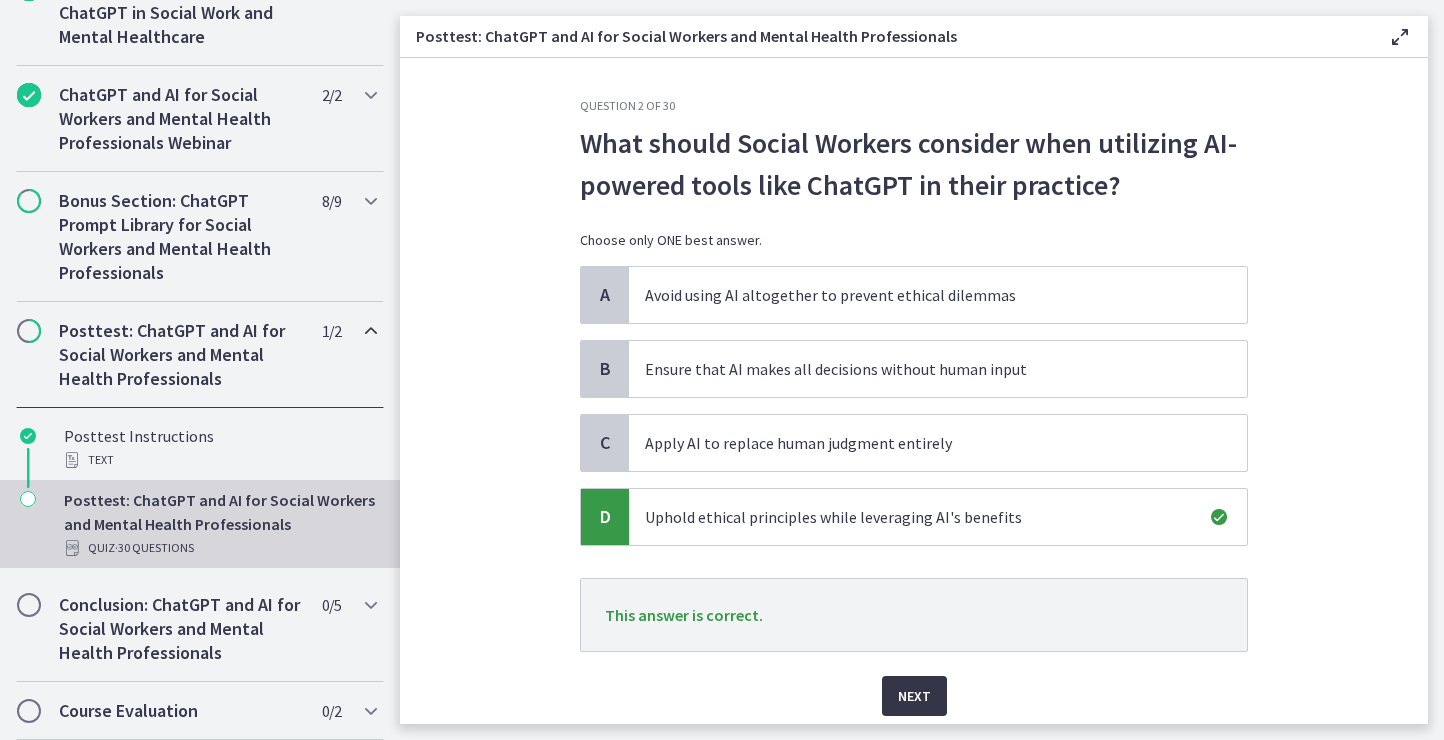 click on "Next" at bounding box center (914, 696) 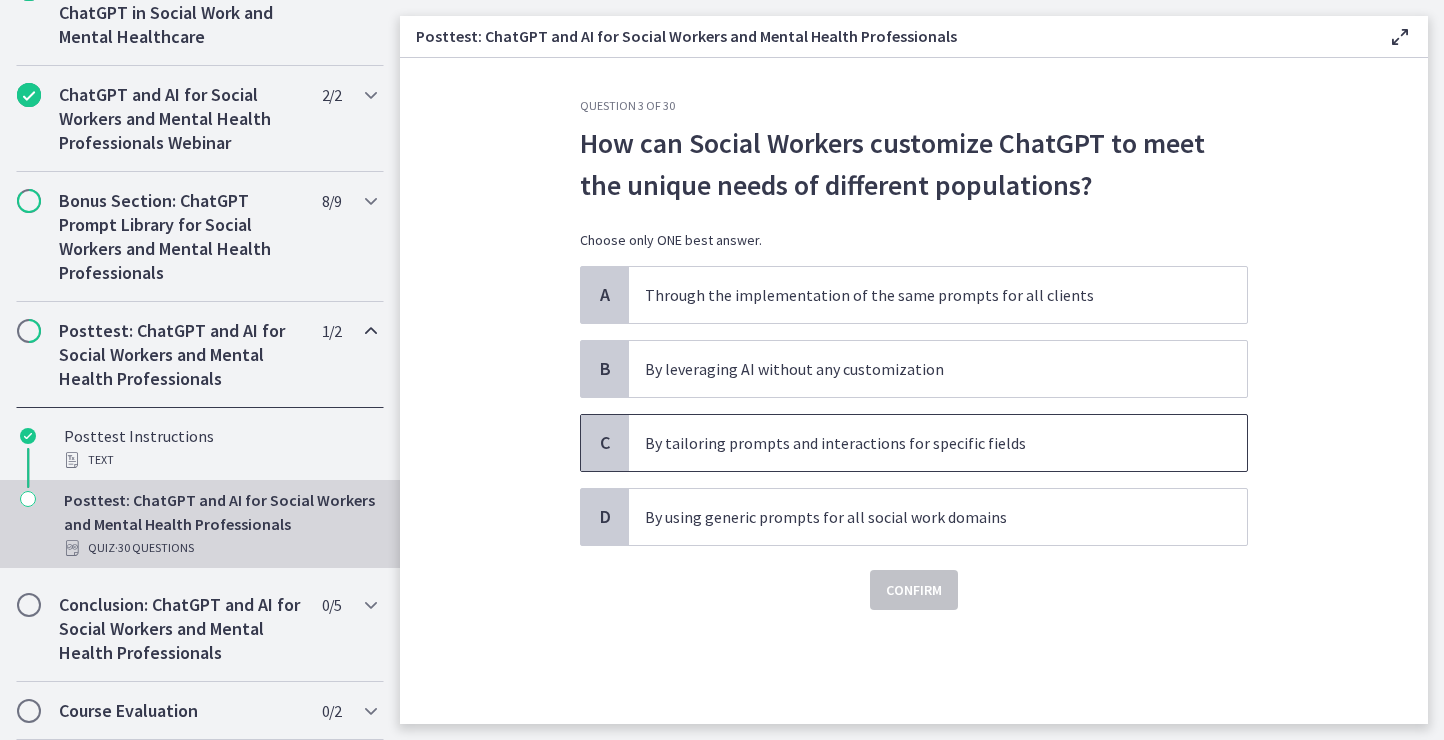 click on "By tailoring prompts and interactions for specific fields" at bounding box center (918, 443) 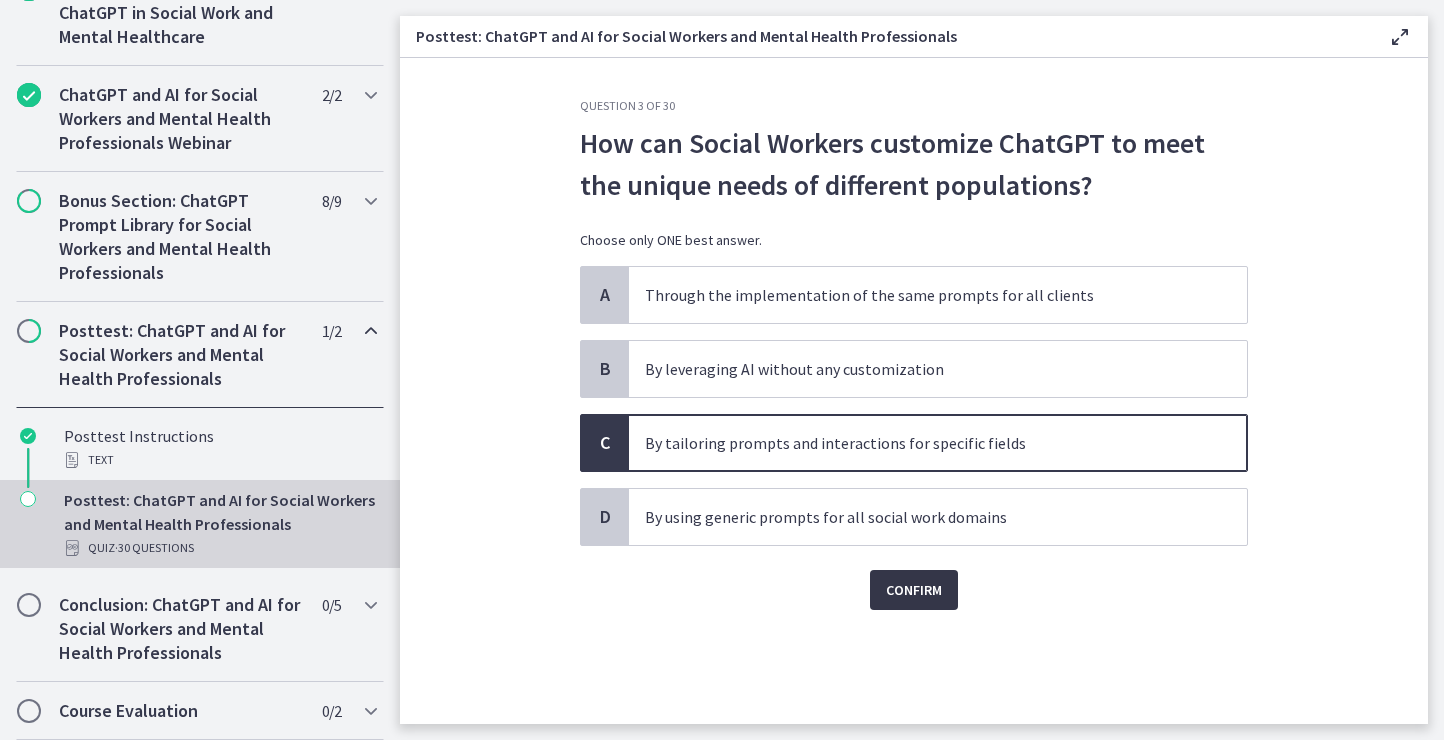 click on "Confirm" at bounding box center [914, 590] 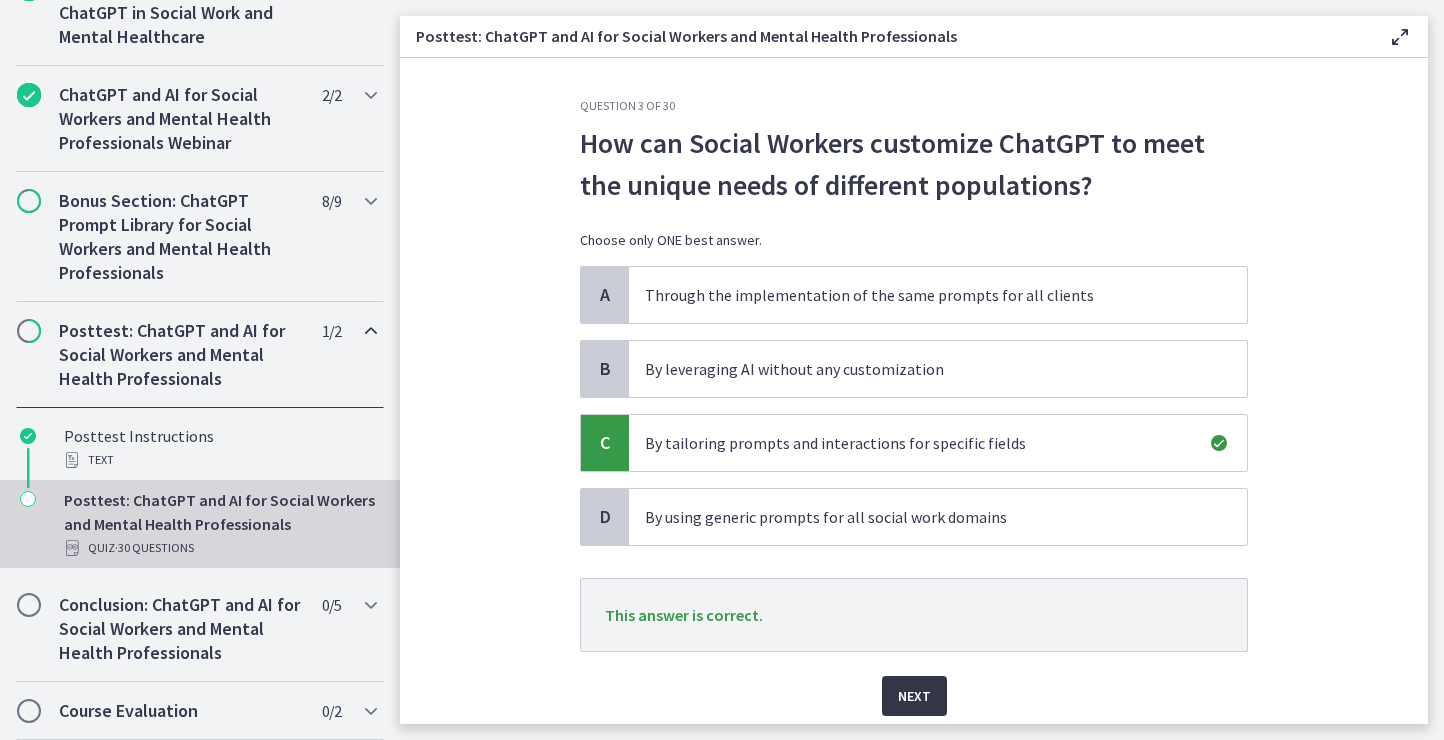 click on "Next" at bounding box center (914, 696) 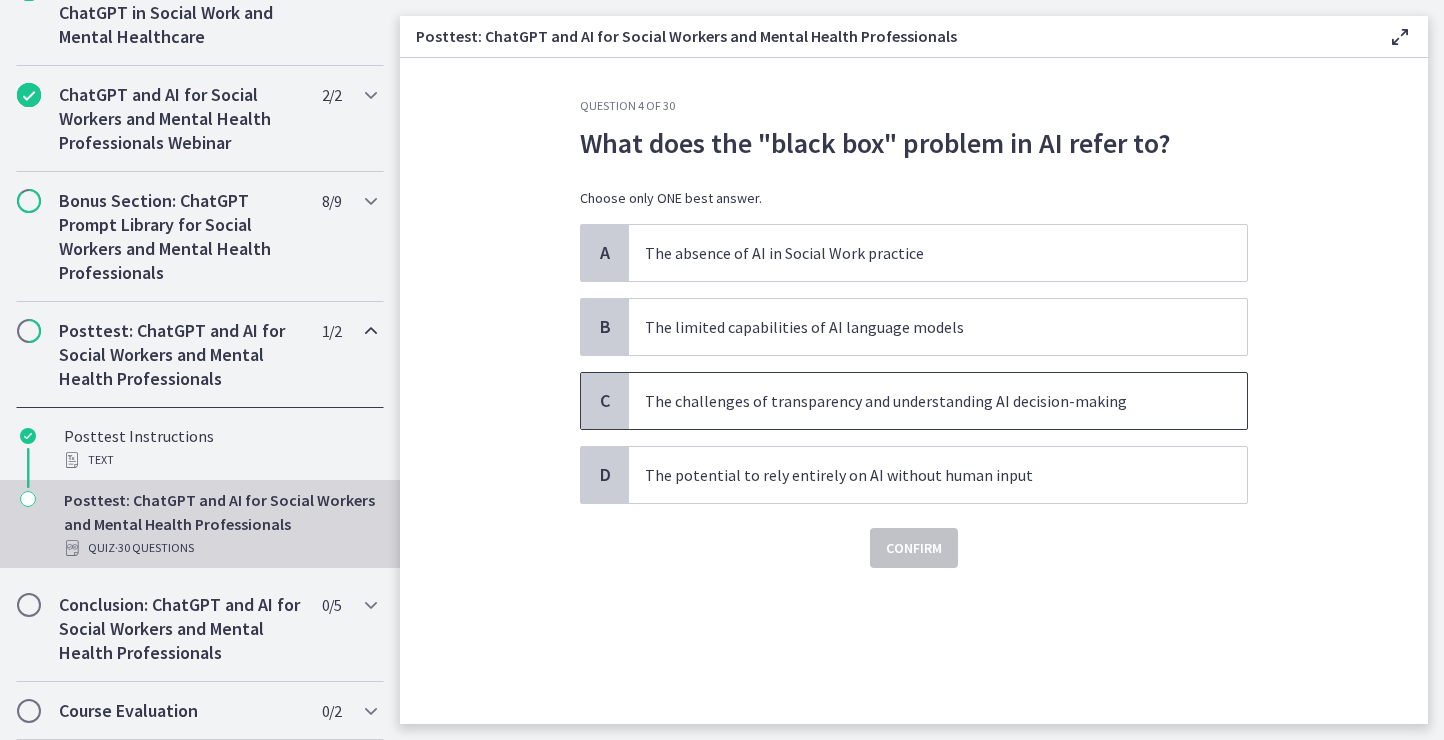 click on "The challenges of transparency and understanding AI decision-making" at bounding box center (938, 401) 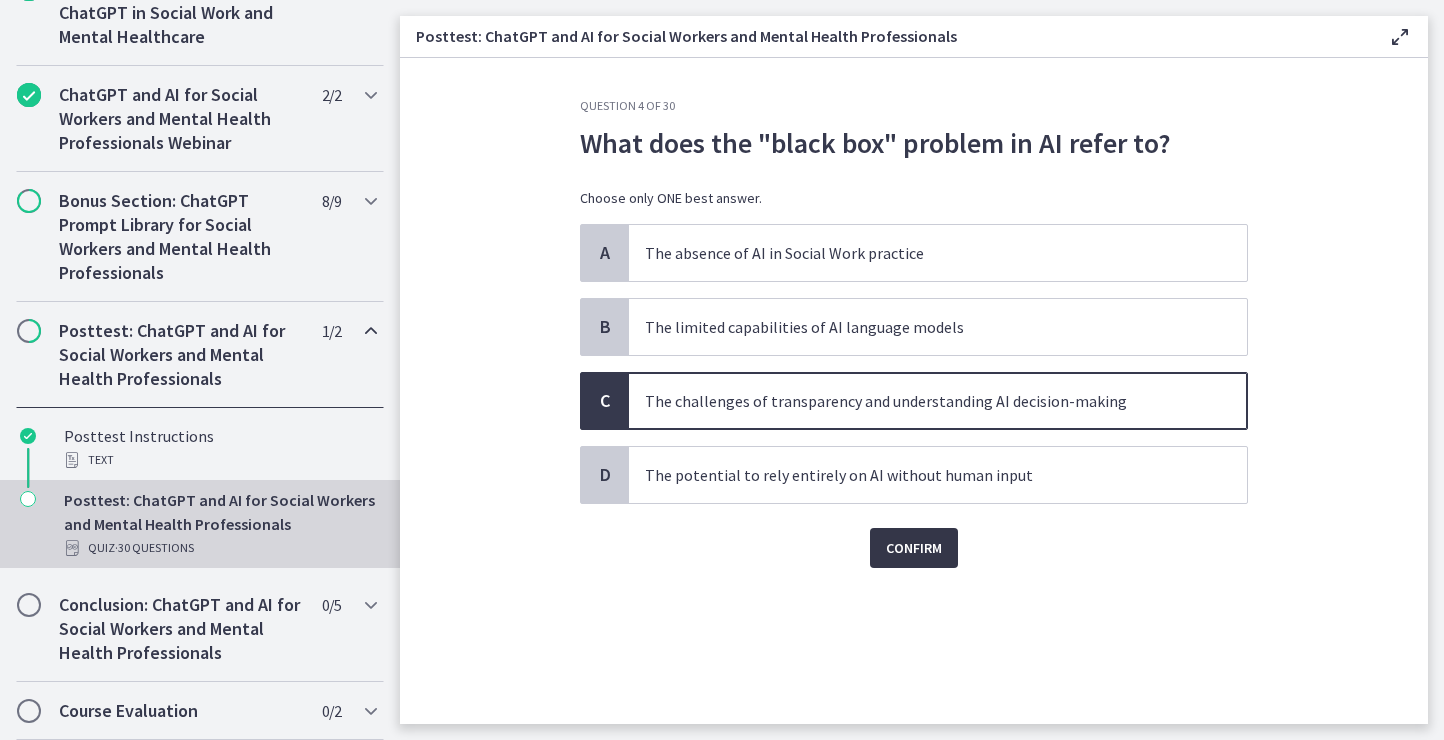 click on "Confirm" at bounding box center (914, 548) 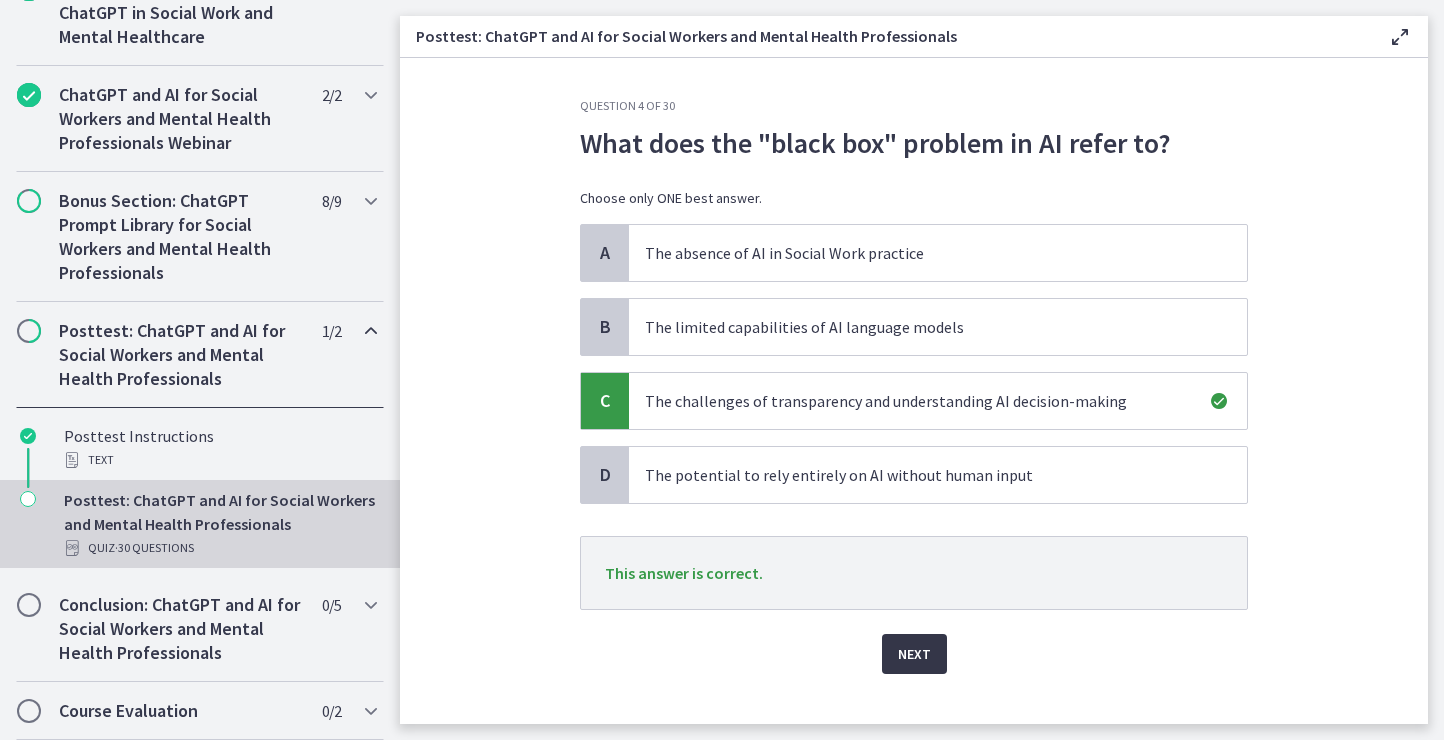 click on "Next" at bounding box center (914, 654) 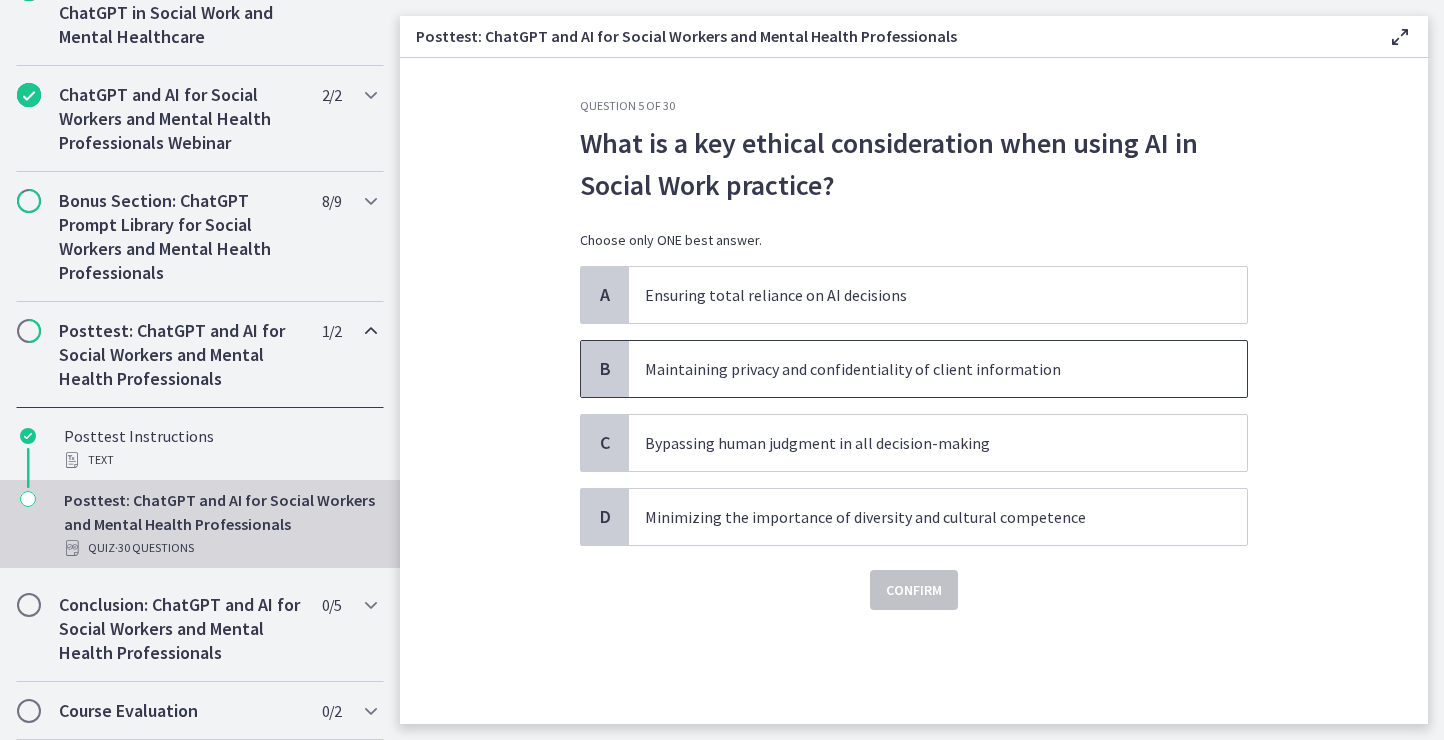 click on "Maintaining privacy and confidentiality of client information" at bounding box center (918, 369) 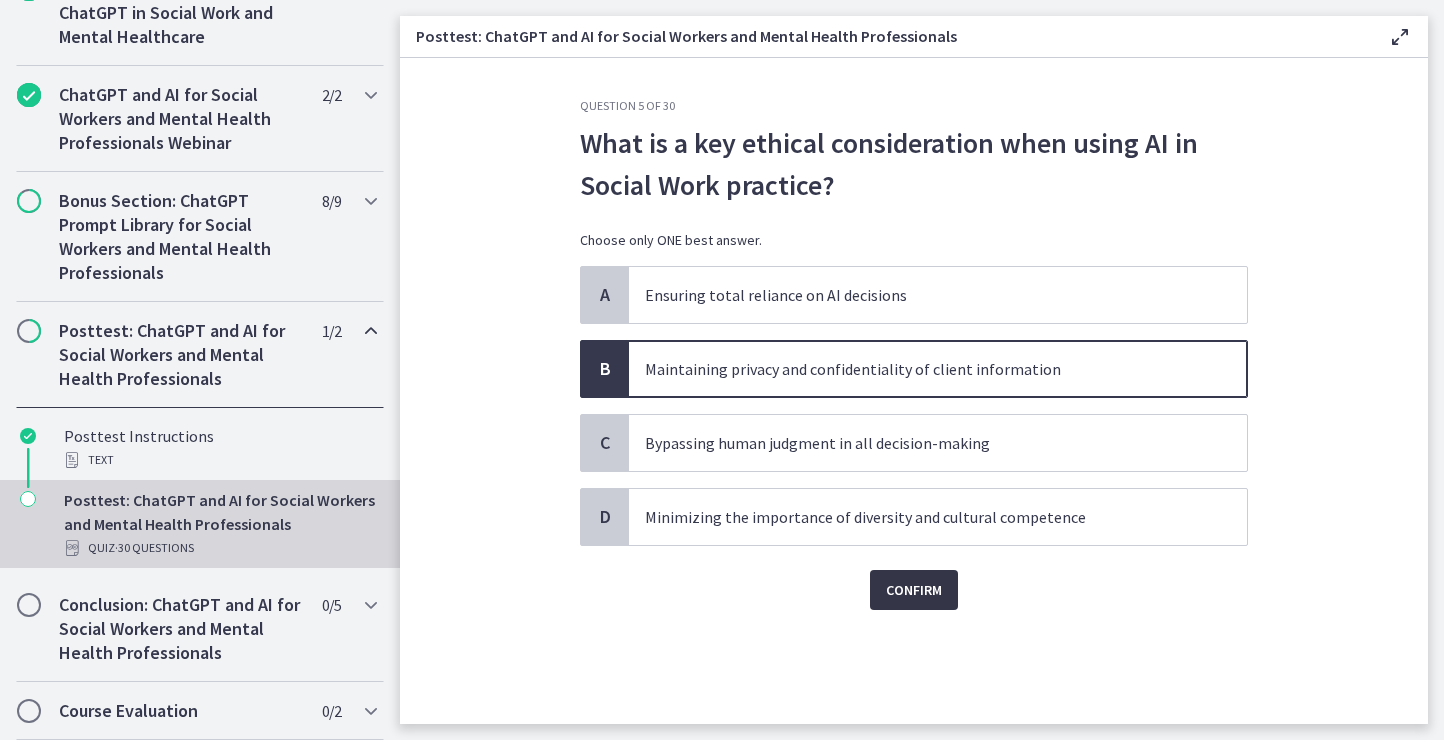 click on "Confirm" at bounding box center (914, 590) 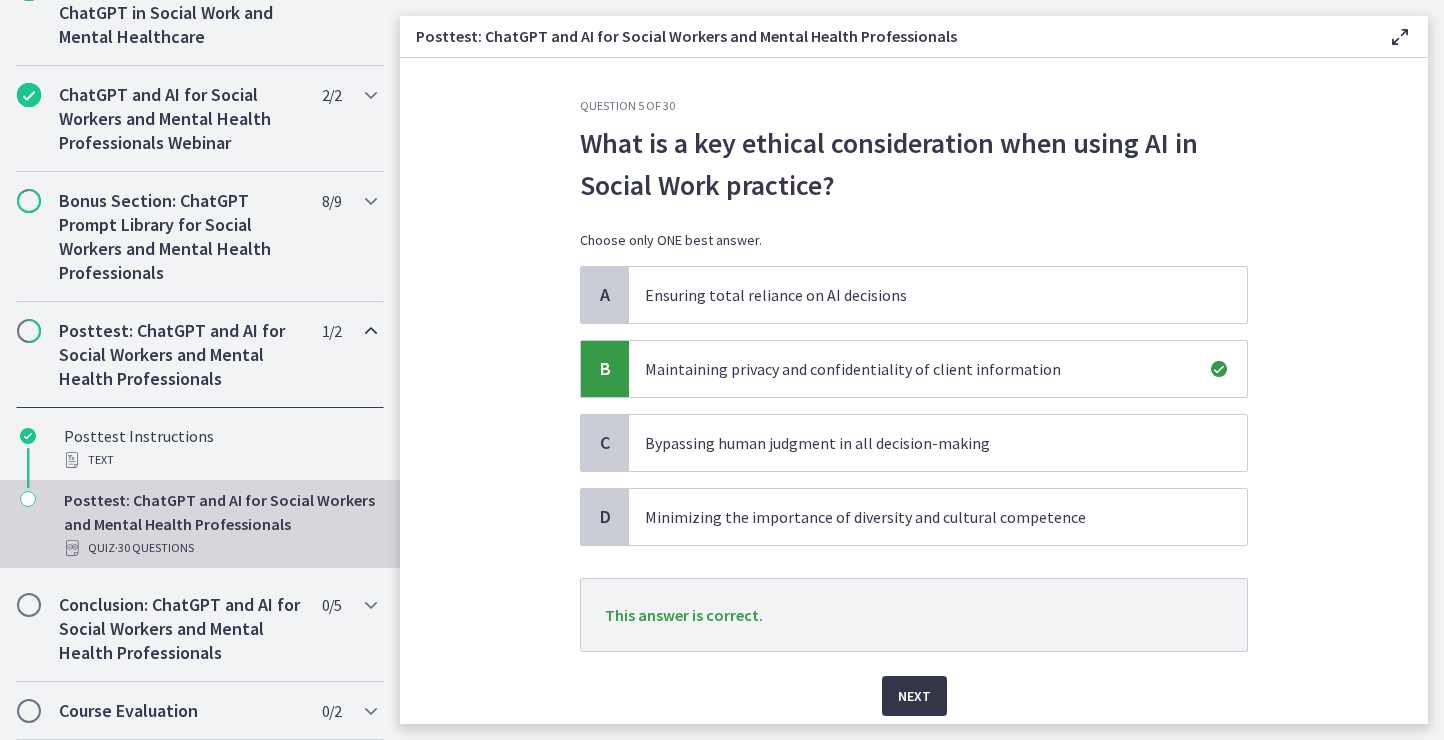 click on "Next" at bounding box center [914, 696] 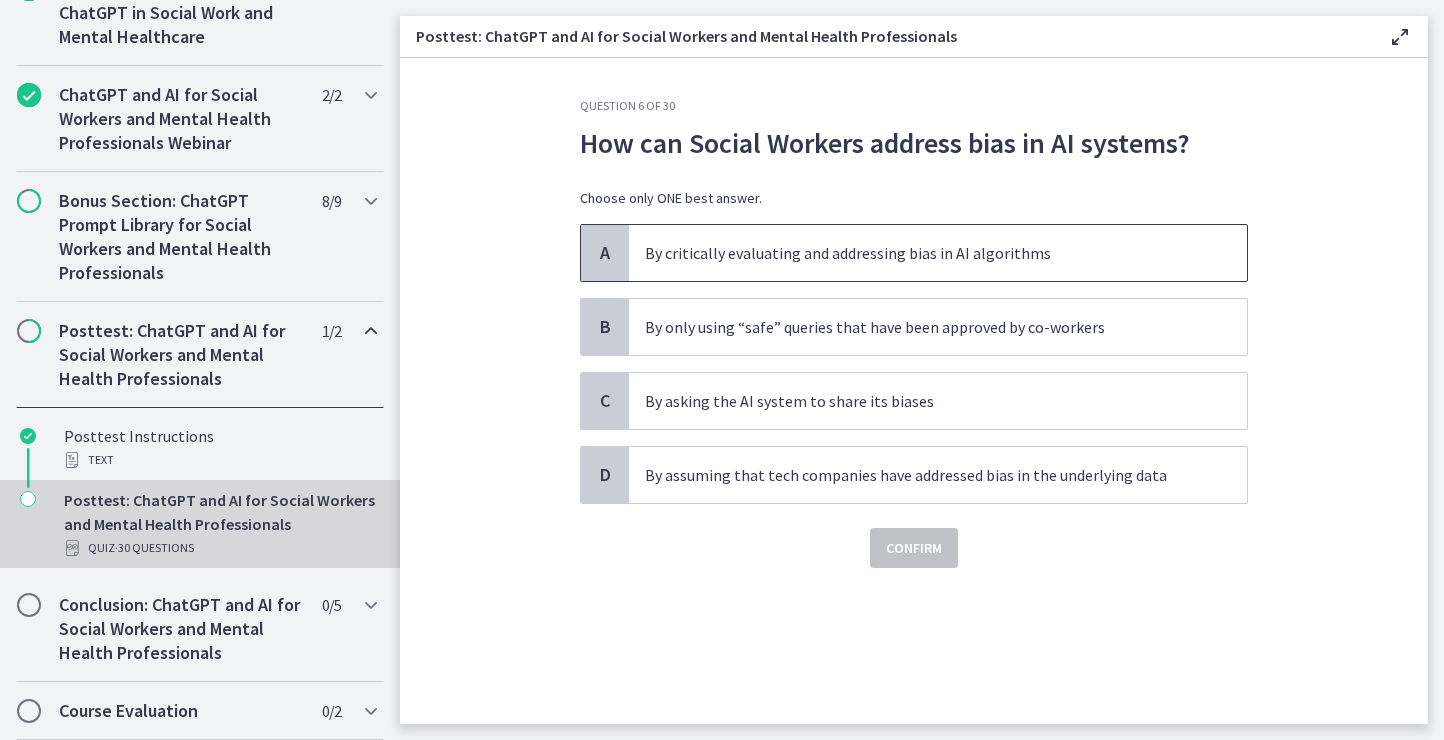 click on "By critically evaluating and addressing bias in AI algorithms" at bounding box center [918, 253] 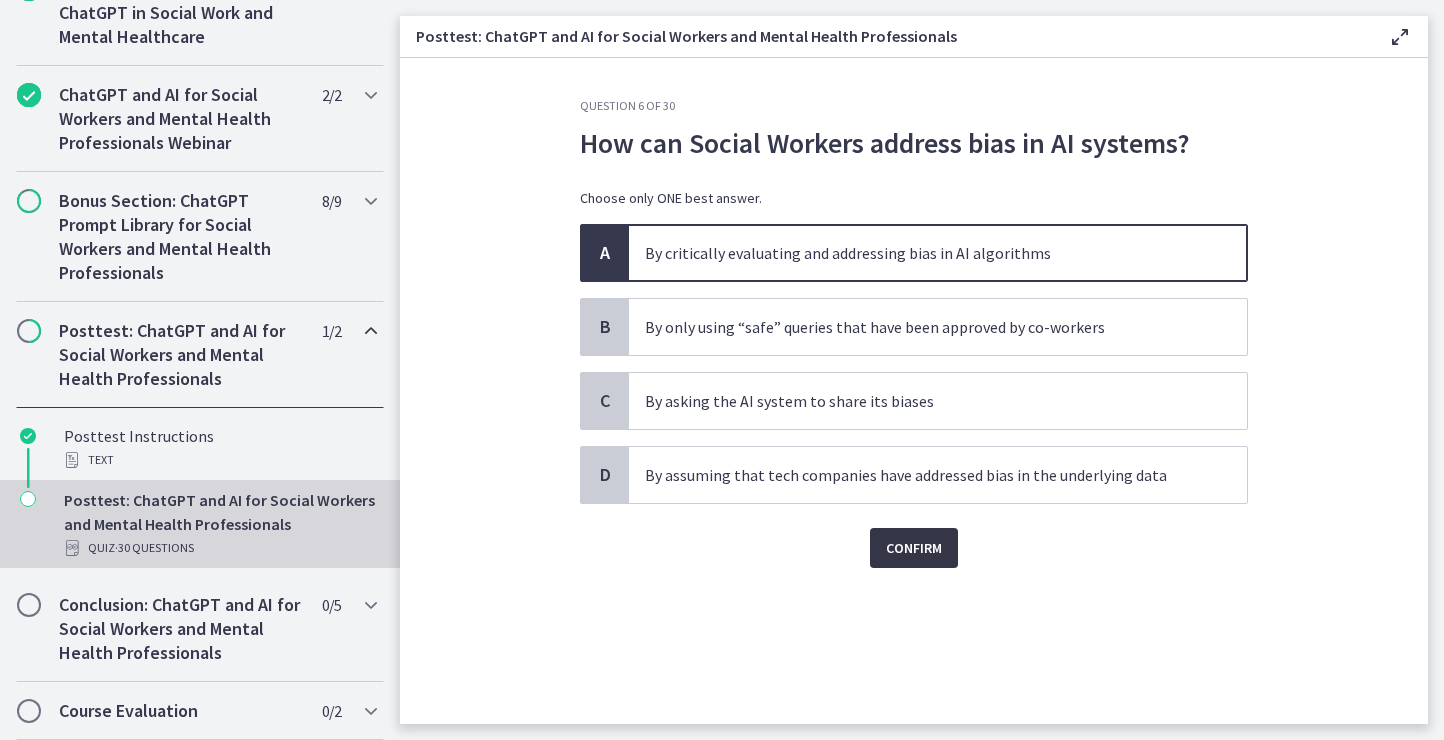 click on "Confirm" at bounding box center [914, 548] 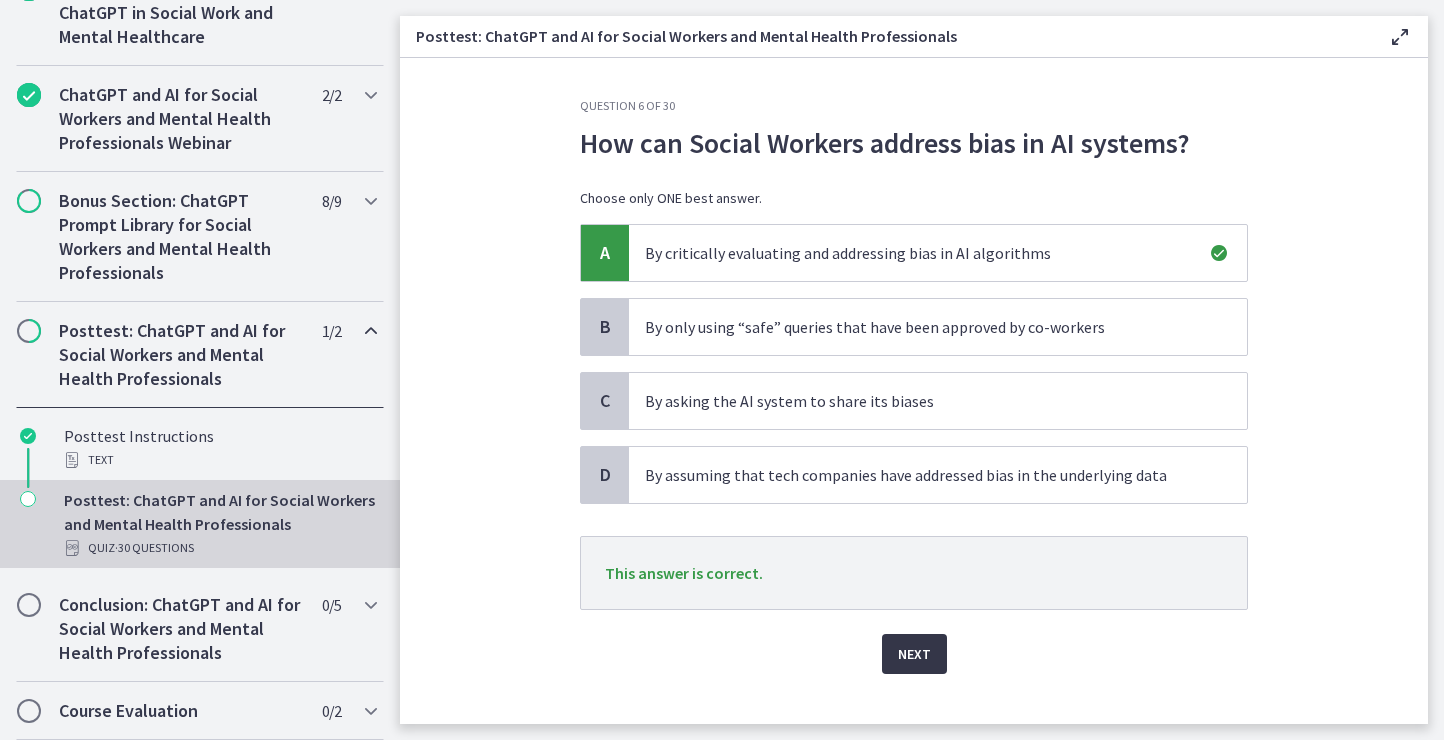 click on "Next" at bounding box center (914, 654) 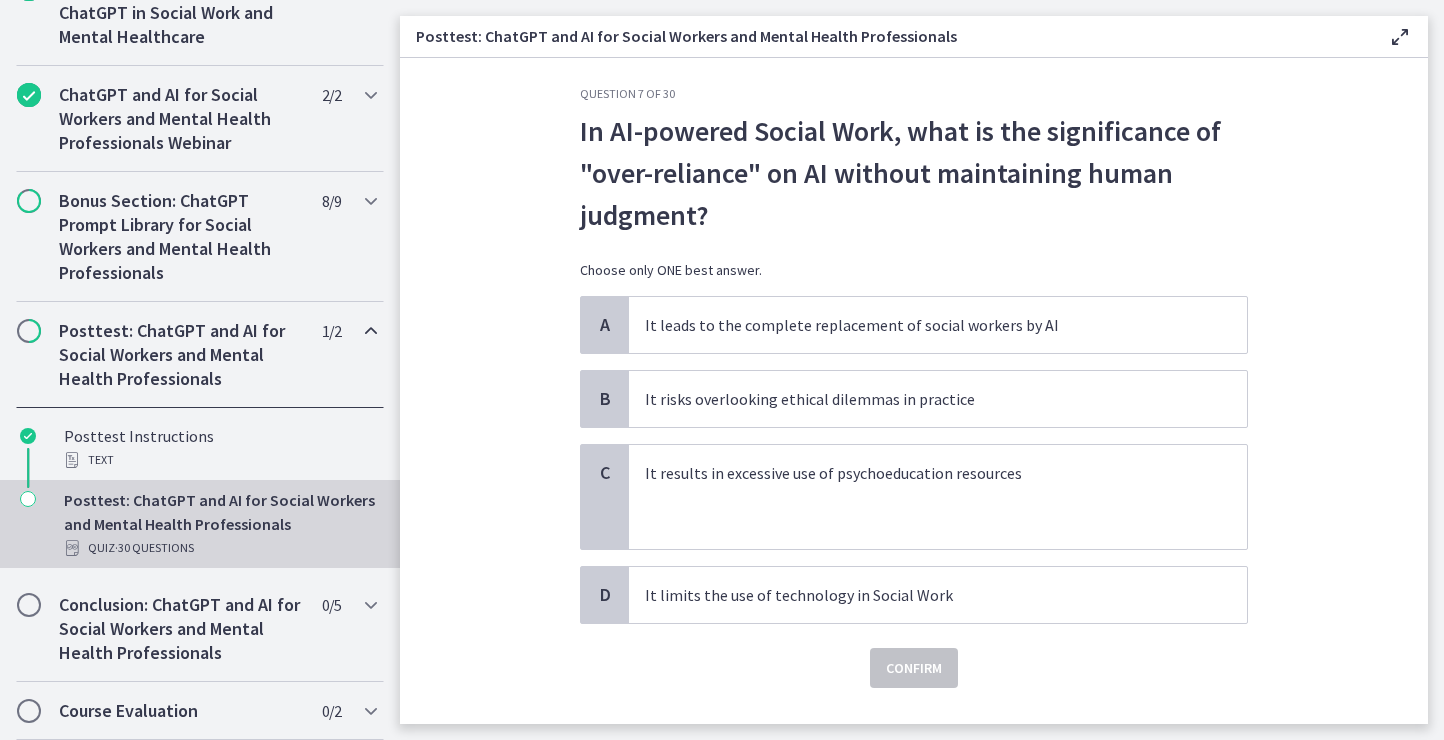 scroll, scrollTop: 17, scrollLeft: 0, axis: vertical 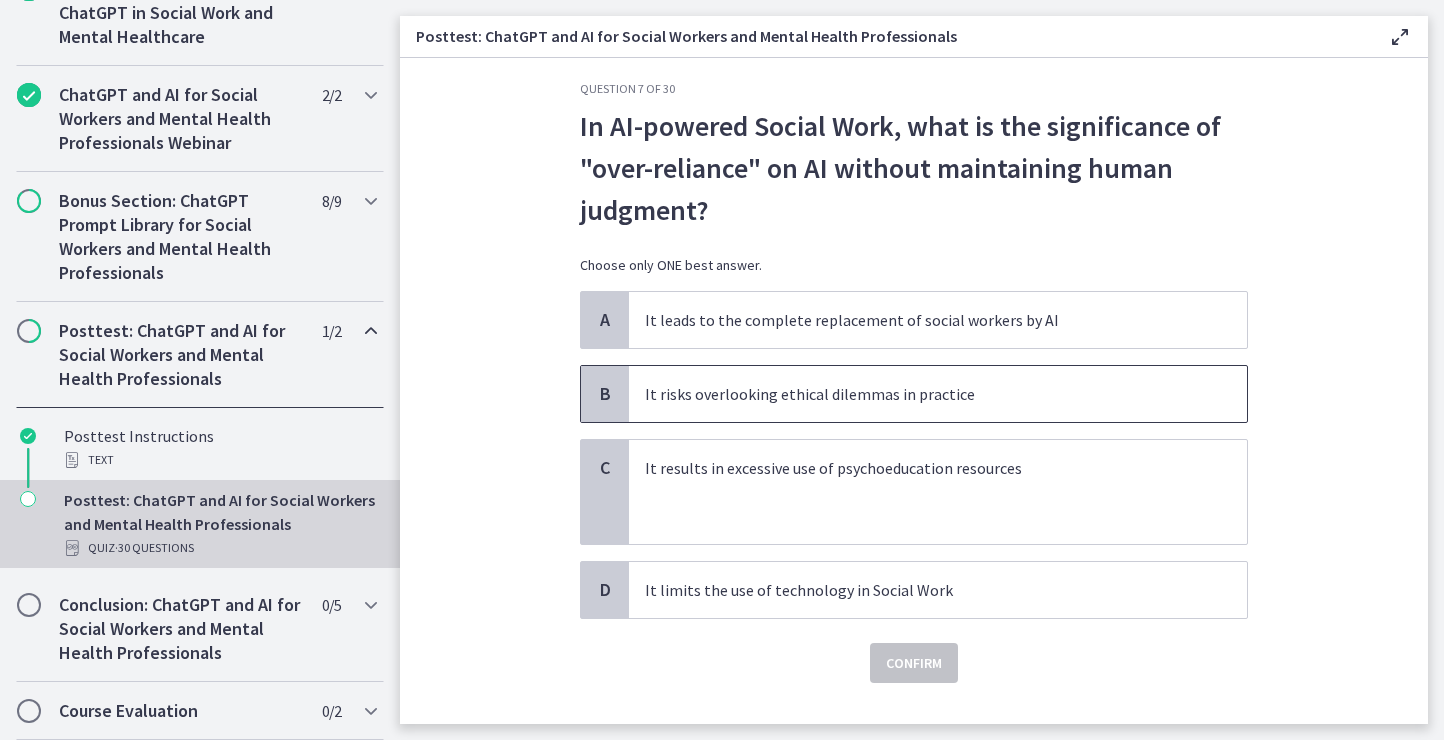 click on "It risks overlooking ethical dilemmas in practice" at bounding box center (938, 394) 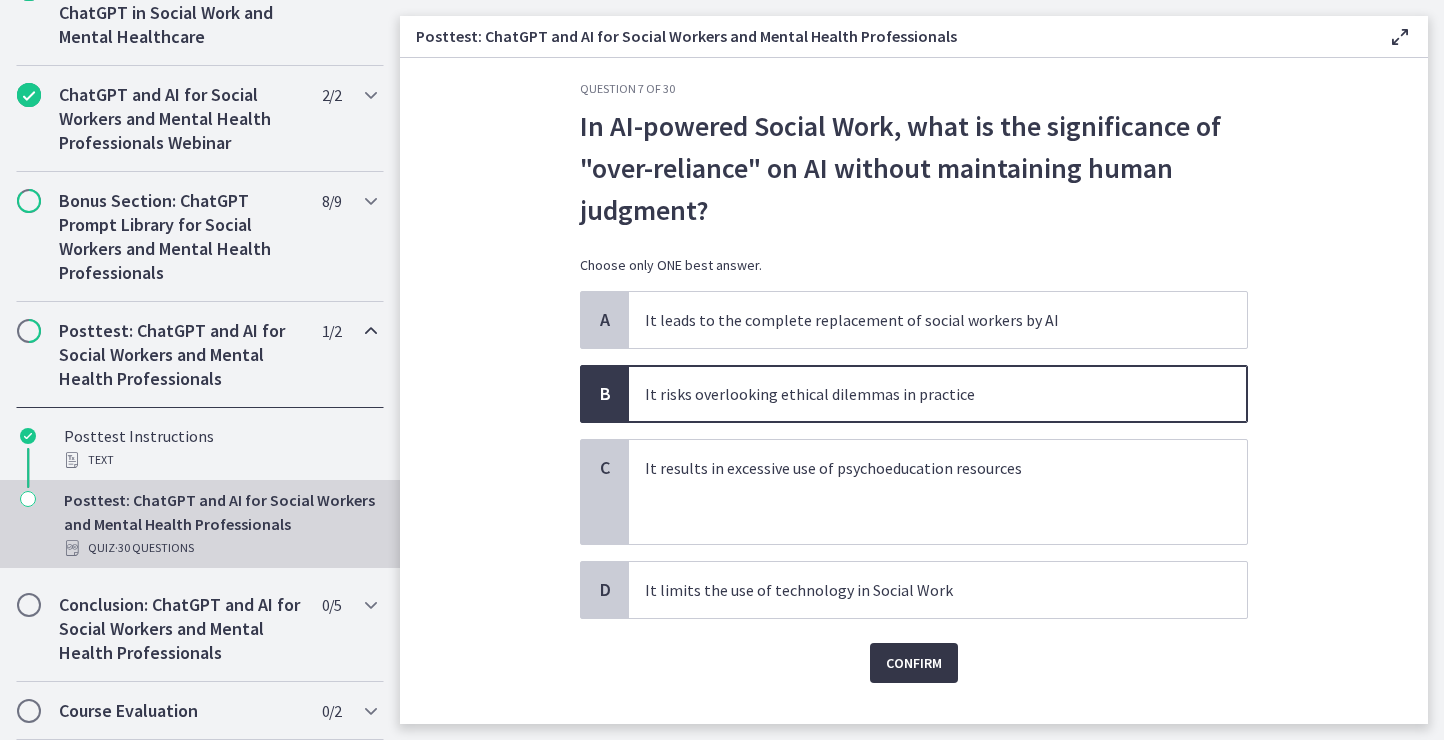 click on "Confirm" at bounding box center (914, 663) 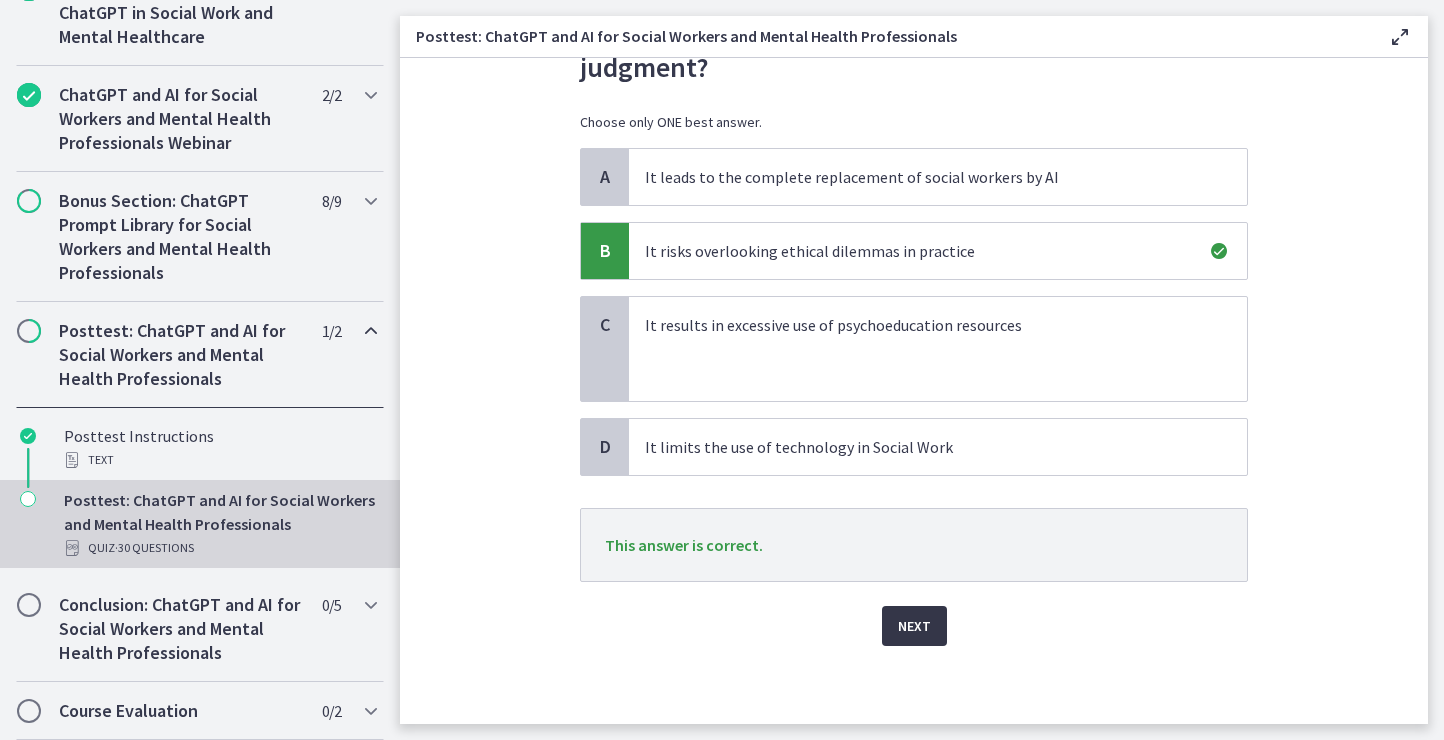 scroll, scrollTop: 162, scrollLeft: 0, axis: vertical 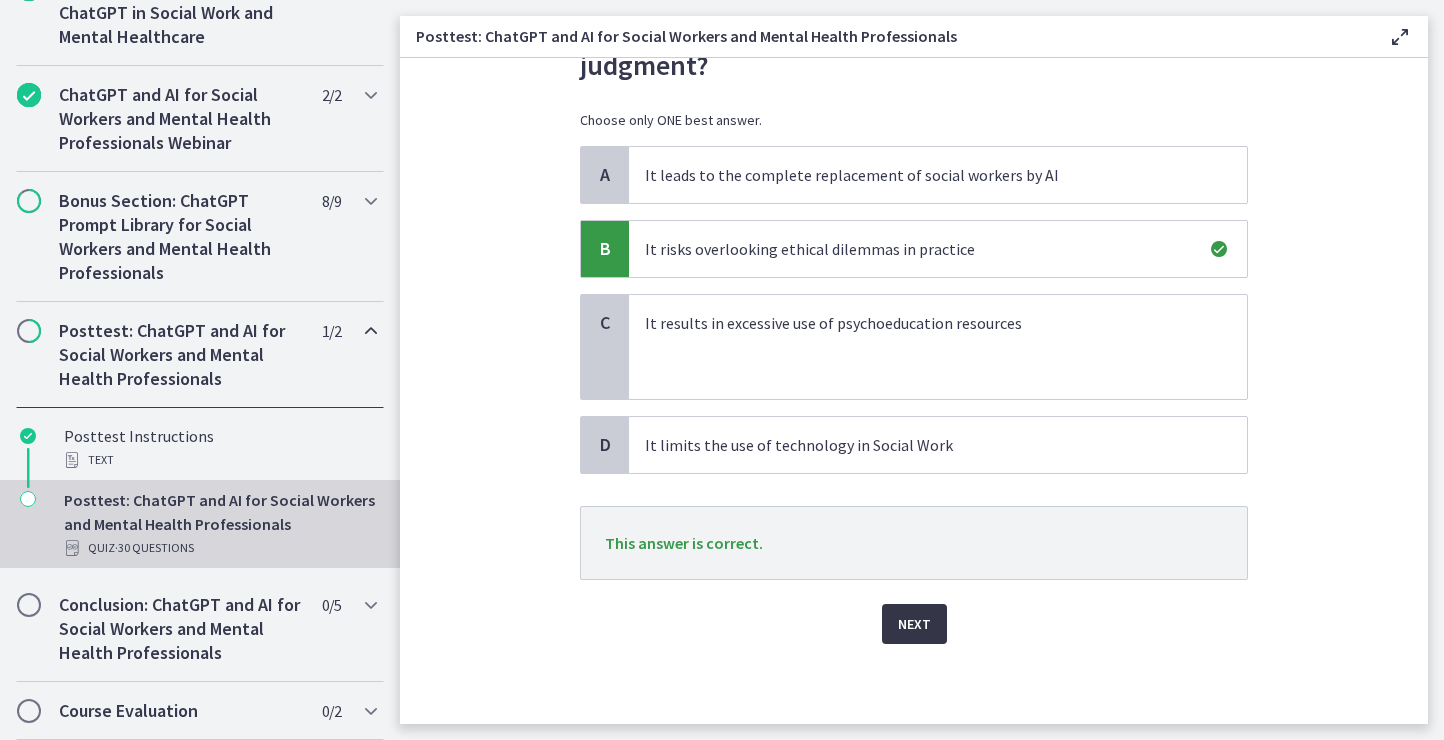 click on "Next" at bounding box center (914, 624) 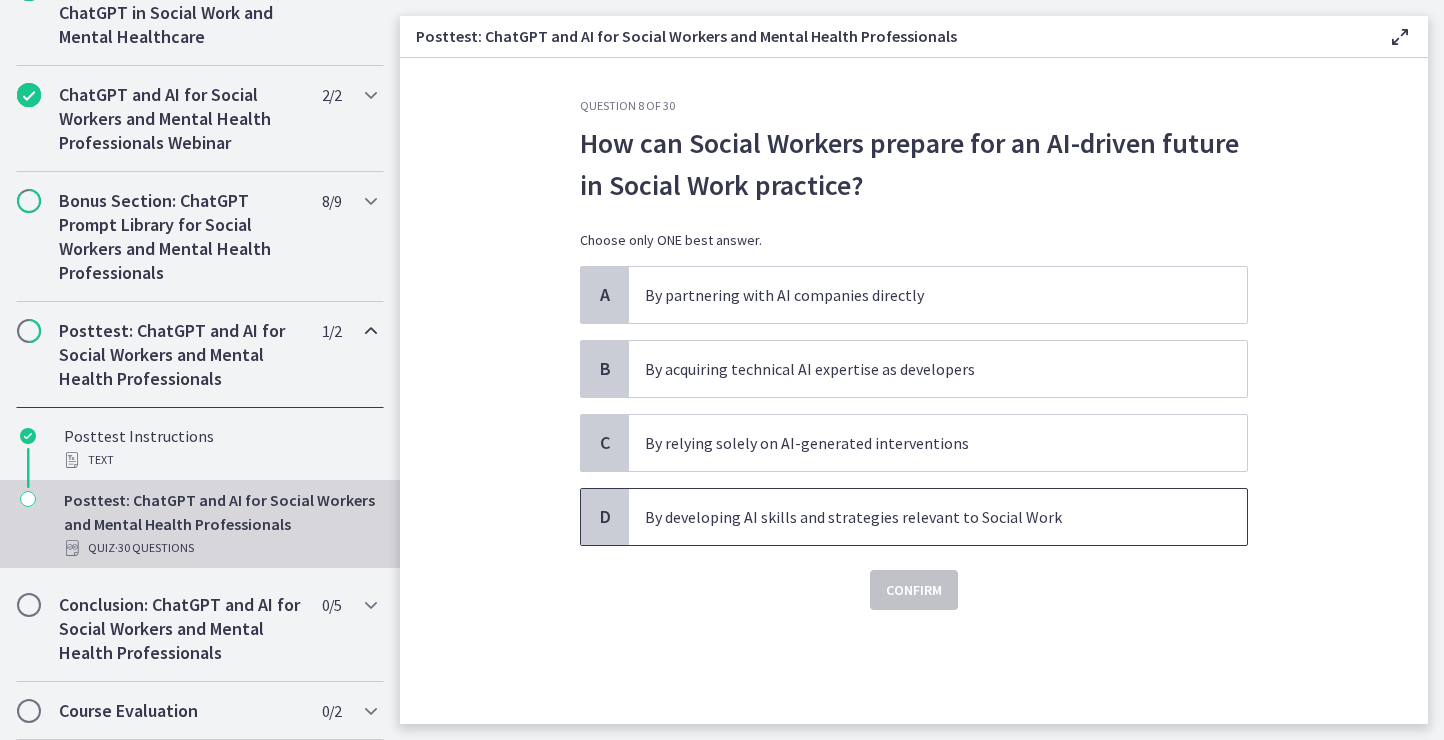 click on "D
By developing AI skills and strategies relevant to Social Work" at bounding box center [914, 517] 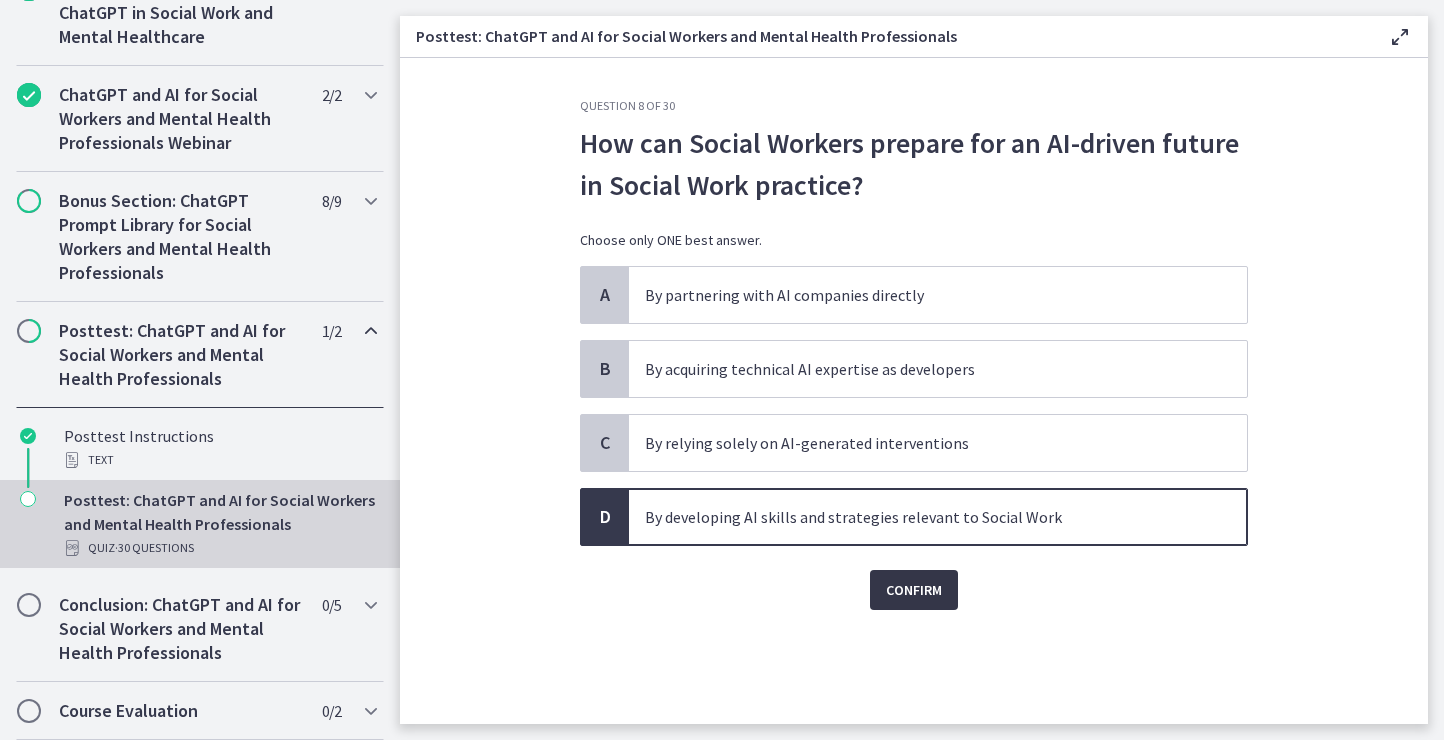 click on "Confirm" at bounding box center (914, 590) 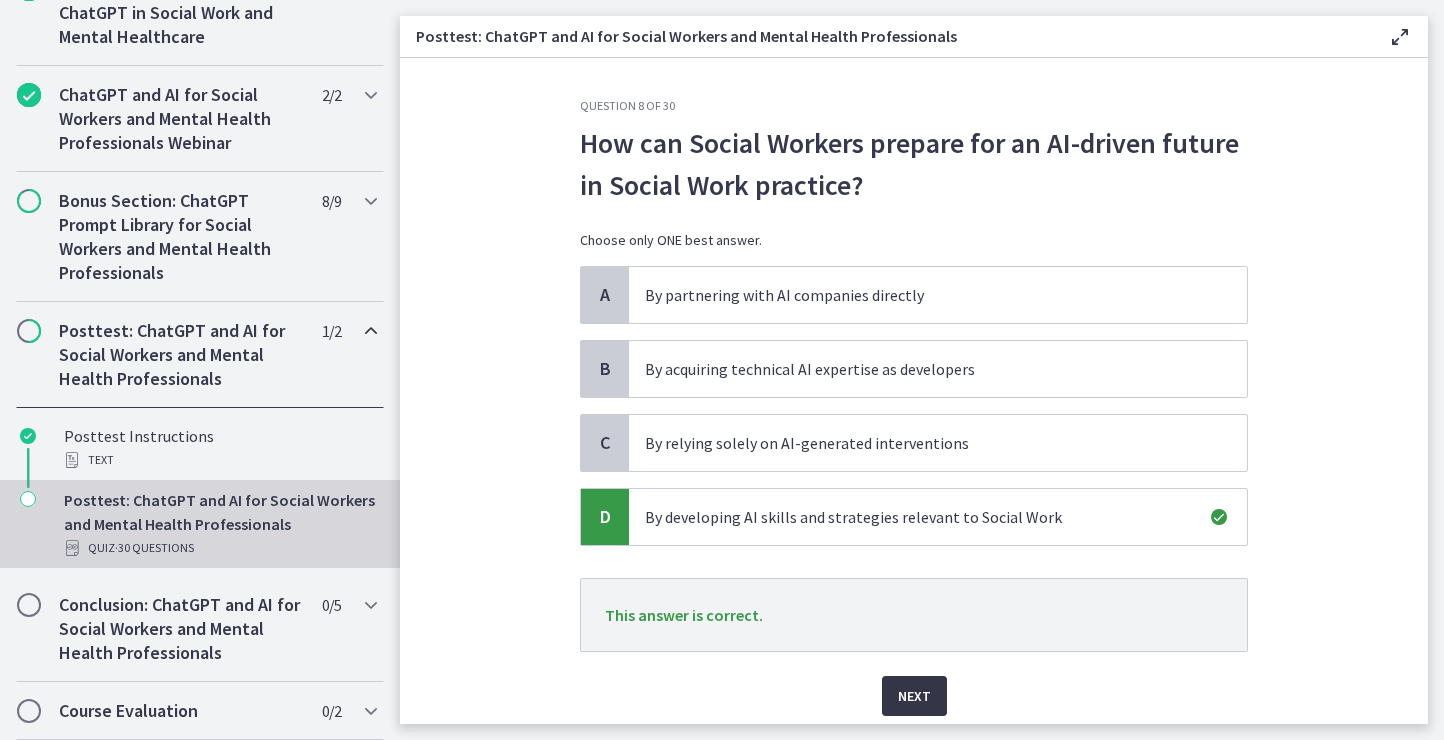 click on "Next" at bounding box center (914, 696) 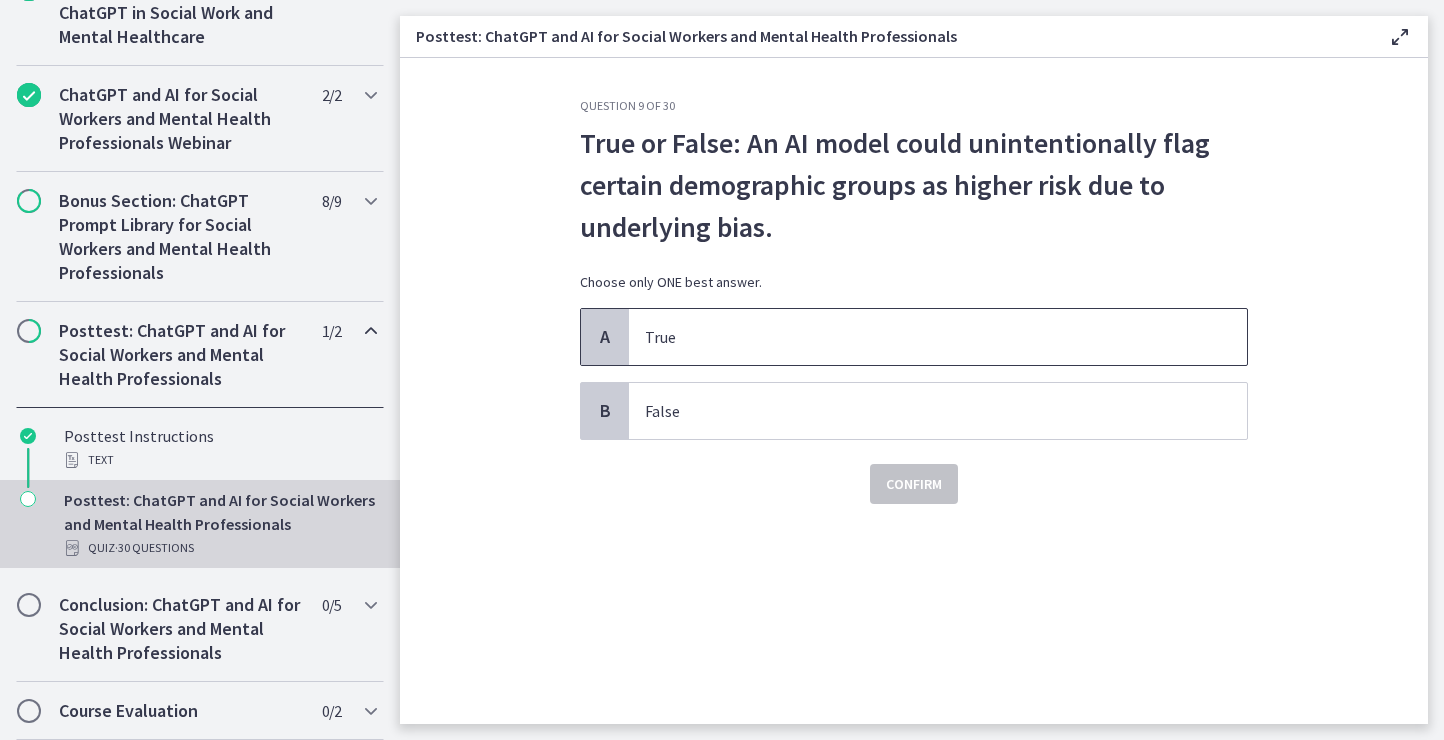 click on "True" at bounding box center [918, 337] 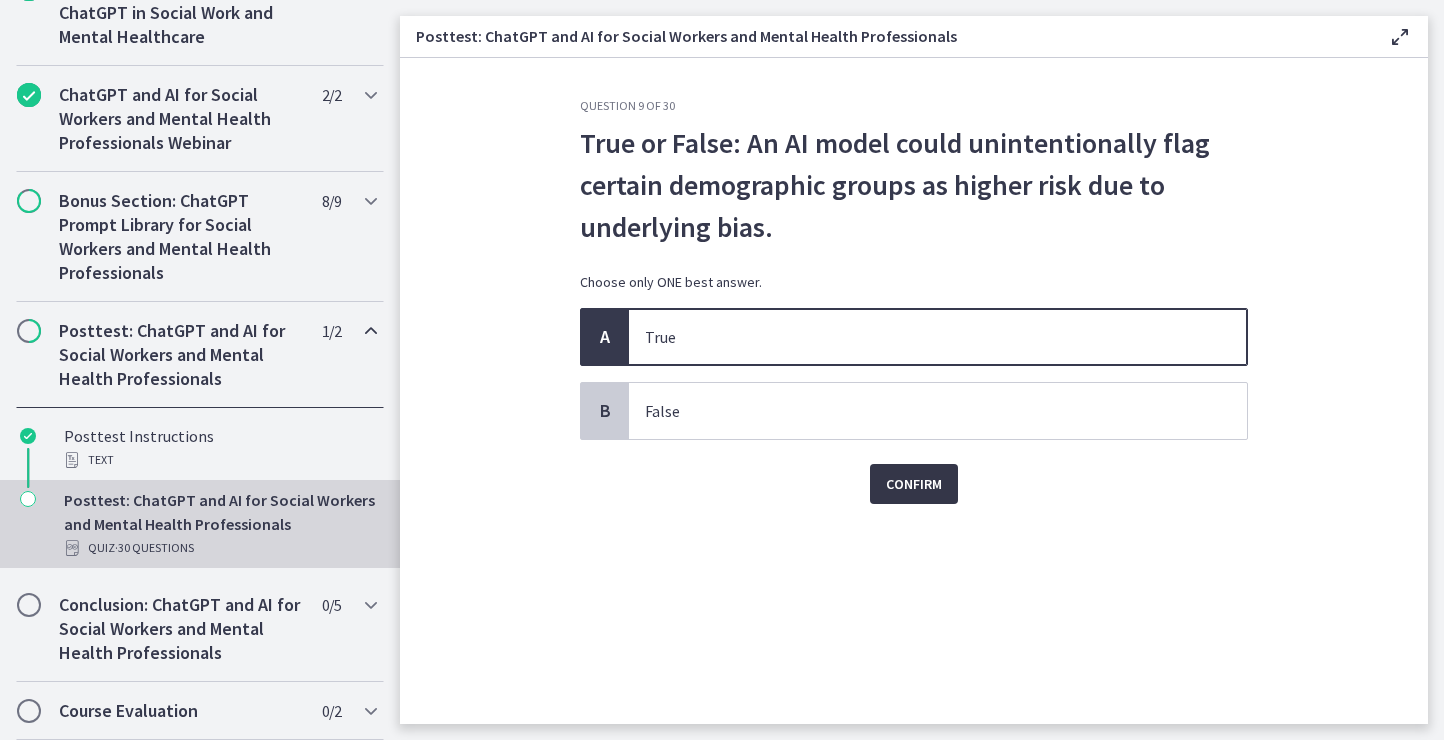 click on "Confirm" at bounding box center (914, 484) 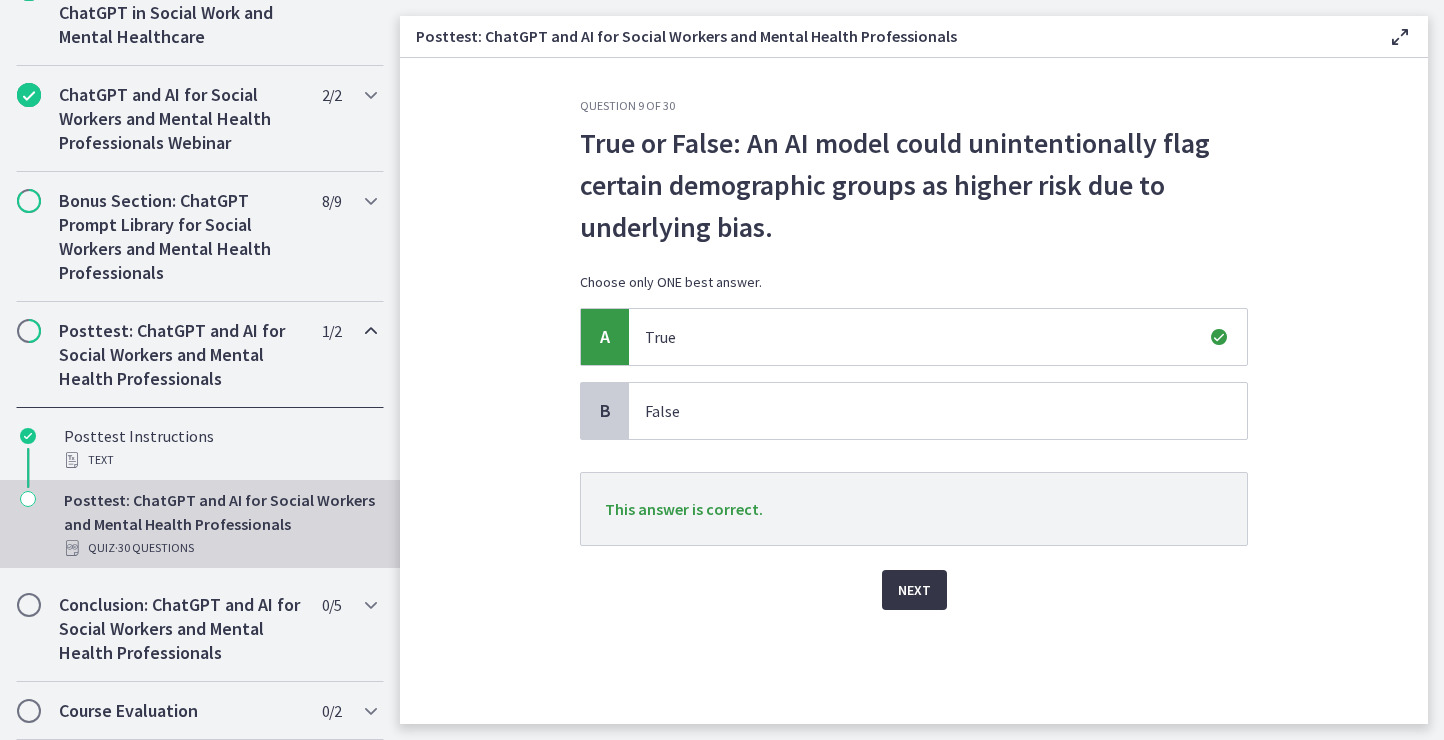 click on "Next" at bounding box center (914, 590) 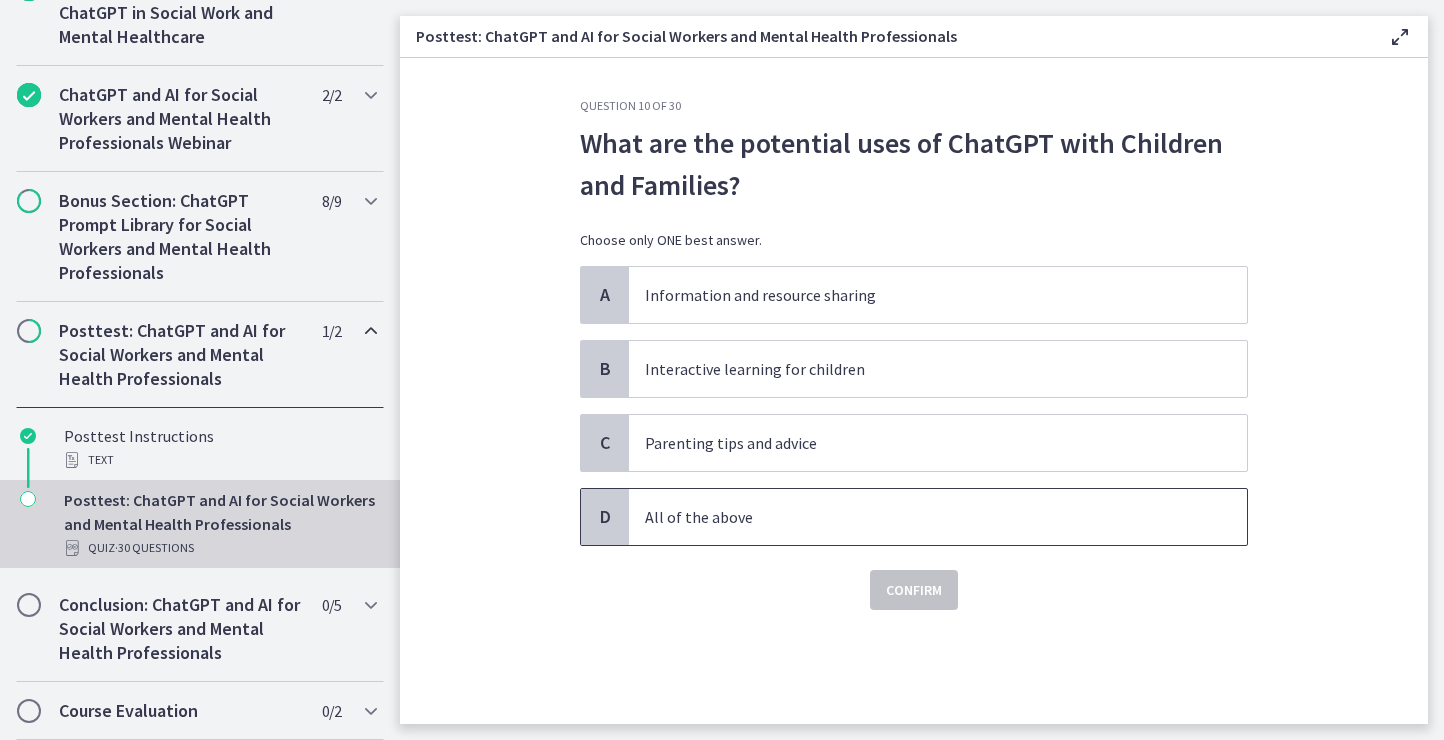 click on "All of the above" at bounding box center (938, 517) 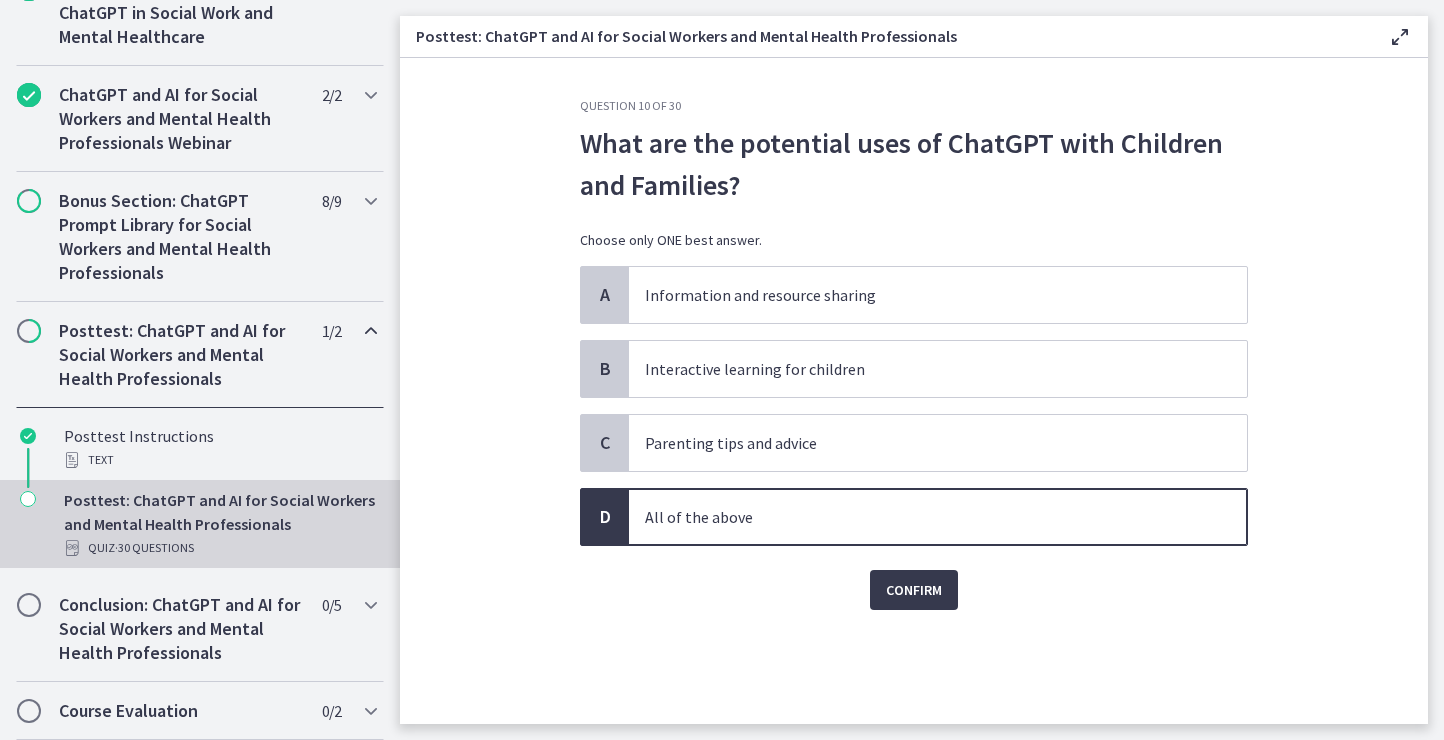 click on "Confirm" at bounding box center [914, 578] 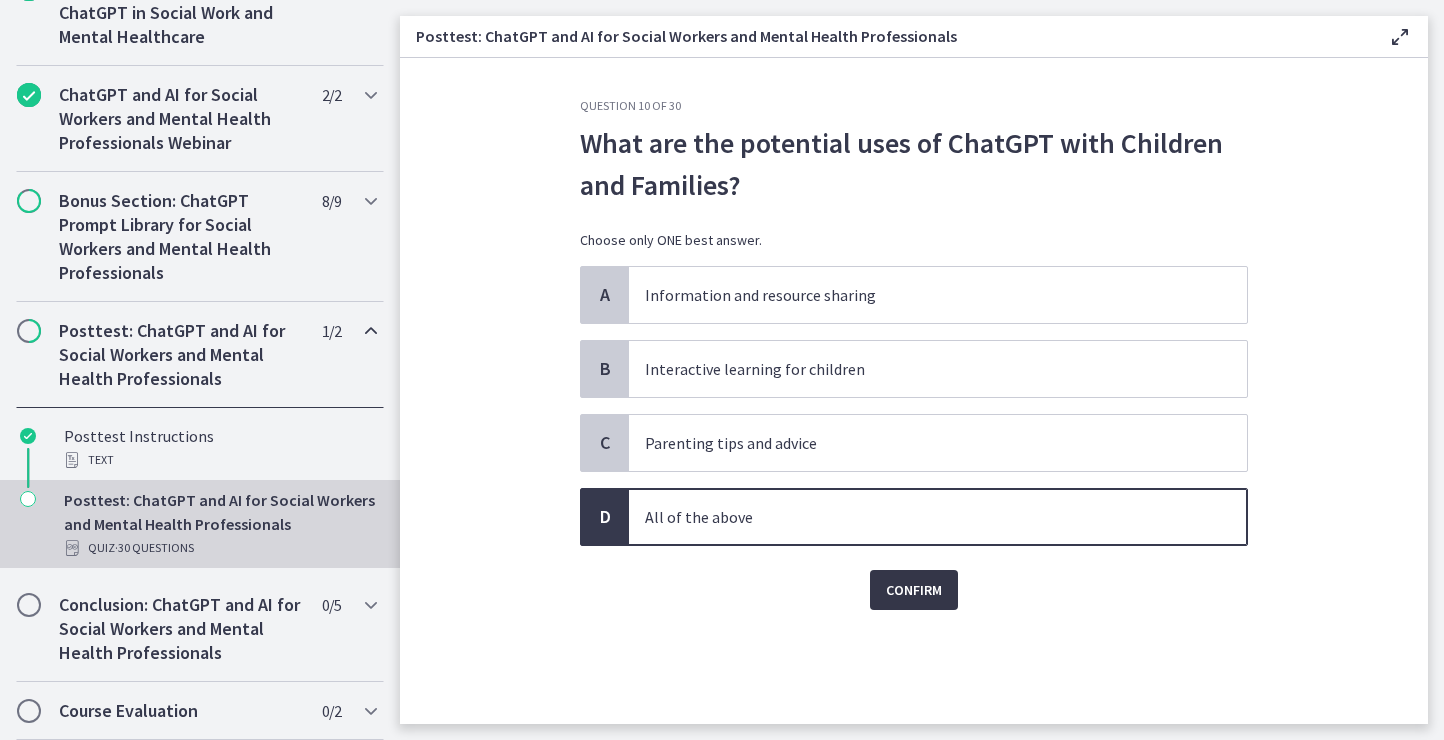 click on "Confirm" at bounding box center (914, 590) 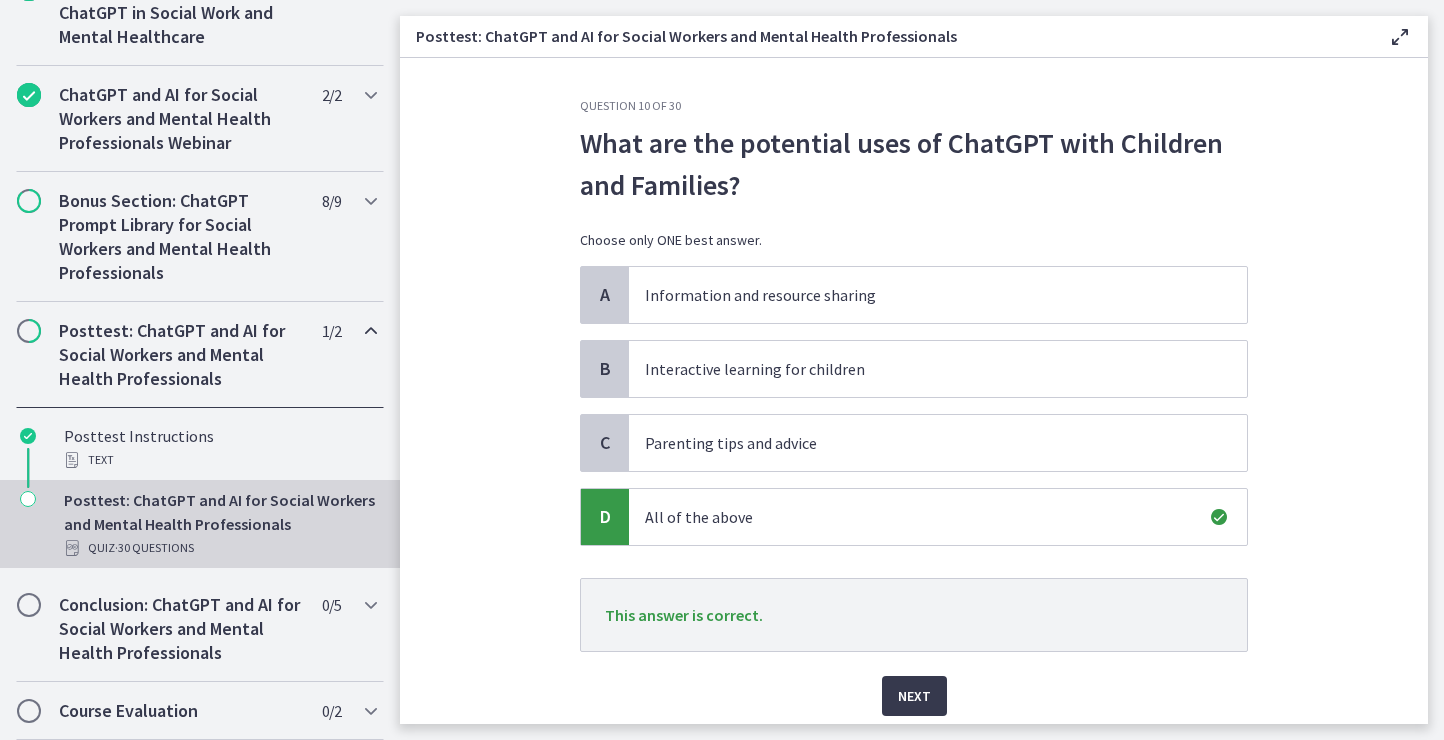 scroll, scrollTop: 50, scrollLeft: 0, axis: vertical 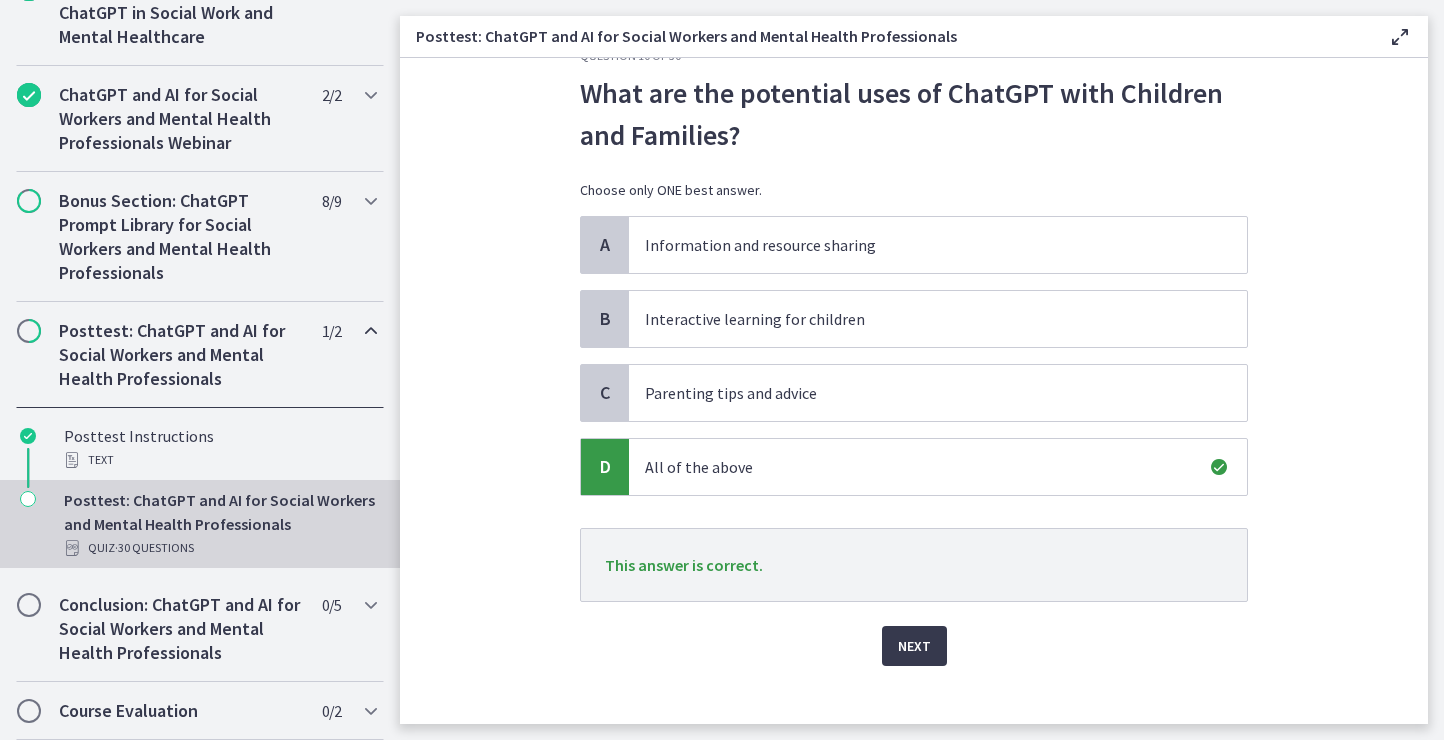 click on "Question   10   of   30
What are the potential uses of ChatGPT with Children and Families?
Choose only ONE best answer.
A
Information and resource sharing
B
Interactive learning for children
C
Parenting tips and advice
D
All of the above
This answer is correct.
Next" 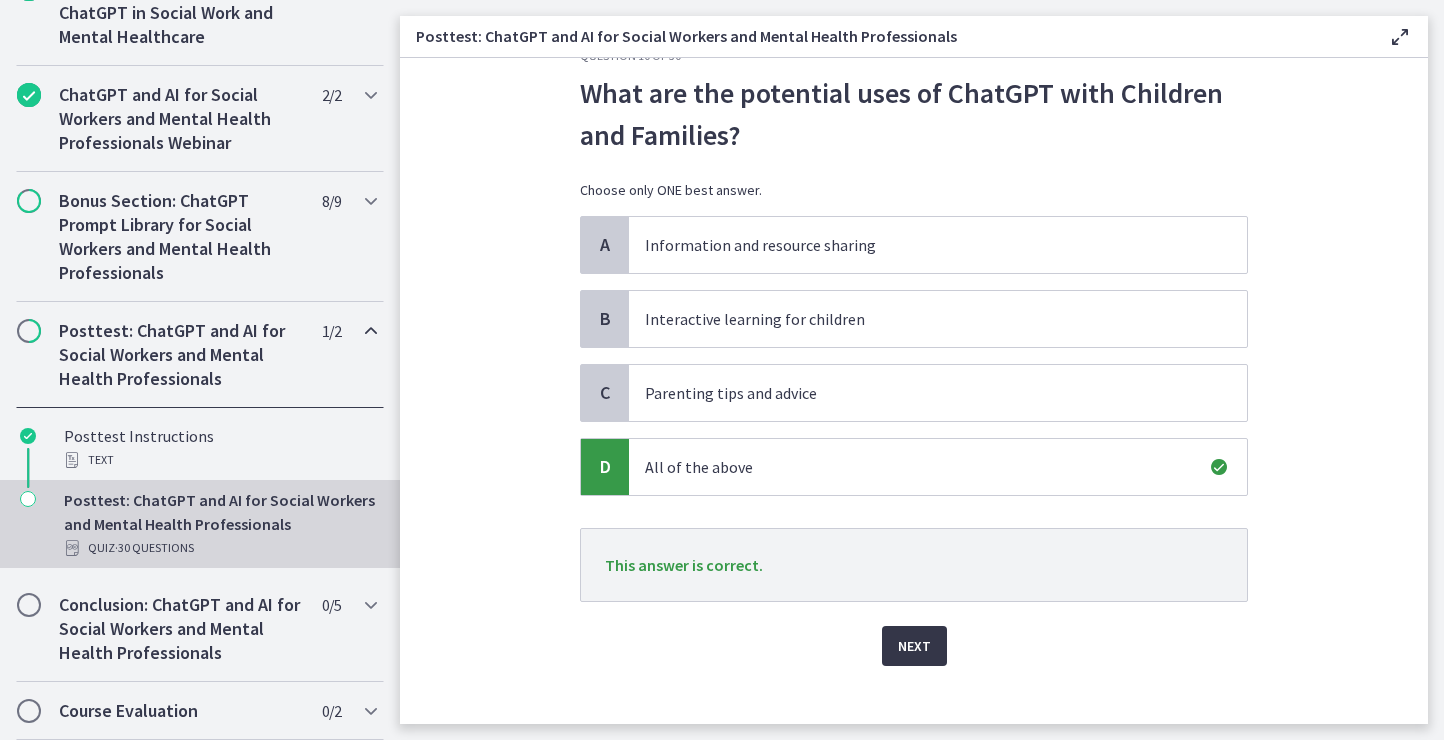 click on "Next" at bounding box center [914, 646] 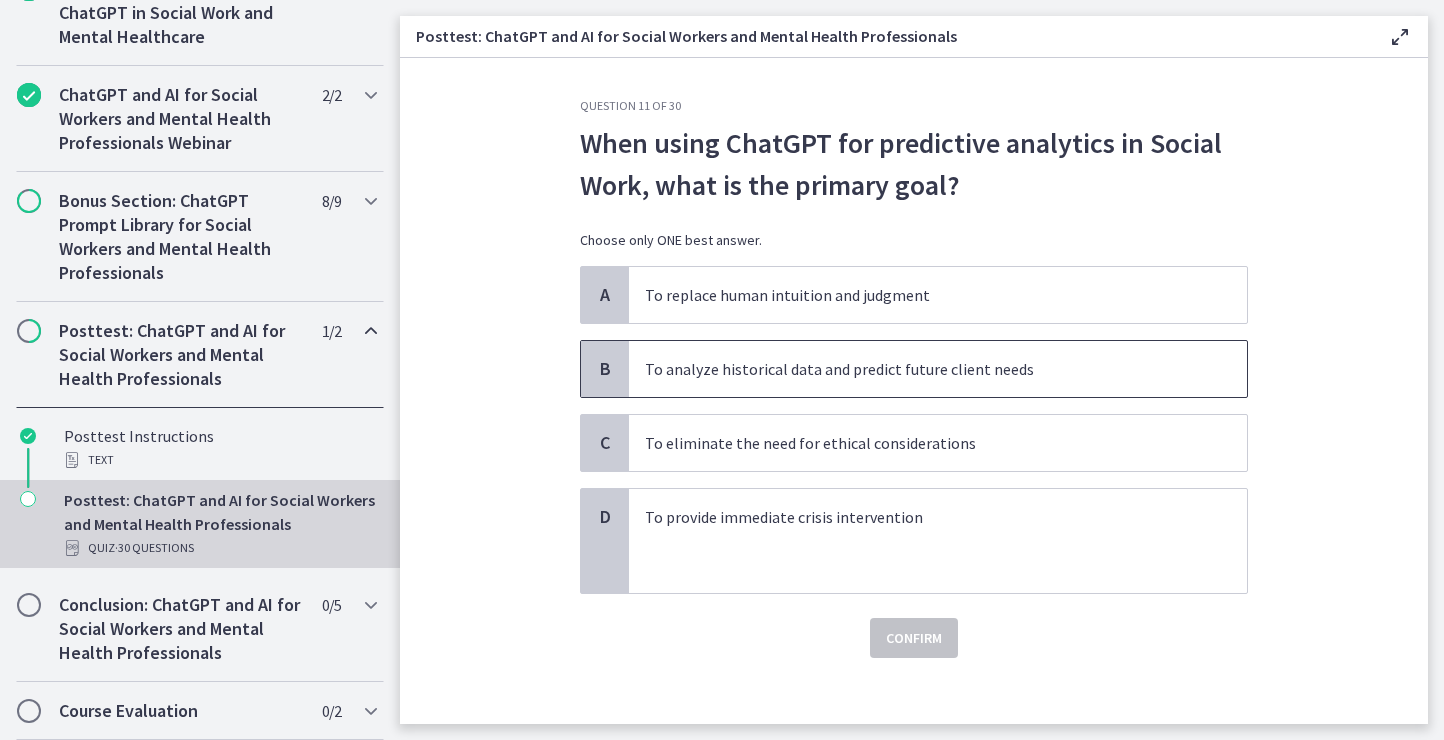 click on "To analyze historical data and predict future client needs" at bounding box center [918, 369] 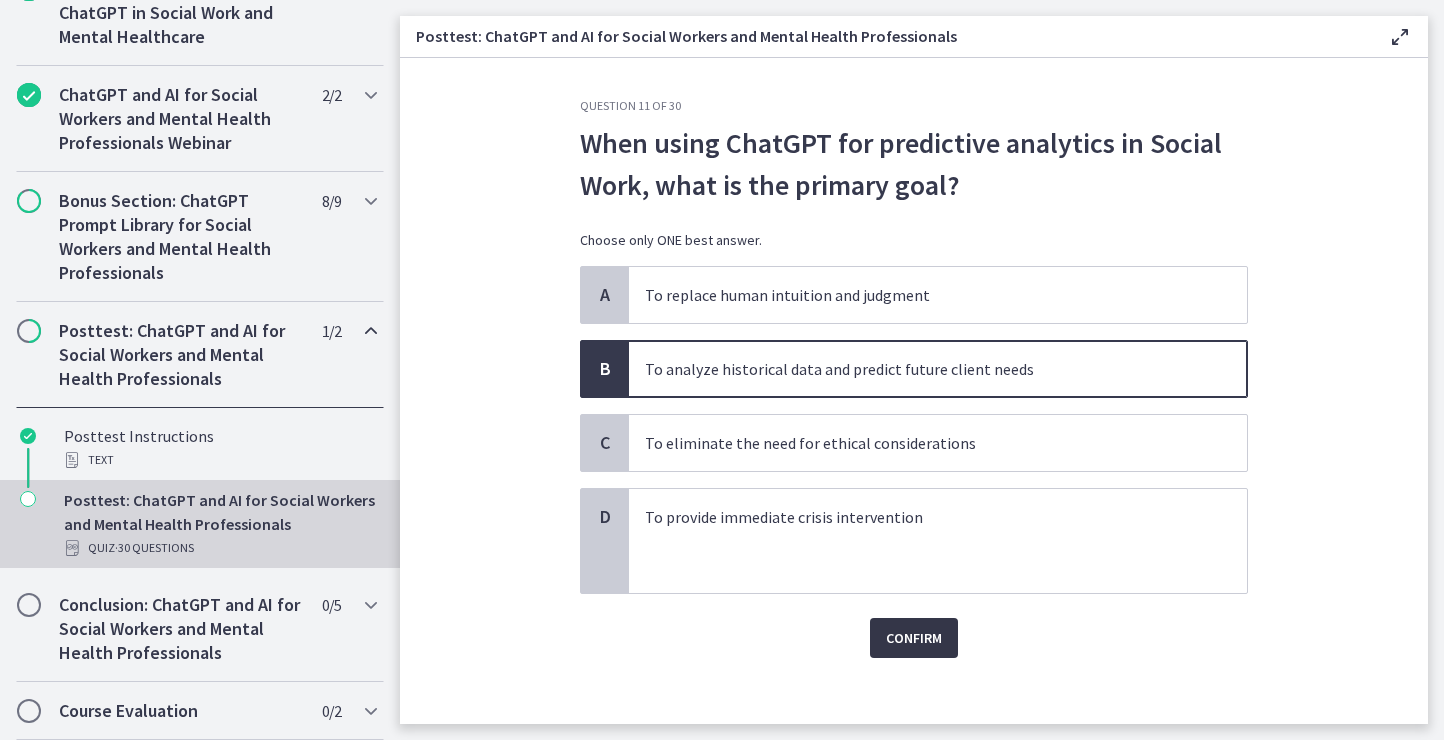 click on "Confirm" at bounding box center [914, 638] 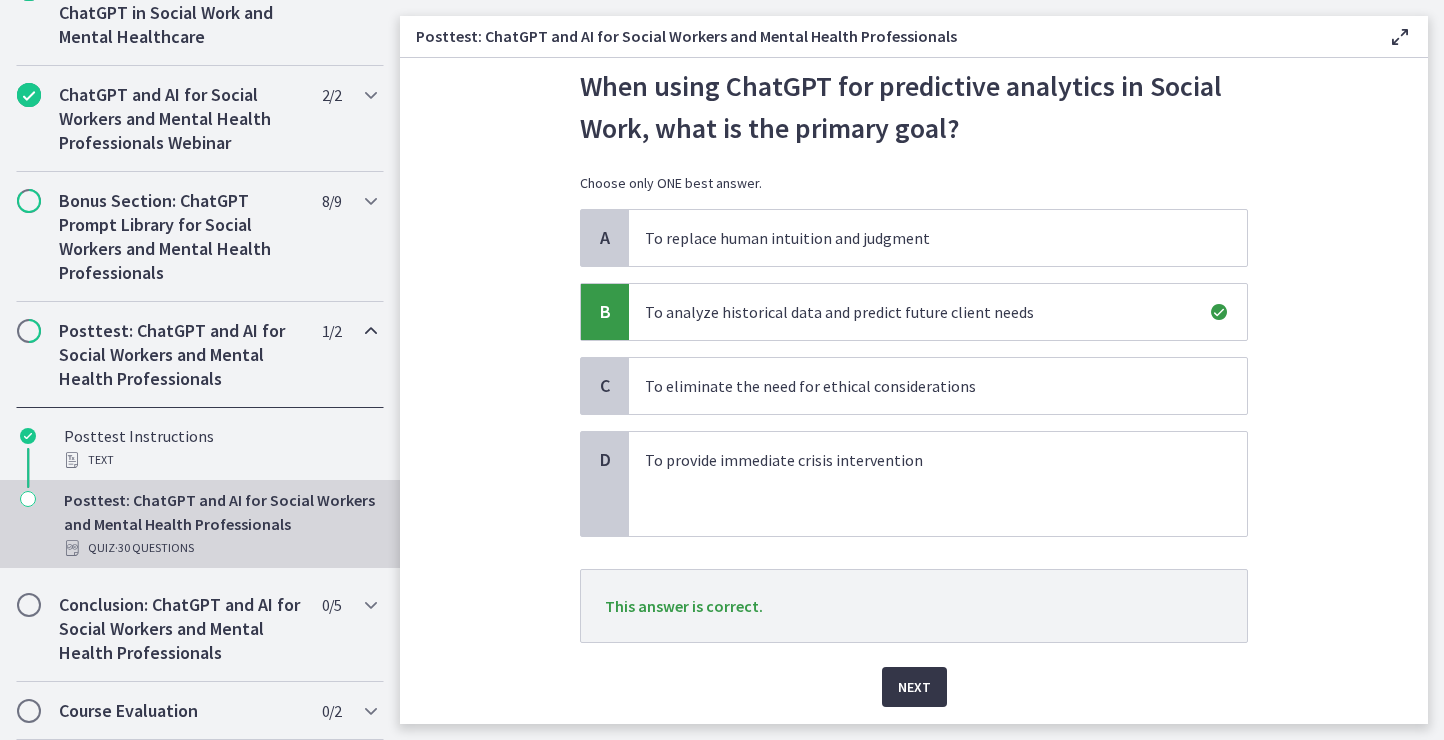 scroll, scrollTop: 120, scrollLeft: 0, axis: vertical 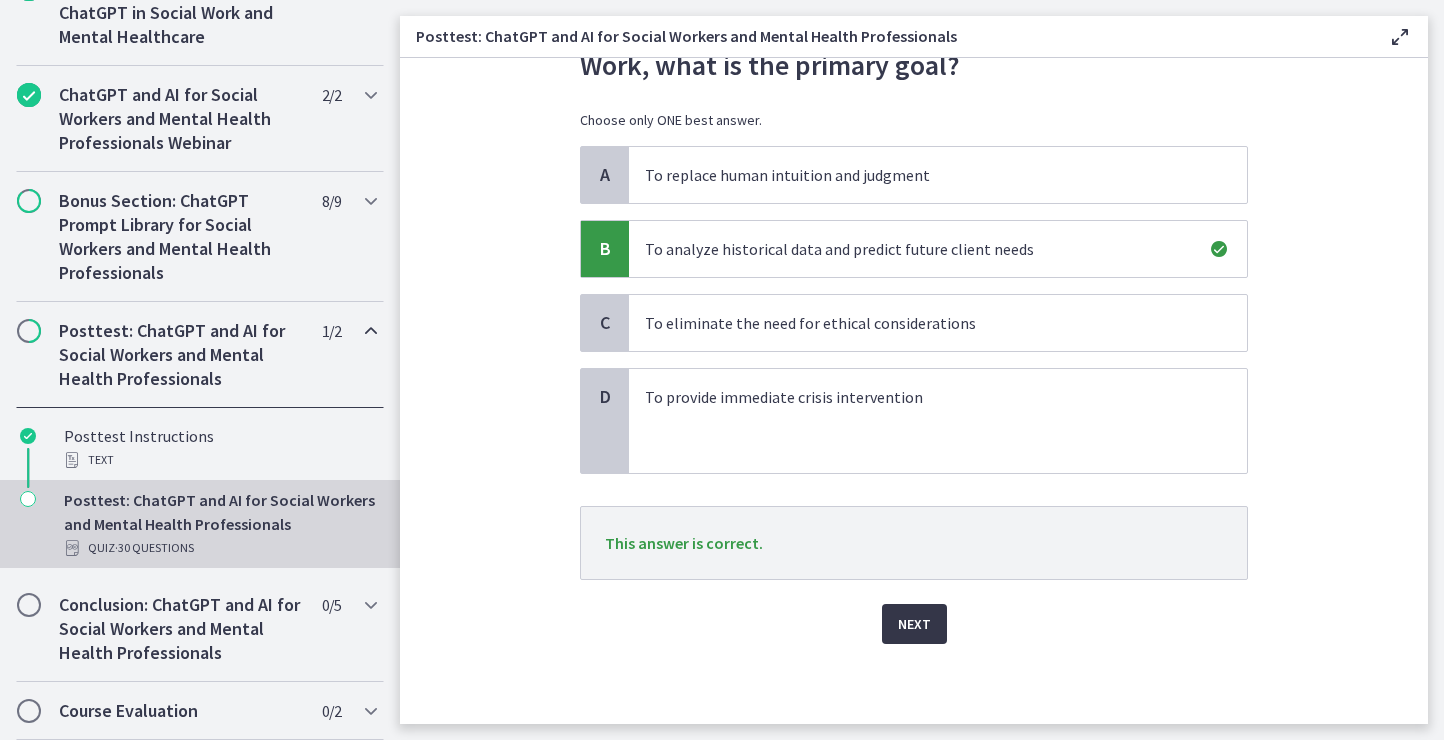 click on "Next" at bounding box center [914, 624] 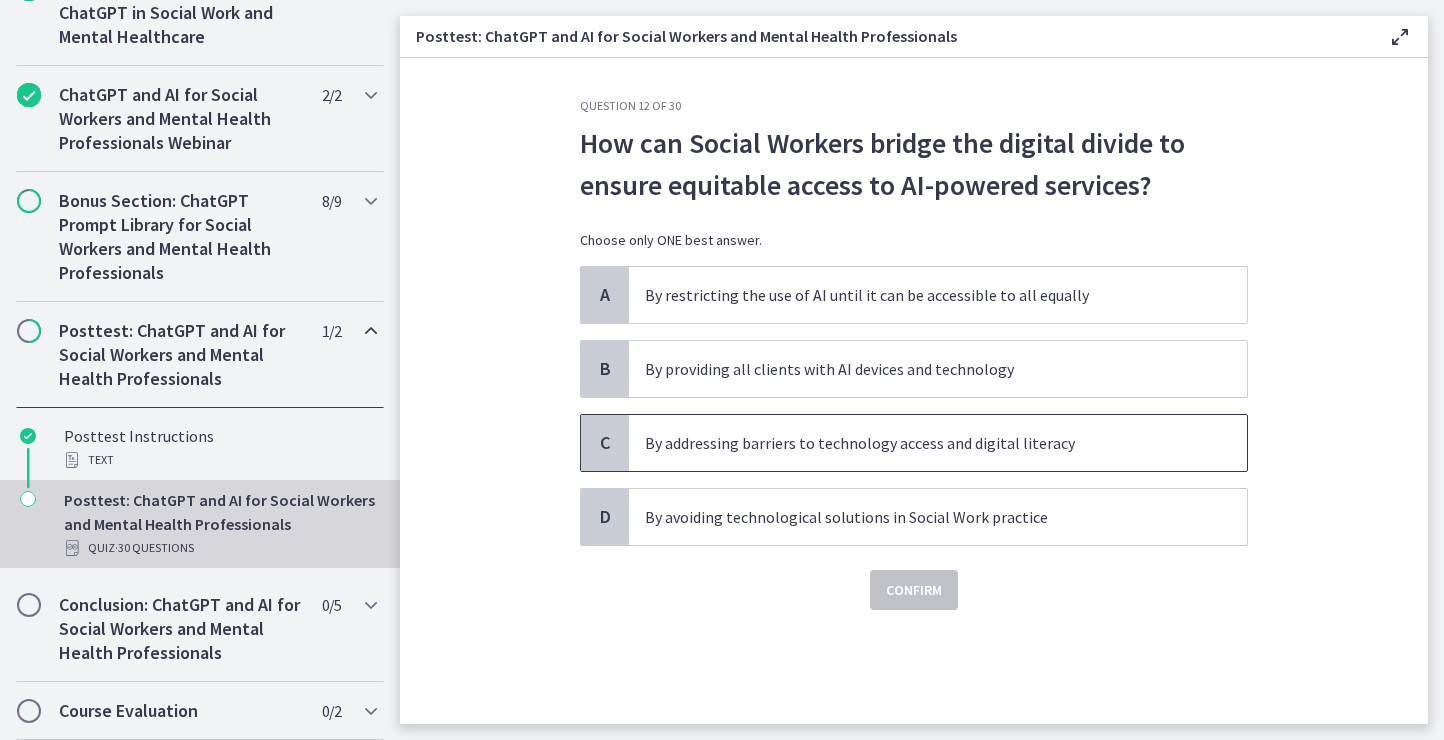 click on "By addressing barriers to technology access and digital literacy" at bounding box center [938, 443] 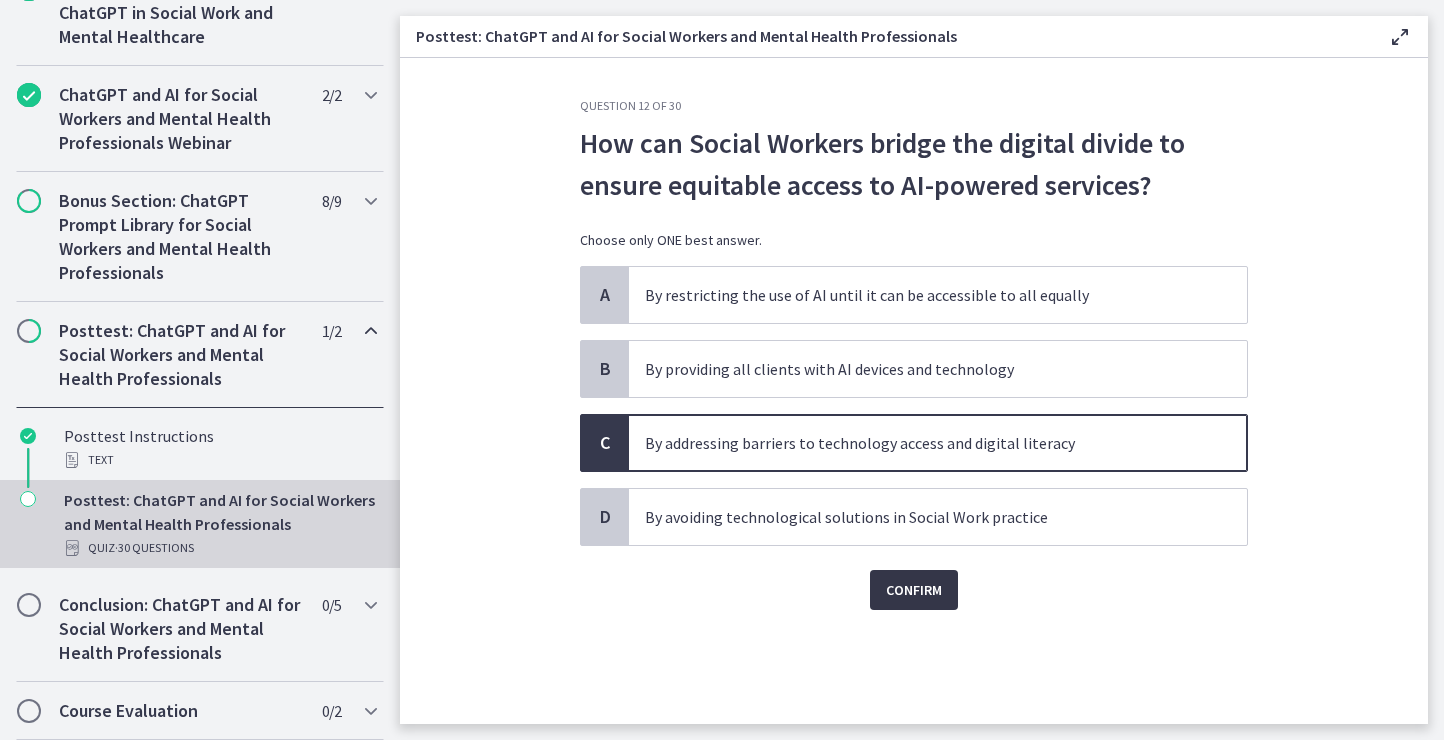 click on "Confirm" at bounding box center (914, 590) 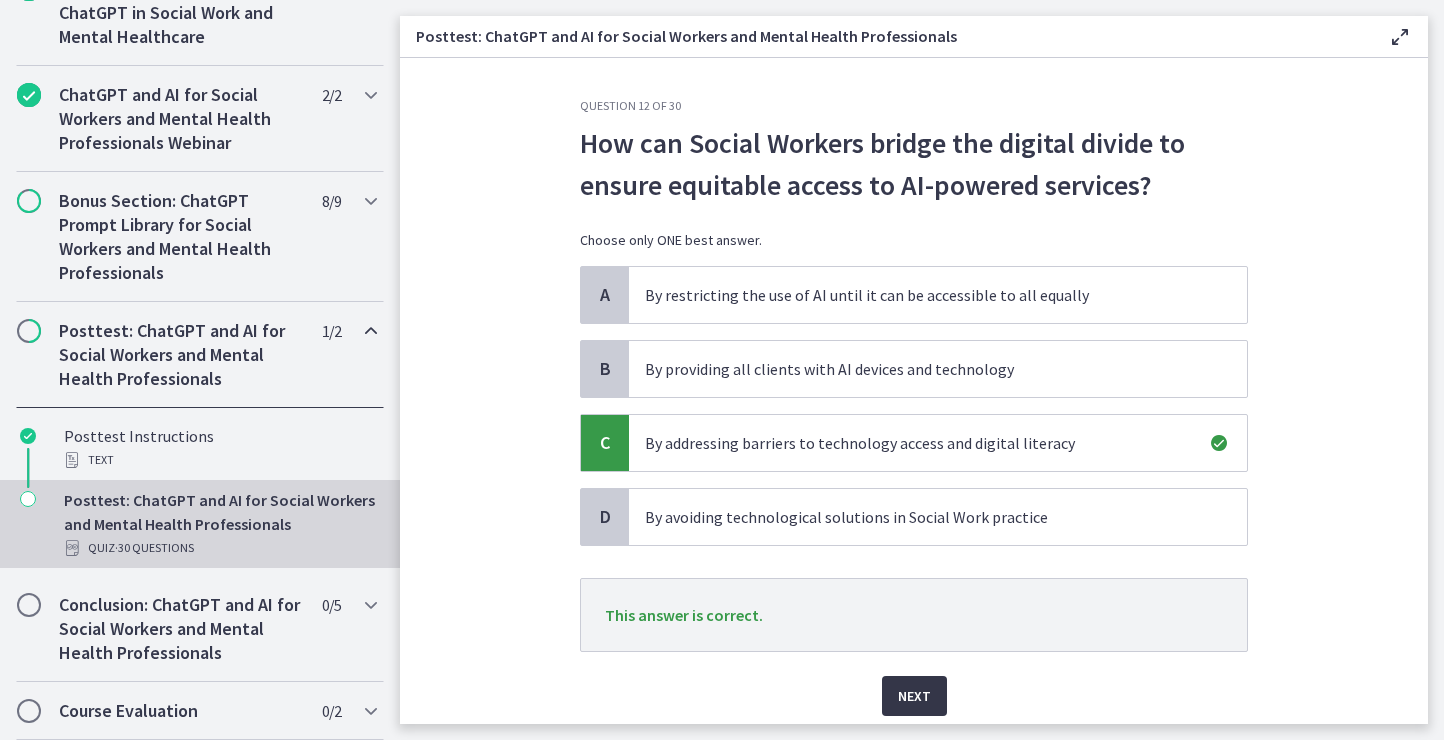 click on "Next" at bounding box center (914, 696) 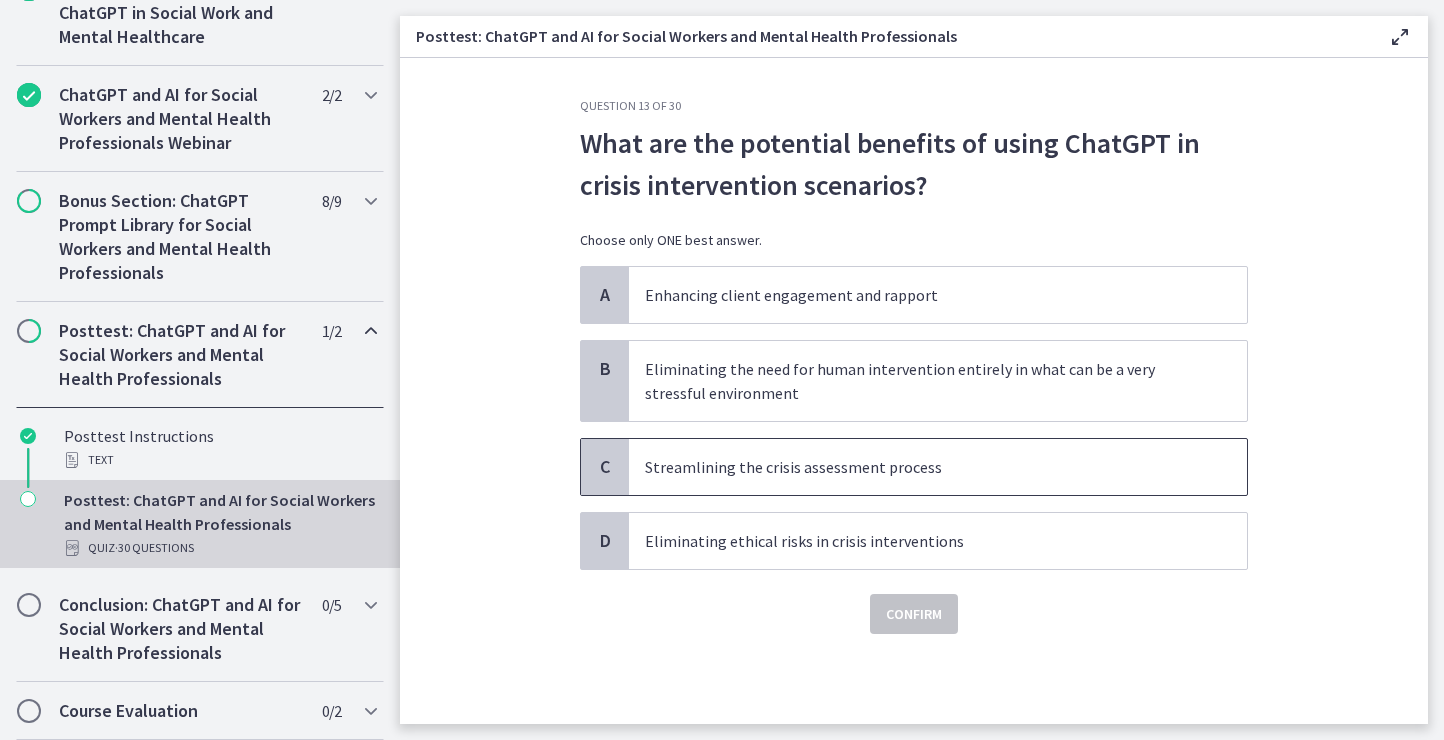 click on "Streamlining the crisis assessment process" at bounding box center (918, 467) 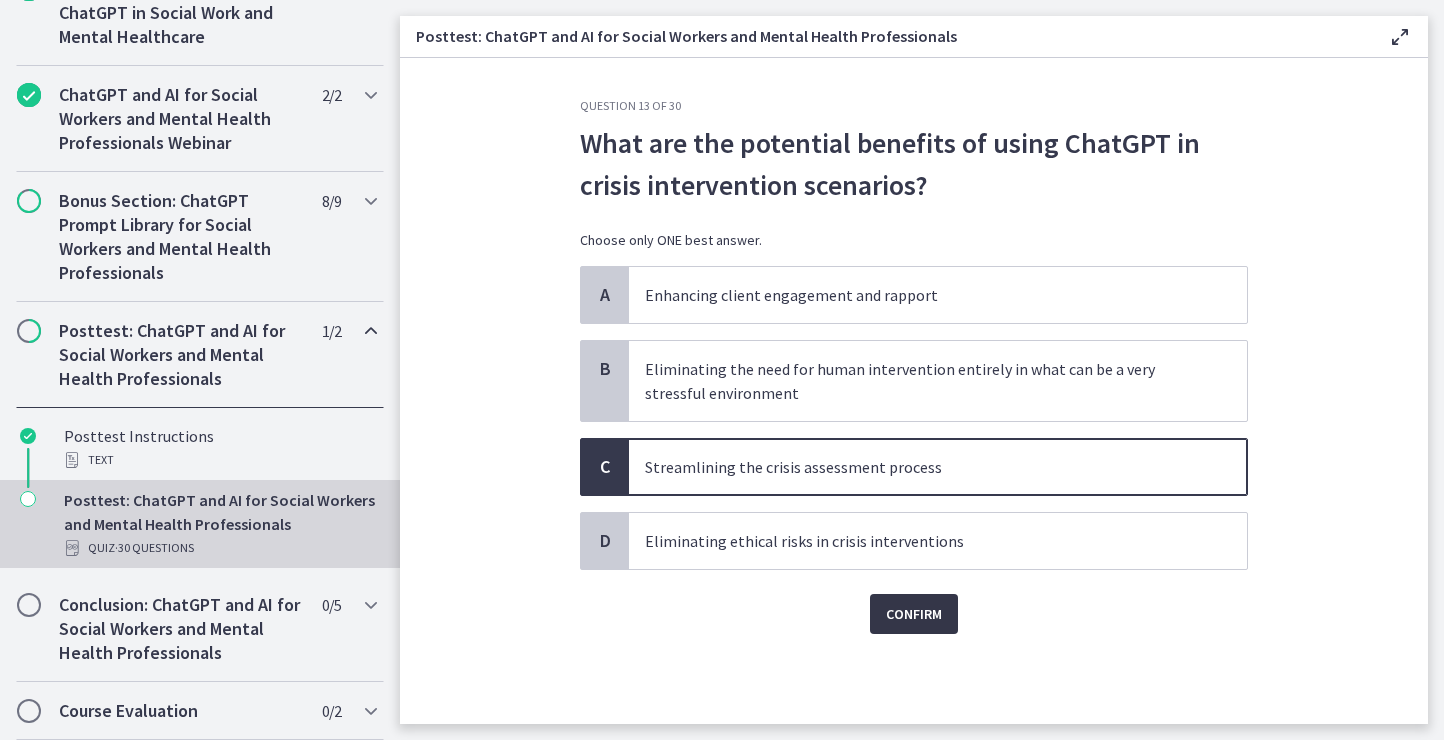 click on "Confirm" at bounding box center (914, 614) 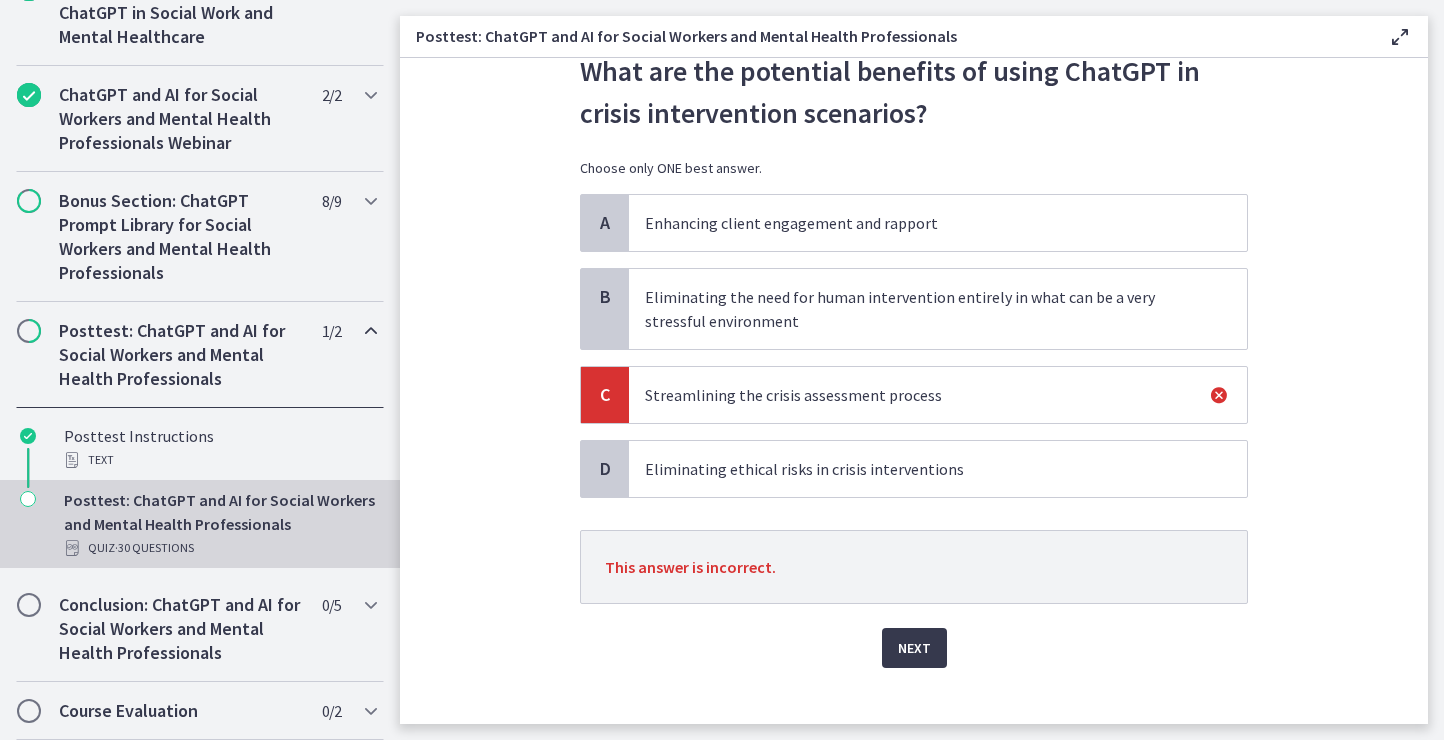 scroll, scrollTop: 74, scrollLeft: 0, axis: vertical 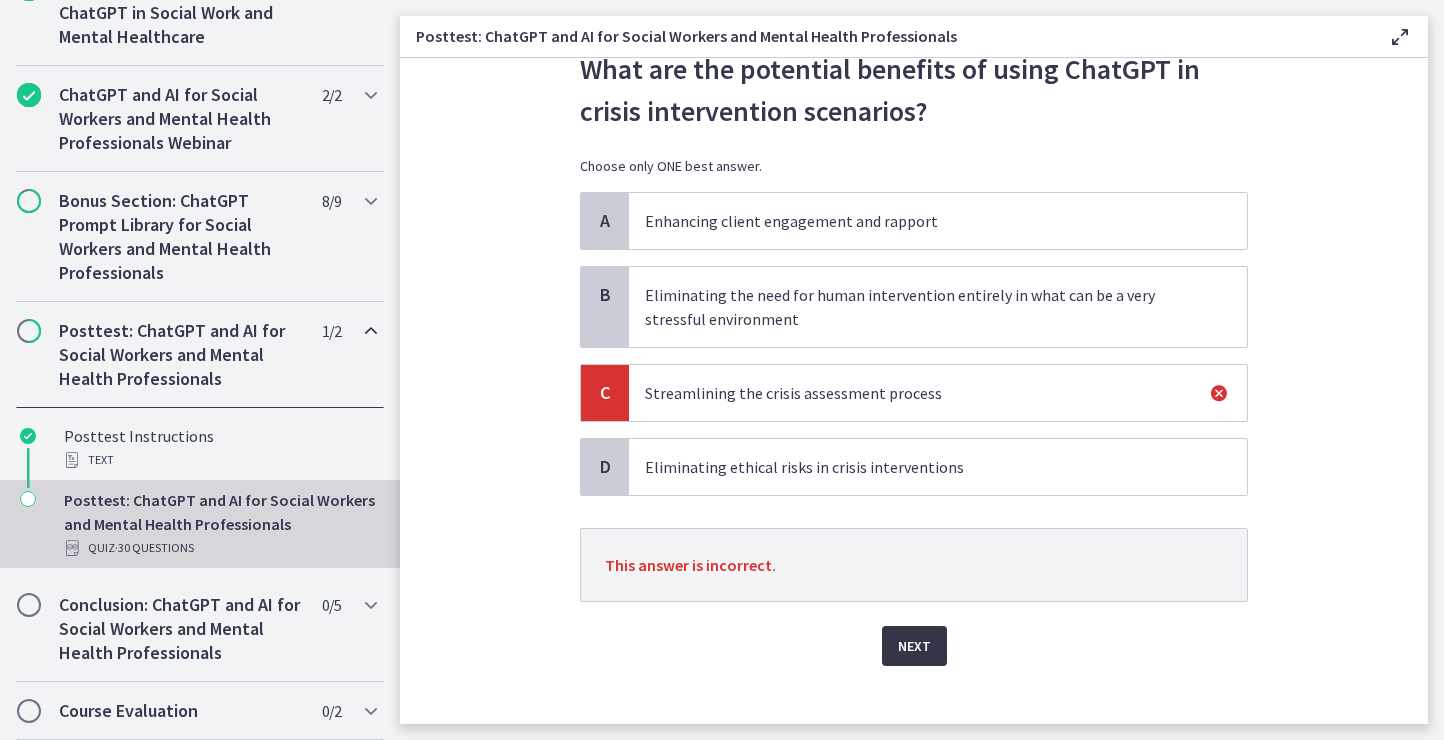 click on "Next" at bounding box center [914, 646] 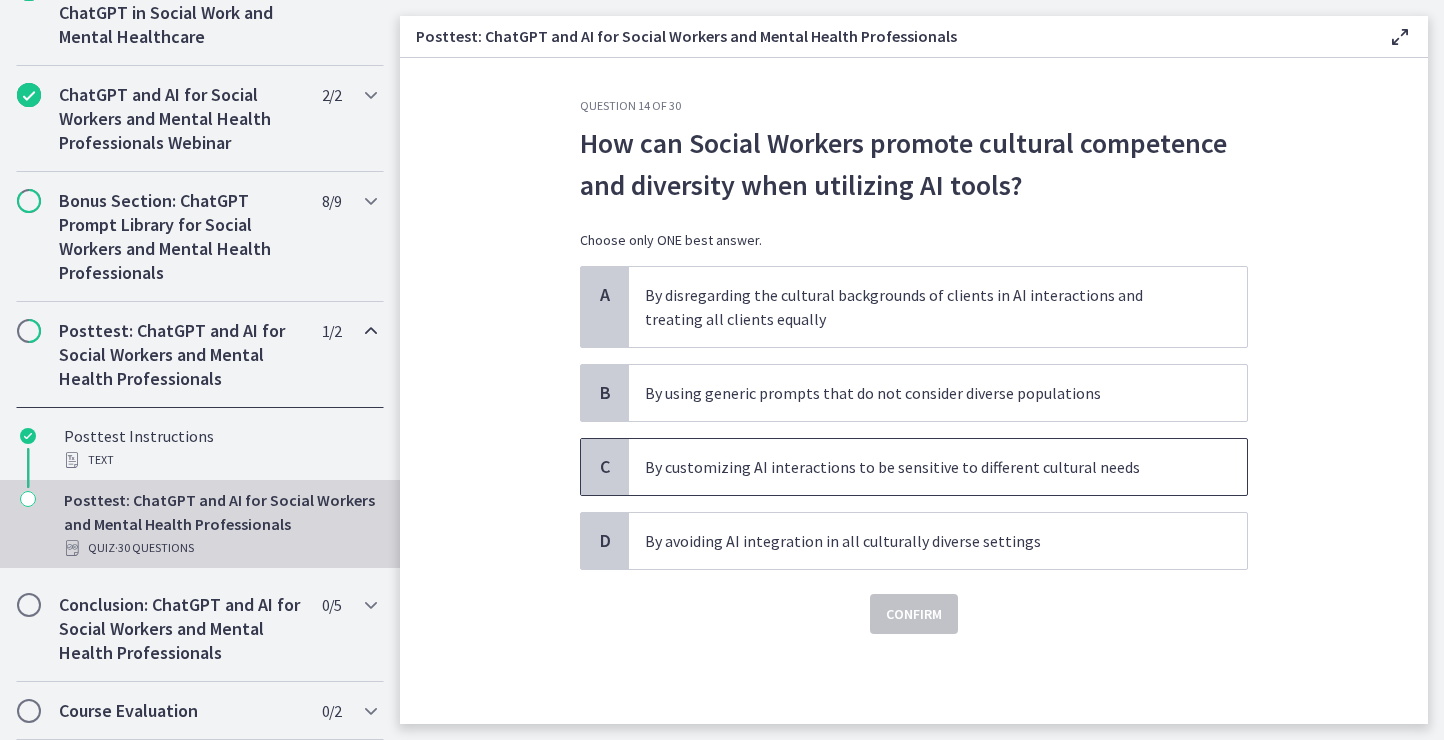 click on "By customizing AI interactions to be sensitive to different cultural needs" at bounding box center (918, 467) 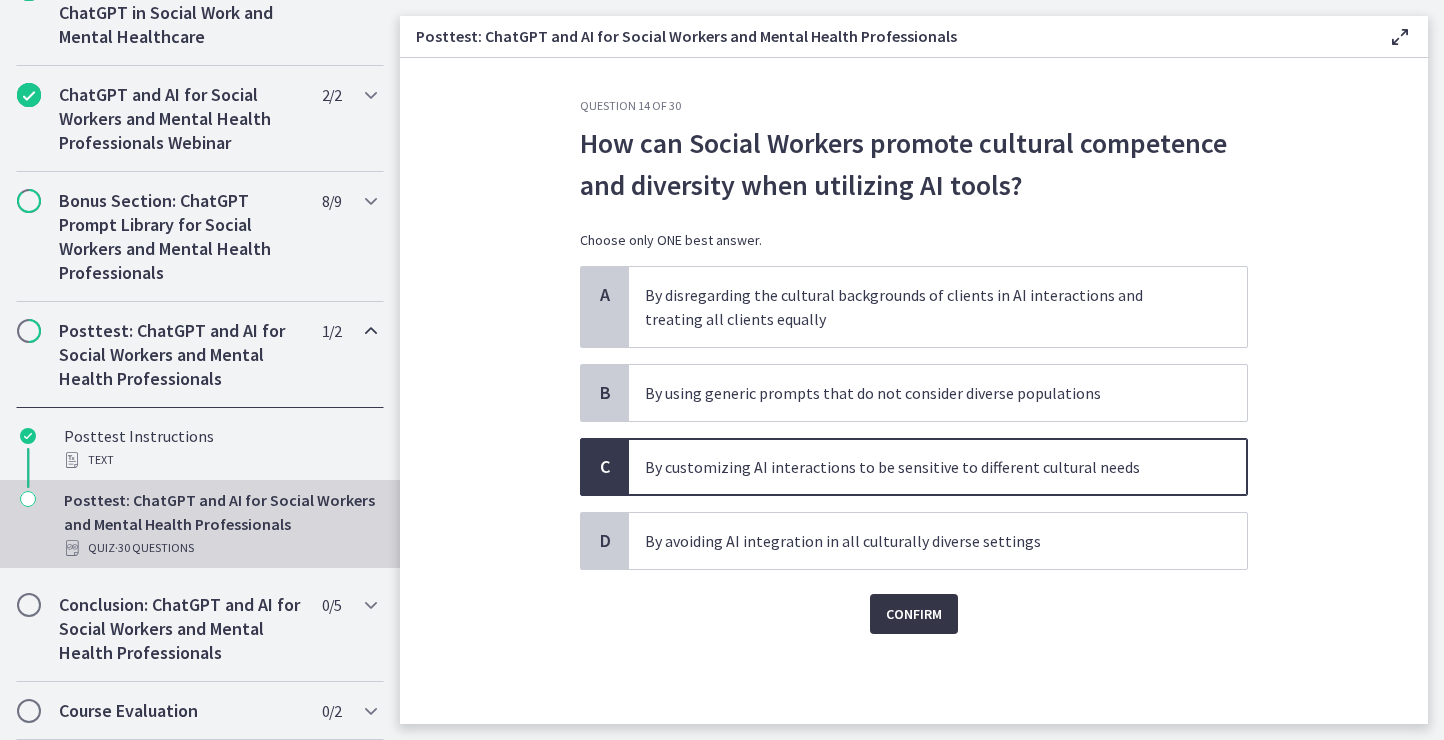 click on "Confirm" at bounding box center (914, 614) 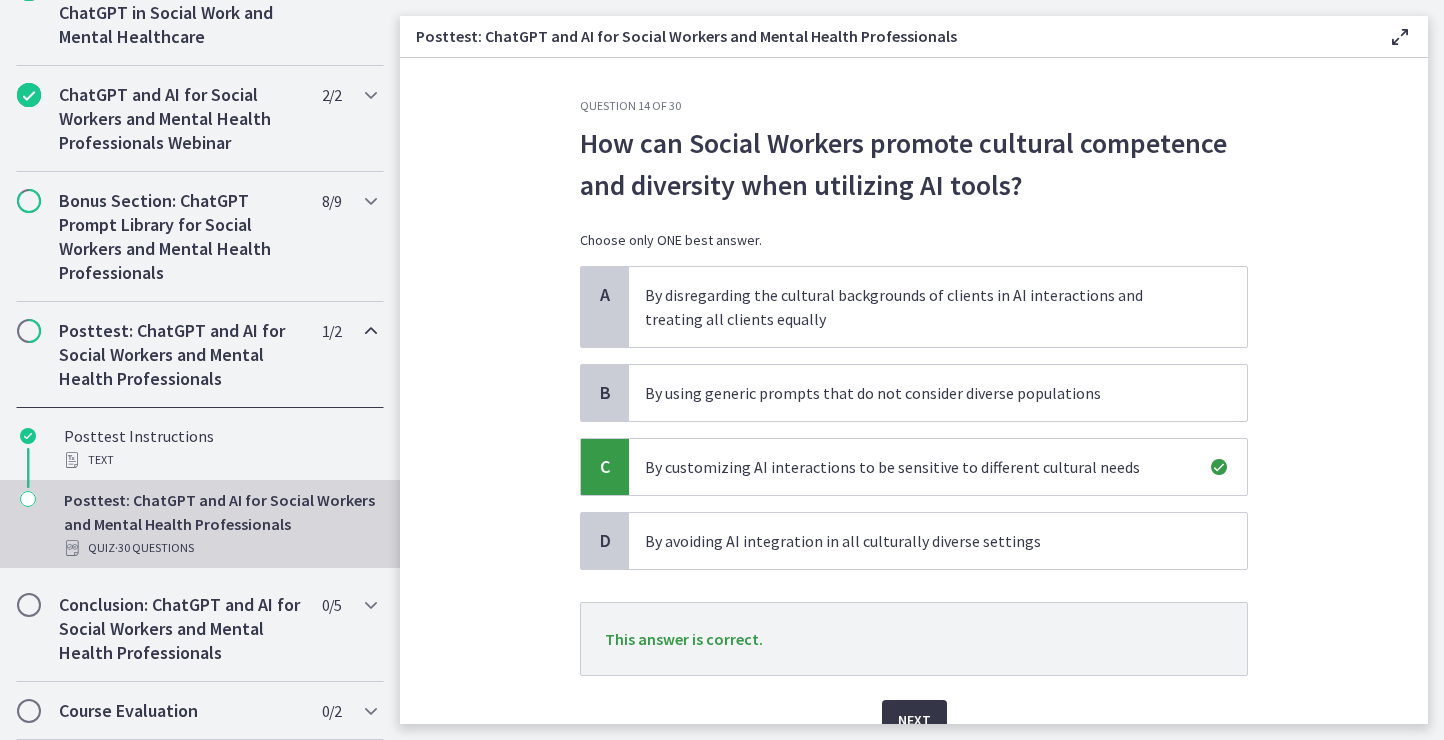 click on "Next" at bounding box center (914, 720) 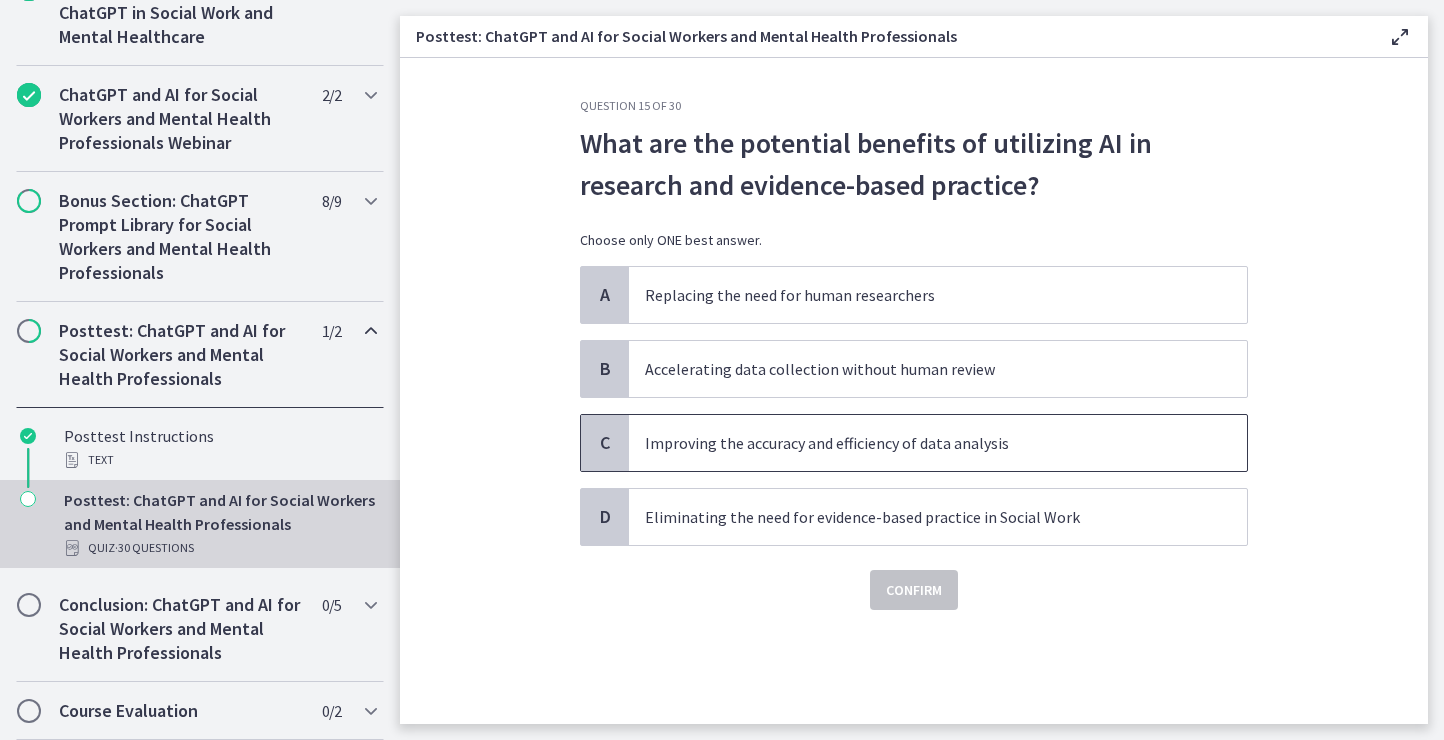 click on "Improving the accuracy and efficiency of data analysis" at bounding box center [918, 443] 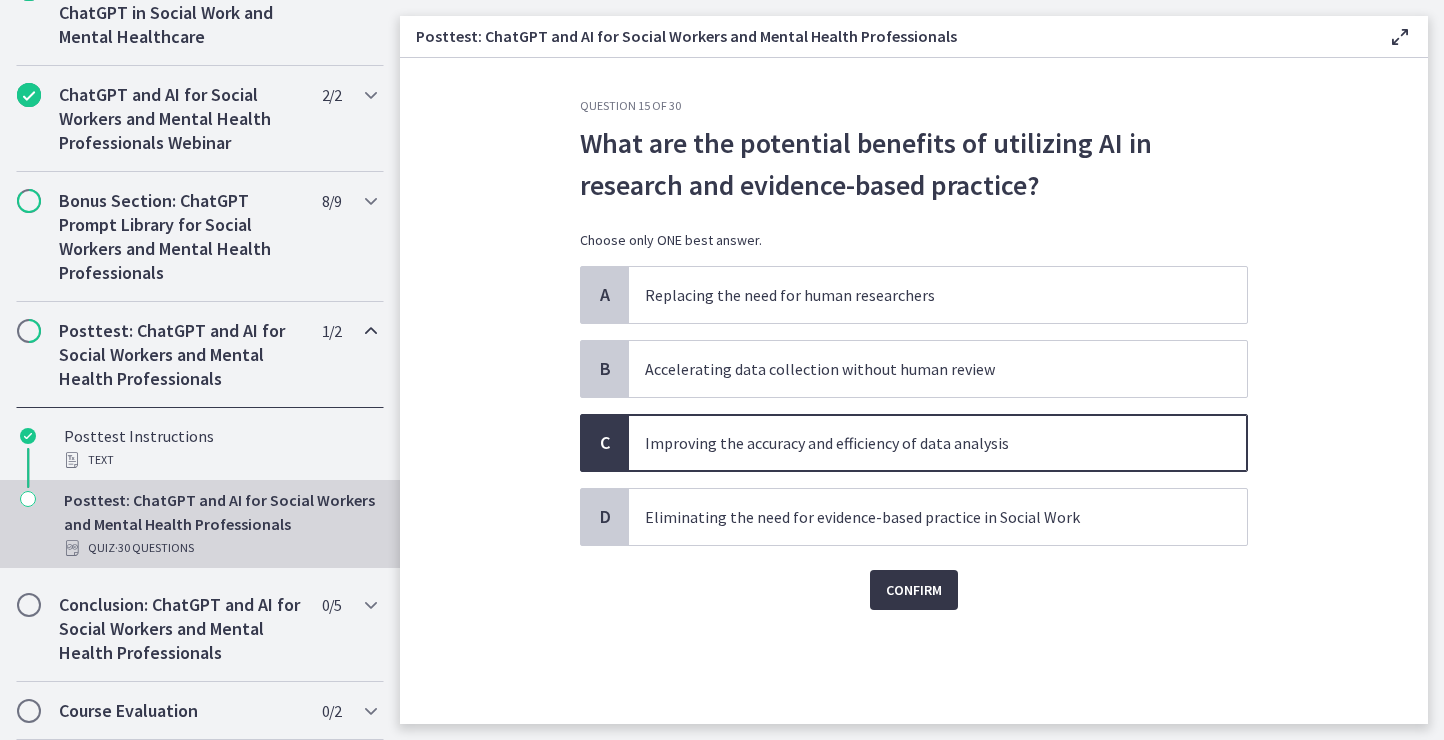 click on "Confirm" at bounding box center (914, 590) 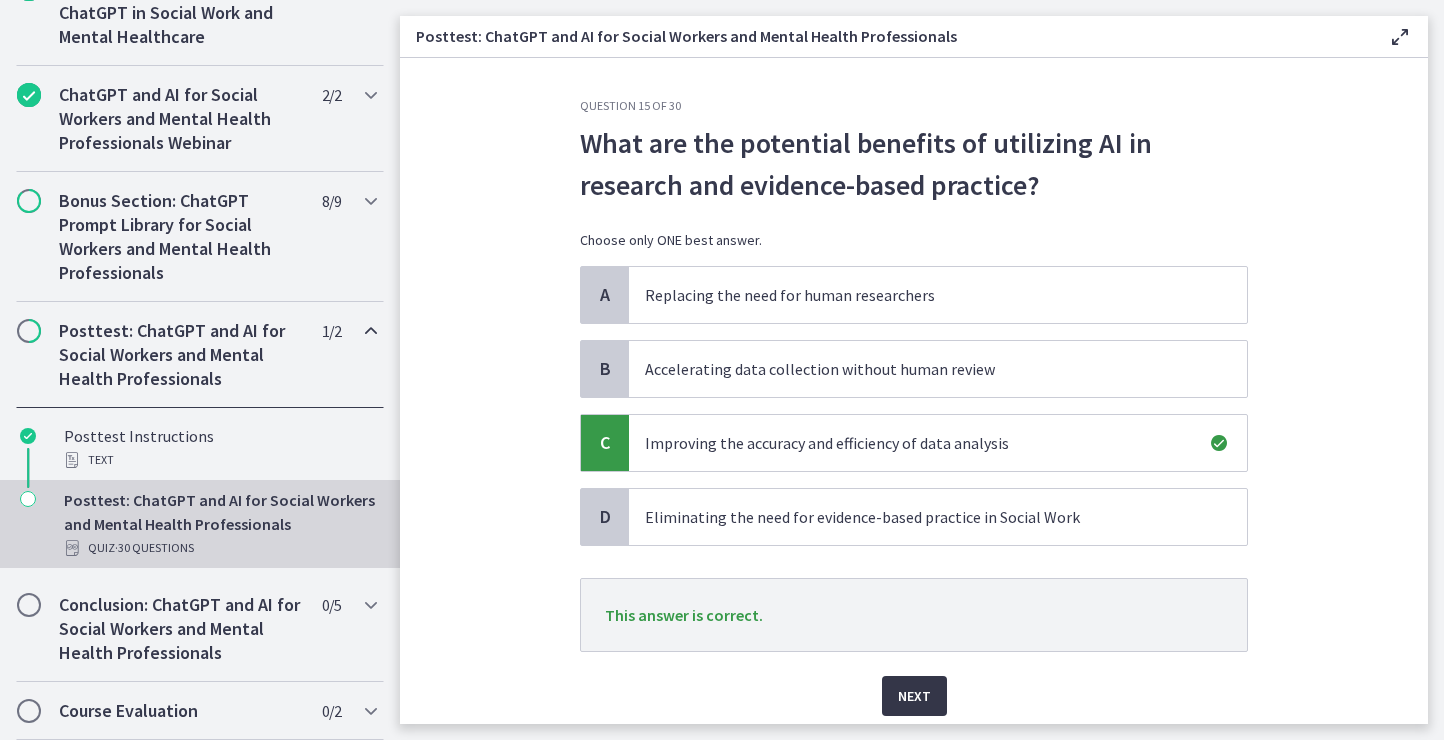 click on "Next" at bounding box center (914, 696) 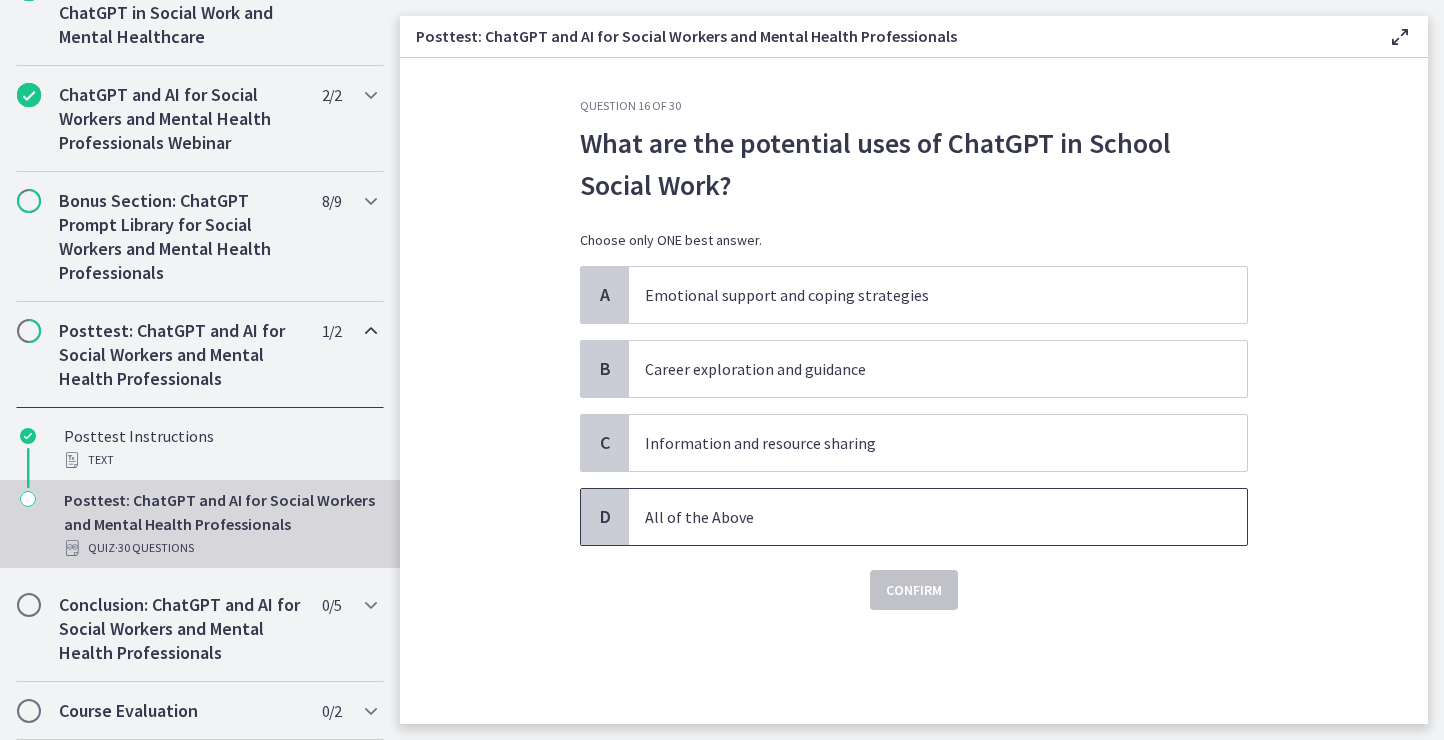 click on "All of the Above" at bounding box center [938, 517] 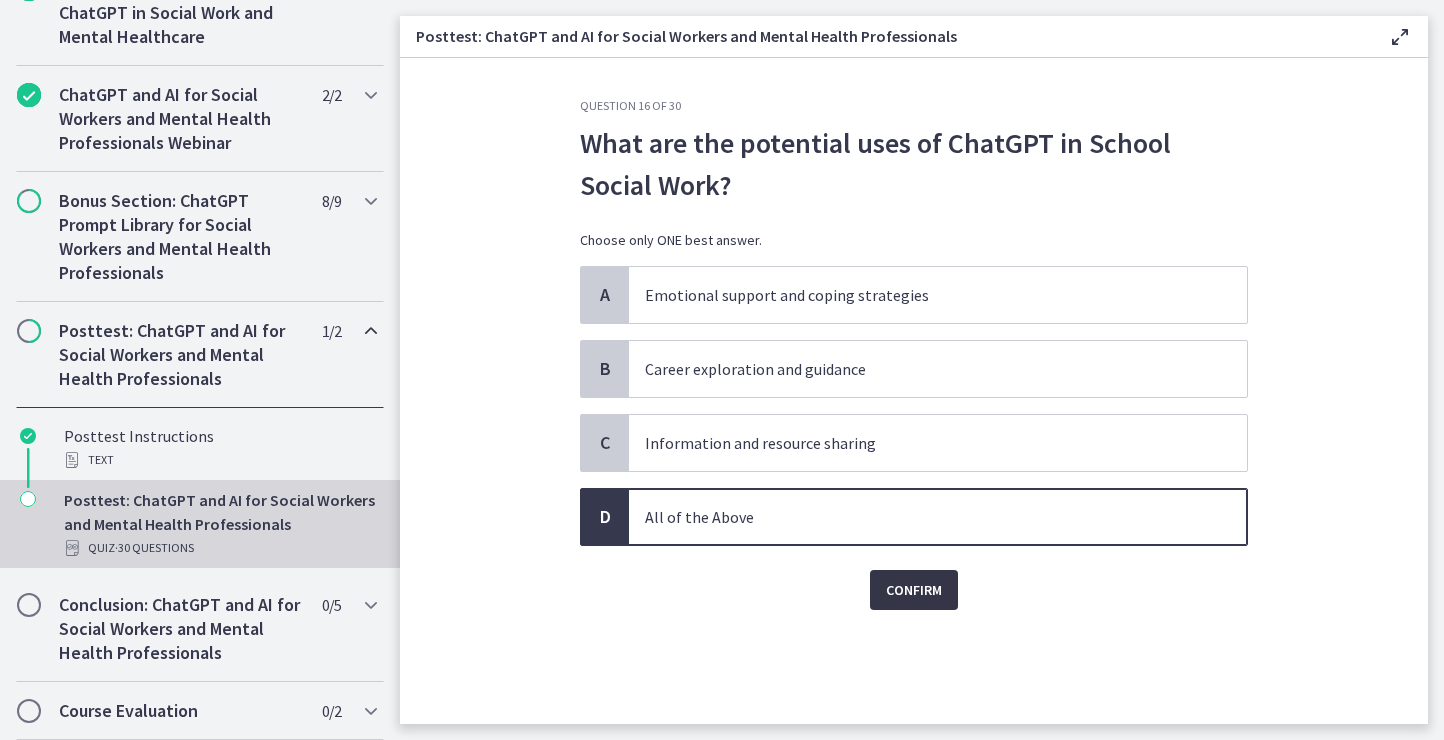 click on "Confirm" at bounding box center (914, 590) 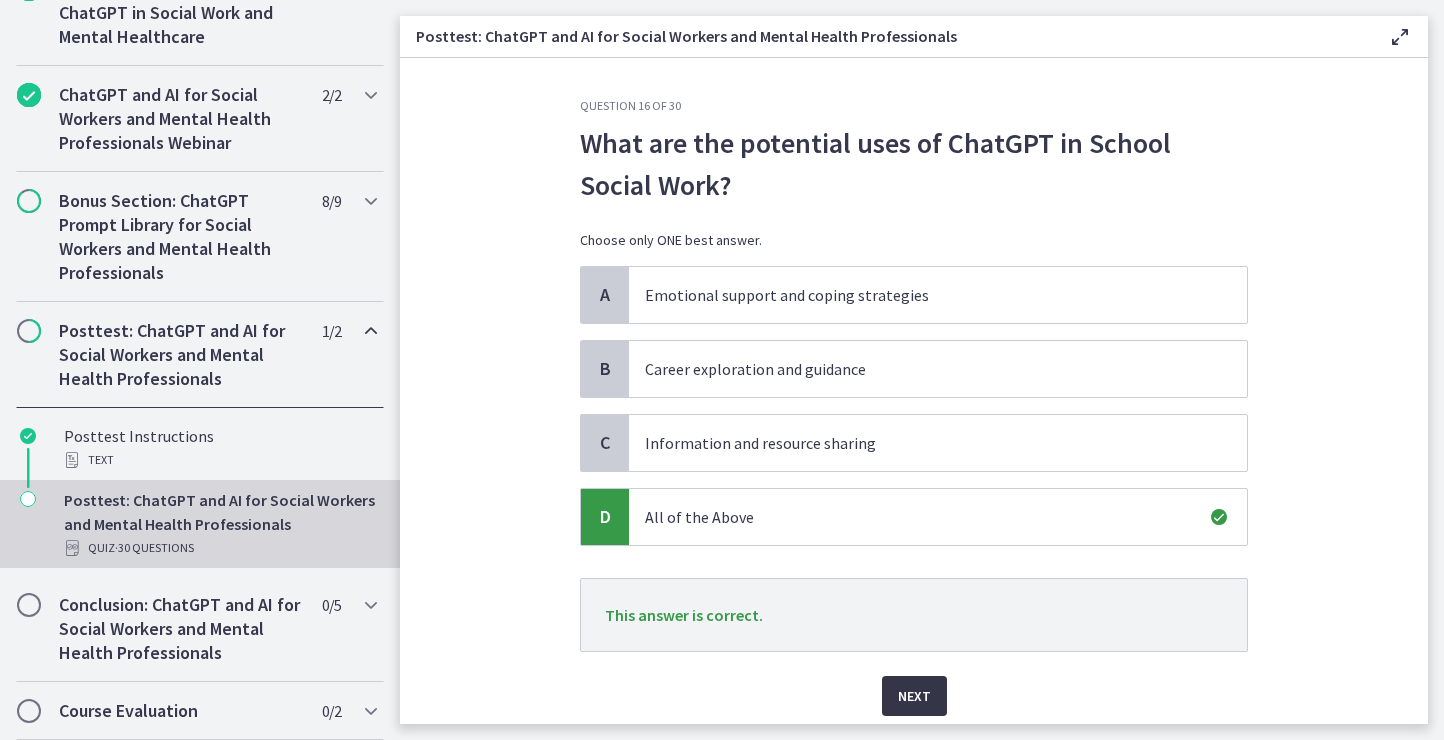 click on "Next" at bounding box center (914, 696) 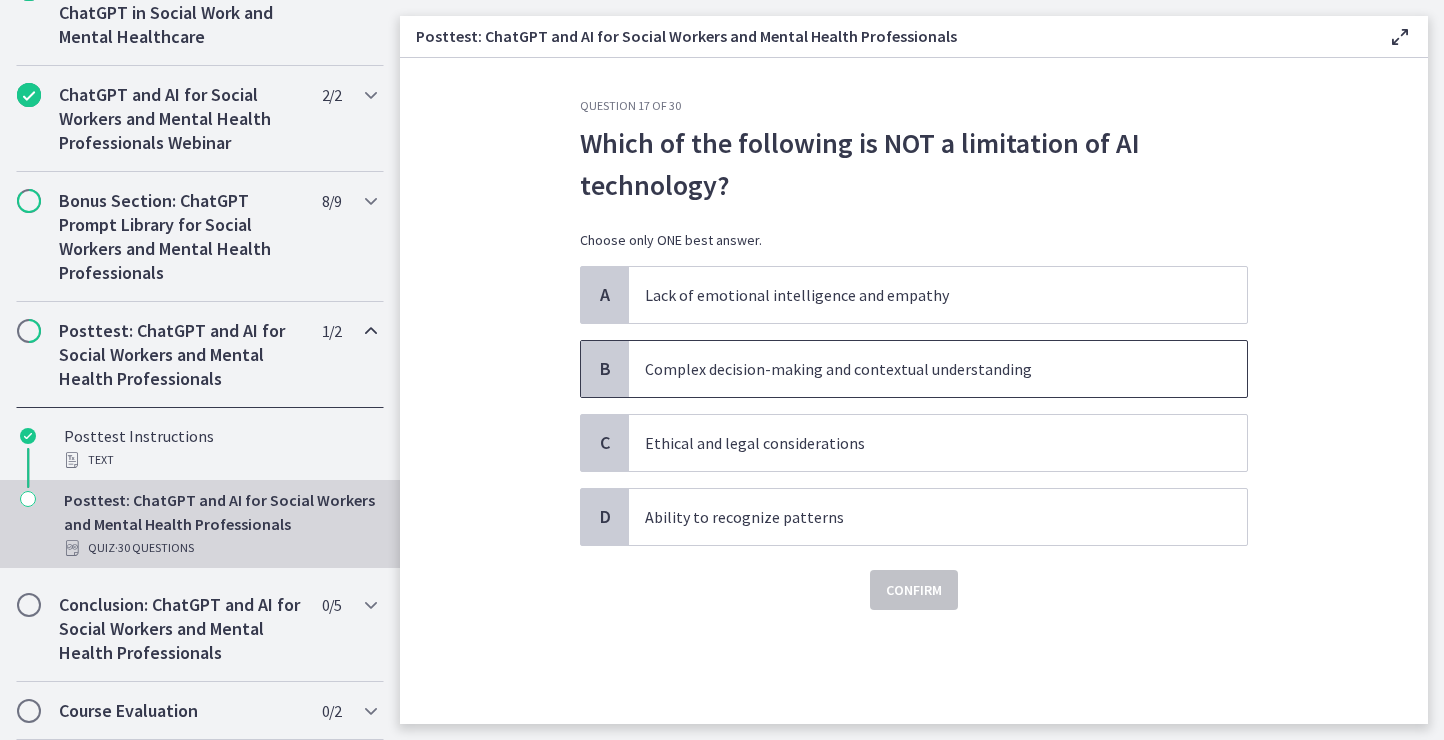 click on "Complex decision-making and contextual understanding" at bounding box center (918, 369) 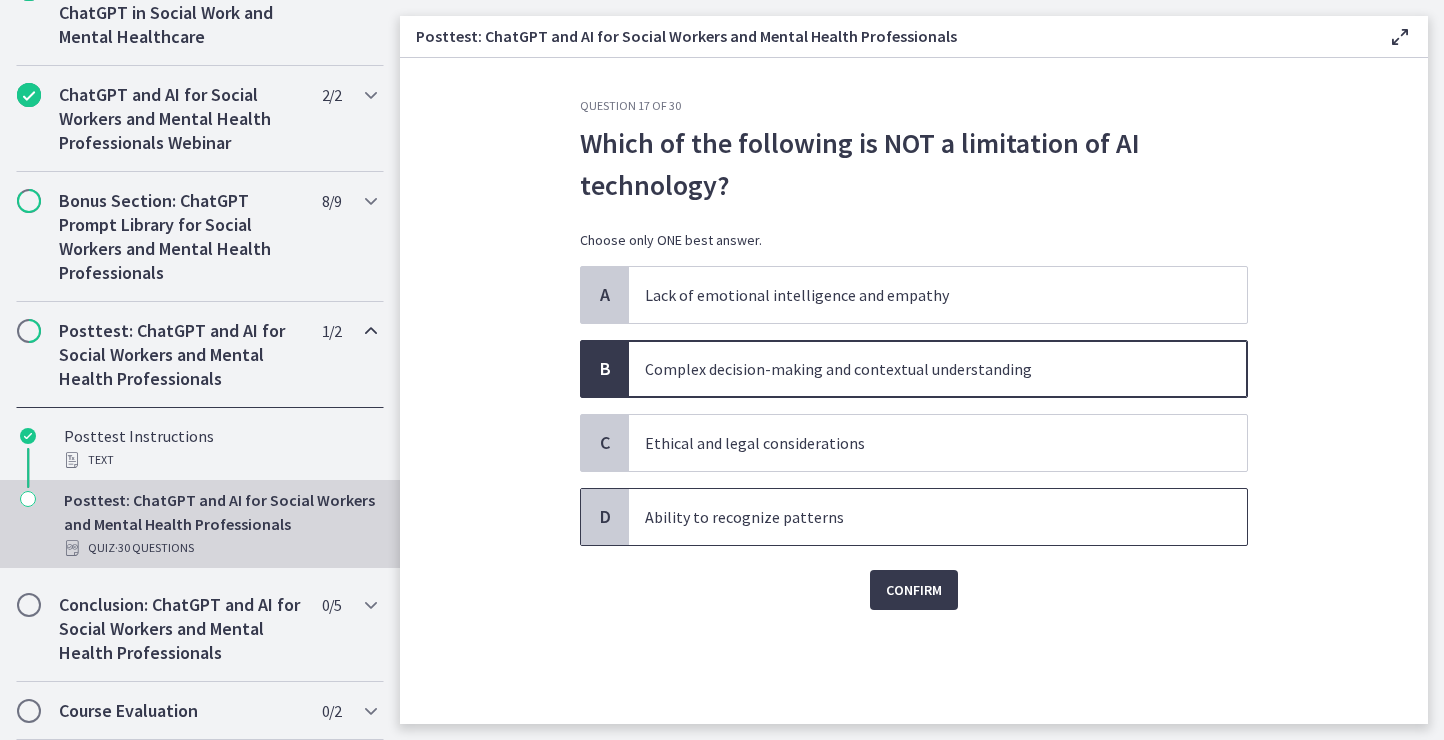 click on "Ability to recognize patterns" at bounding box center (918, 517) 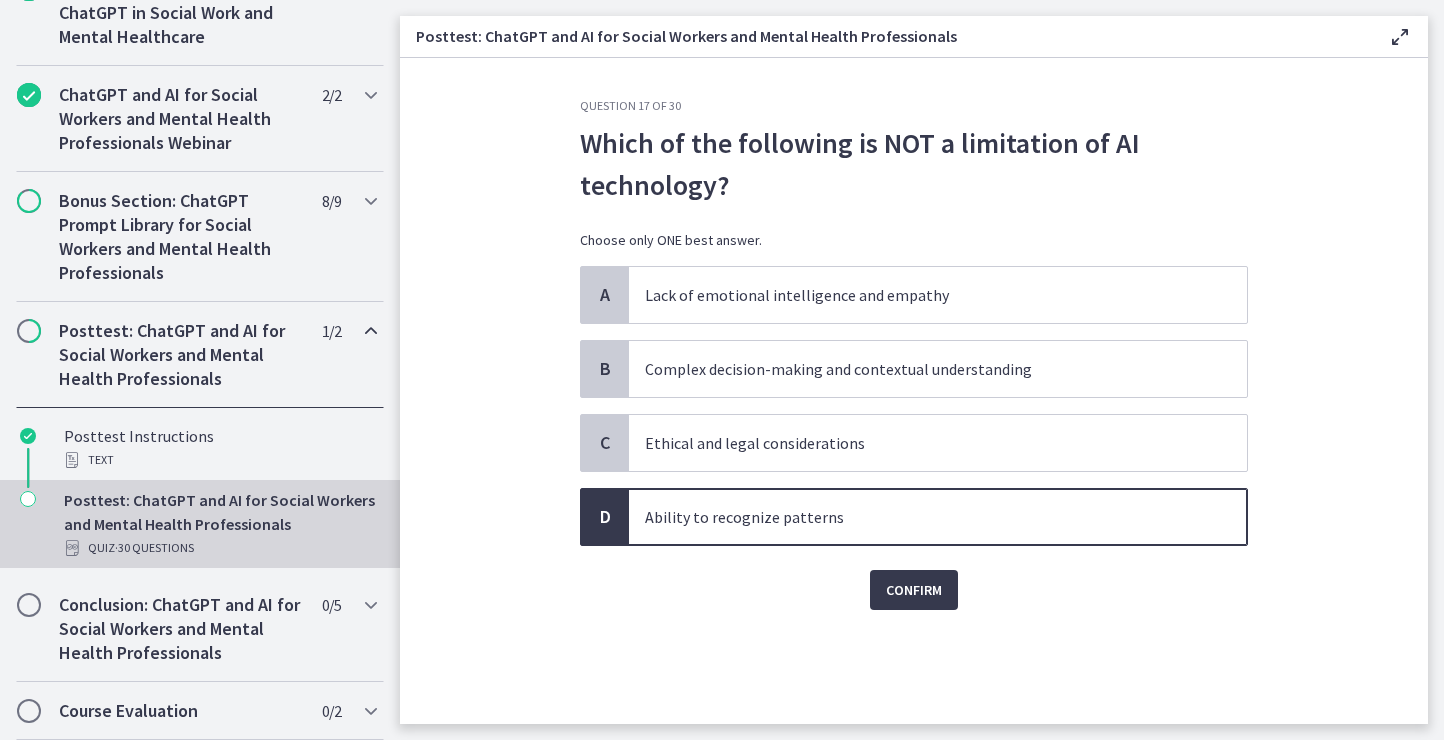 click on "Question   17   of   30
Which of the following is NOT a limitation of AI technology?
Choose only ONE best answer.
A
Lack of emotional intelligence and empathy
B
Complex decision-making and contextual understanding
C
Ethical and legal considerations
D
Ability to recognize patterns
Confirm" 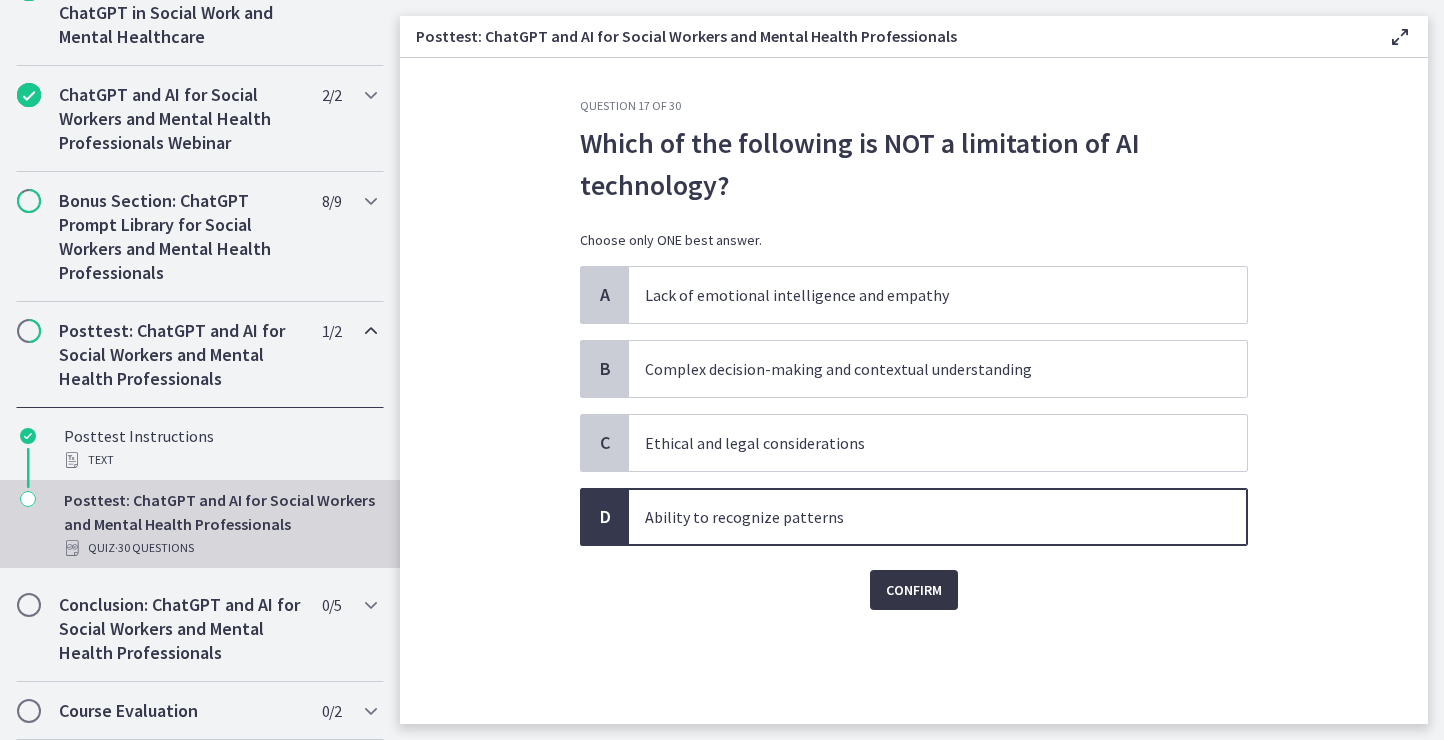 click on "Confirm" at bounding box center [914, 590] 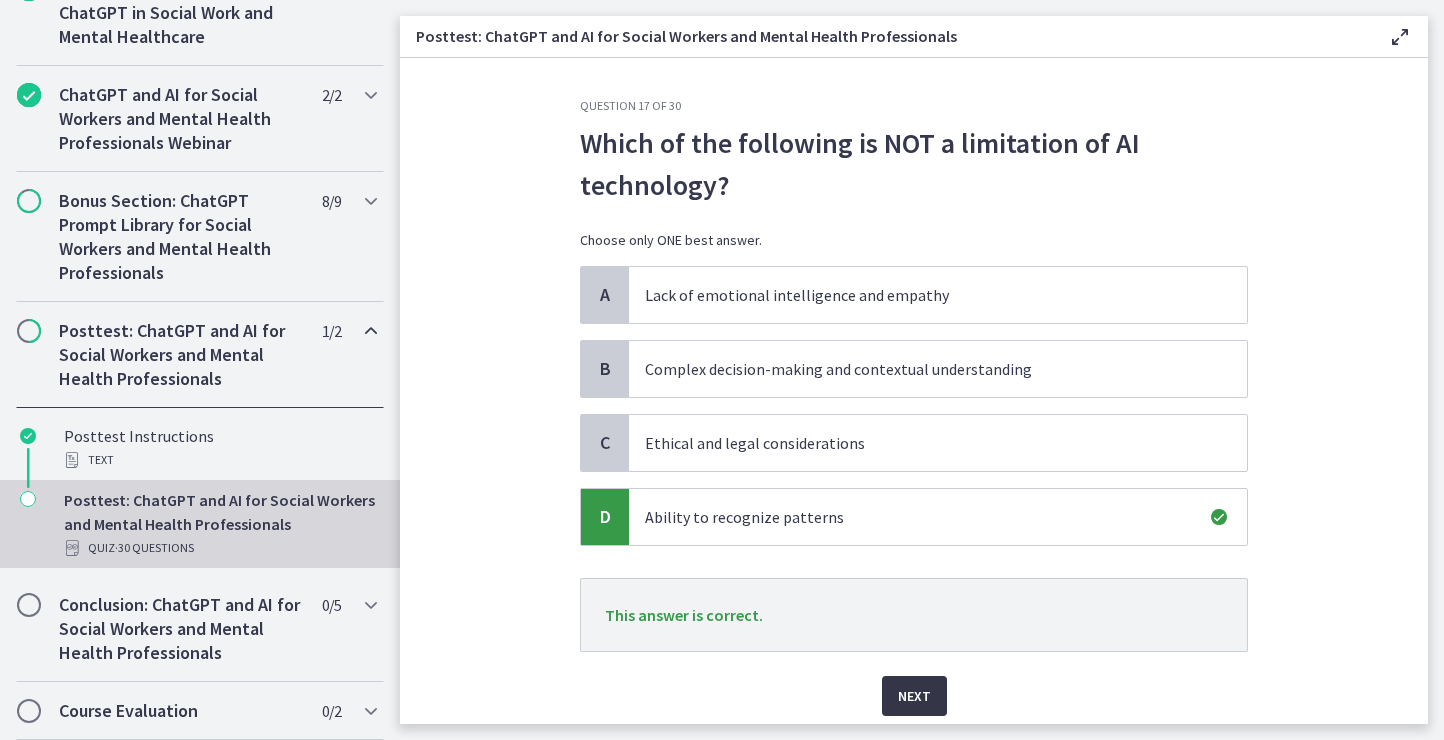 click on "Next" at bounding box center [914, 696] 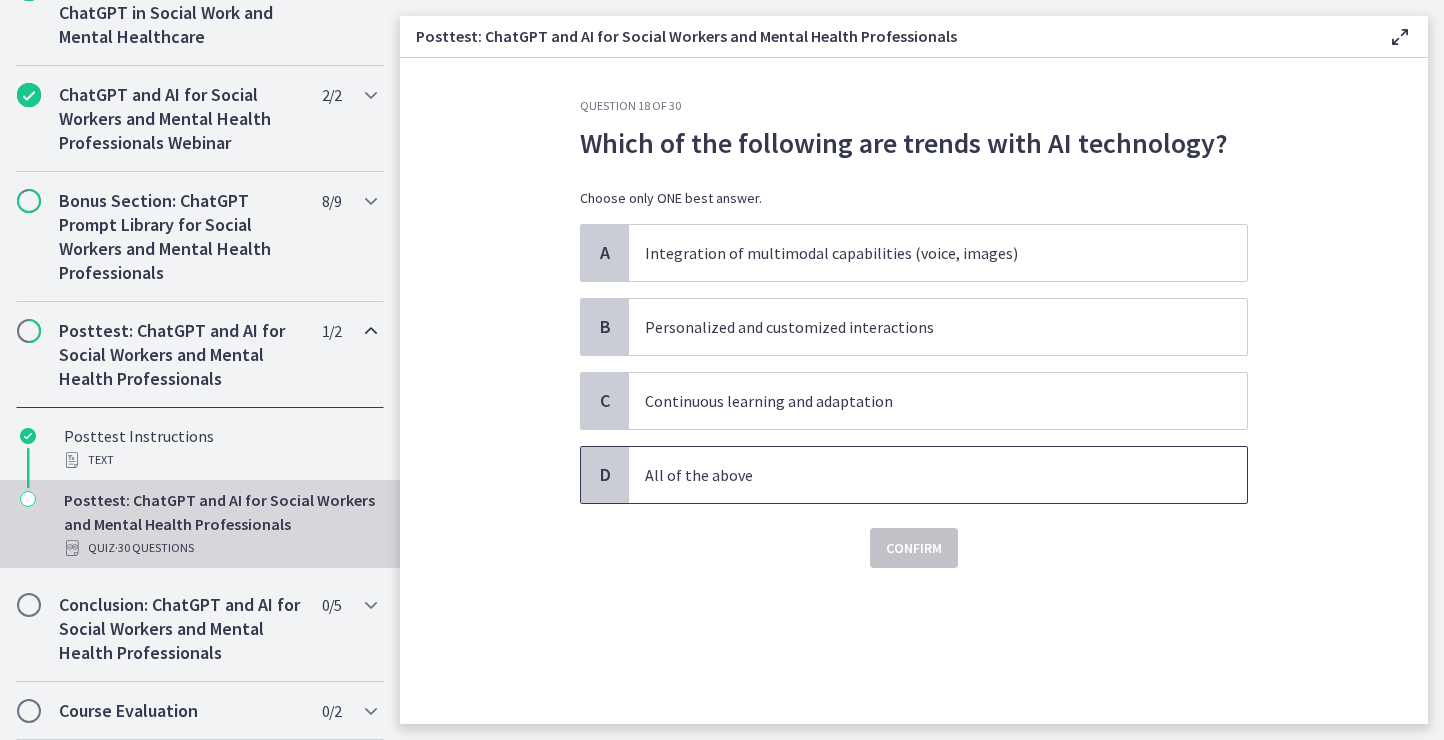 click on "All of the above" at bounding box center (918, 475) 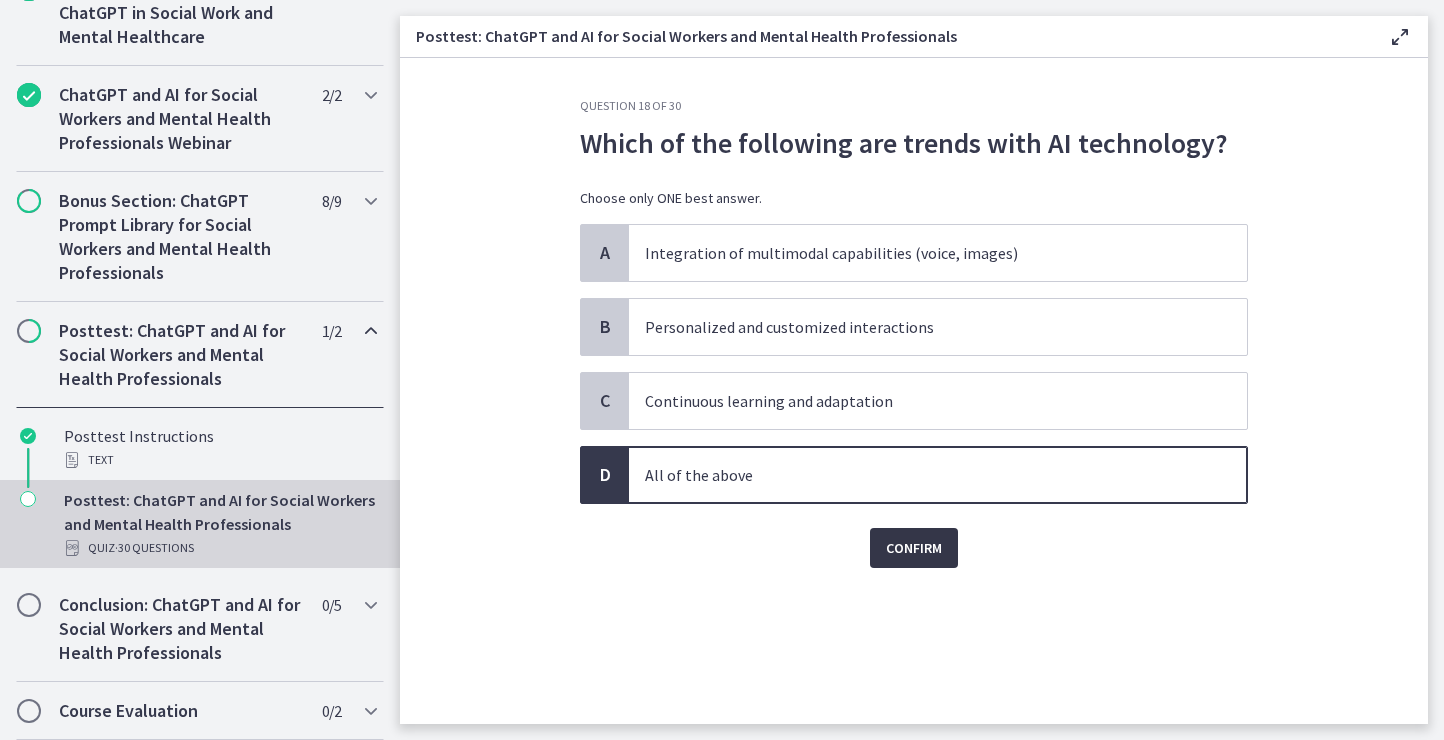 click on "Confirm" at bounding box center [914, 548] 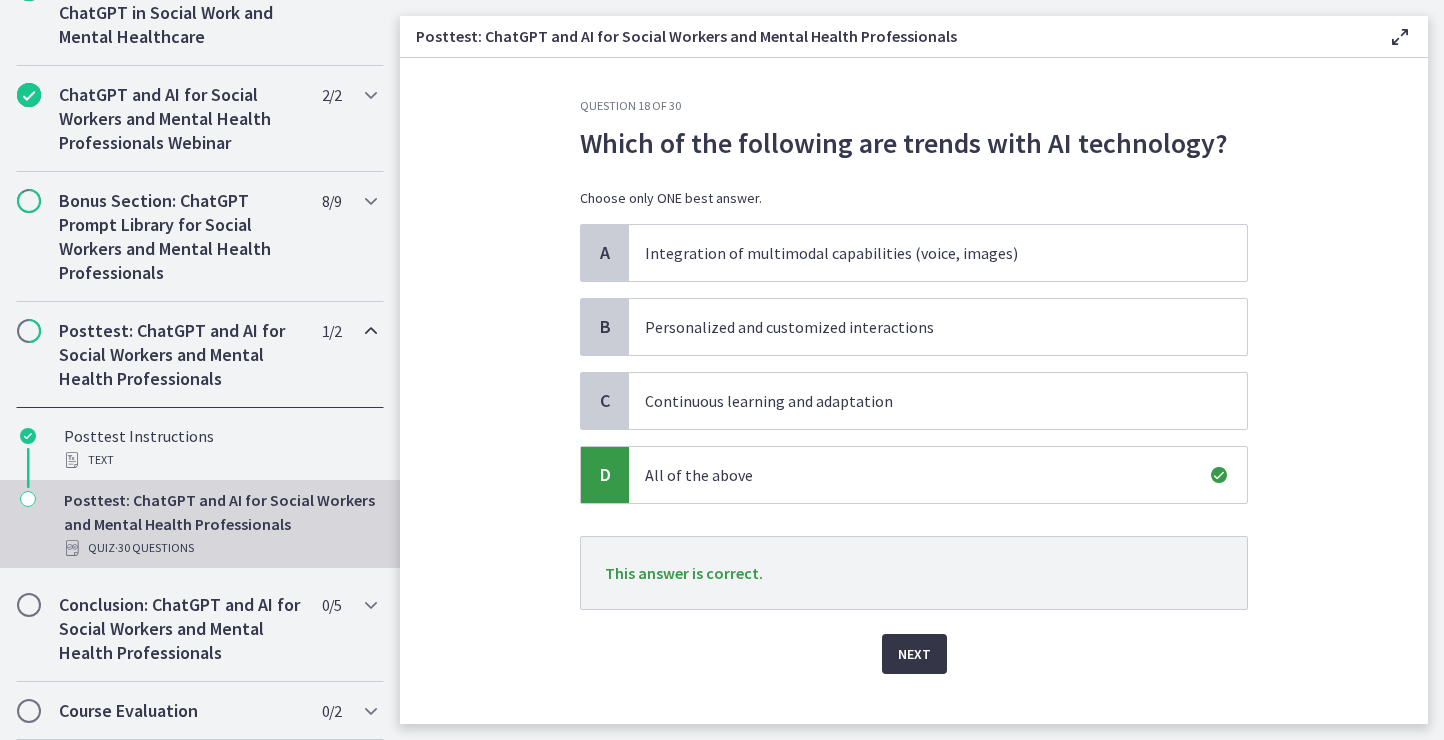 click on "Next" at bounding box center (914, 654) 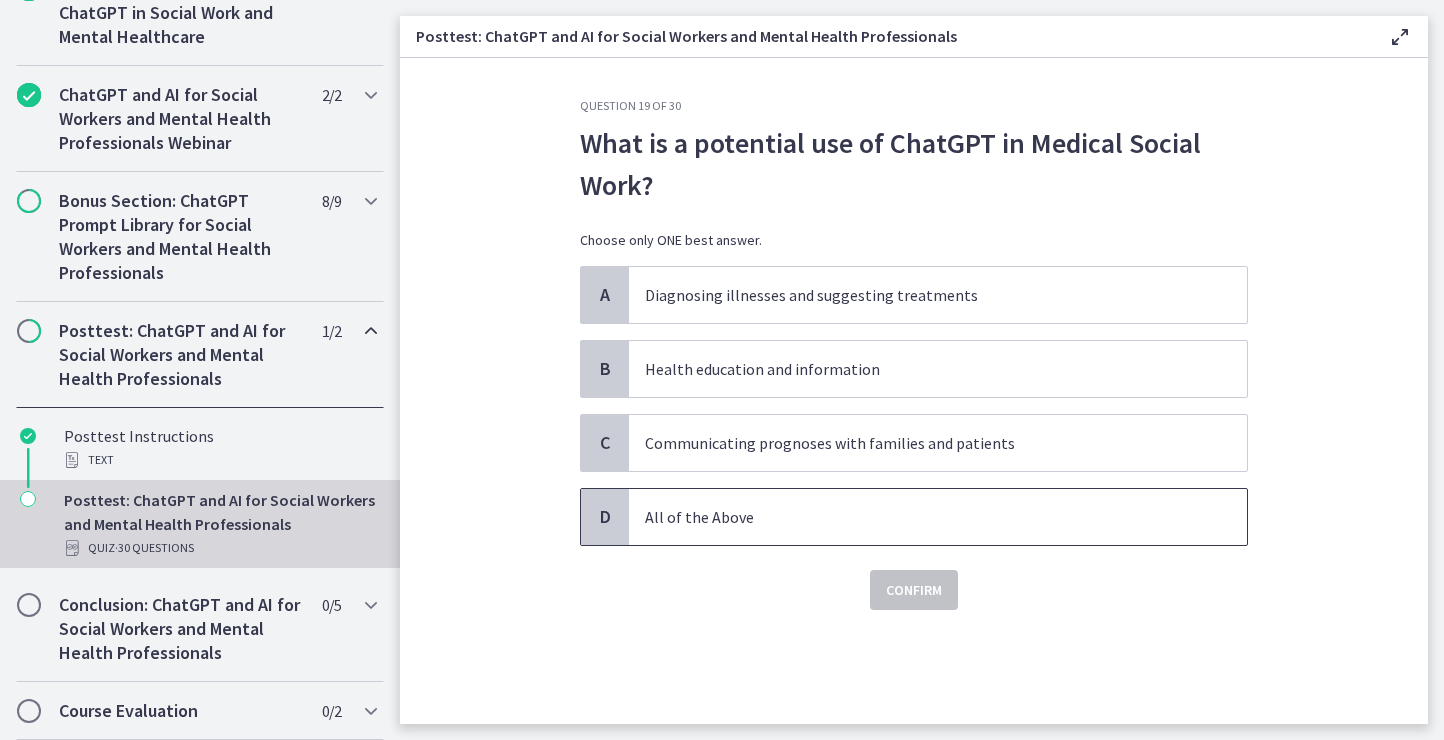 click on "All of the Above" at bounding box center [918, 517] 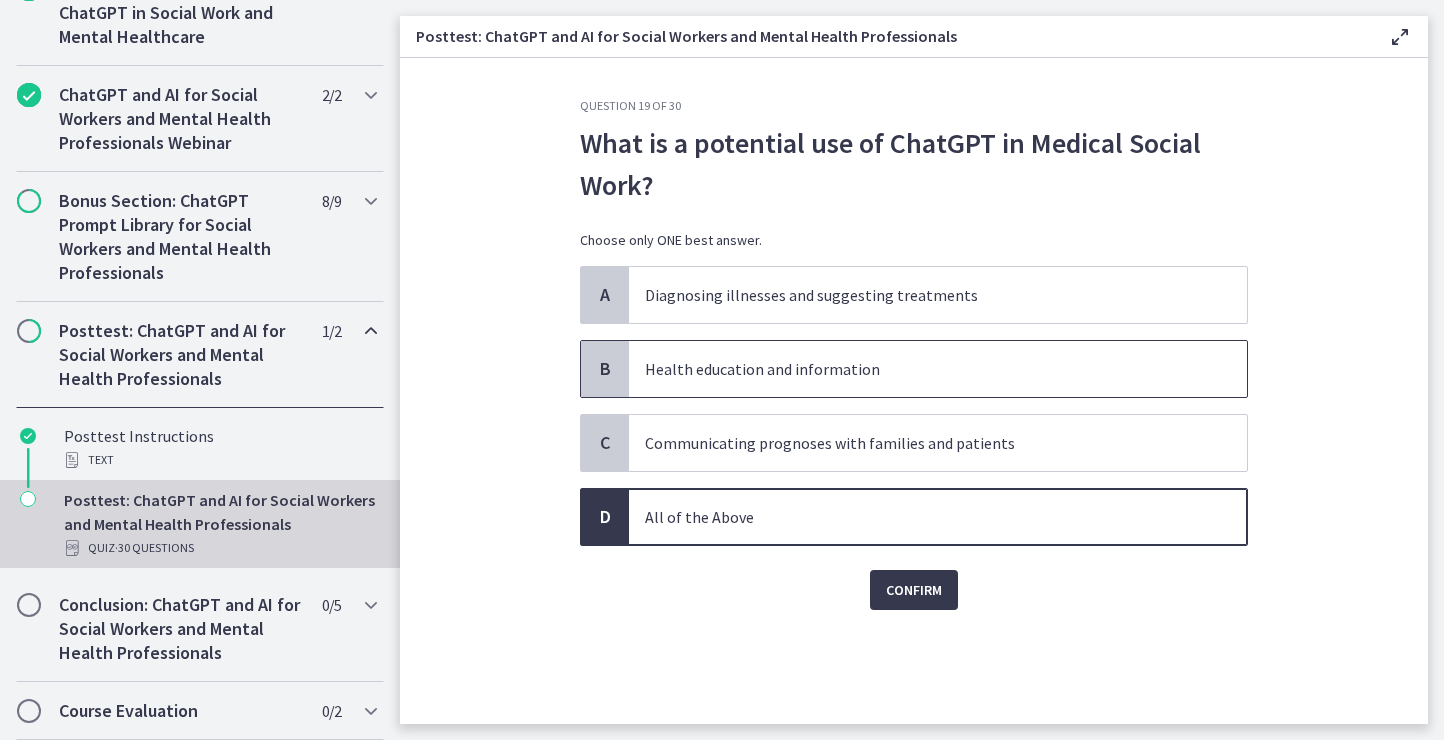 click on "Health education and information" at bounding box center (918, 369) 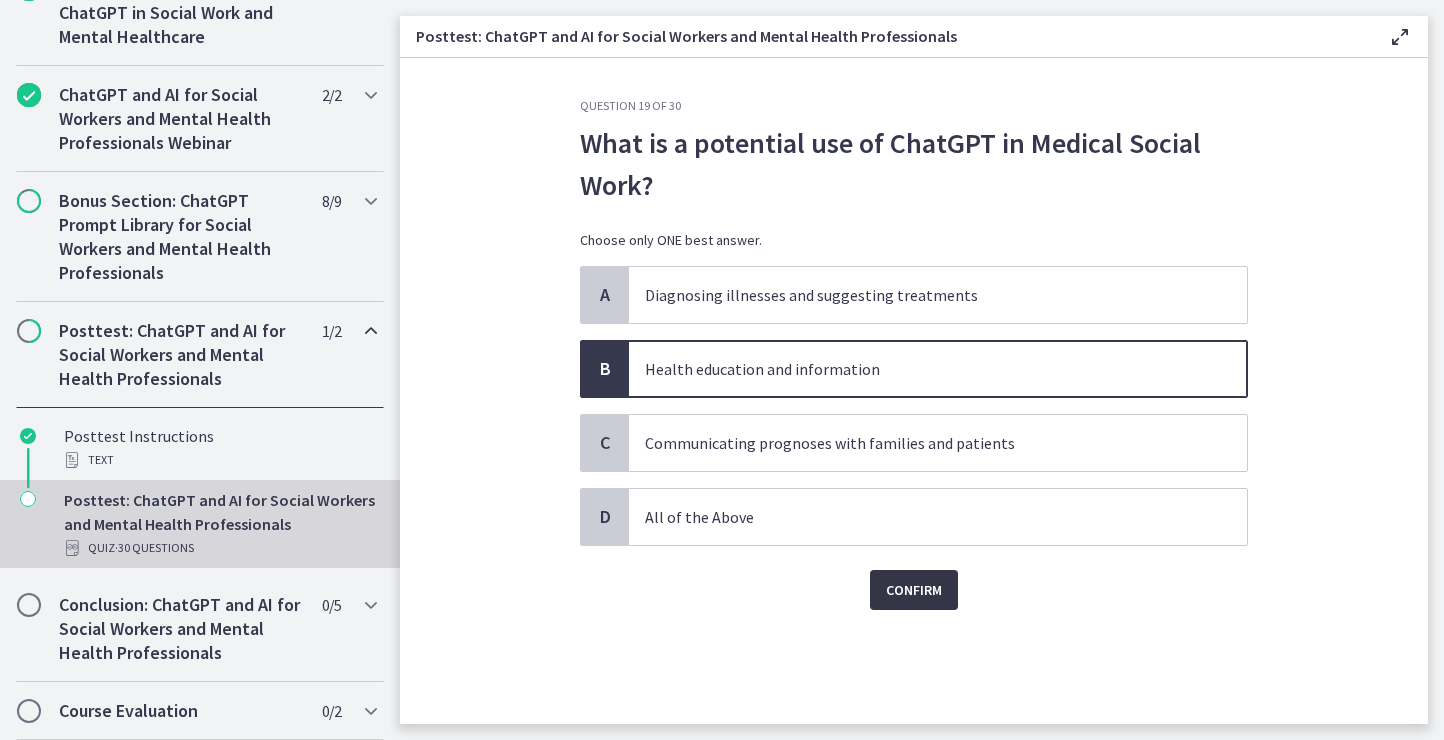 click on "Confirm" at bounding box center [914, 590] 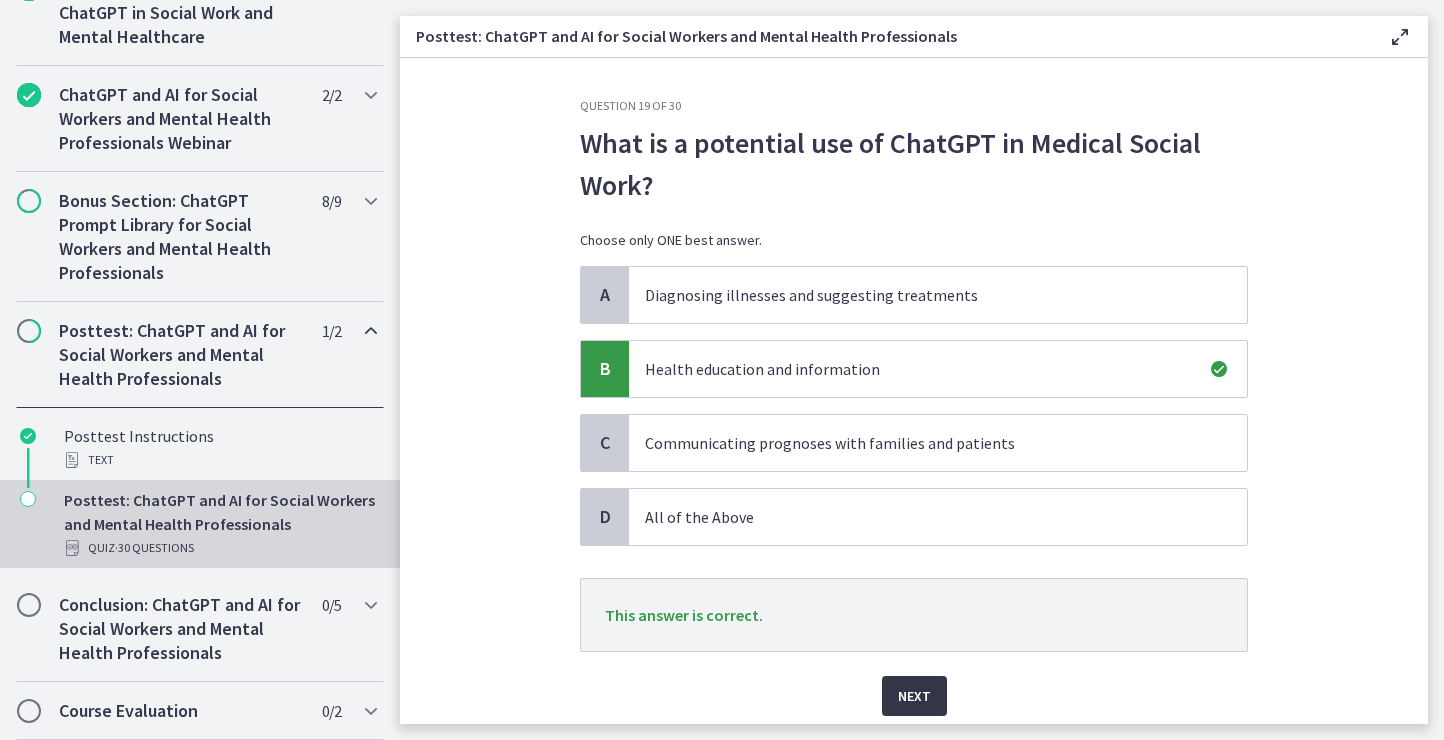 click on "Next" at bounding box center (914, 696) 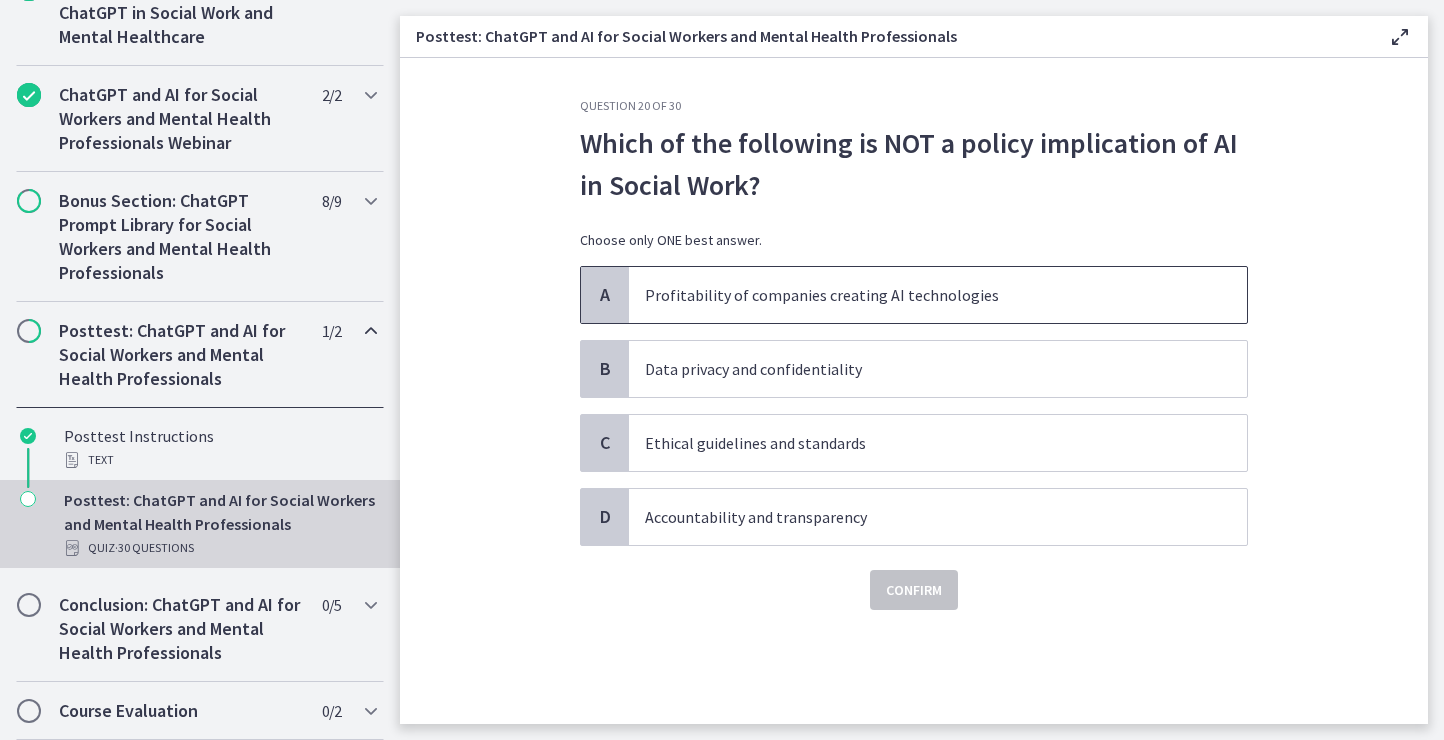 click on "Profitability of companies creating AI technologies" at bounding box center (938, 295) 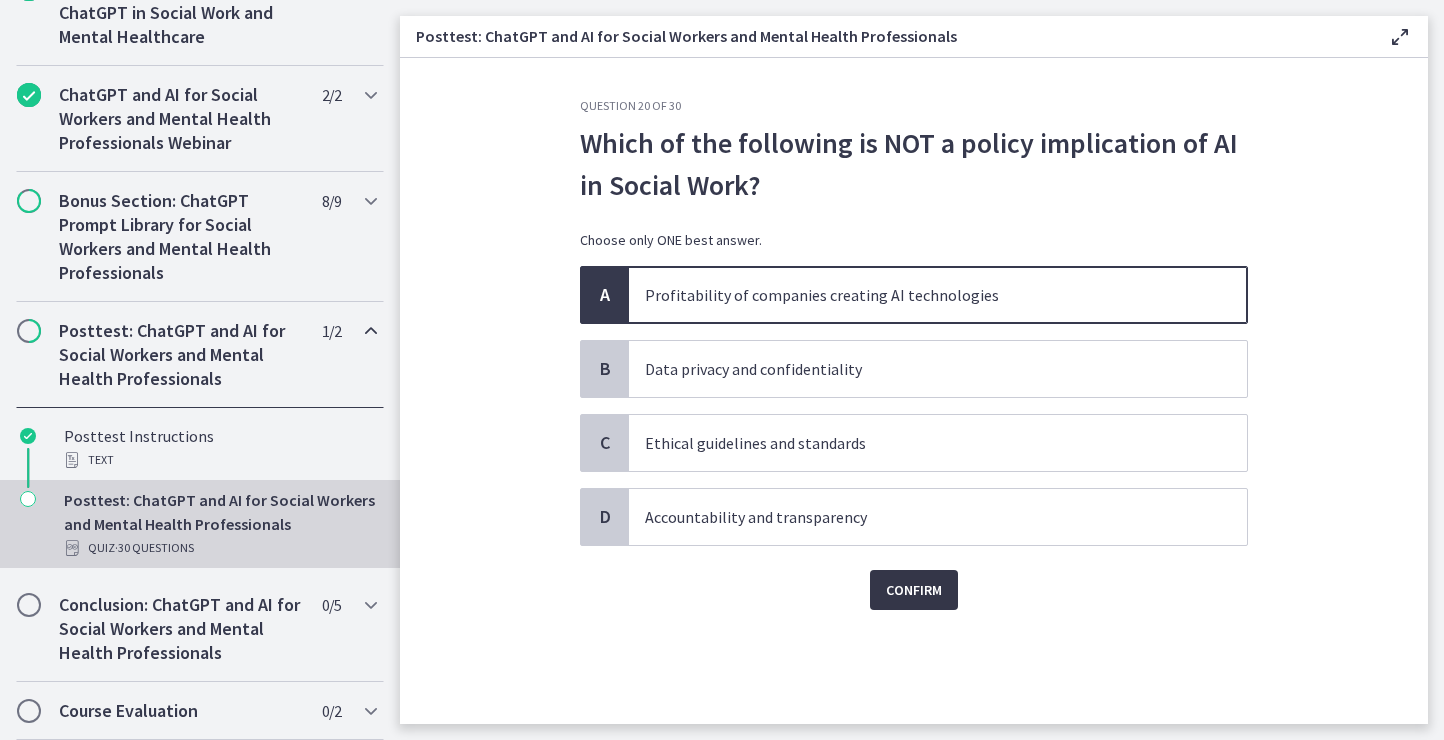 click on "Confirm" at bounding box center [914, 590] 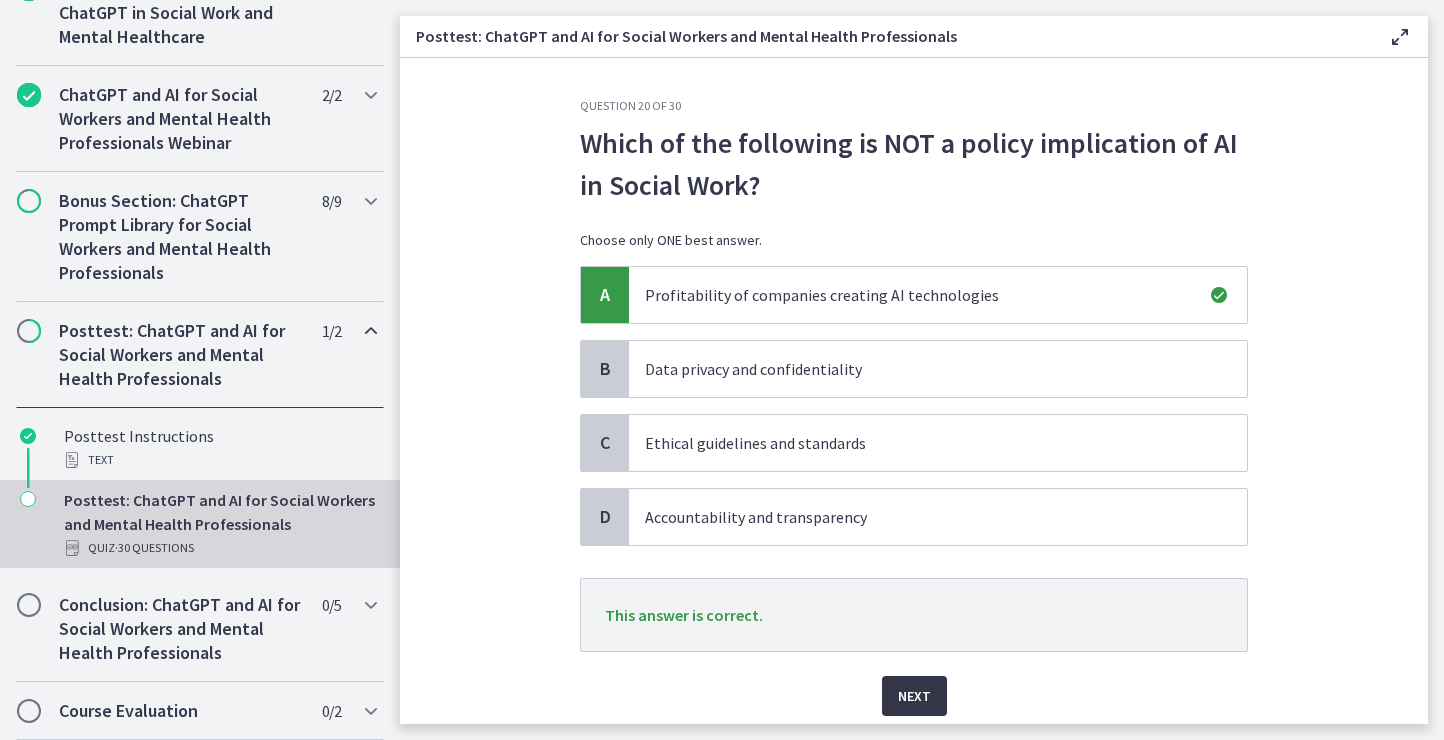 click on "Next" at bounding box center (914, 696) 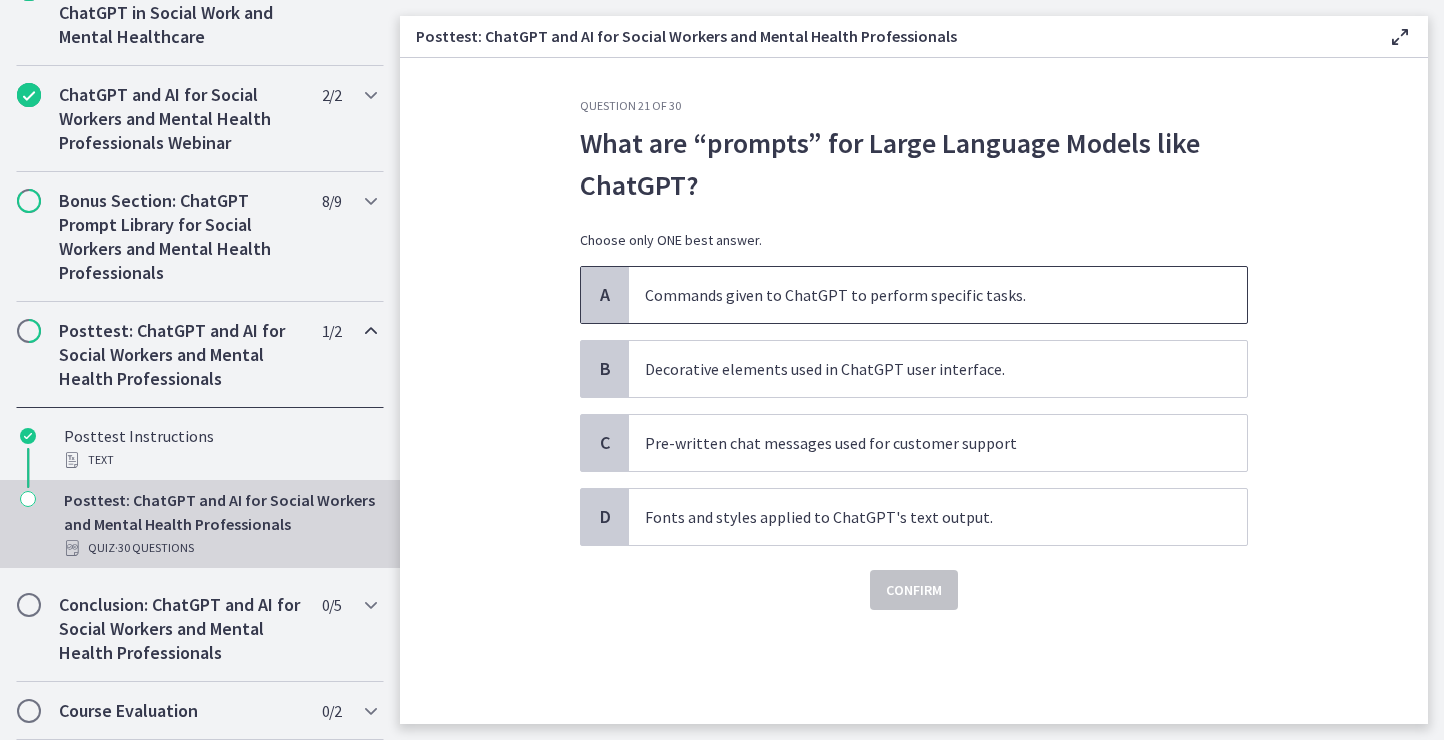 click on "Commands given to ChatGPT to perform specific tasks." at bounding box center (938, 295) 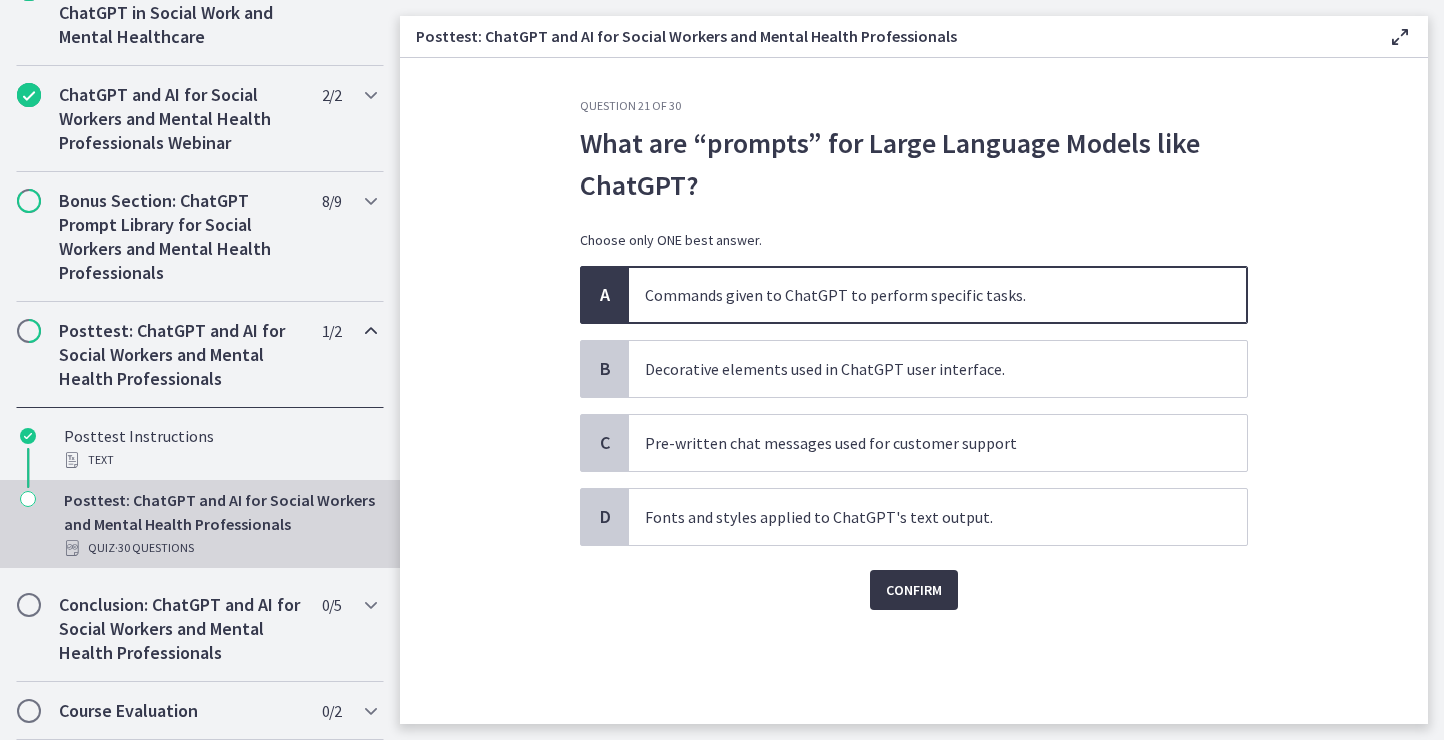 click on "Confirm" at bounding box center [914, 590] 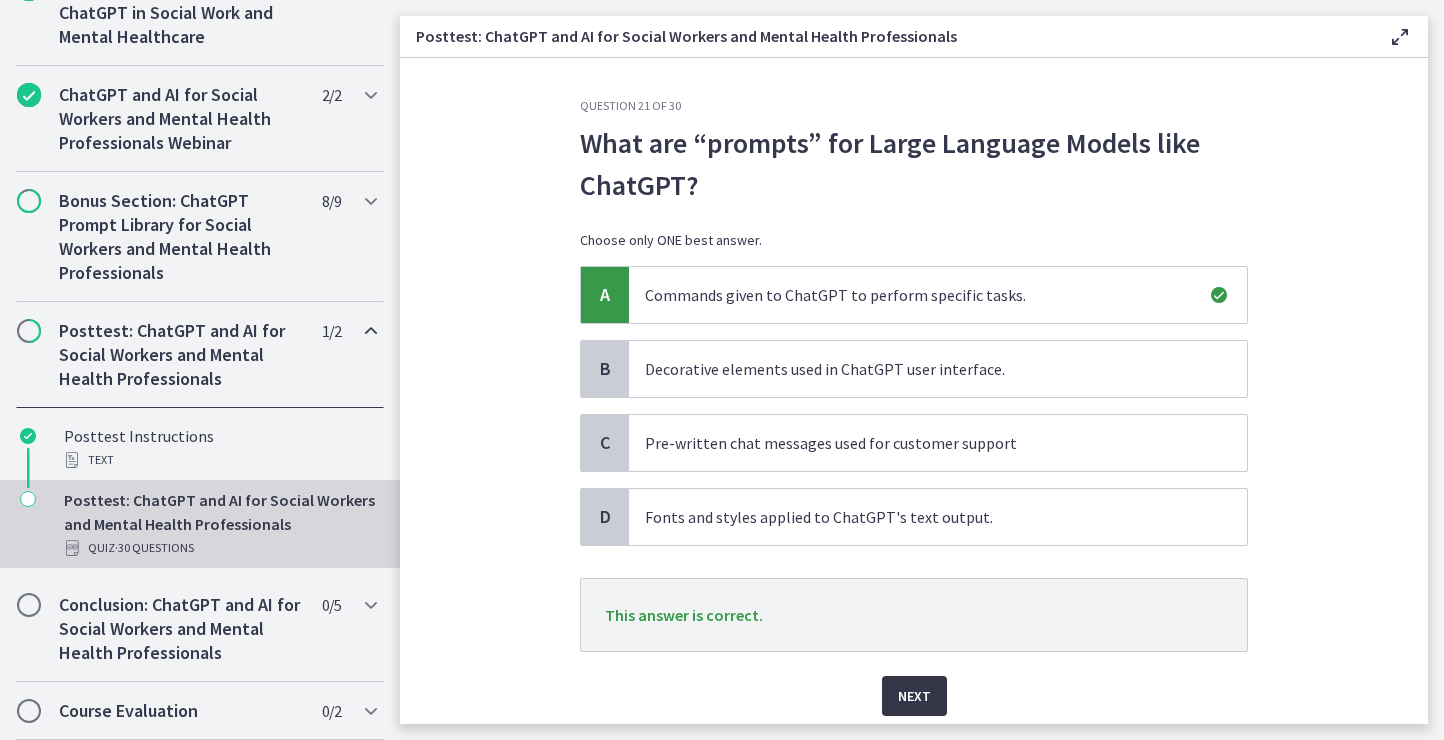 click on "Next" at bounding box center [914, 696] 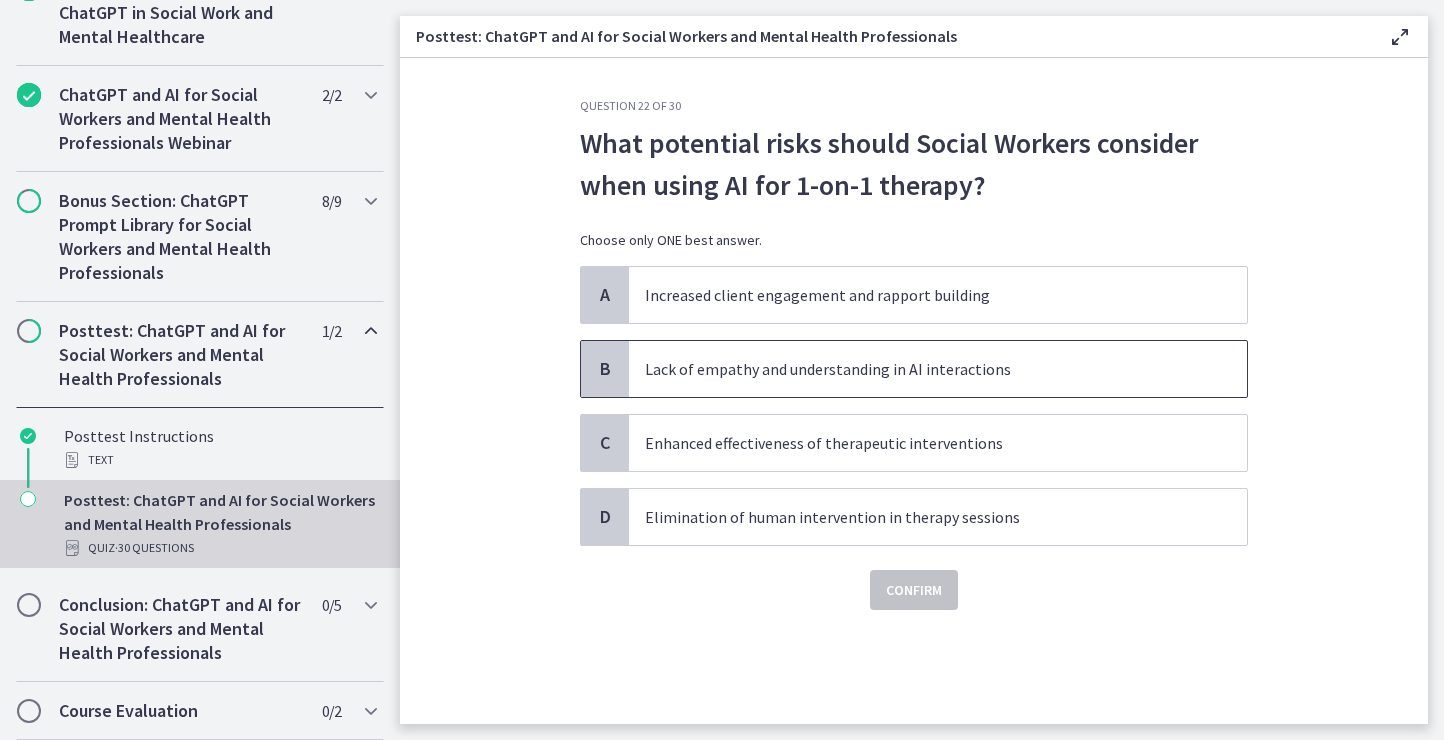 click on "Lack of empathy and understanding in AI interactions" at bounding box center [918, 369] 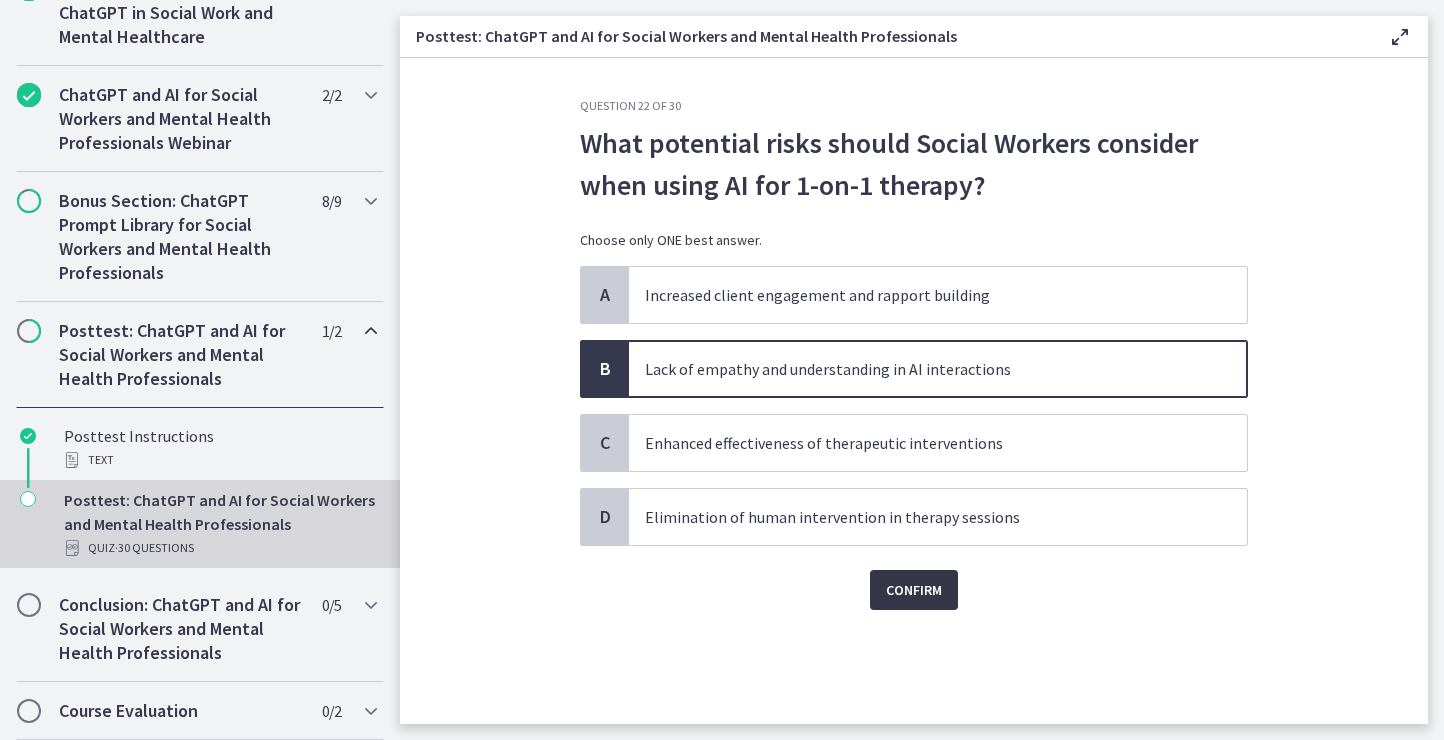 click on "Confirm" at bounding box center (914, 590) 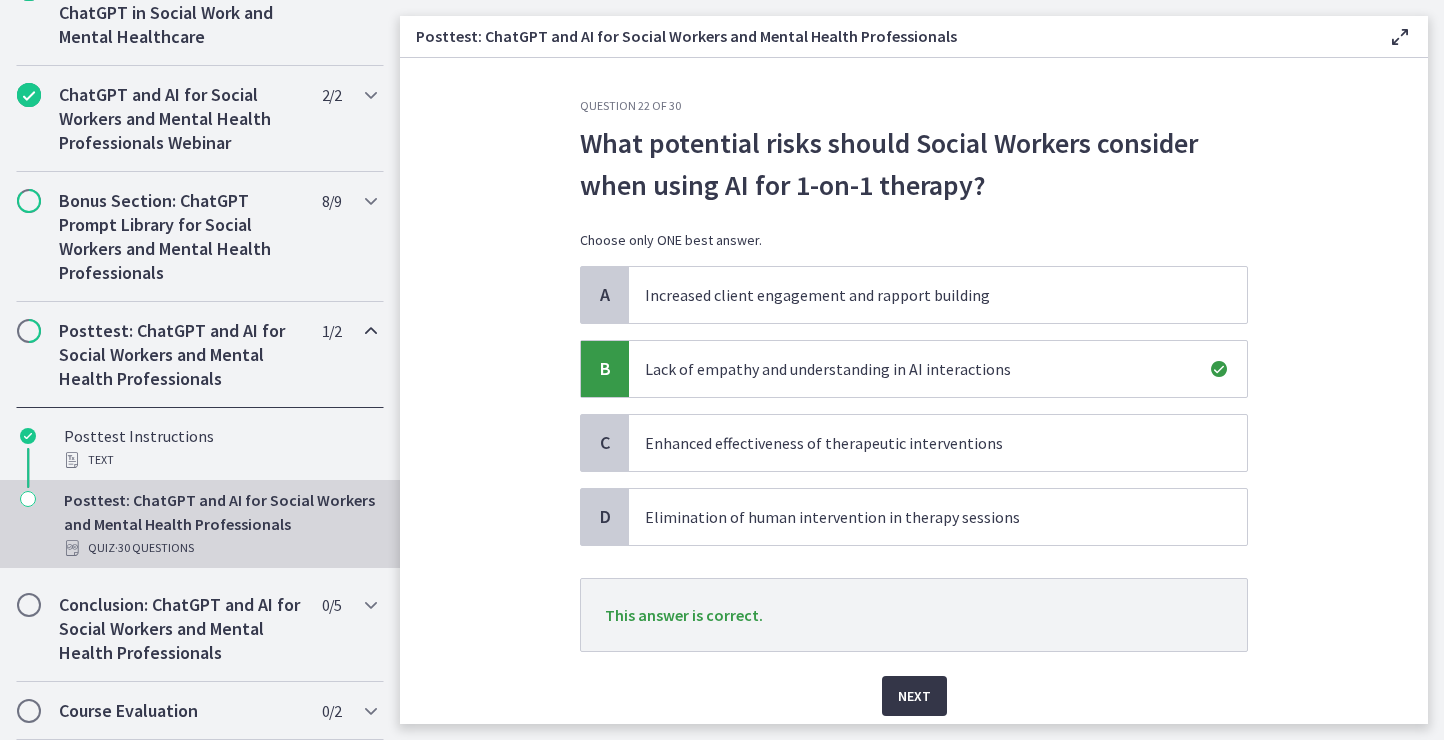 click on "Next" at bounding box center (914, 696) 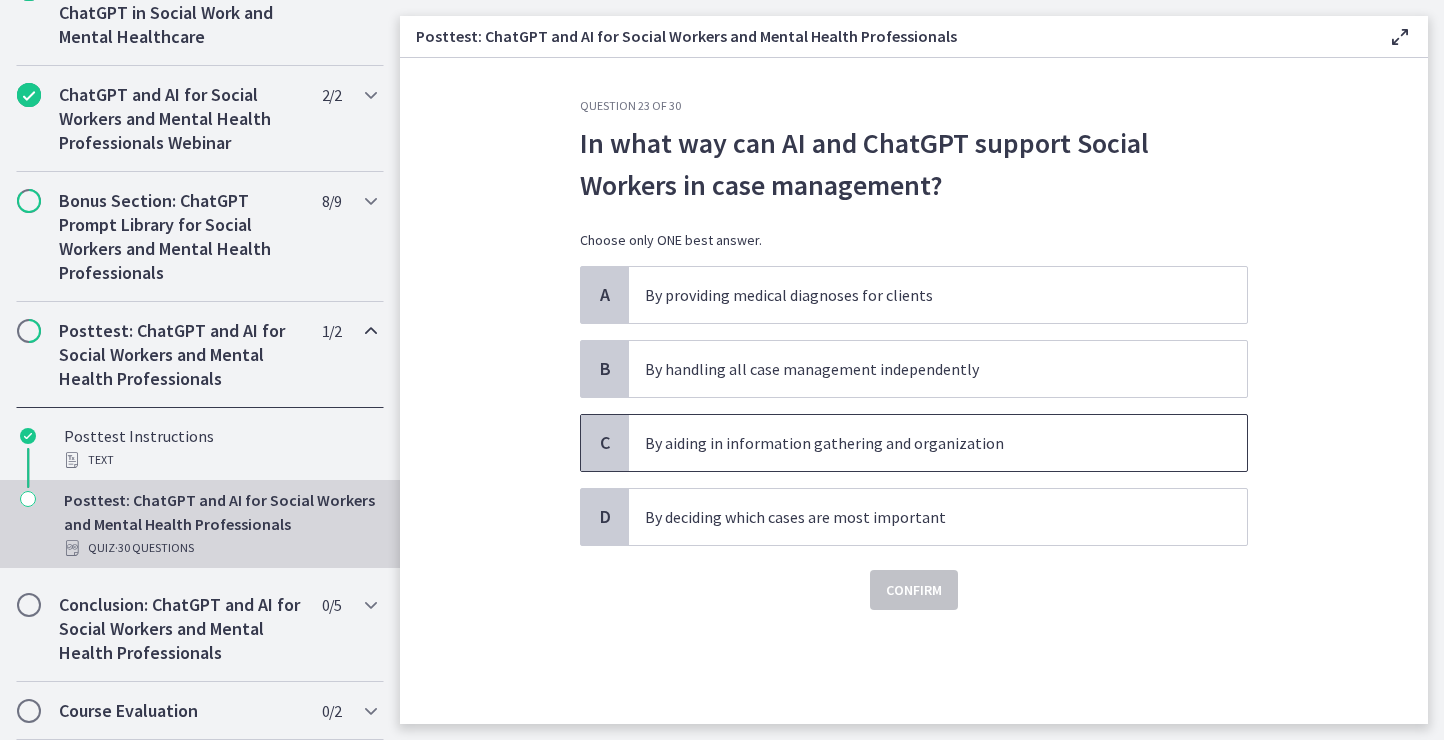 click on "By aiding in information gathering and organization" at bounding box center (938, 443) 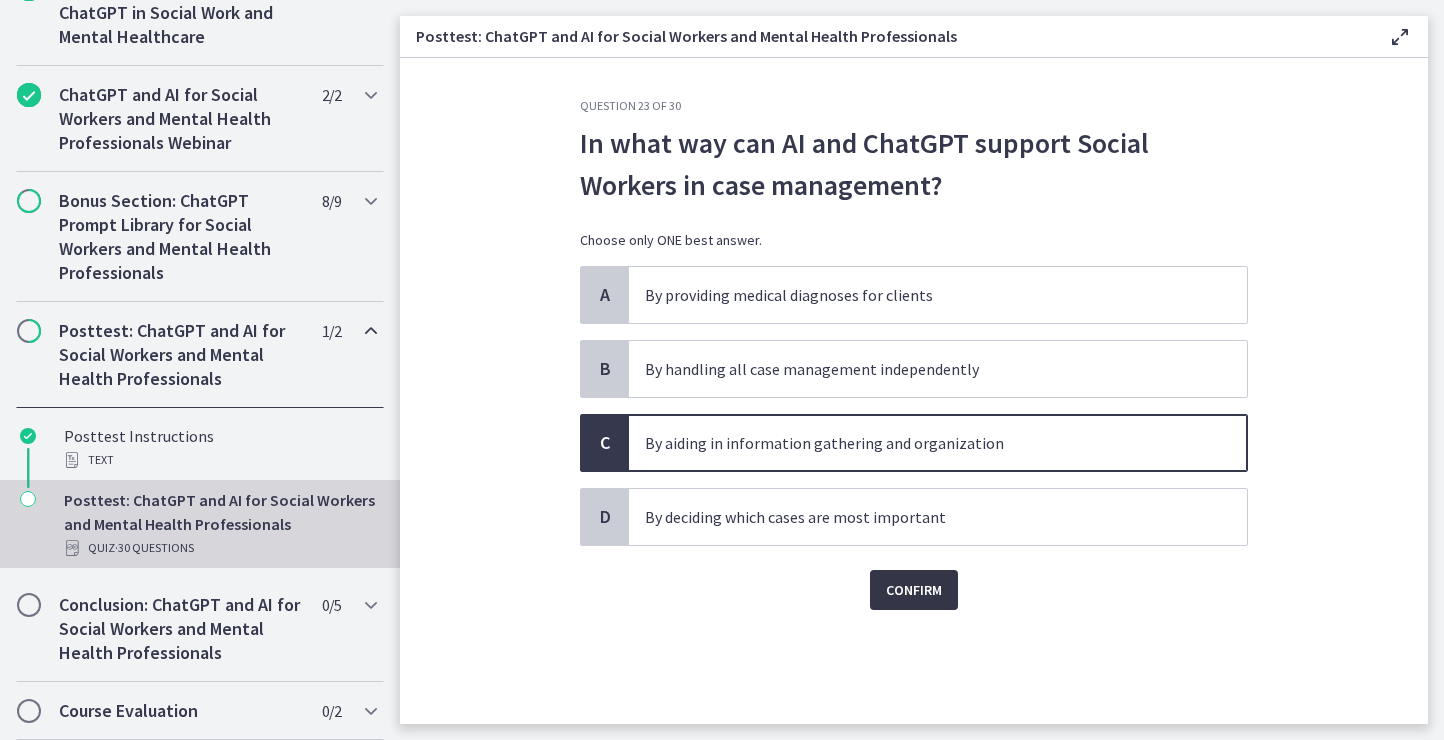 click on "Confirm" at bounding box center (914, 590) 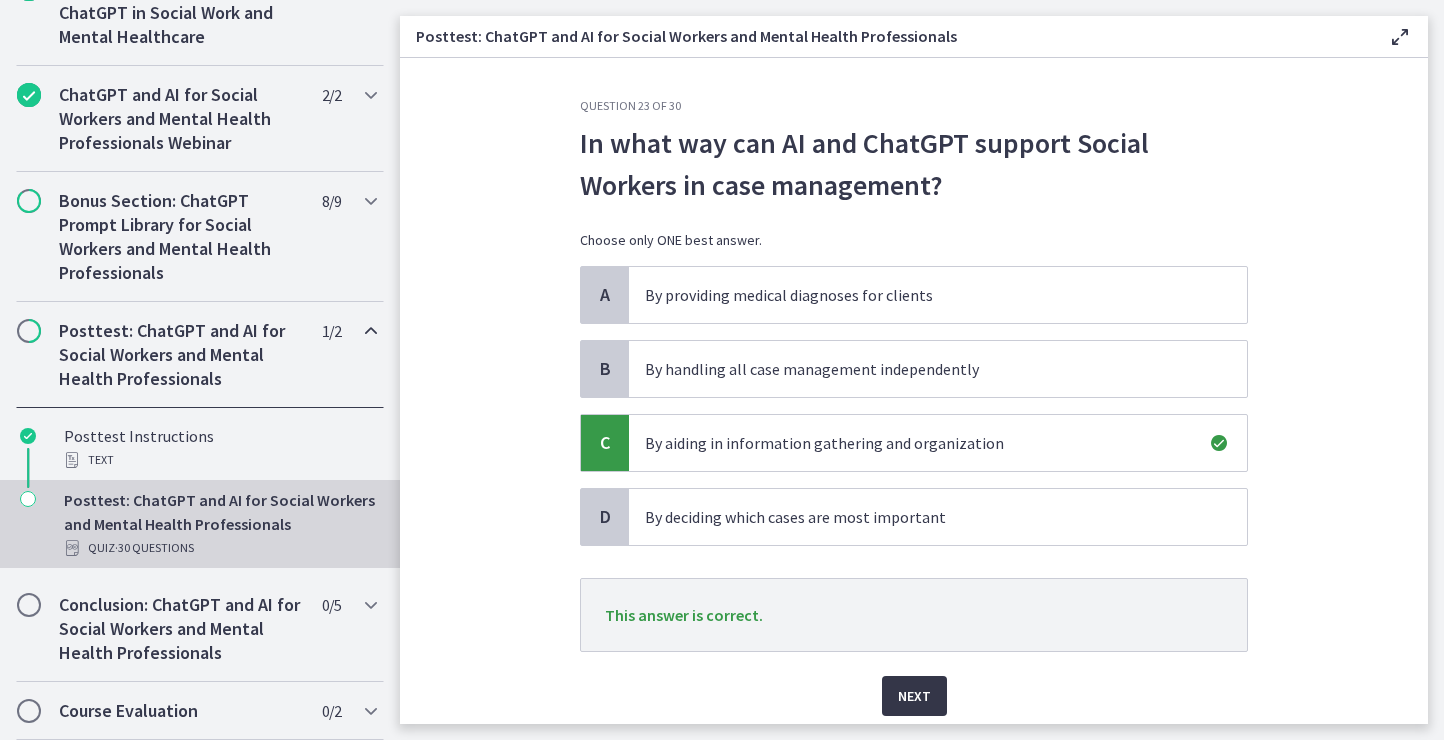 click on "Next" at bounding box center [914, 696] 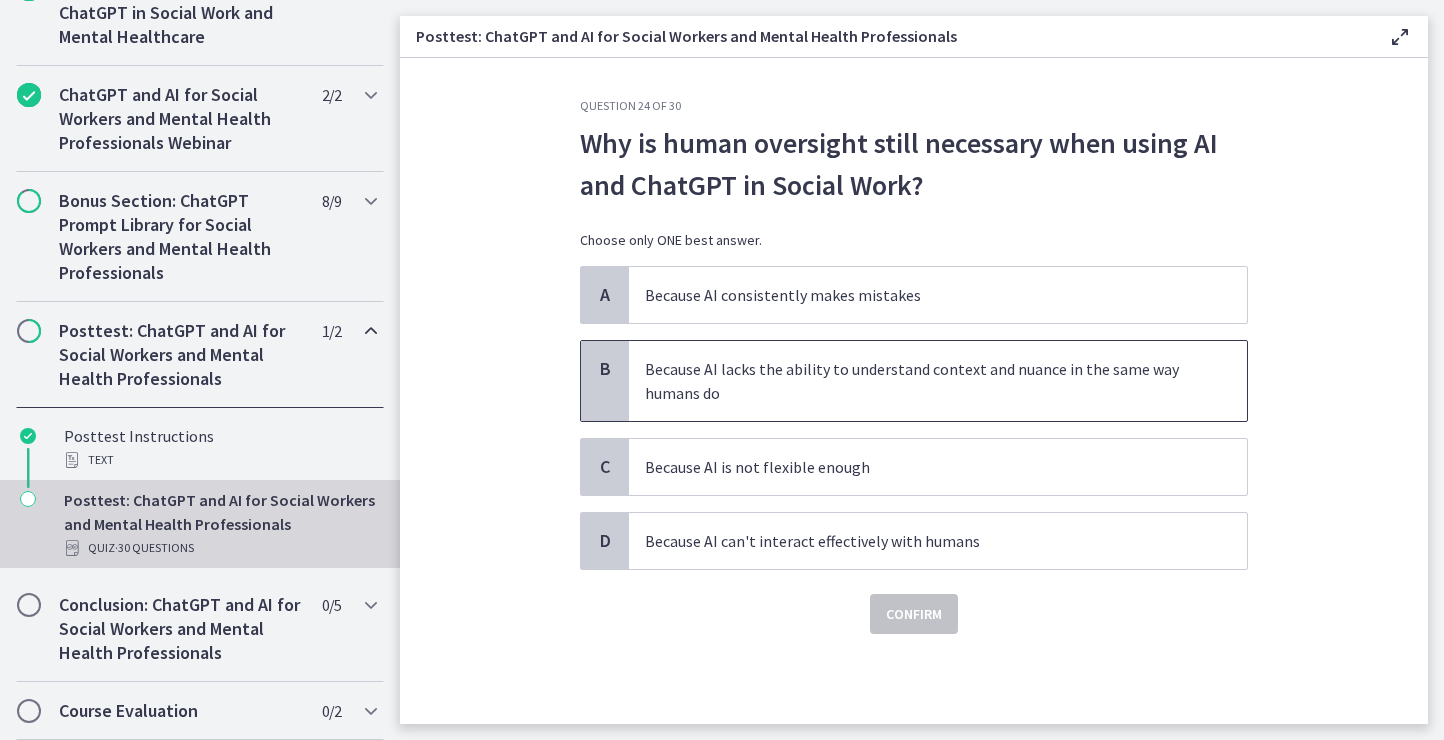 click on "Because AI lacks the ability to understand context and nuance in the same way humans do" at bounding box center [918, 381] 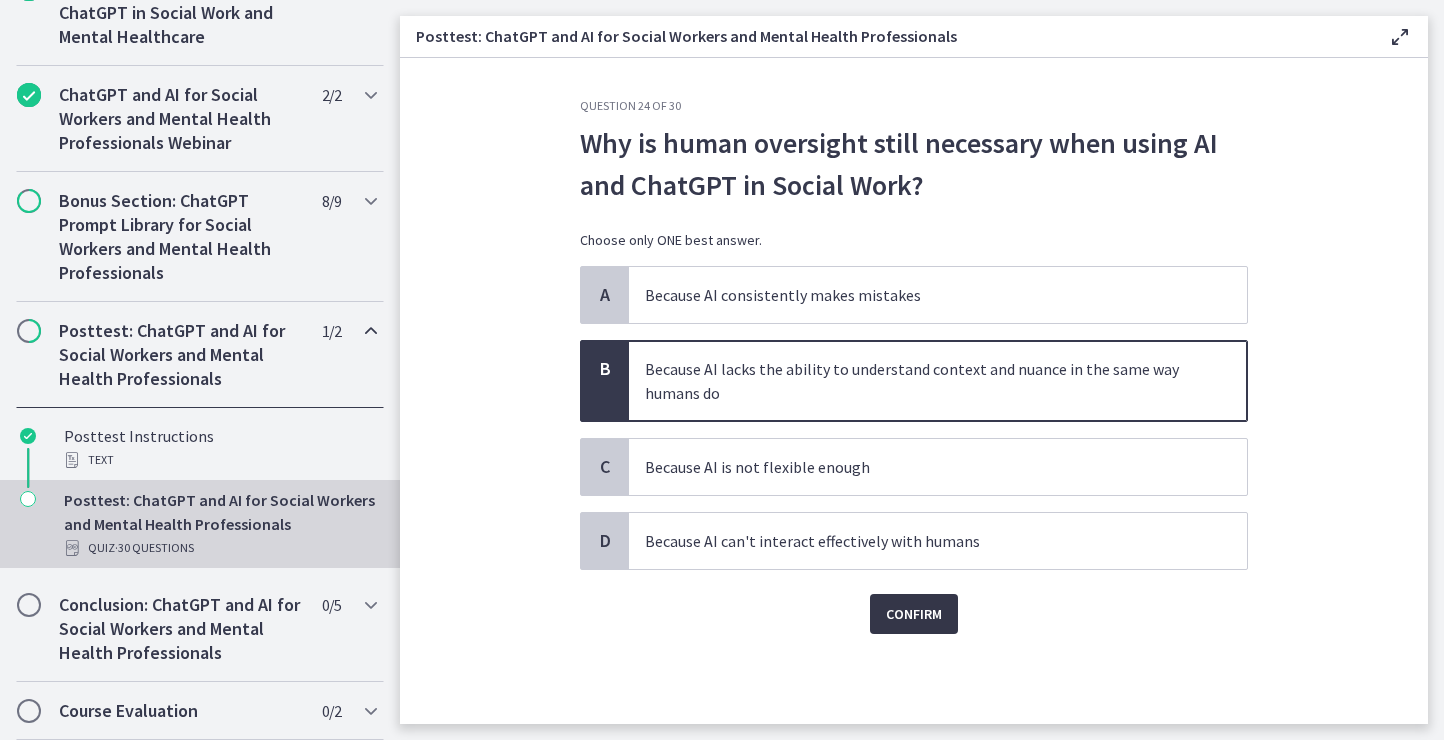 click on "Confirm" at bounding box center (914, 614) 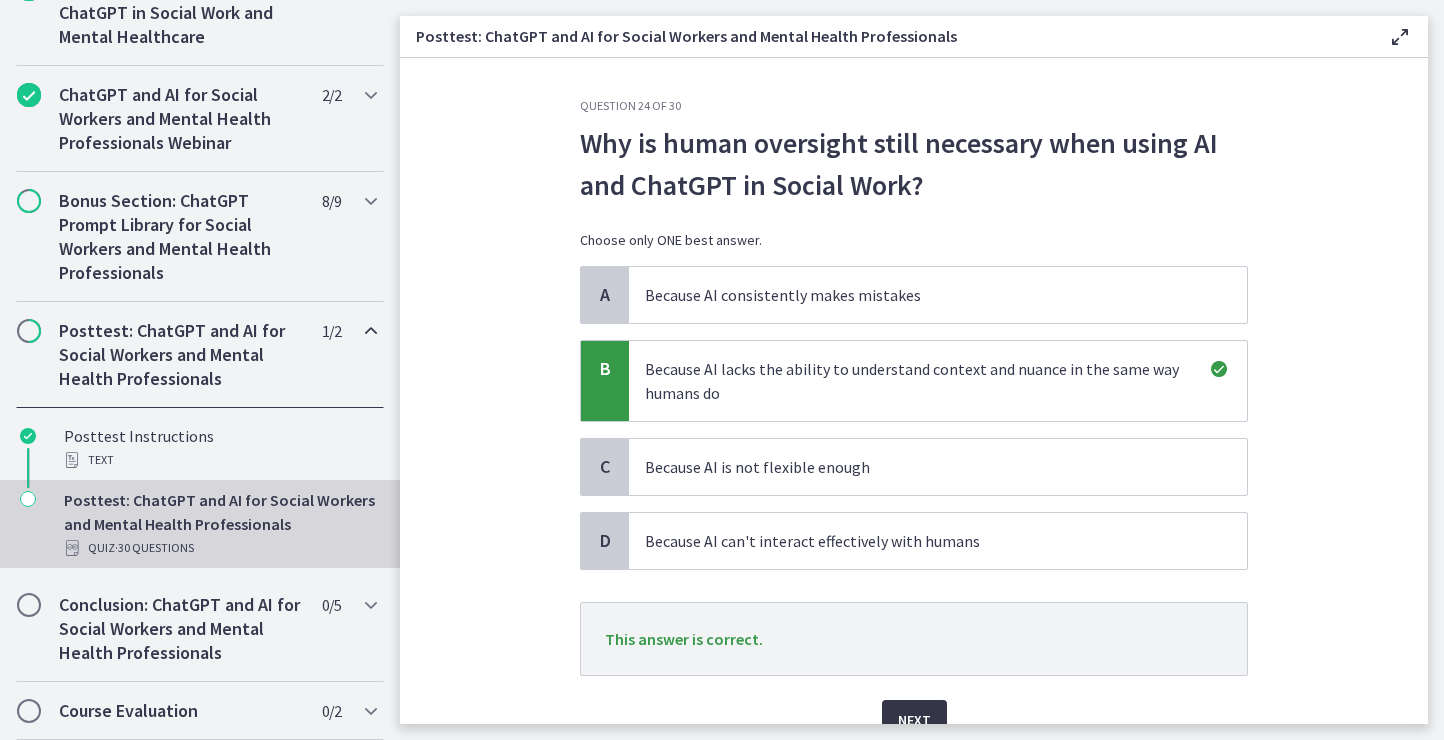 click on "Next" at bounding box center [914, 720] 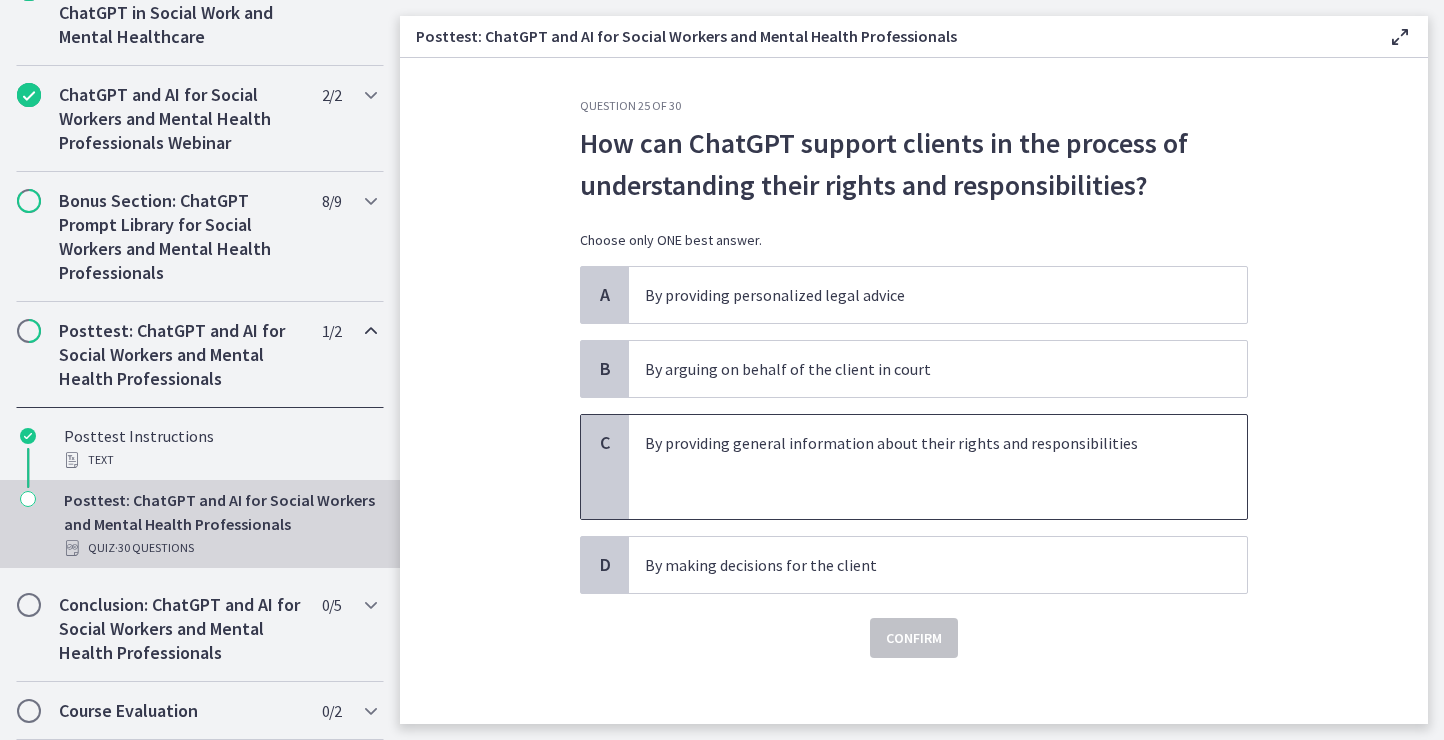scroll, scrollTop: 14, scrollLeft: 0, axis: vertical 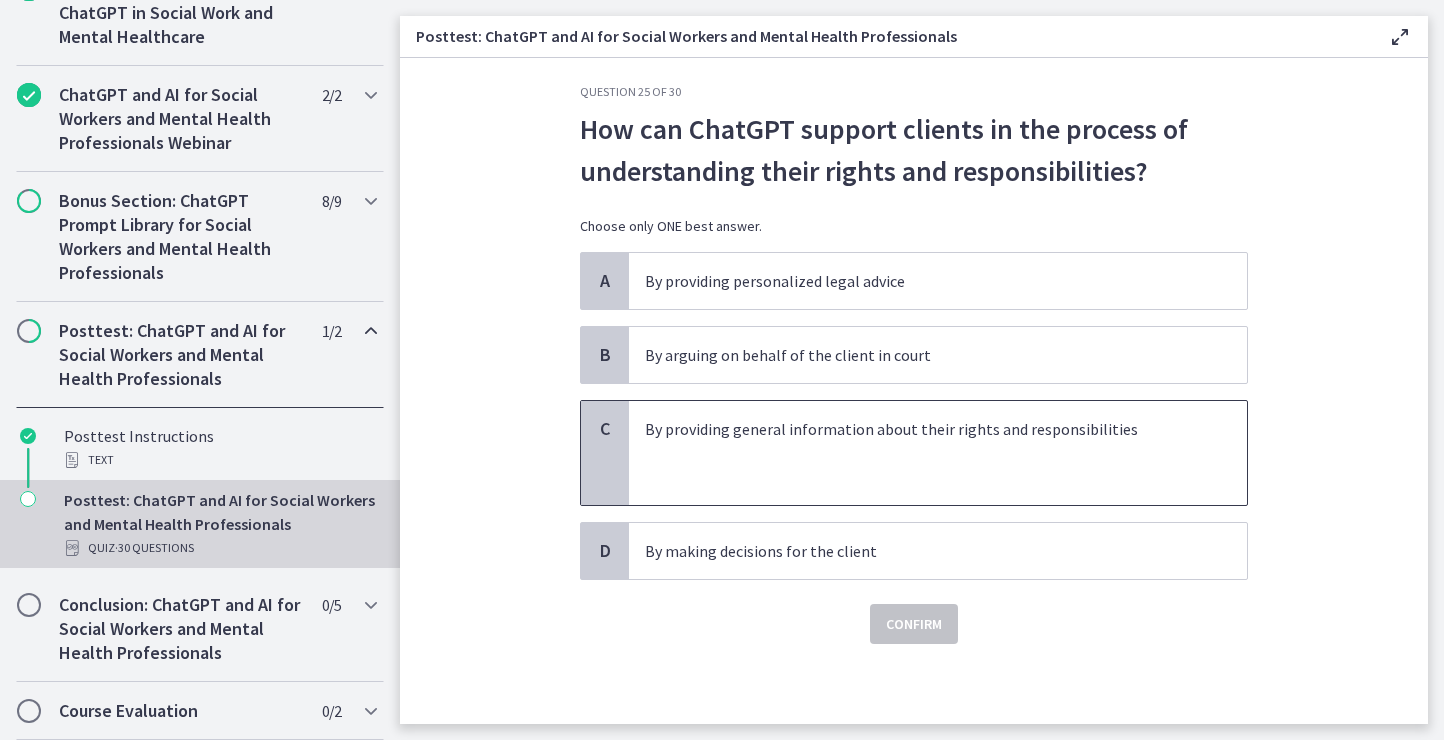 click on "By providing general information about their rights and responsibilities" at bounding box center [918, 429] 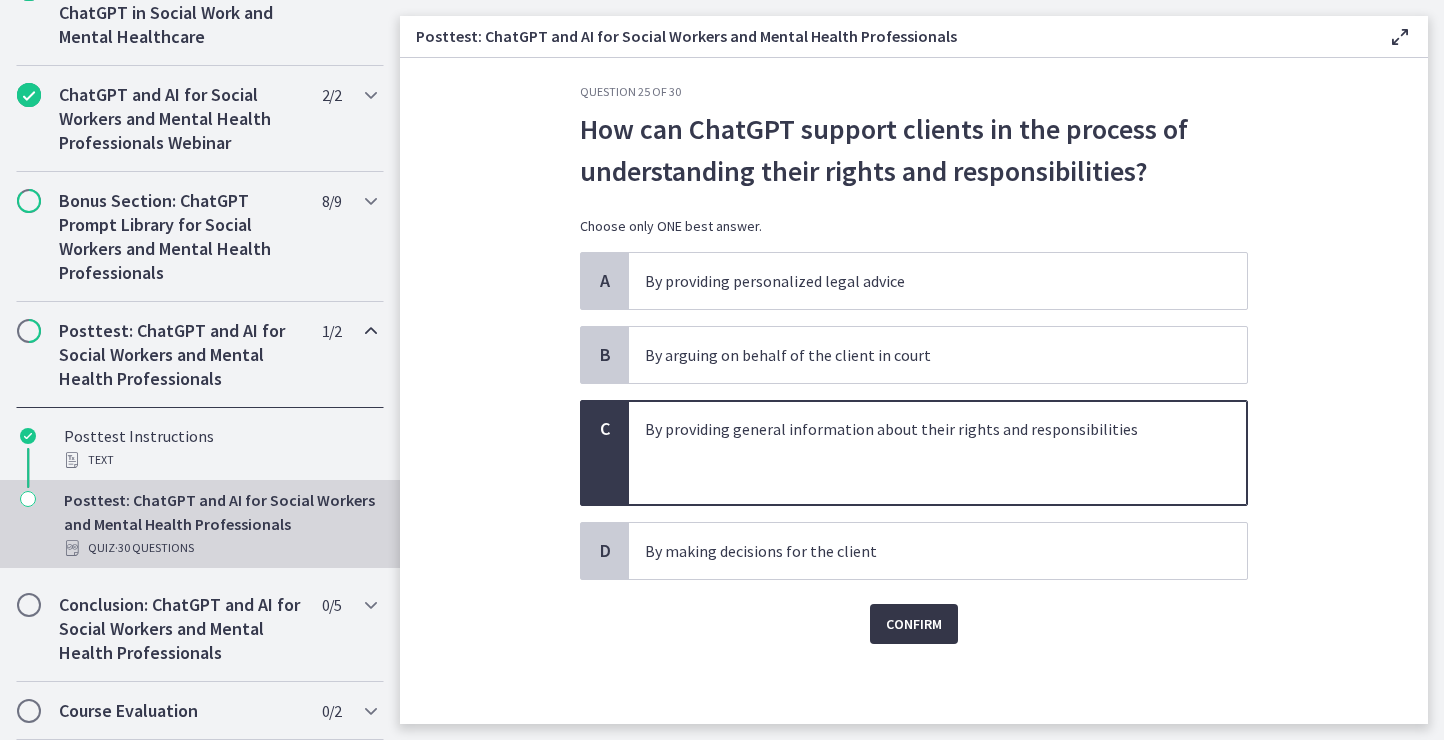 click on "Confirm" at bounding box center (914, 624) 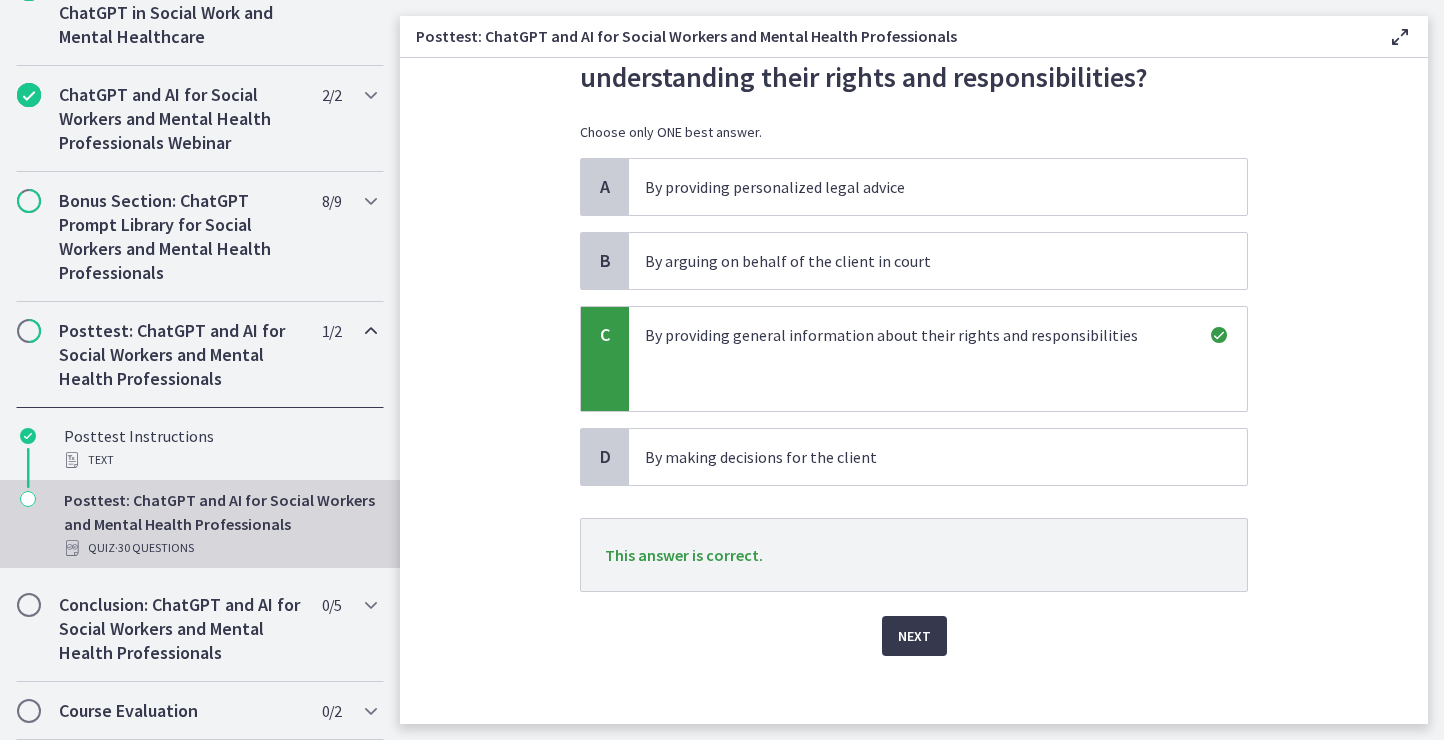 scroll, scrollTop: 111, scrollLeft: 0, axis: vertical 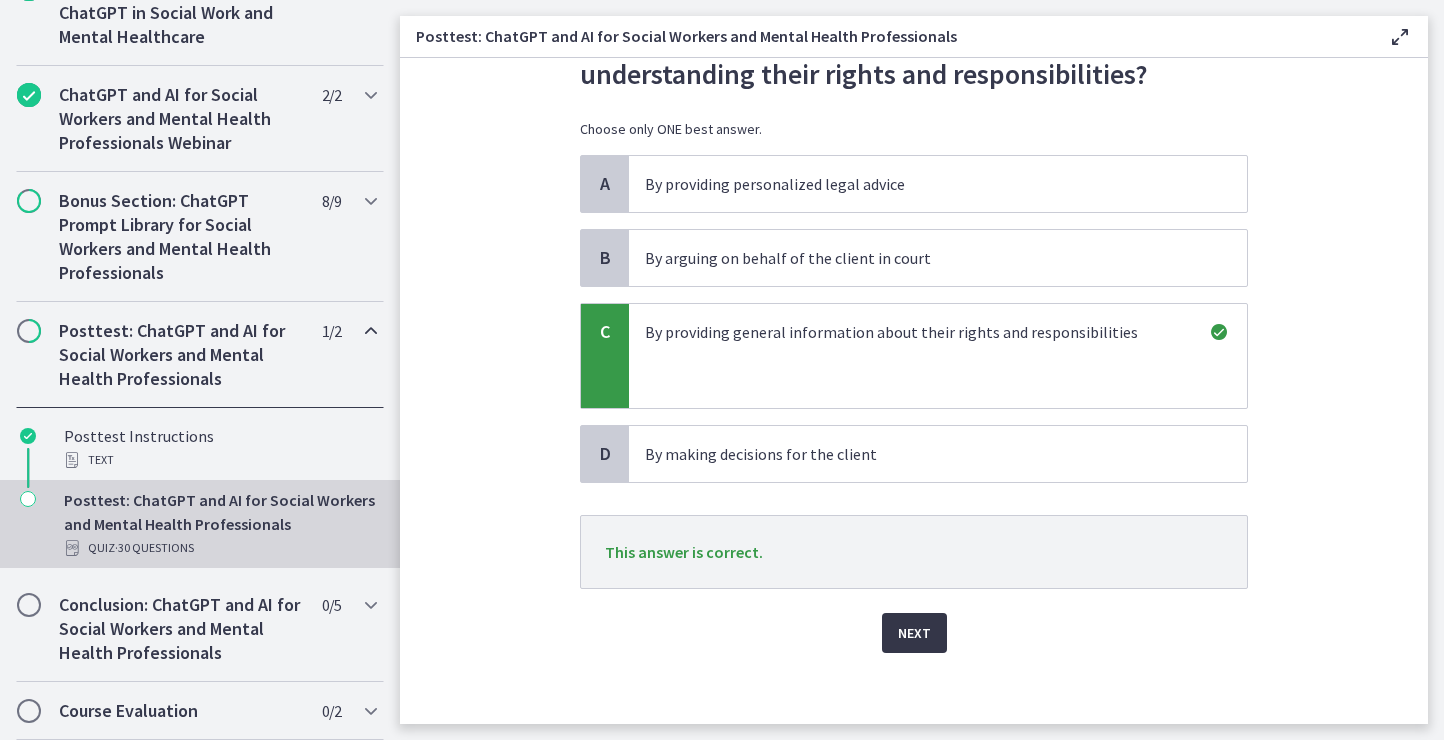click on "Next" at bounding box center [914, 633] 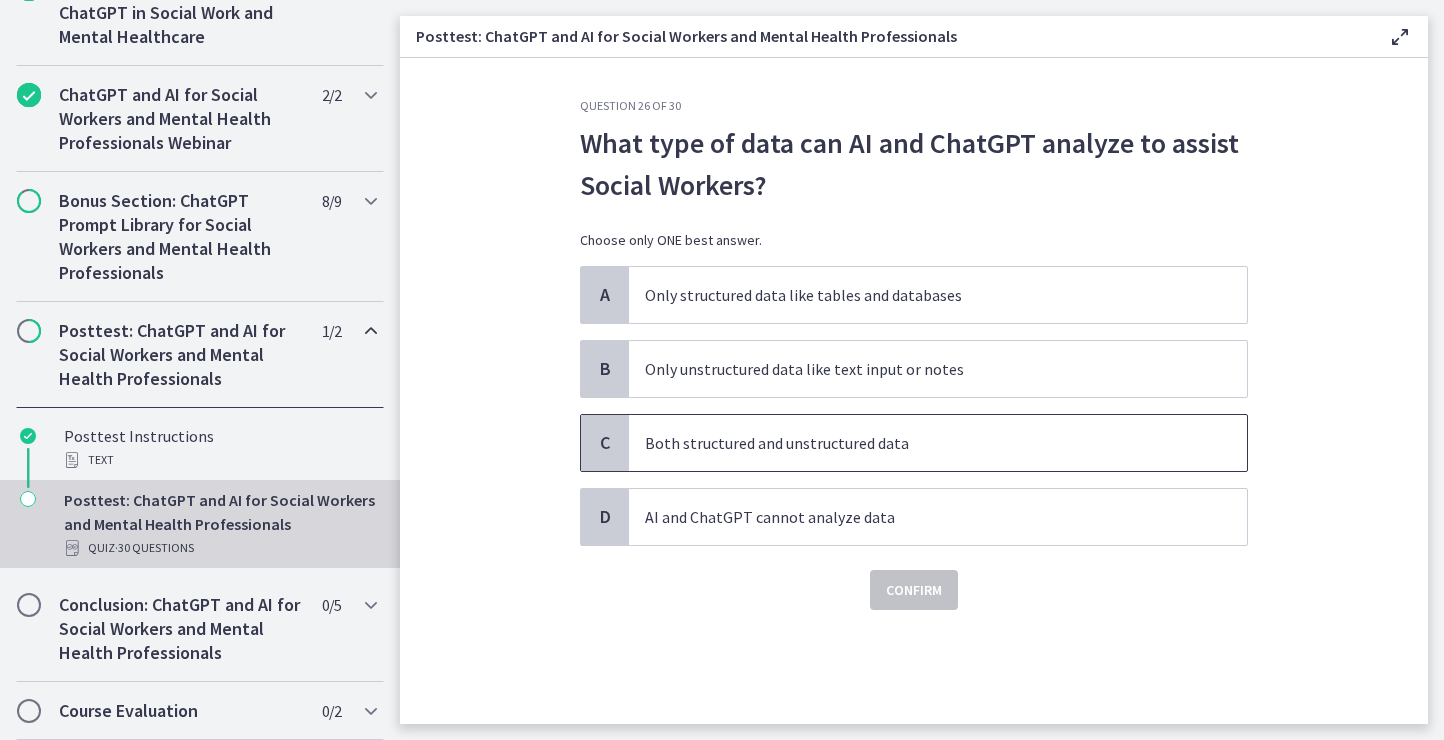 click on "Both structured and unstructured data" at bounding box center [938, 443] 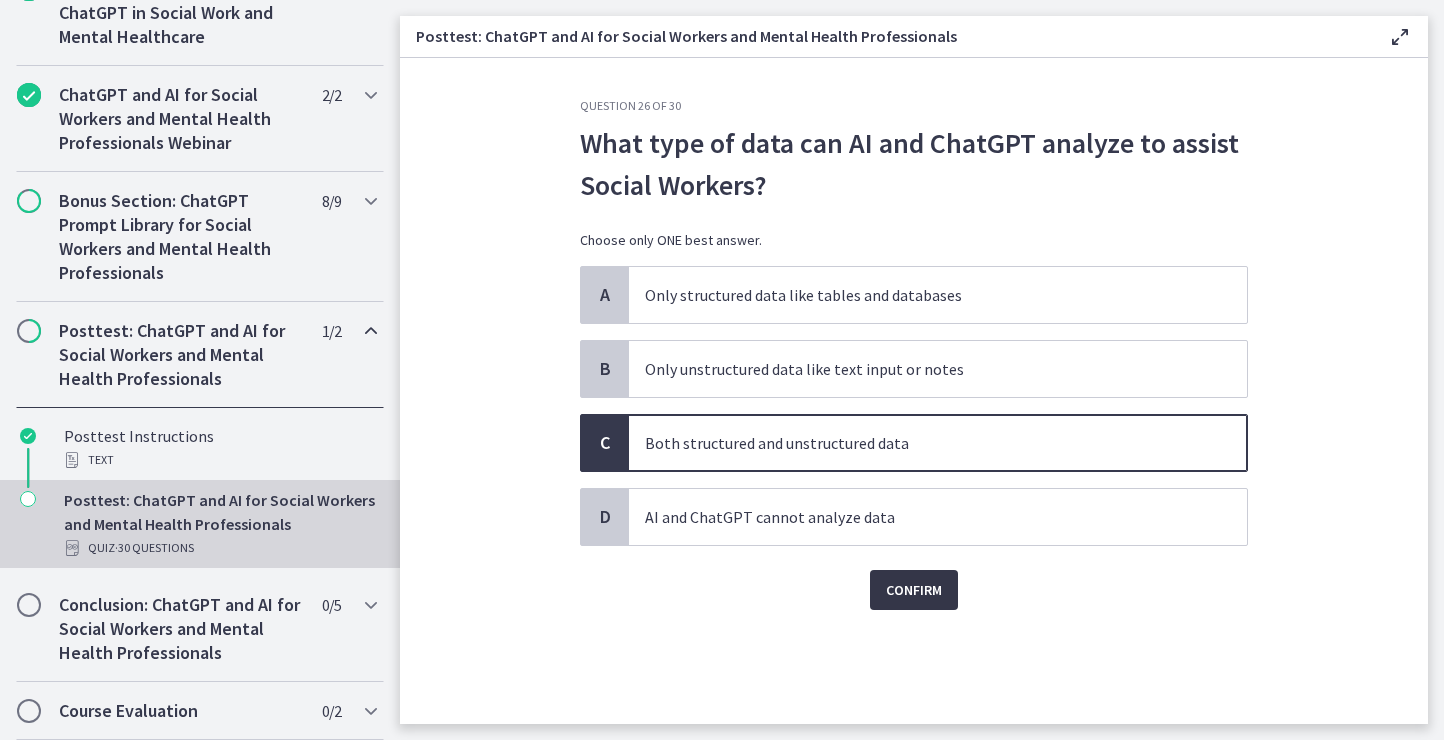 click on "Confirm" at bounding box center [914, 590] 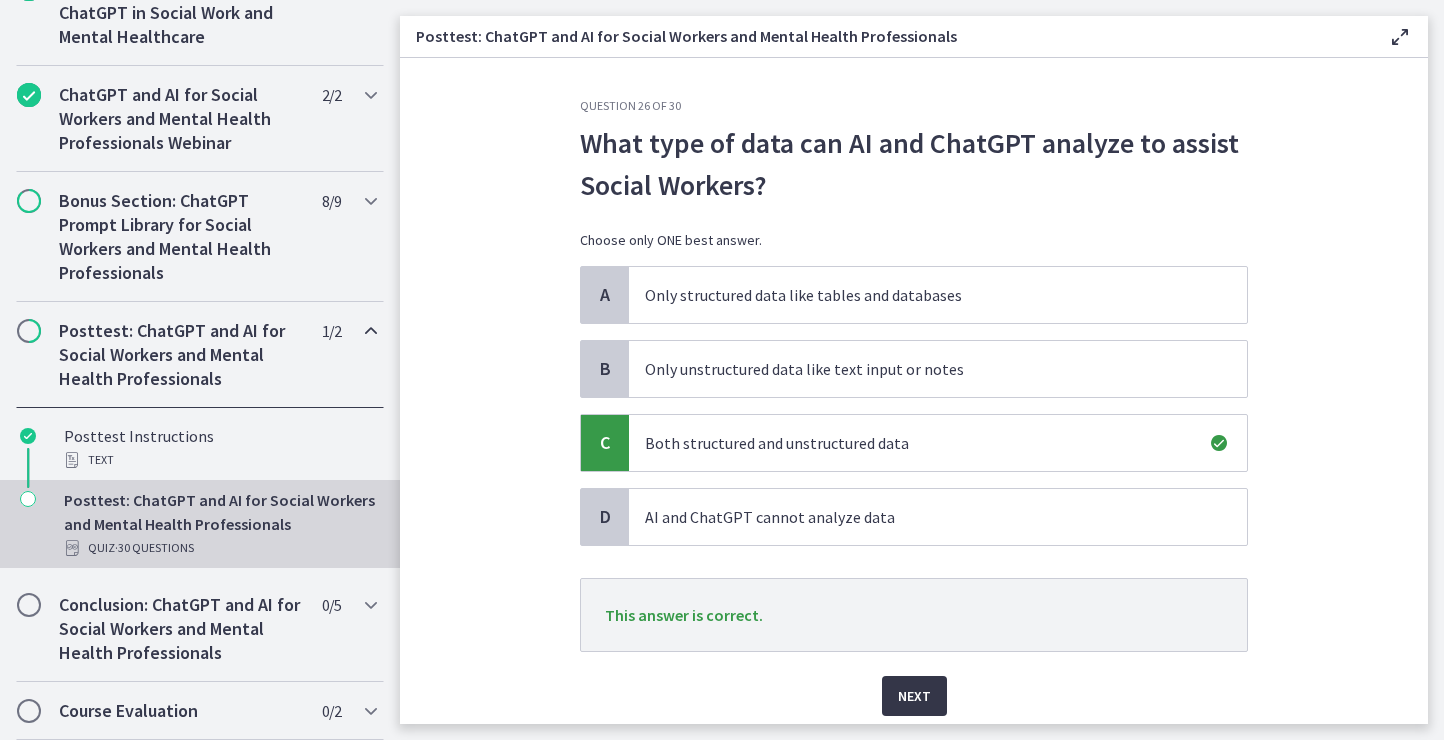 click on "Next" at bounding box center [914, 696] 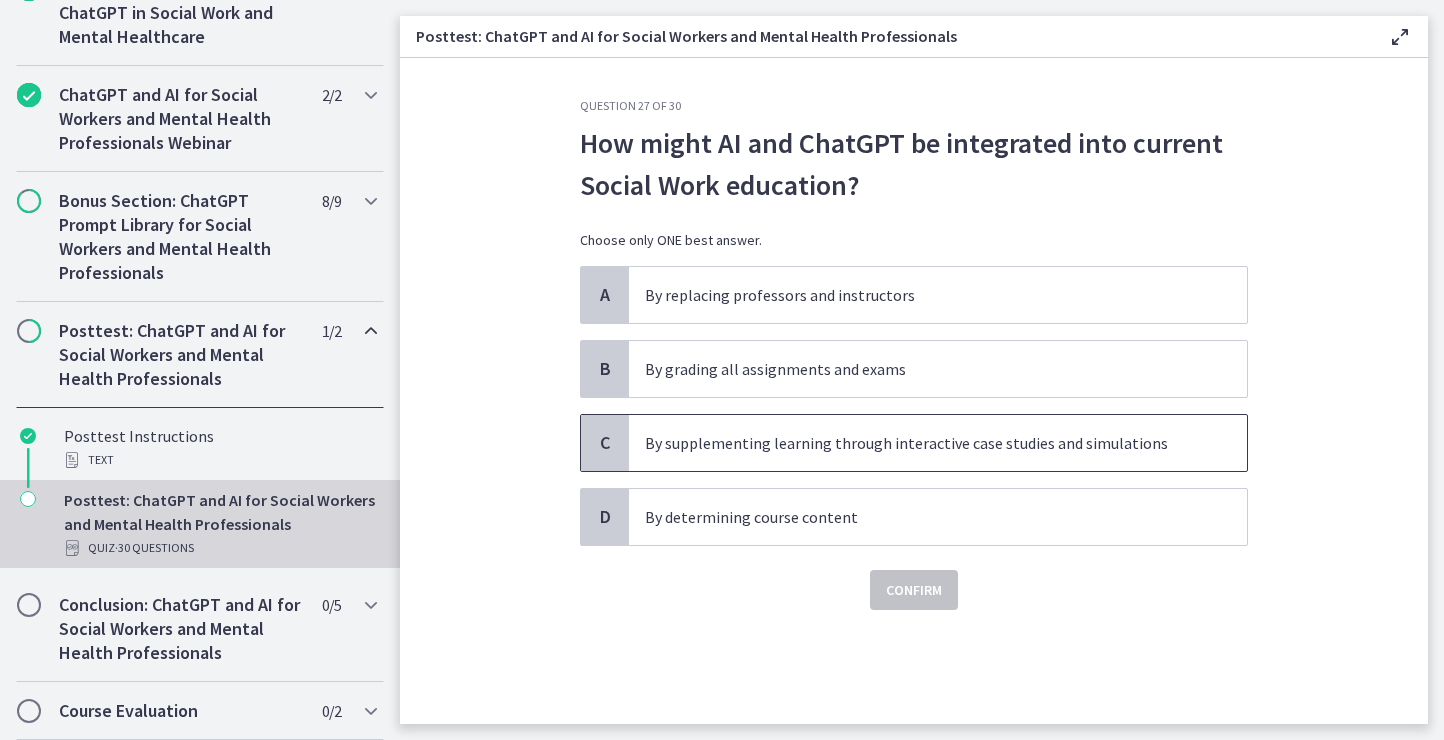 click on "By supplementing learning through interactive case studies and simulations" at bounding box center (918, 443) 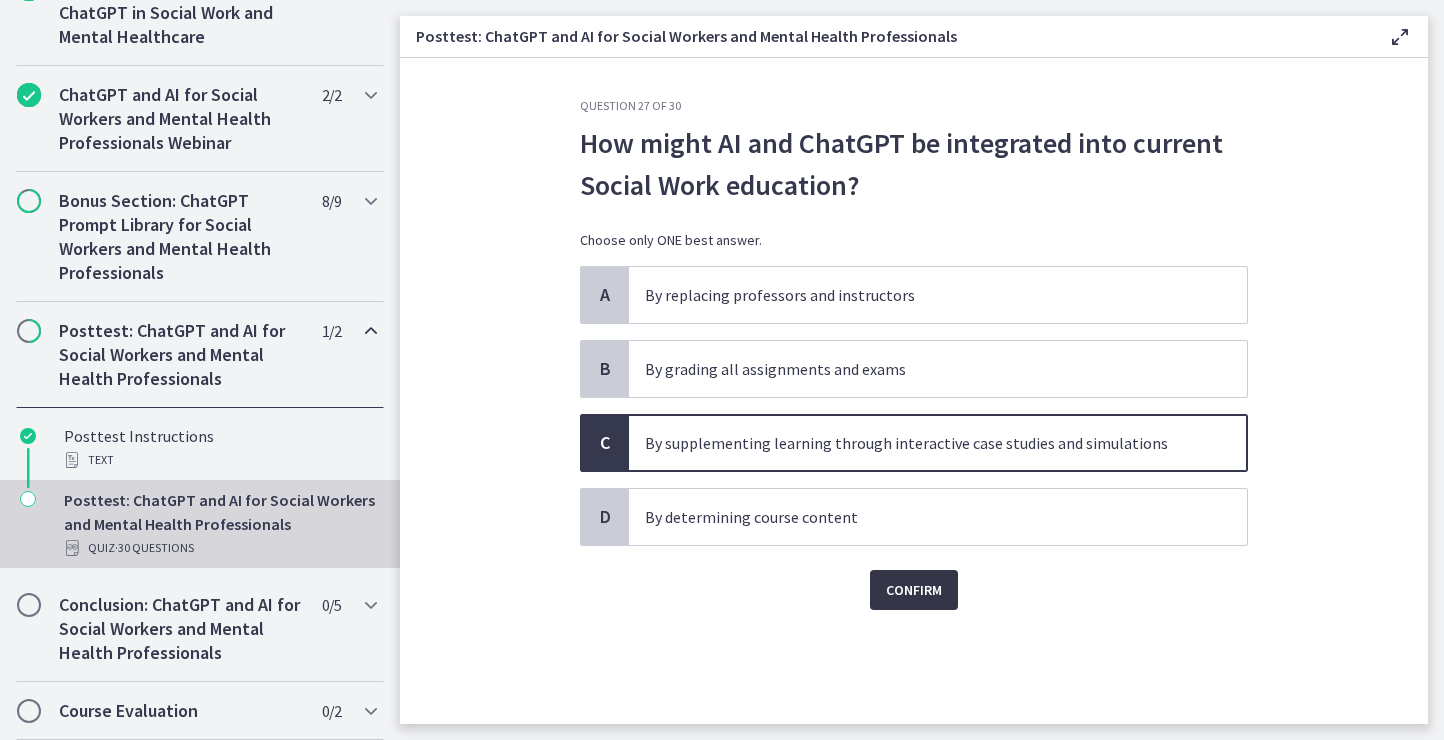 click on "Confirm" at bounding box center (914, 590) 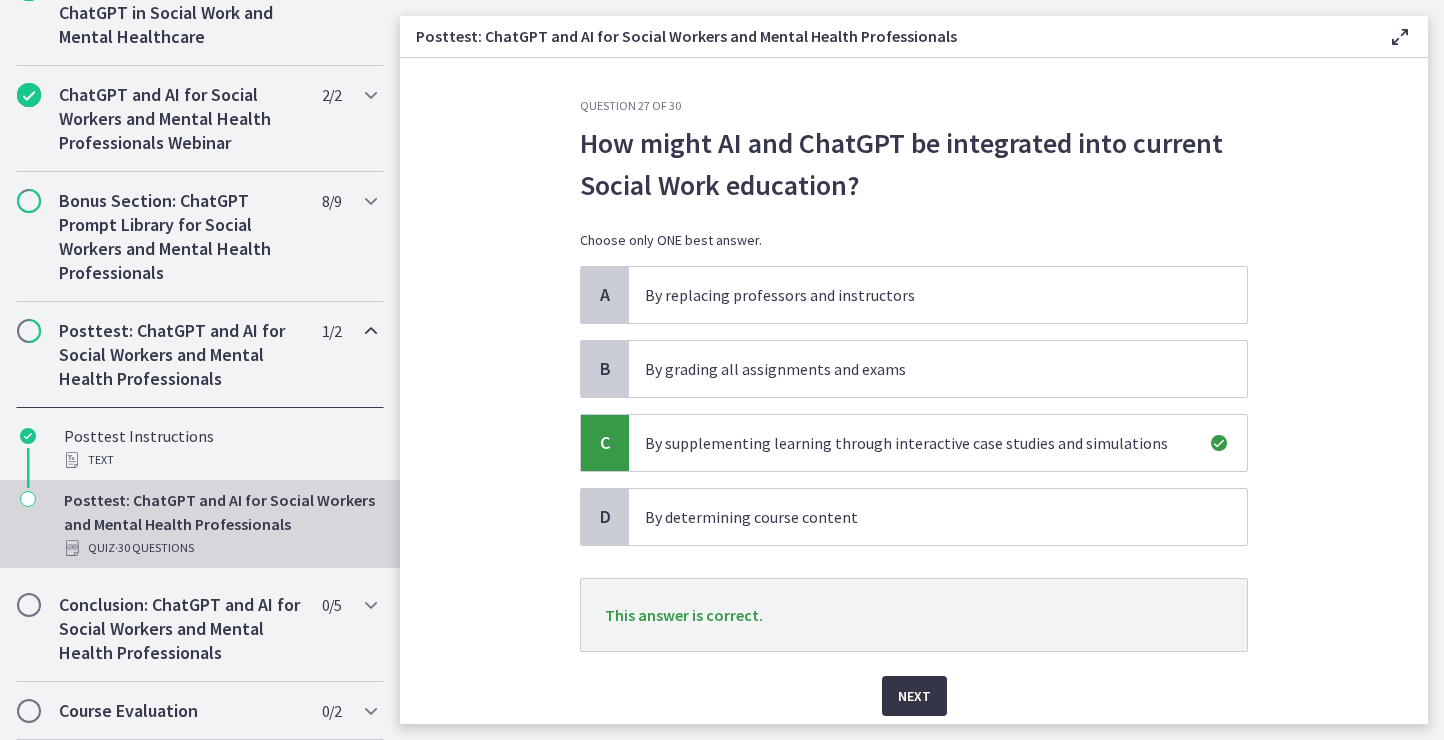 click on "Next" at bounding box center (914, 696) 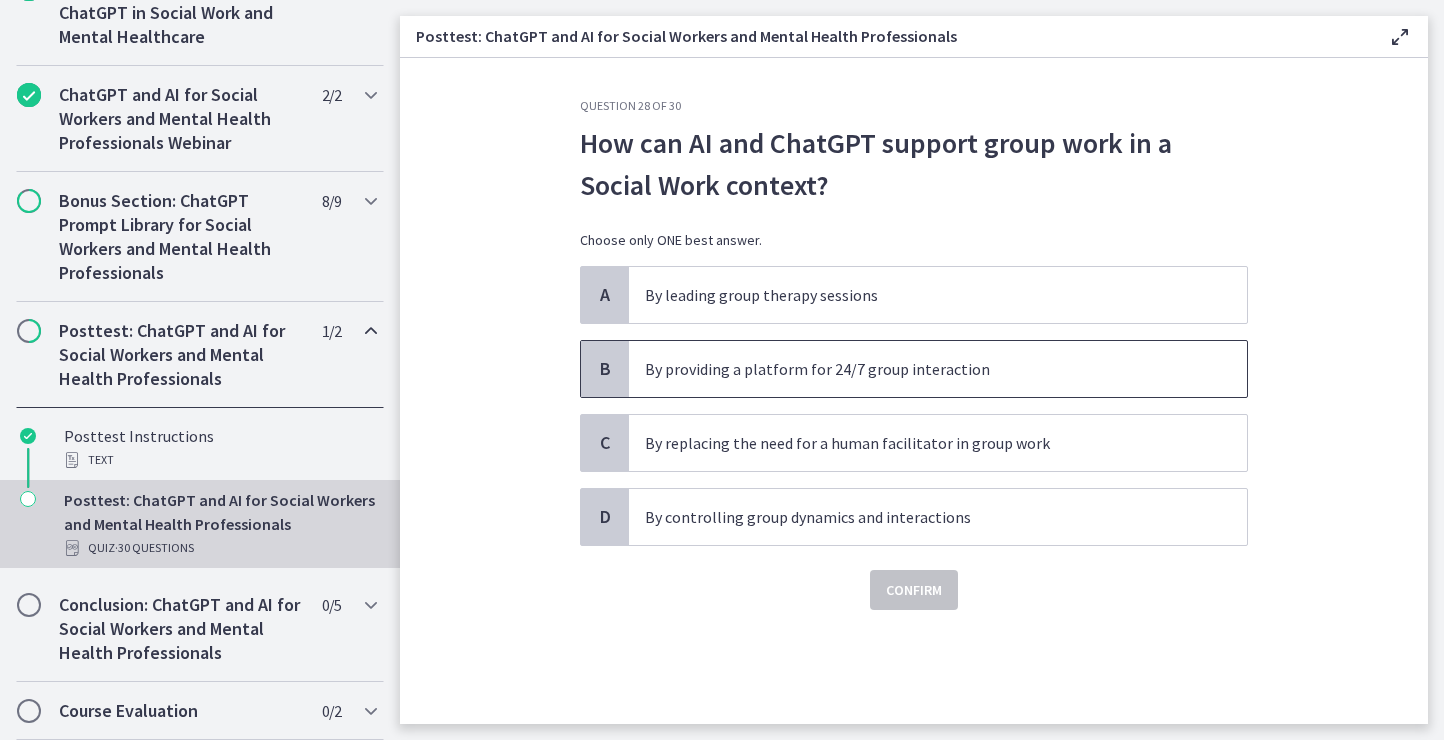click on "By providing a platform for 24/7 group interaction" at bounding box center (938, 369) 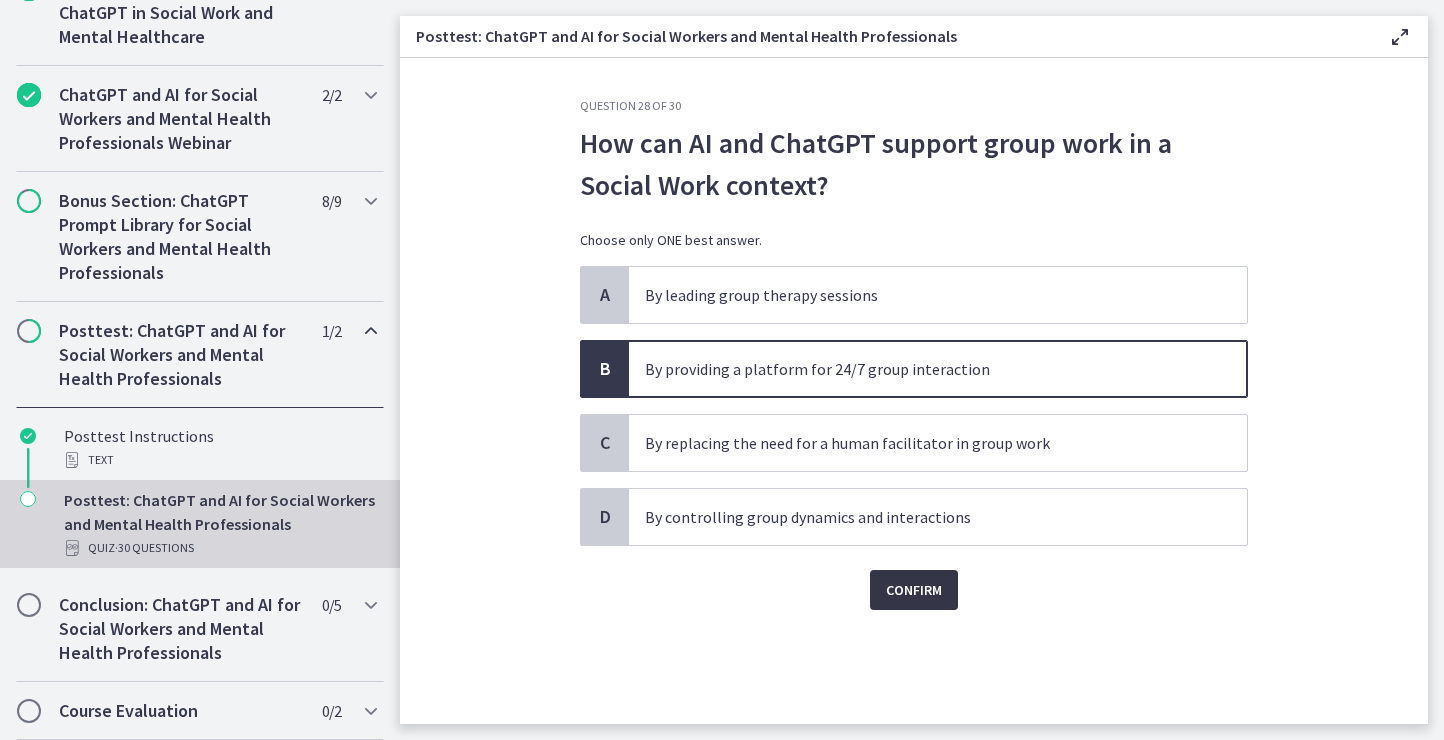 click on "Confirm" at bounding box center (914, 590) 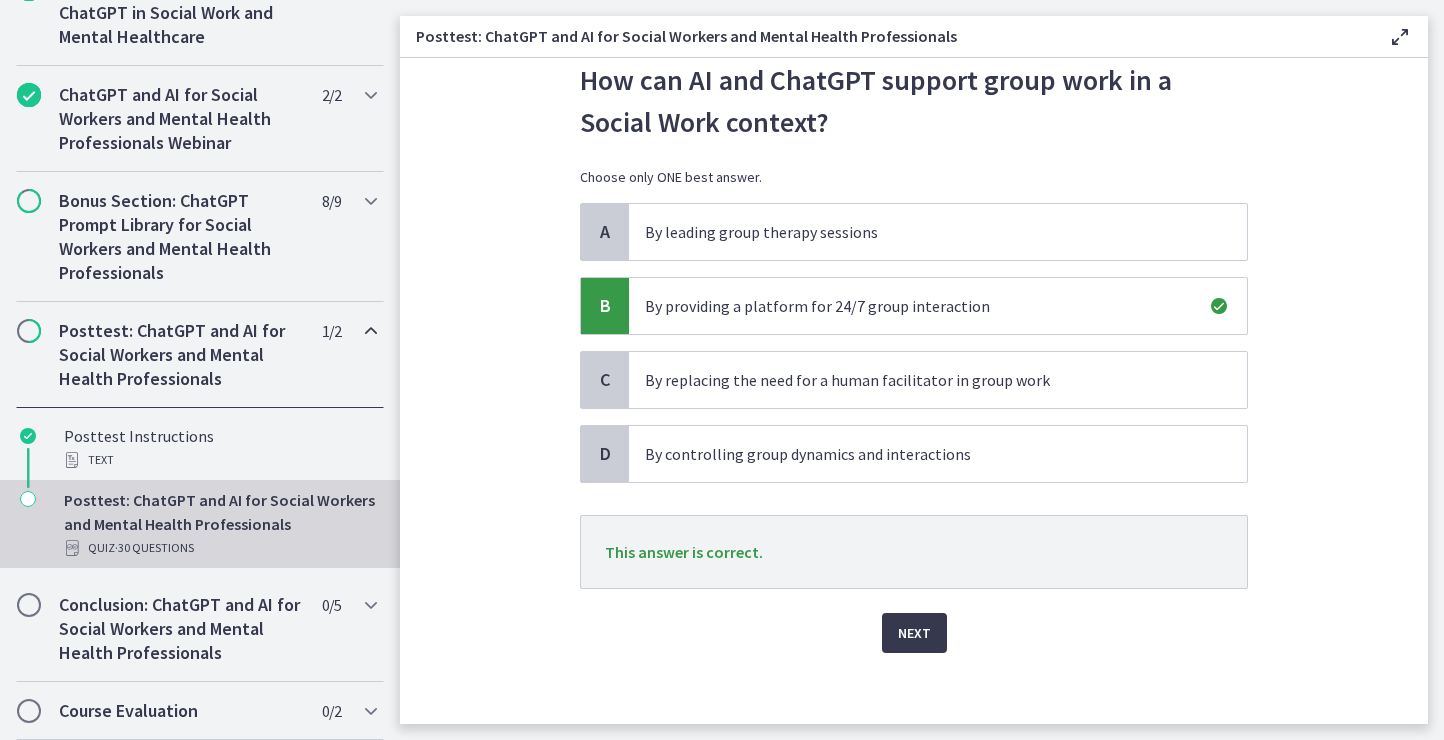 scroll, scrollTop: 72, scrollLeft: 0, axis: vertical 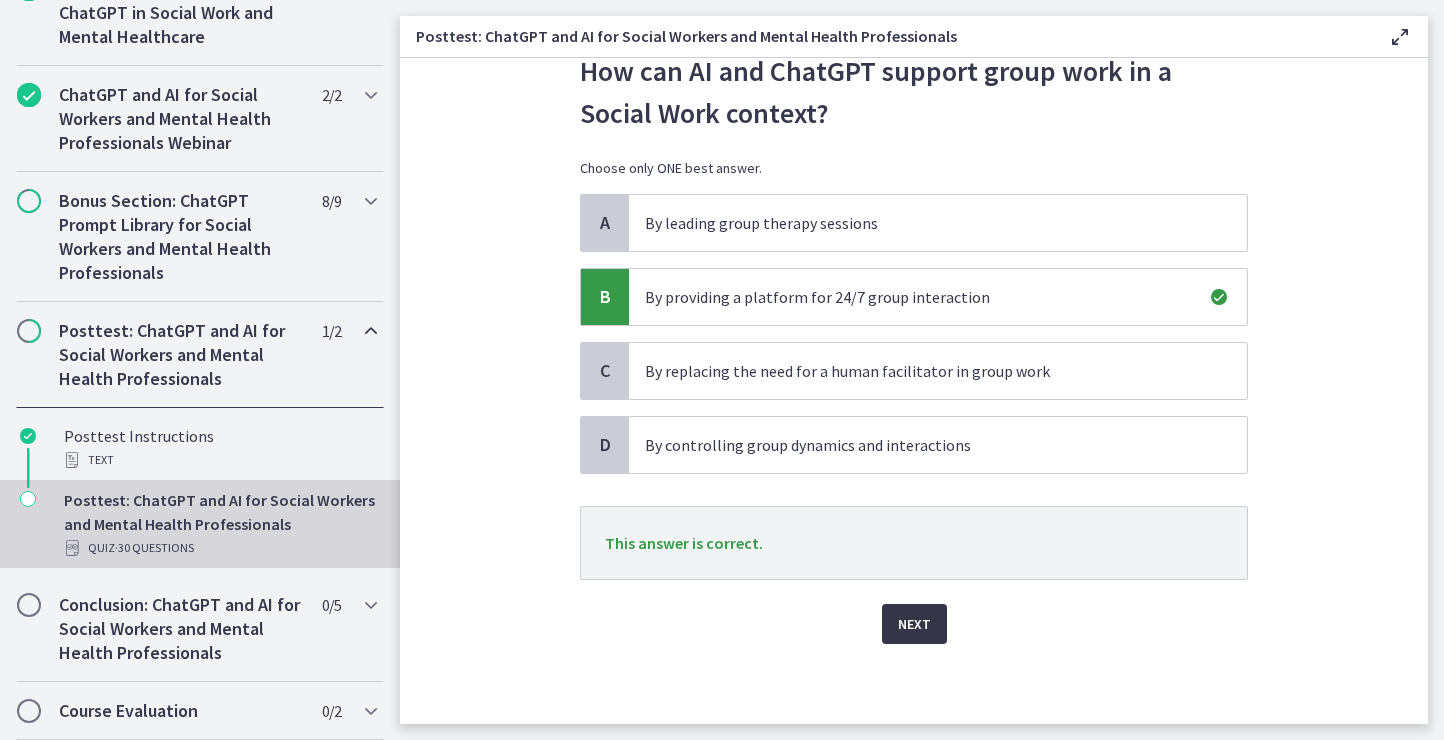 click on "Next" at bounding box center (914, 624) 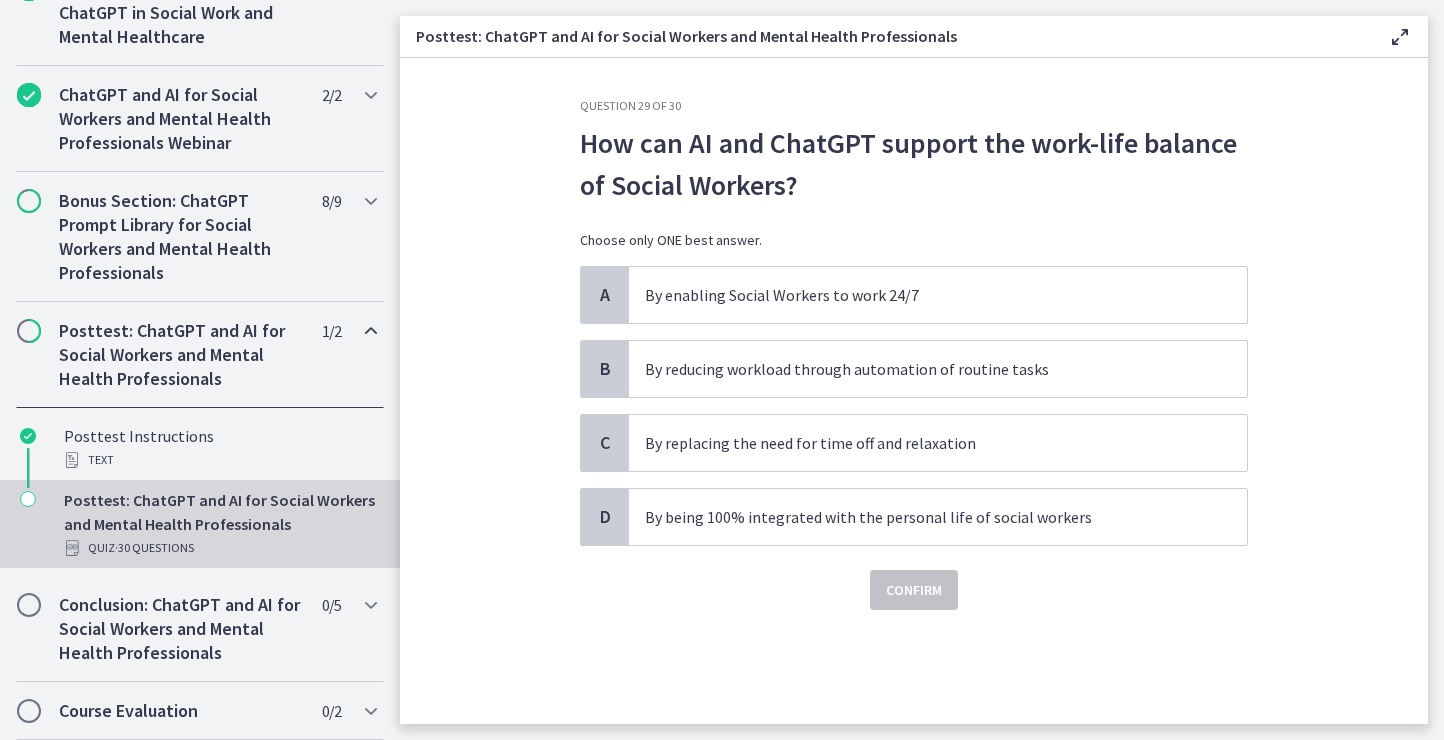 scroll, scrollTop: 0, scrollLeft: 0, axis: both 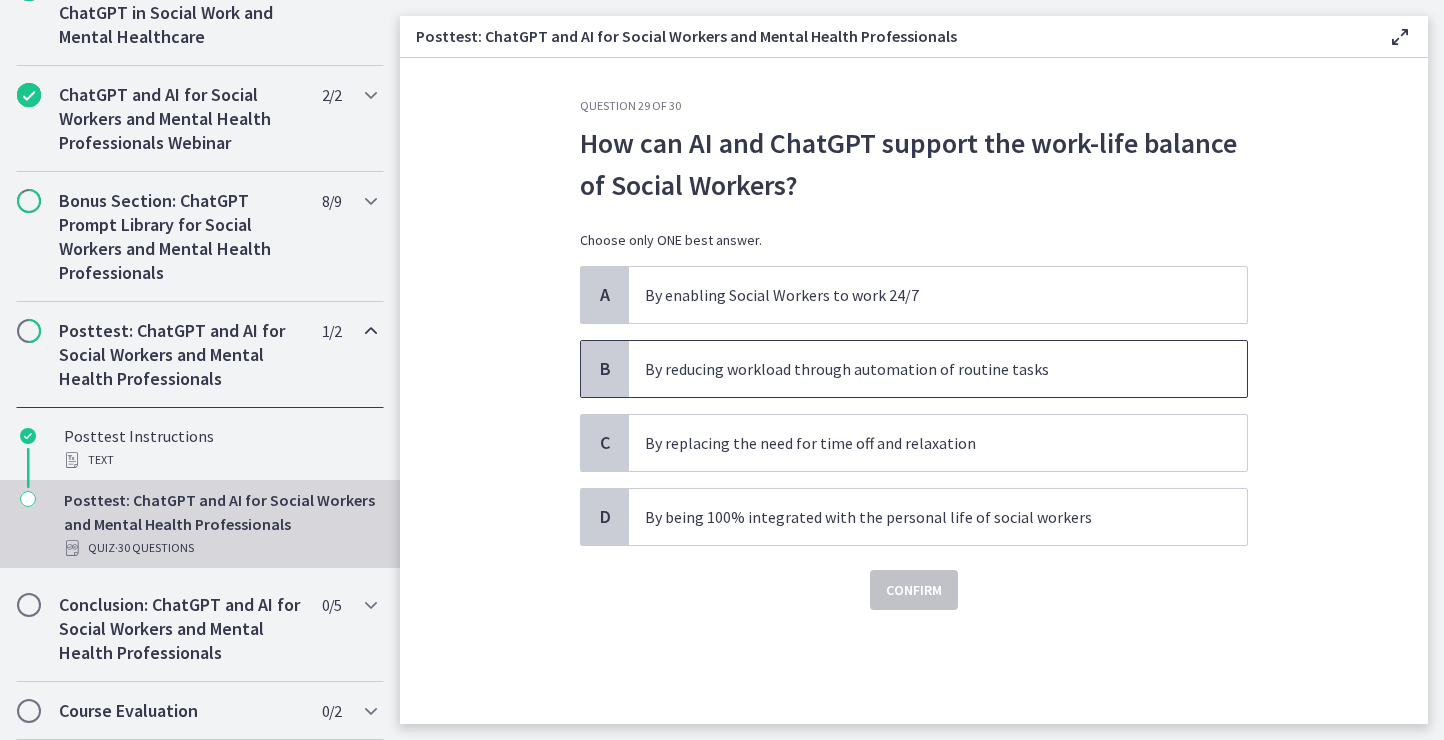 click on "By reducing workload through automation of routine tasks" at bounding box center (938, 369) 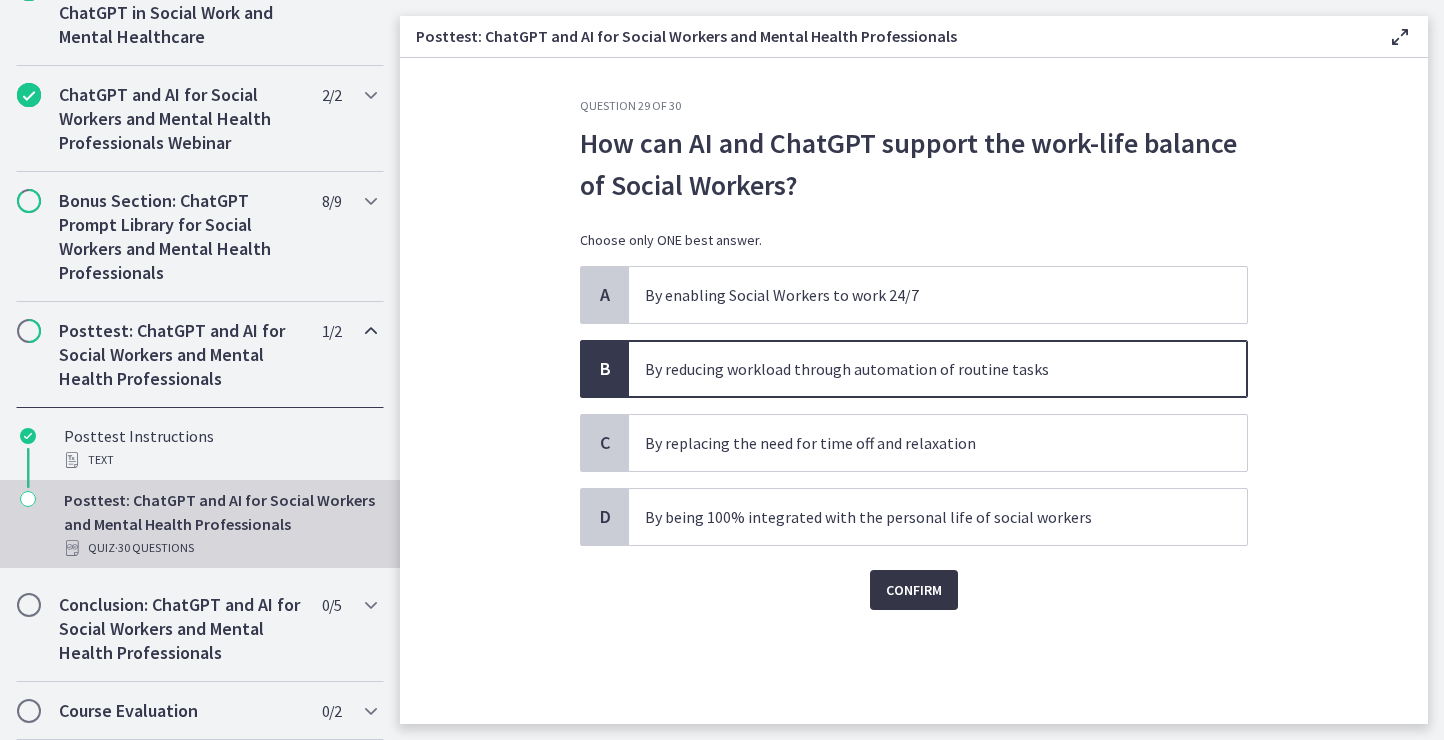 click on "Confirm" at bounding box center (914, 590) 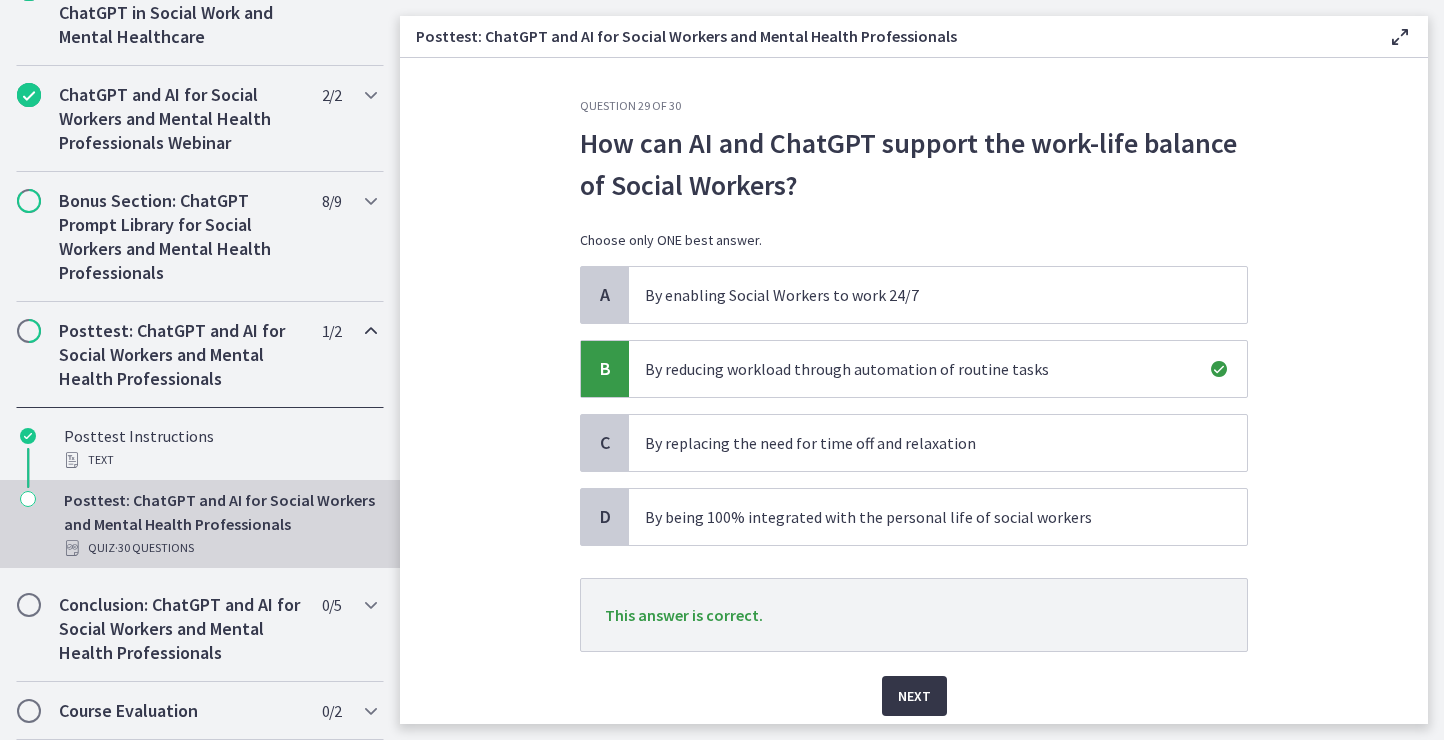 click on "Next" at bounding box center [914, 696] 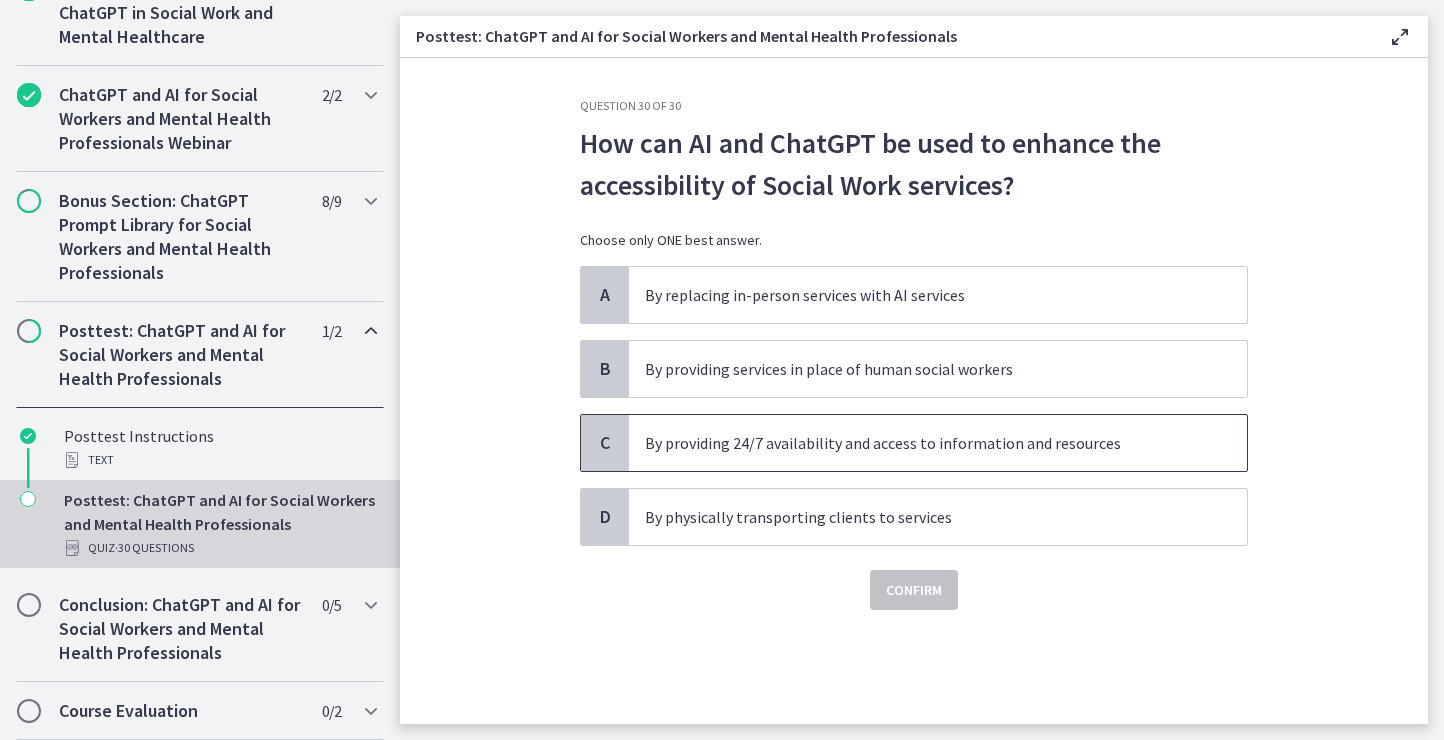 click on "By providing 24/7 availability and access to information and resources" at bounding box center [918, 443] 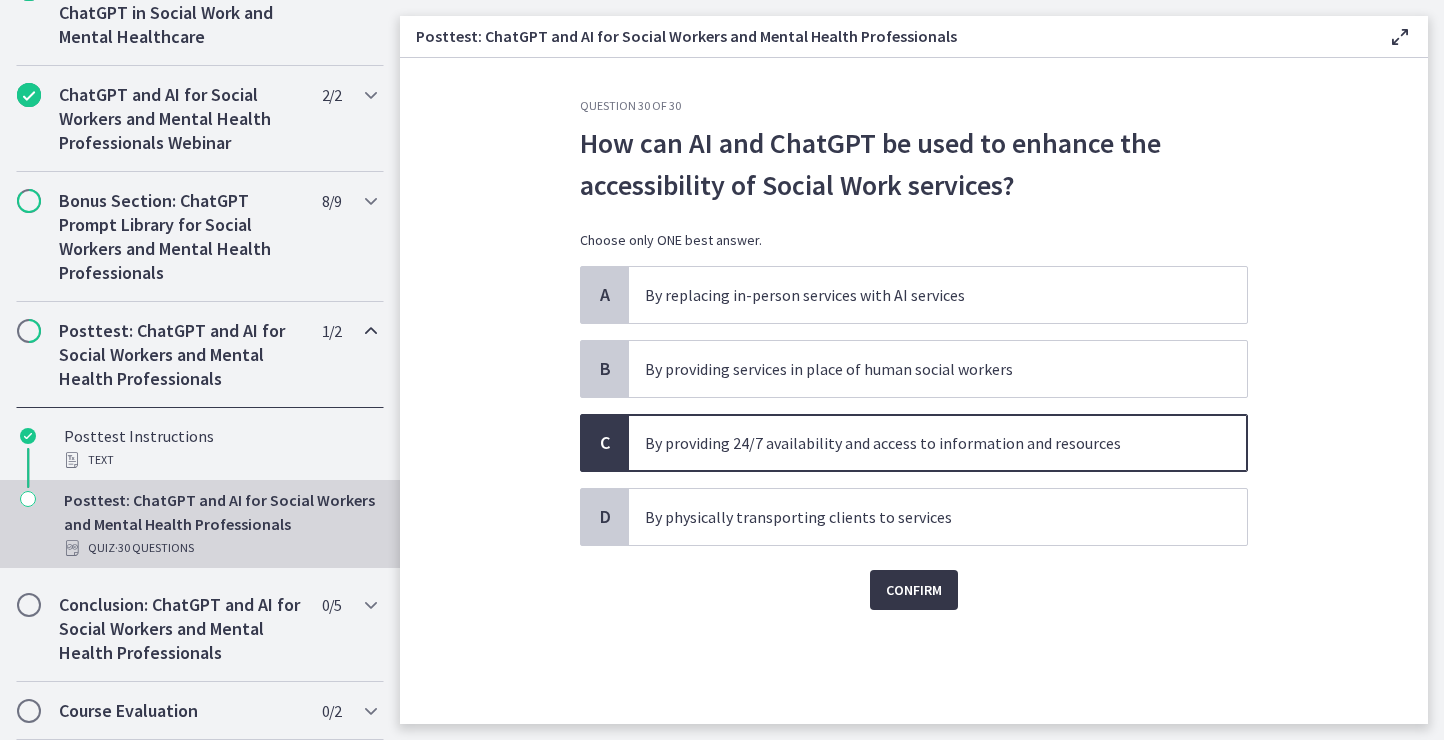 click on "Confirm" at bounding box center [914, 590] 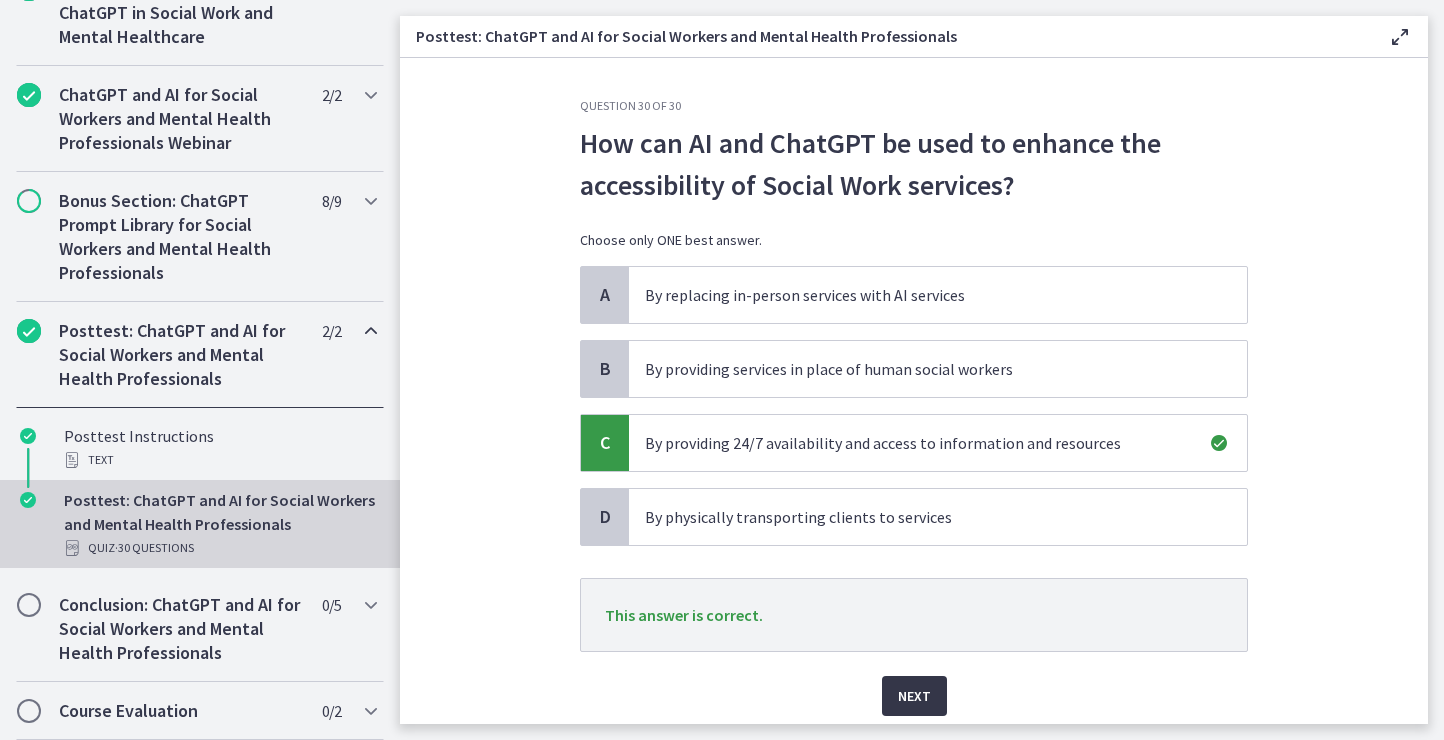 click on "Next" at bounding box center (914, 696) 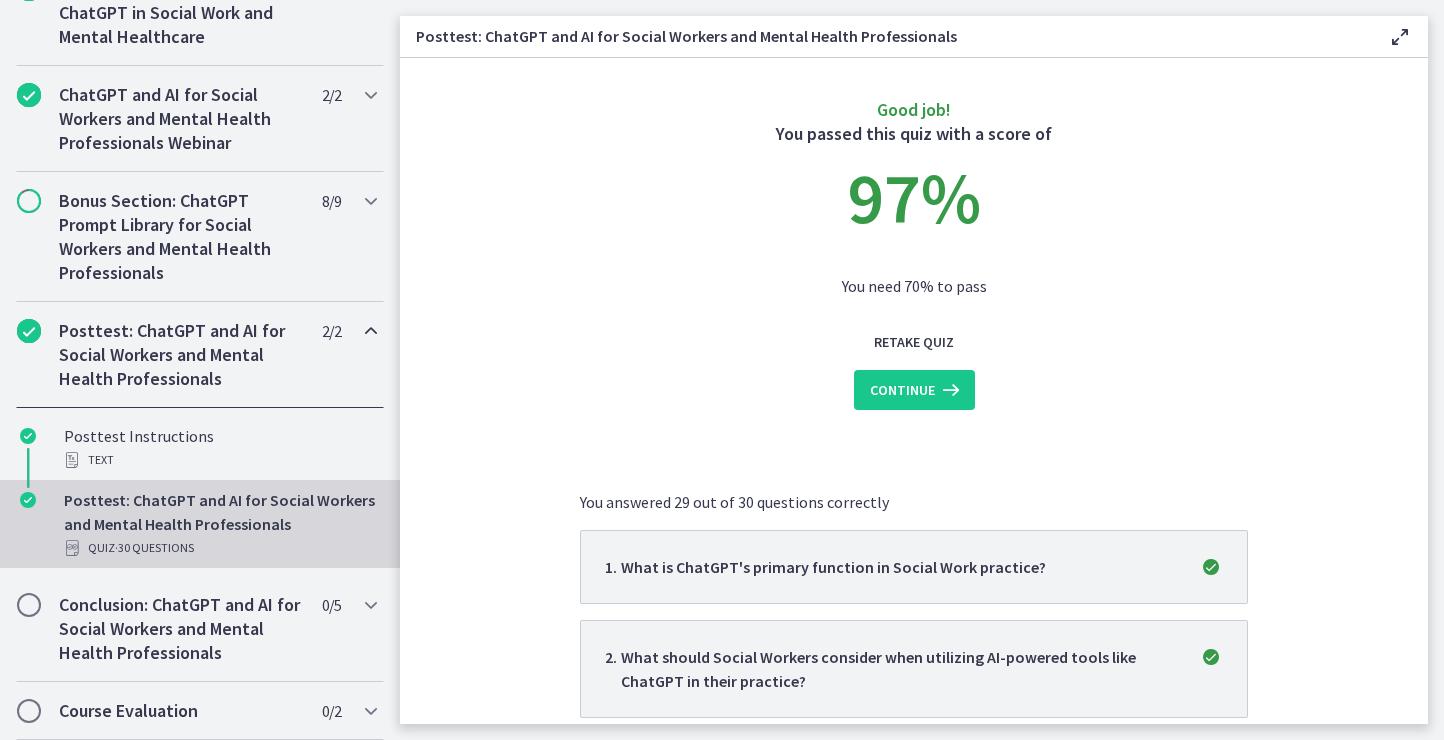 scroll, scrollTop: 11, scrollLeft: 0, axis: vertical 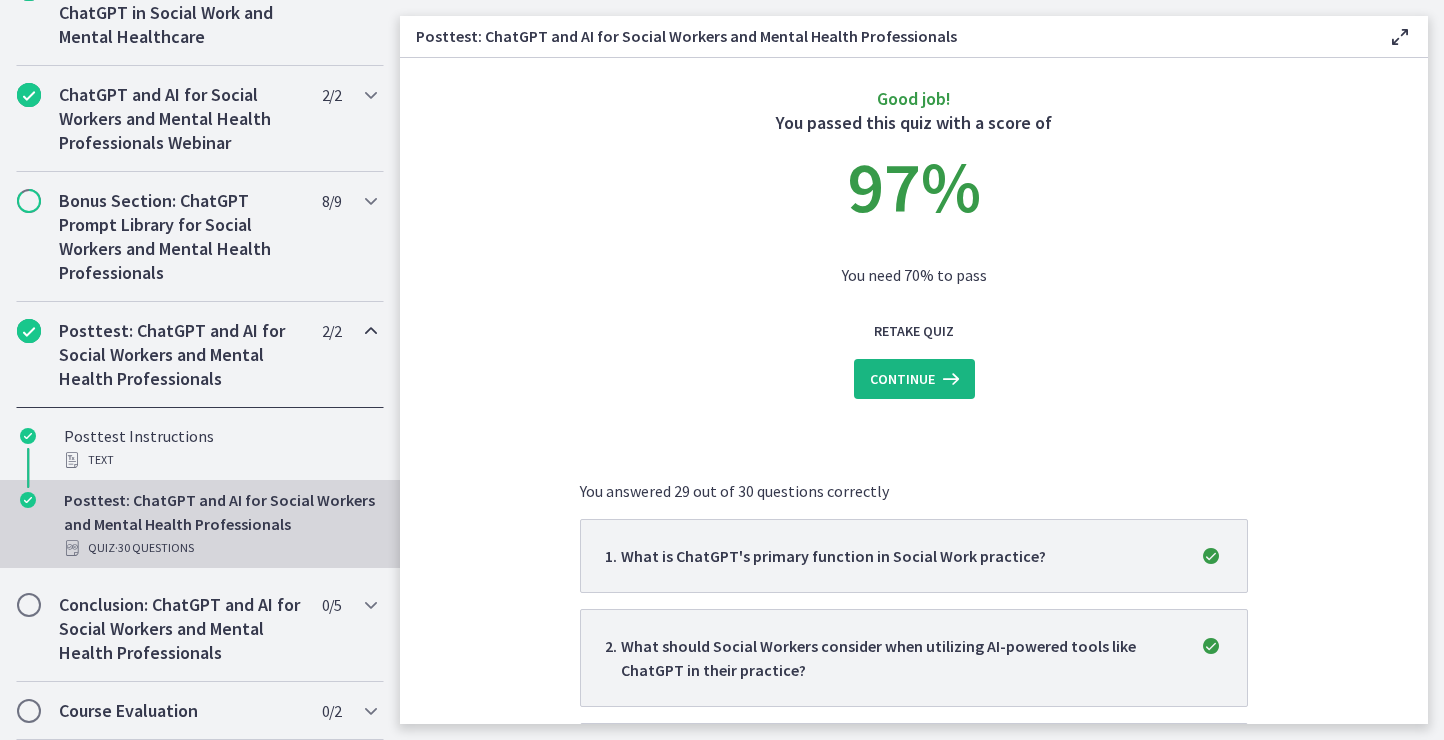 click at bounding box center [949, 379] 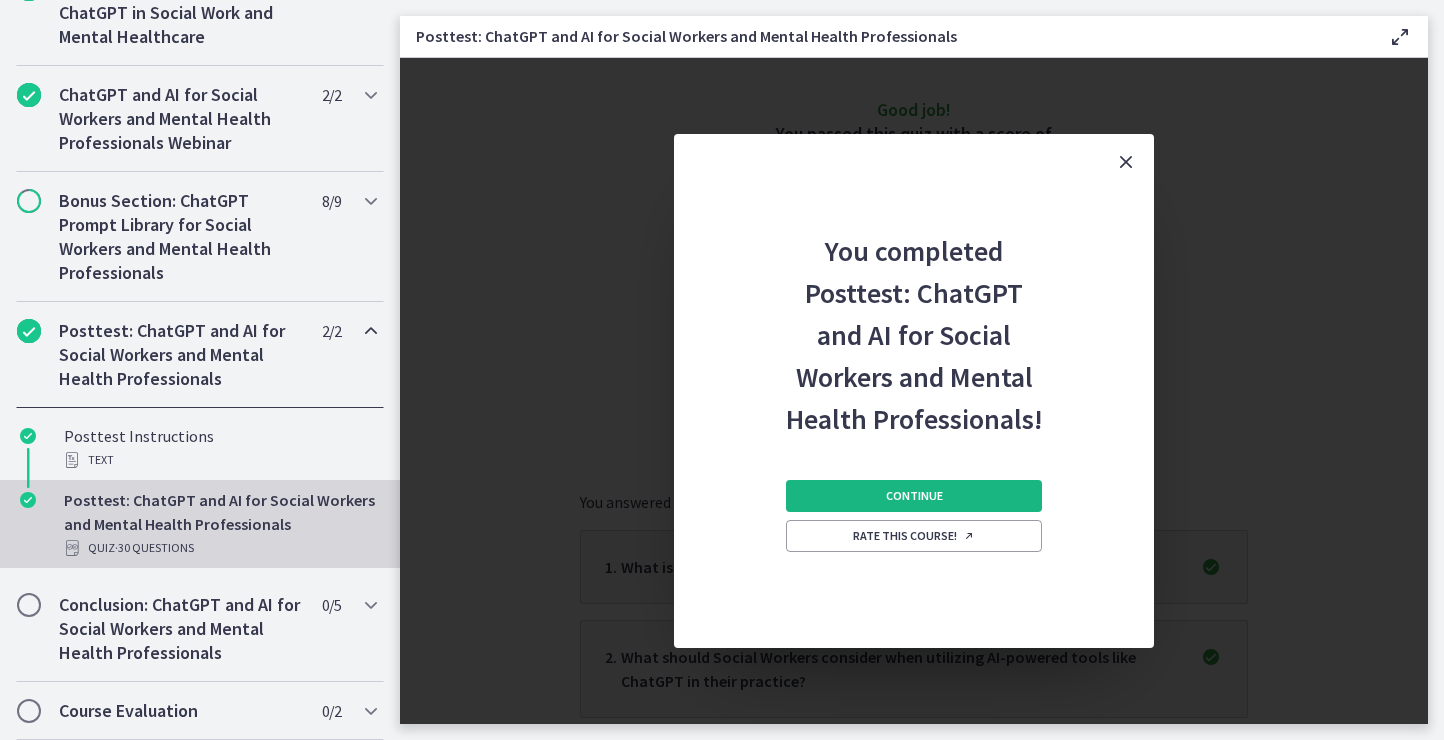 click on "Continue" at bounding box center (914, 496) 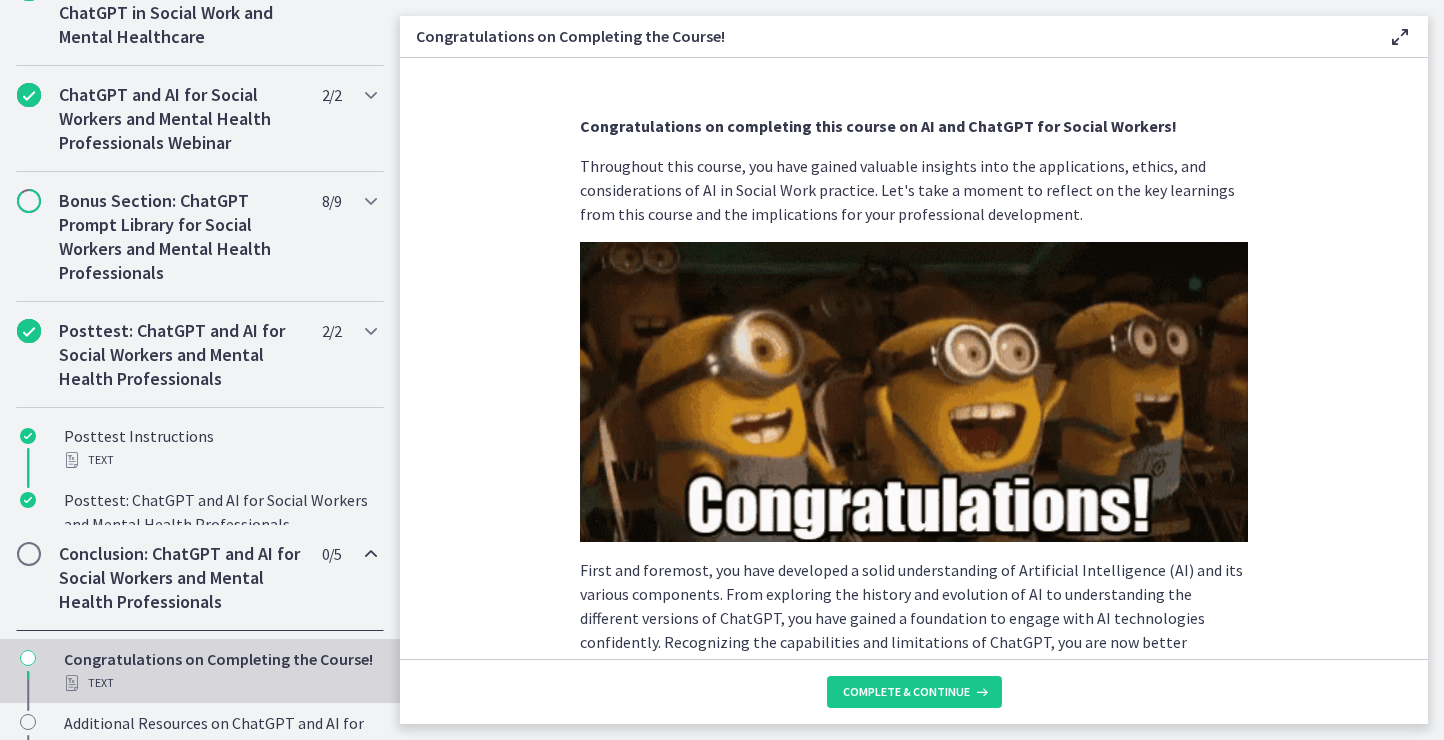 scroll, scrollTop: 978, scrollLeft: 0, axis: vertical 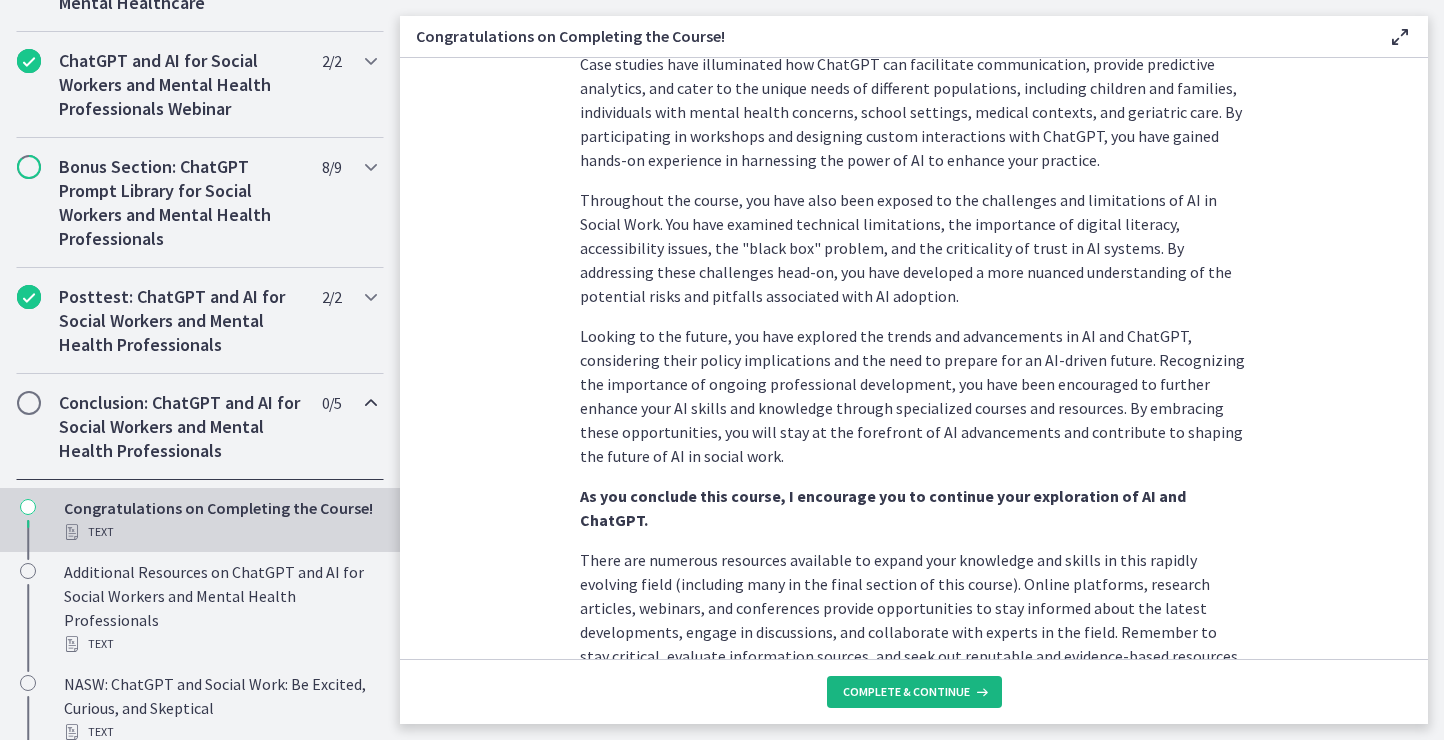 click on "Complete & continue" at bounding box center (914, 692) 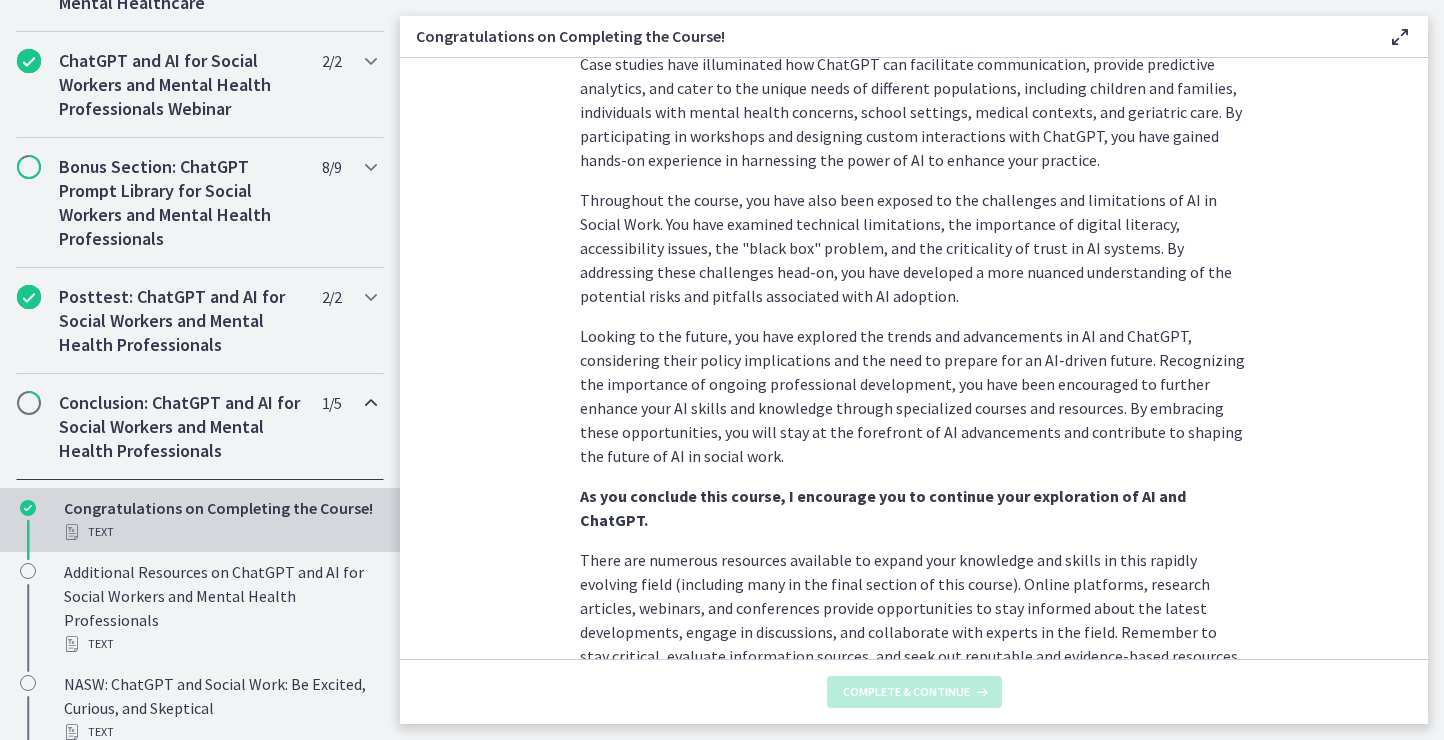 scroll, scrollTop: 0, scrollLeft: 0, axis: both 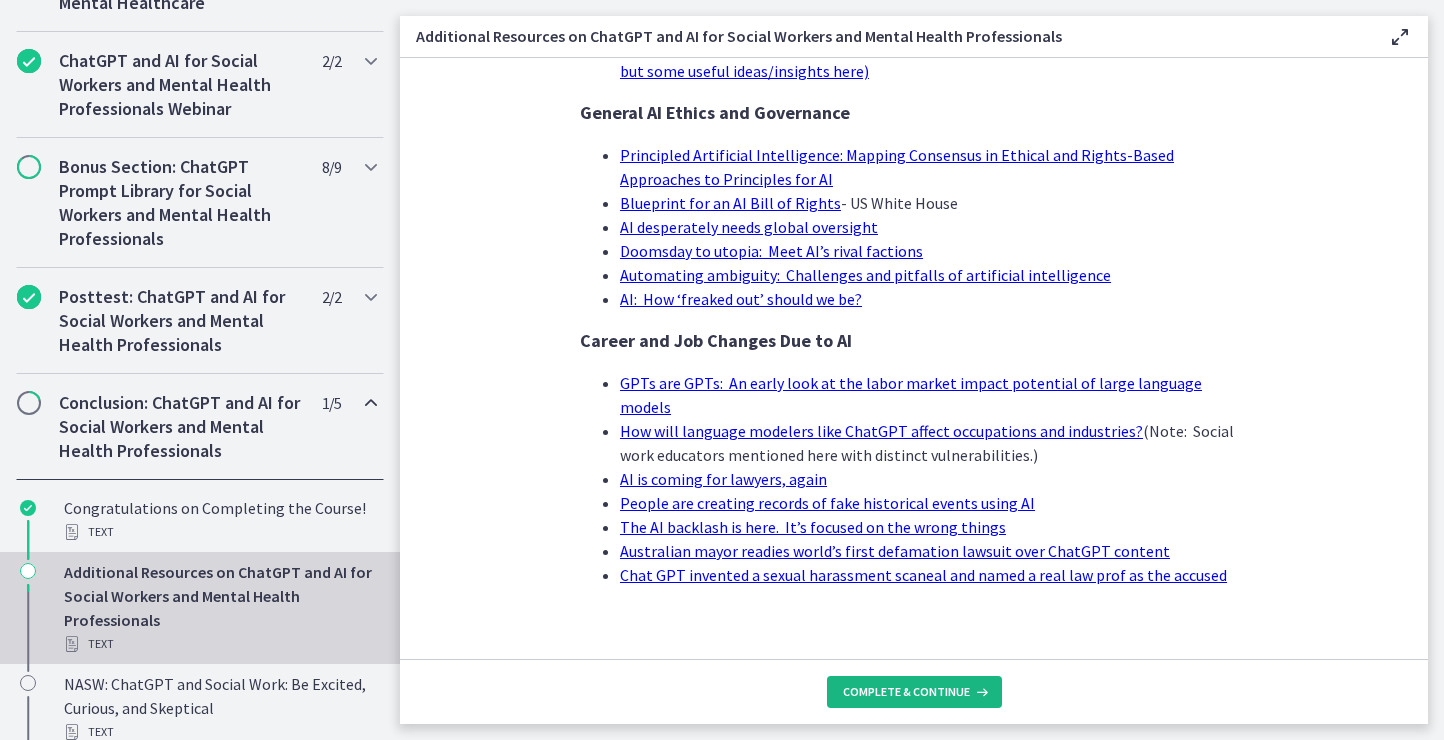 click on "Complete & continue" at bounding box center [906, 692] 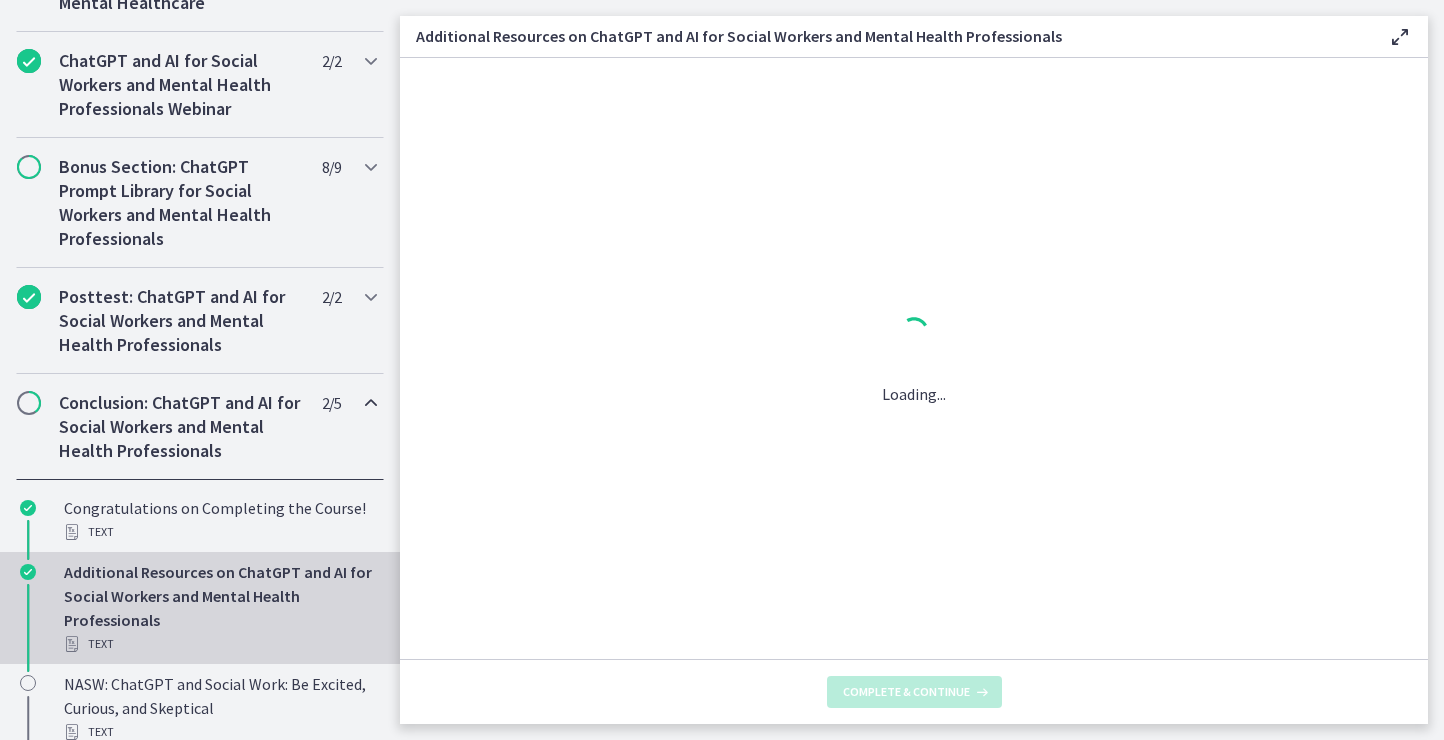 scroll, scrollTop: 0, scrollLeft: 0, axis: both 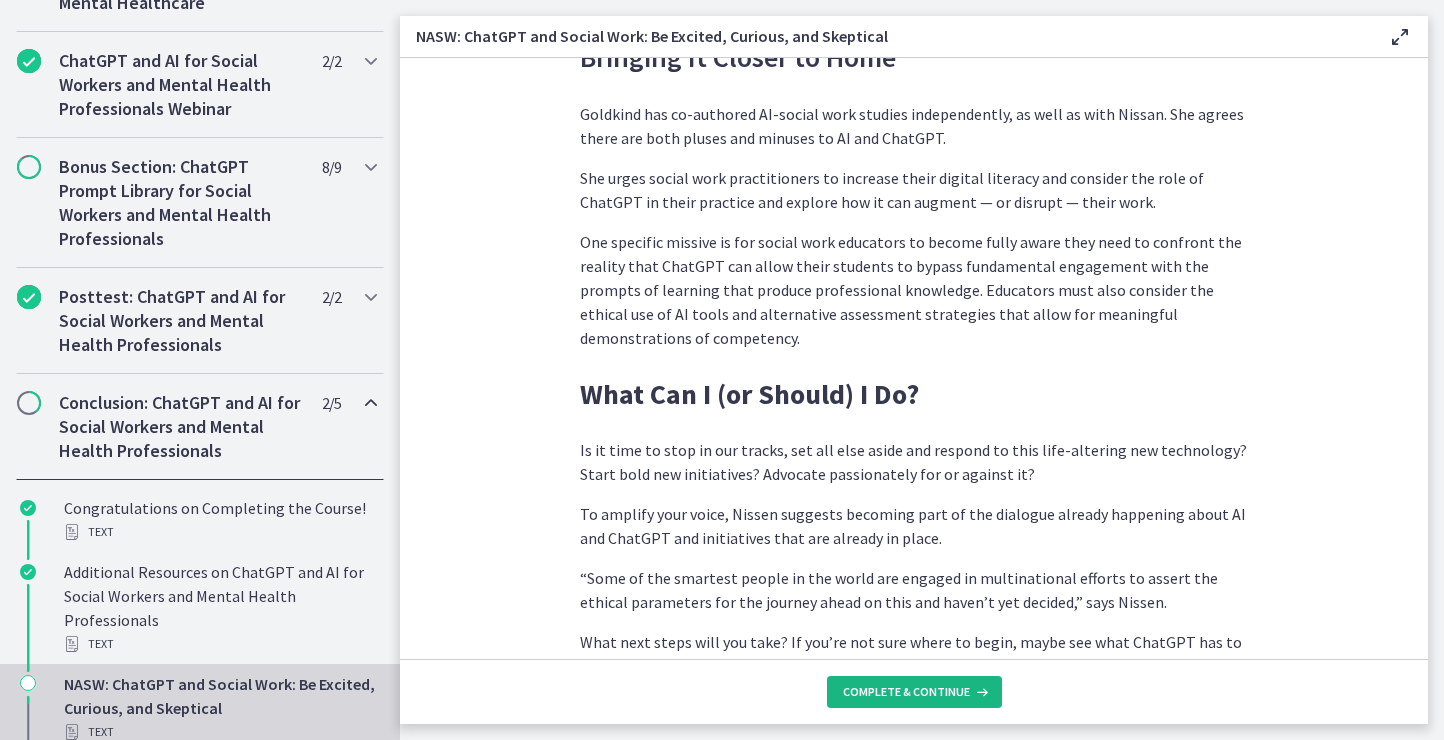 click on "Complete & continue" at bounding box center [914, 692] 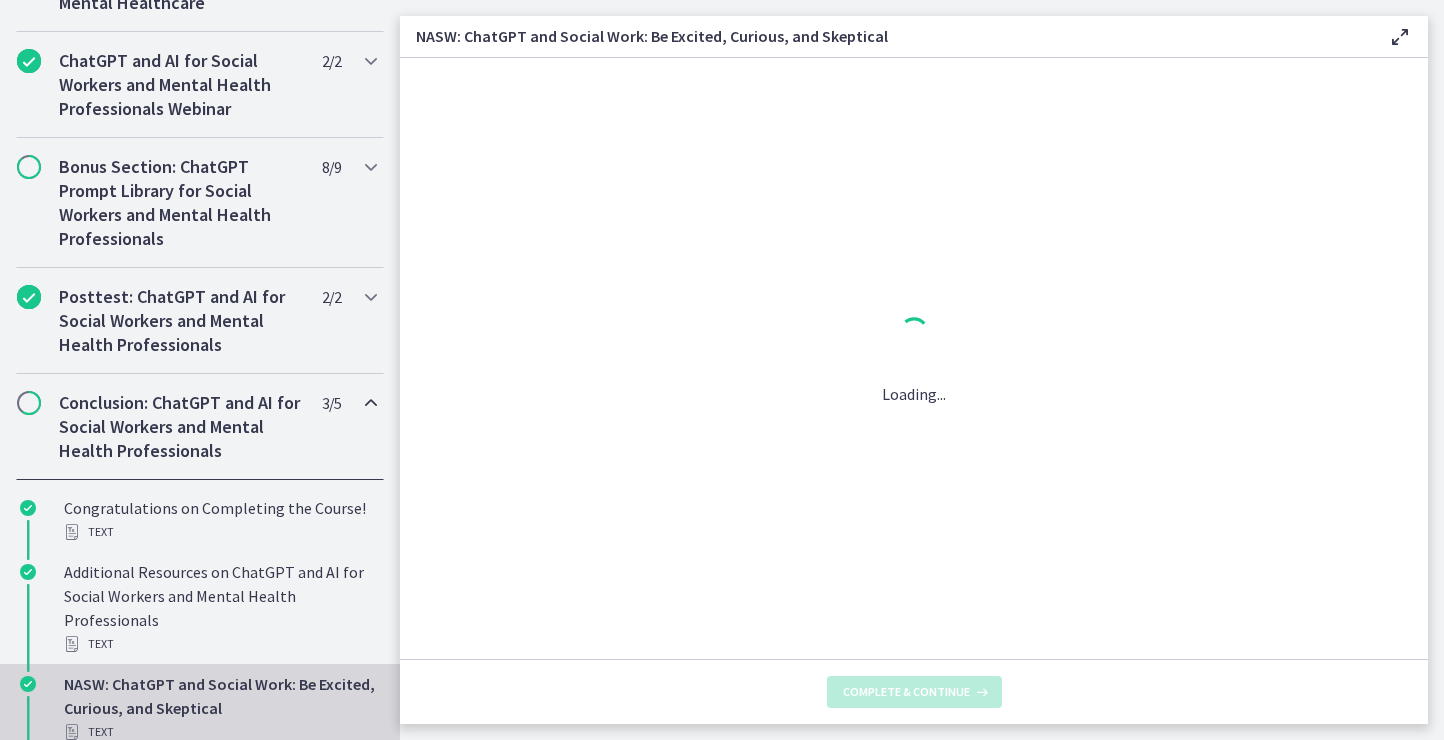 scroll, scrollTop: 0, scrollLeft: 0, axis: both 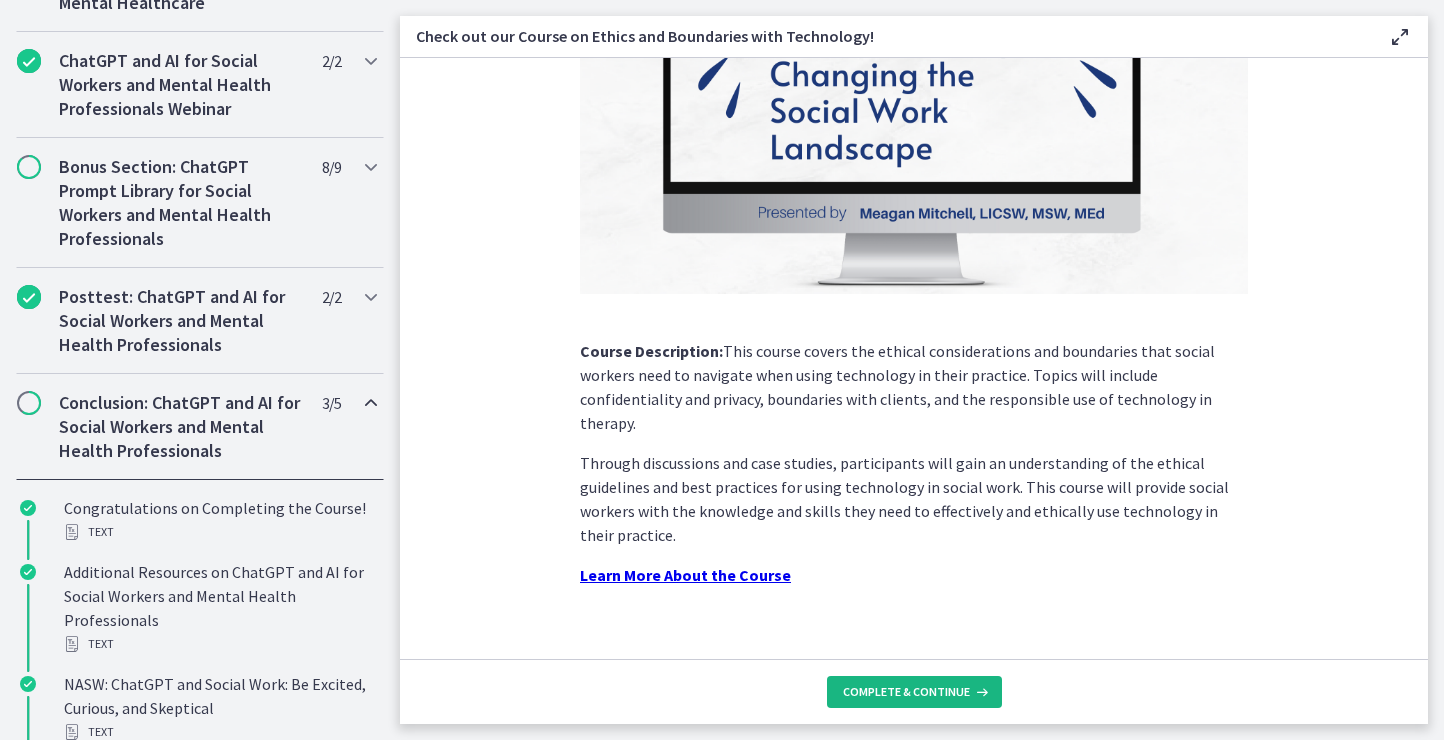 click on "Complete & continue" at bounding box center (906, 692) 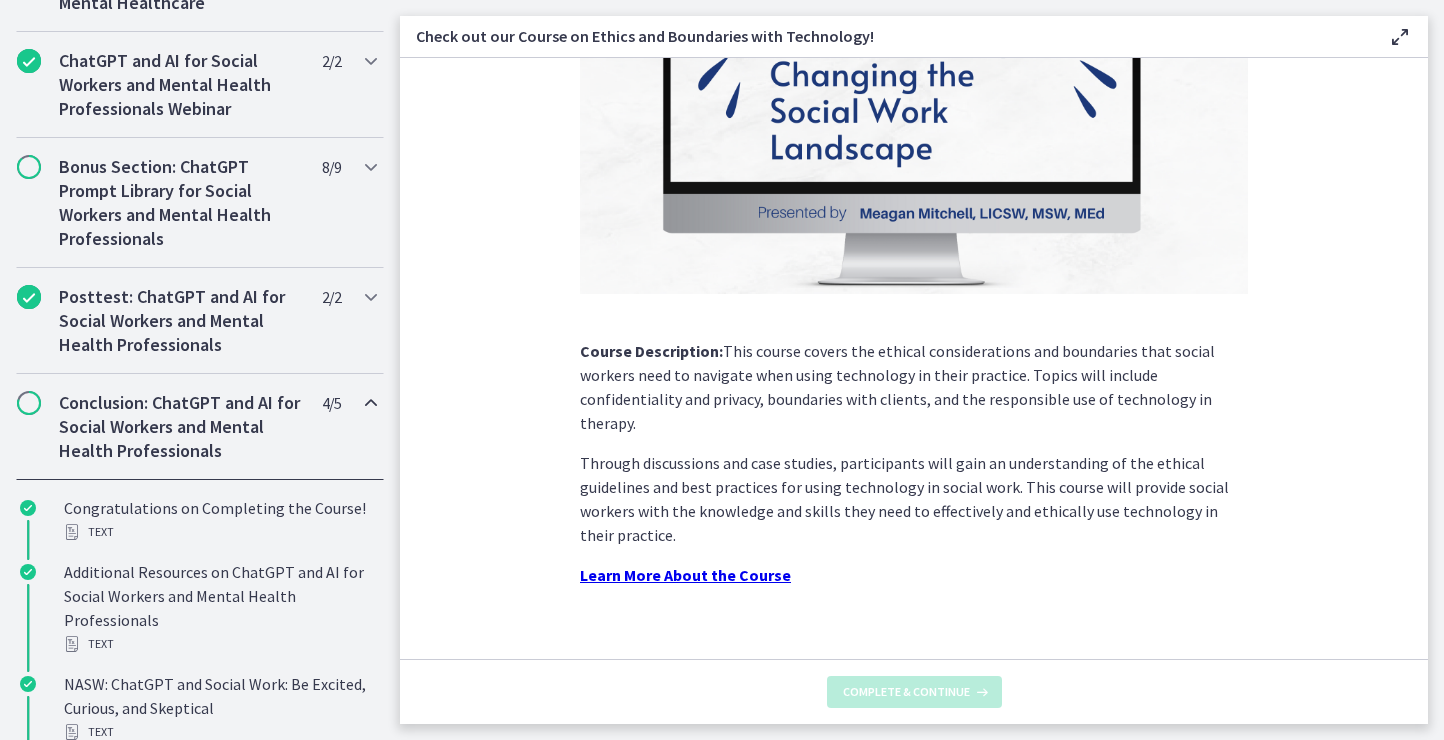scroll, scrollTop: 0, scrollLeft: 0, axis: both 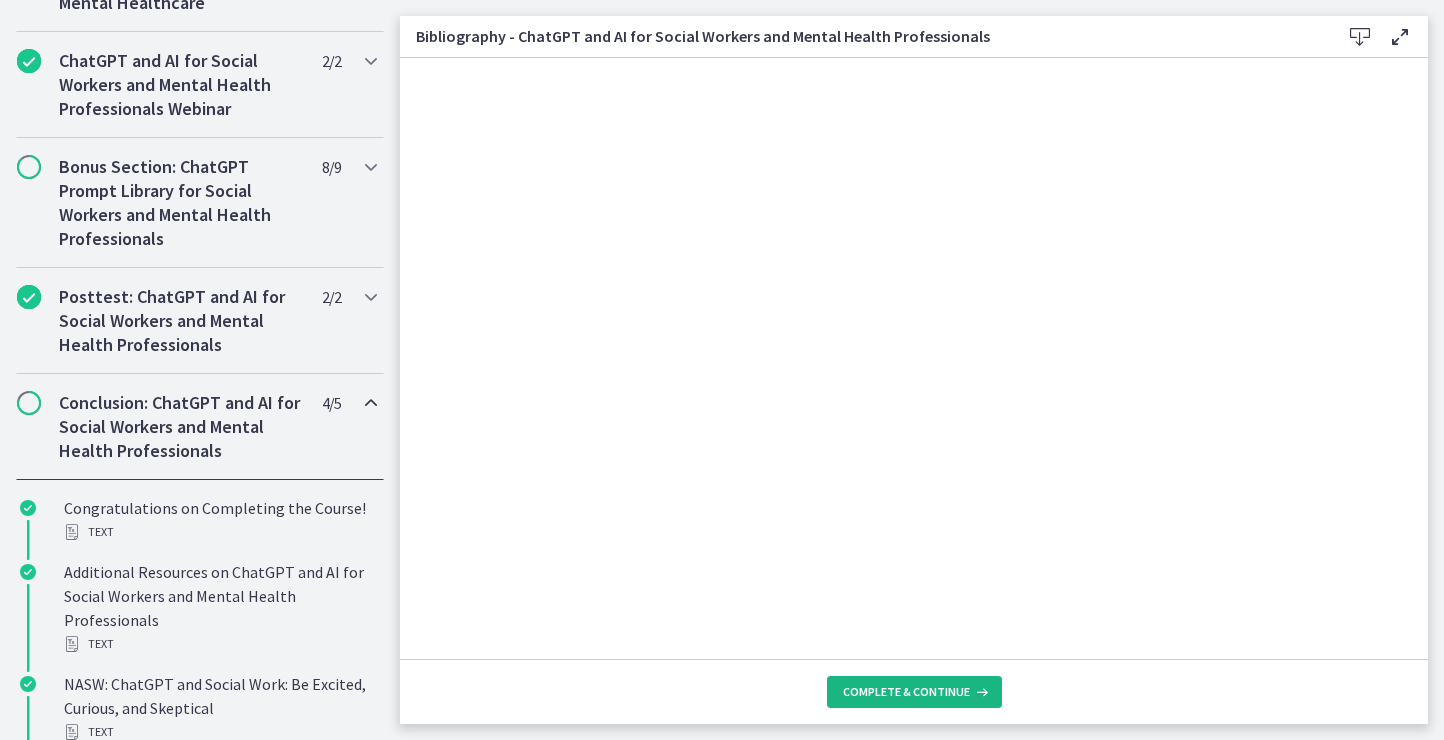 click on "Complete & continue" at bounding box center (914, 692) 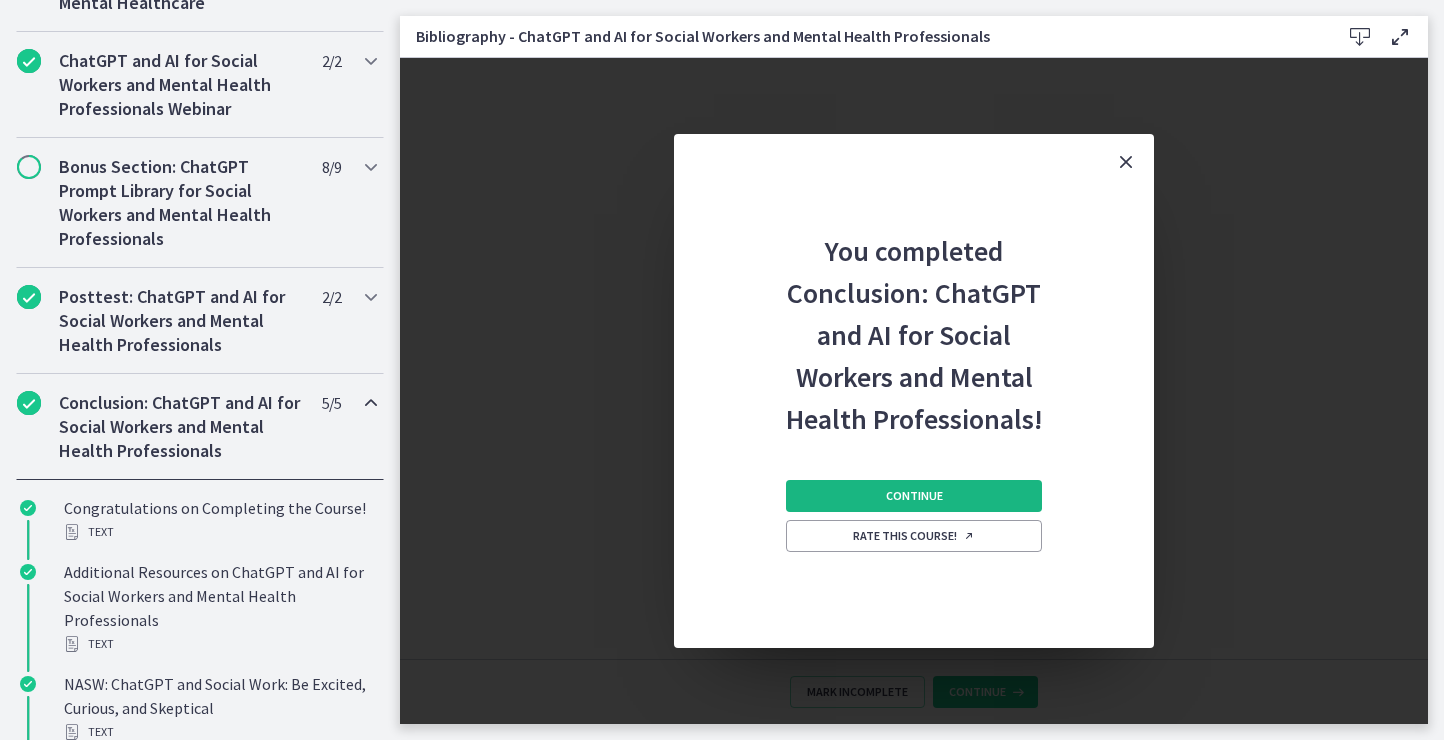click on "Continue" at bounding box center [914, 496] 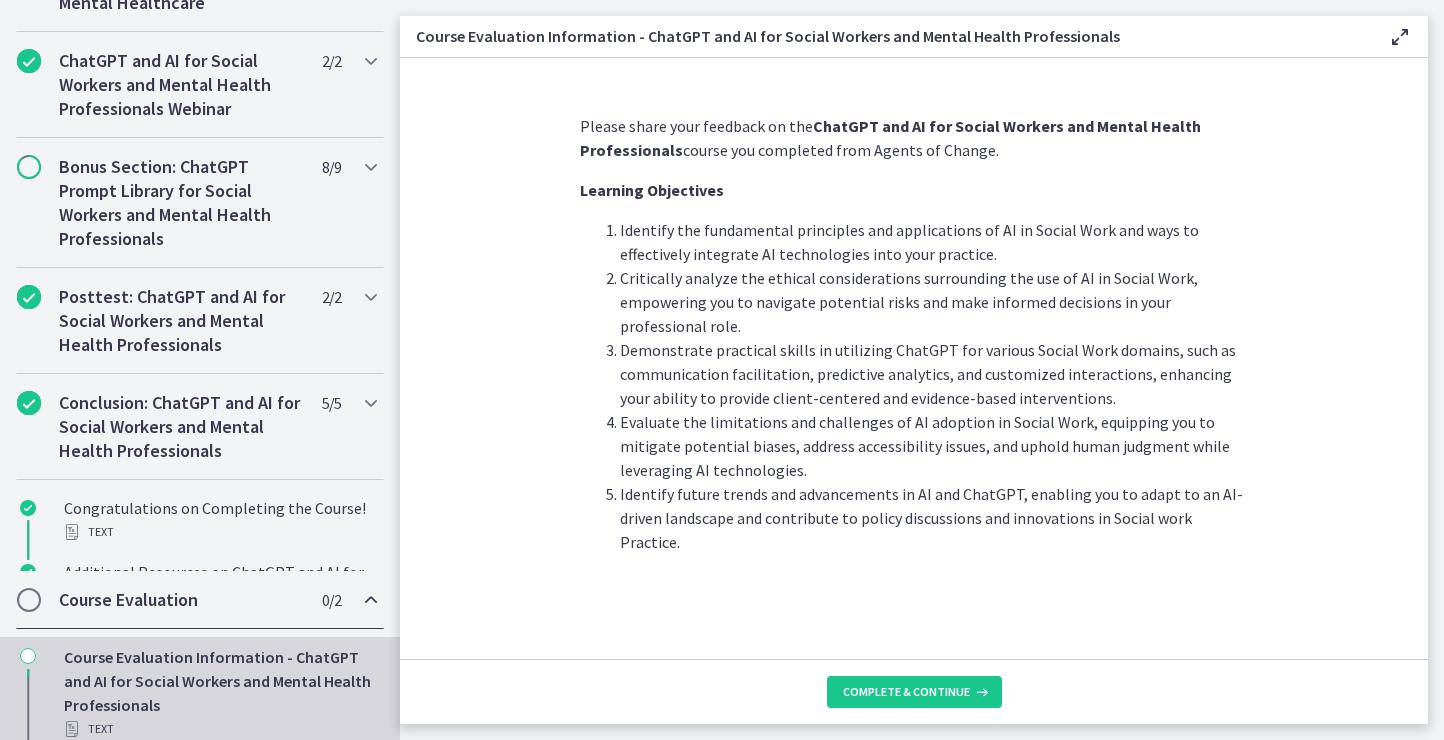 scroll, scrollTop: 968, scrollLeft: 0, axis: vertical 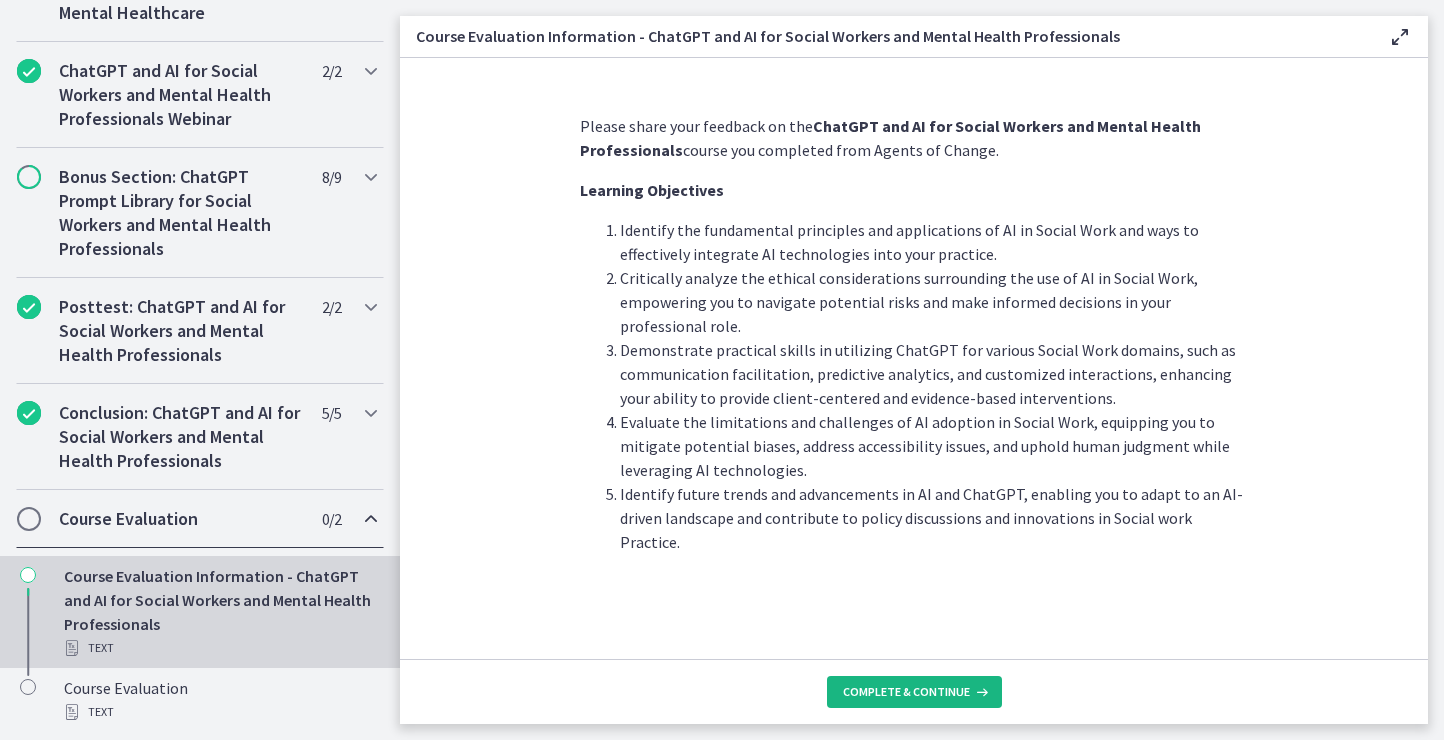 click on "Complete & continue" at bounding box center (906, 692) 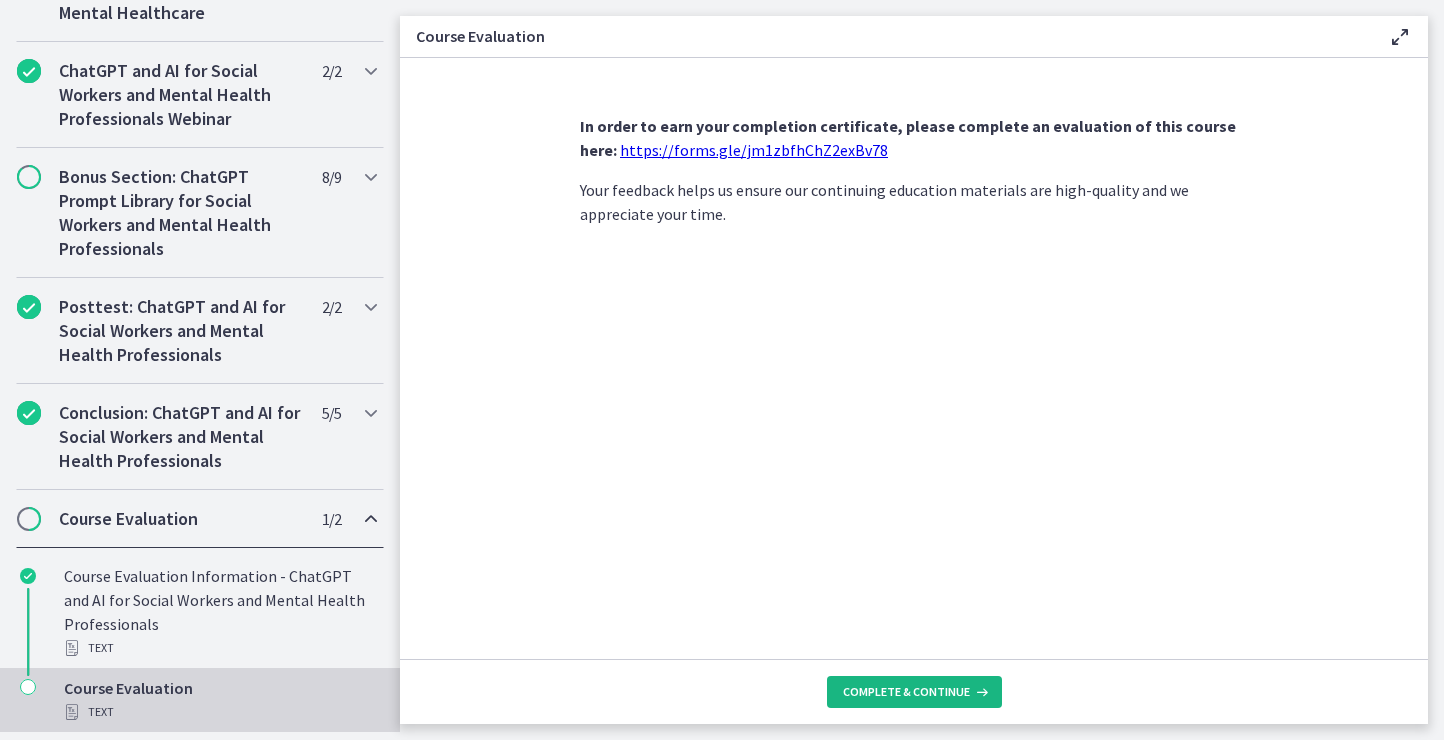 click on "Complete & continue" at bounding box center [906, 692] 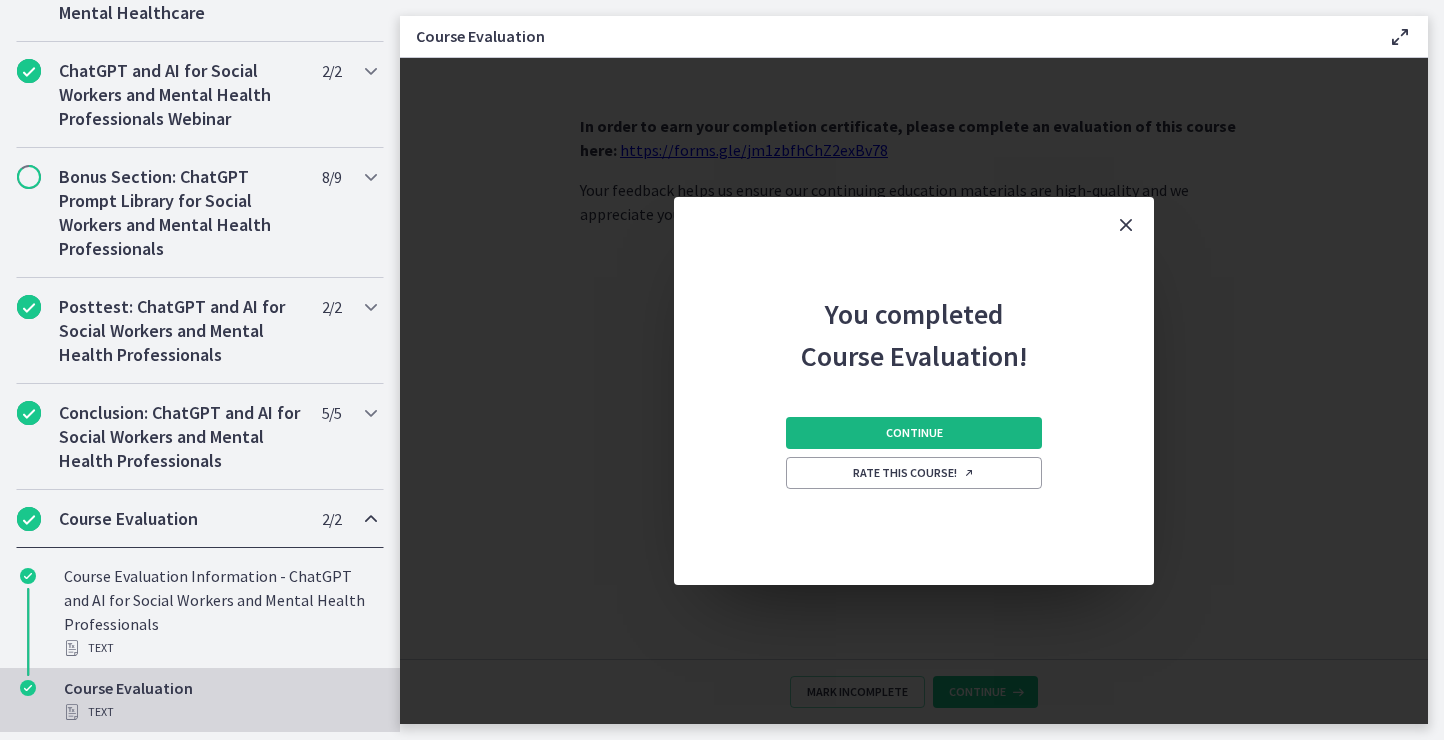 click on "Continue" at bounding box center (914, 433) 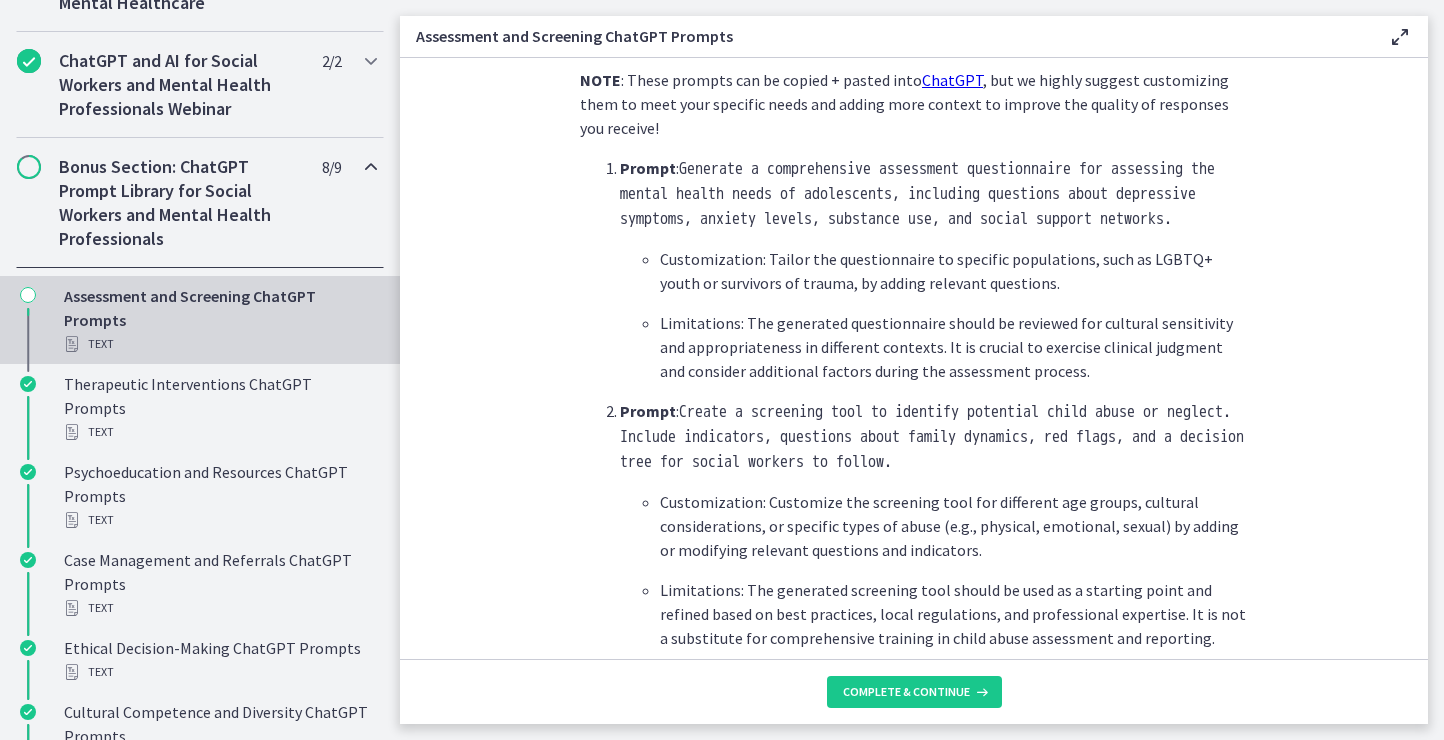 scroll, scrollTop: 0, scrollLeft: 0, axis: both 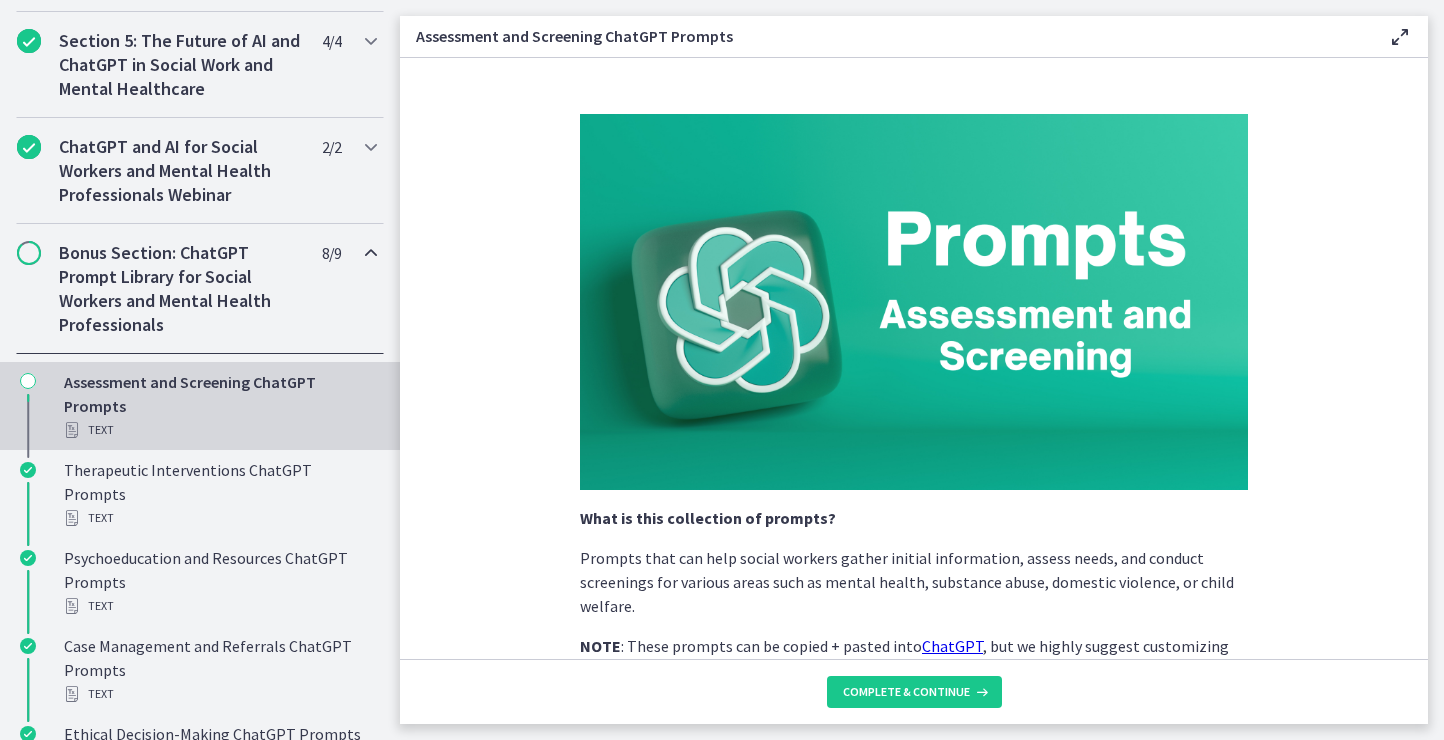 click on "Bonus Section: ChatGPT Prompt Library for Social Workers and Mental Health Professionals" at bounding box center [181, 289] 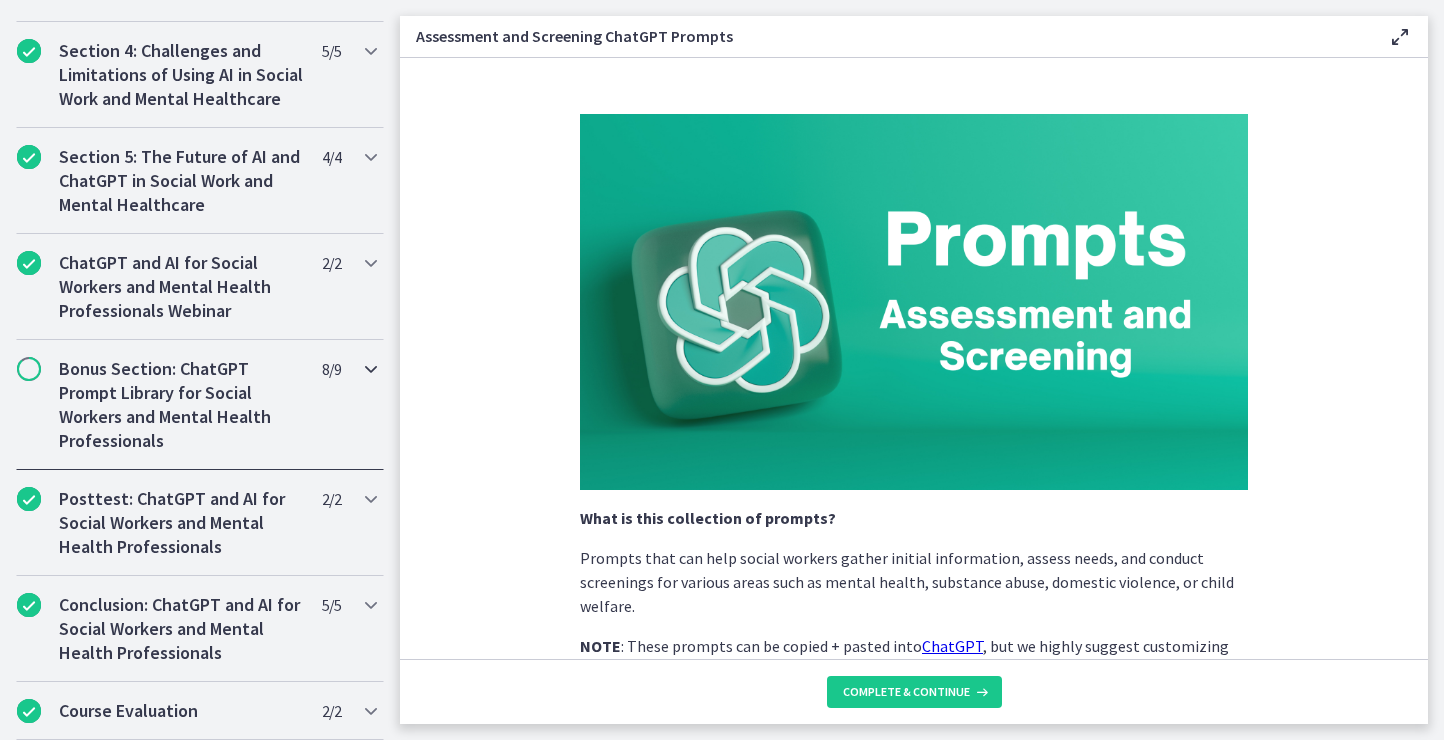 click on "Bonus Section: ChatGPT Prompt Library for Social Workers and Mental Health Professionals" at bounding box center [181, 405] 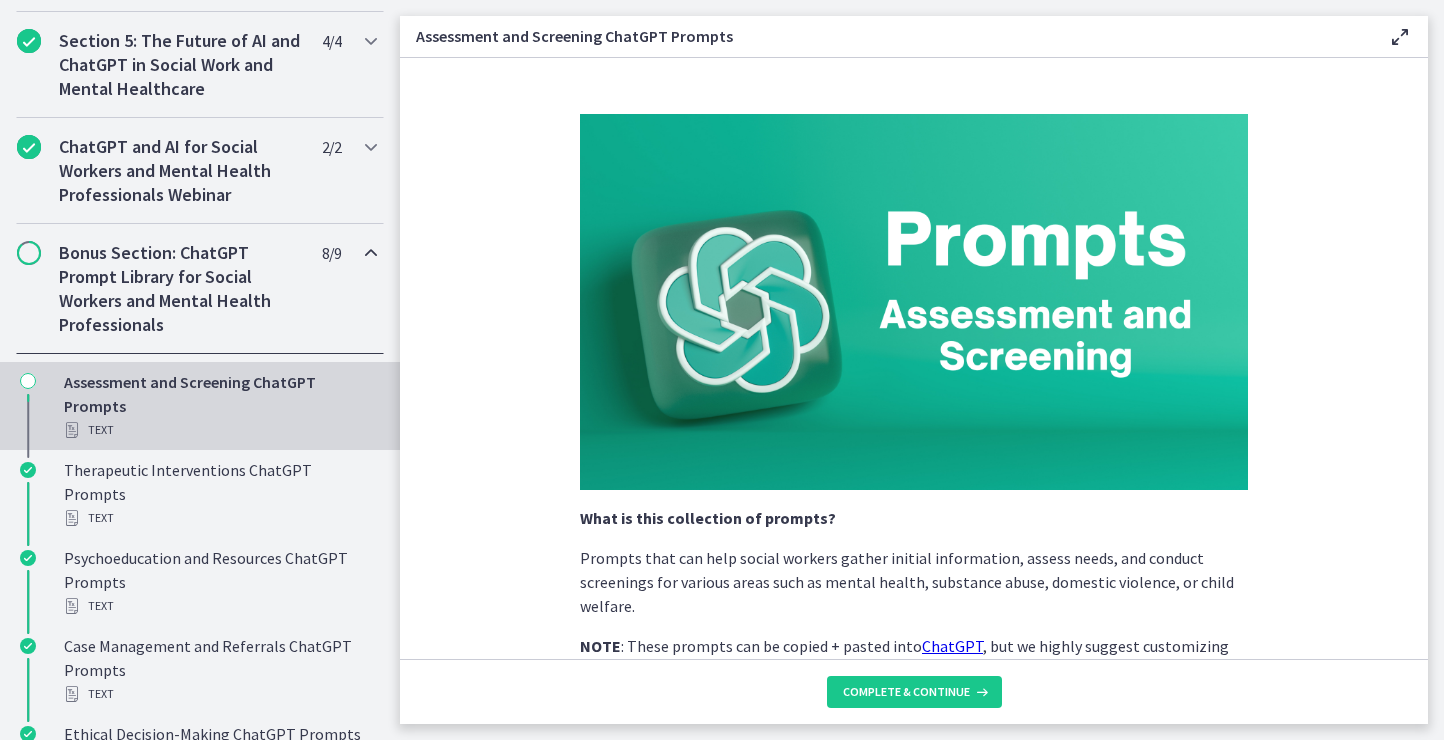 click on "Assessment and Screening ChatGPT Prompts
Text" at bounding box center [220, 406] 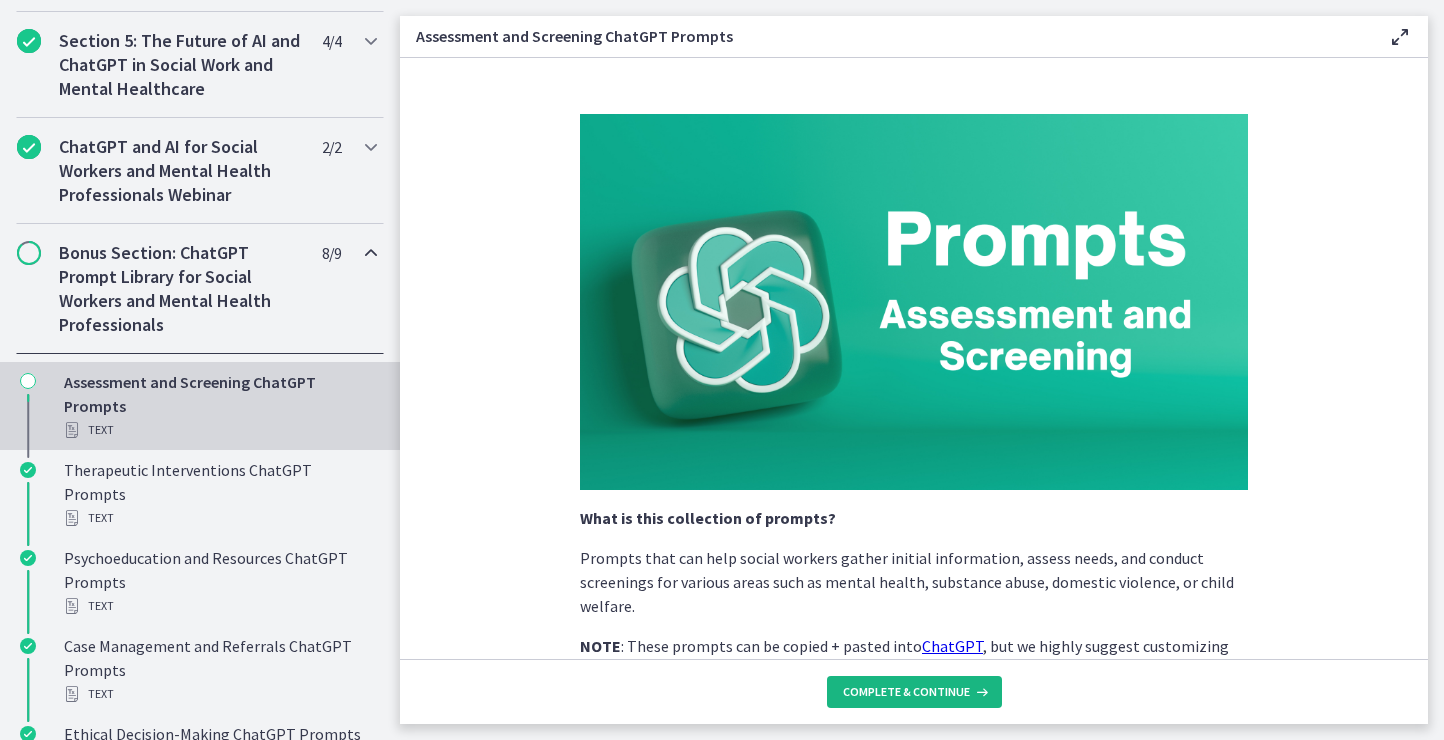 click on "Complete & continue" at bounding box center [906, 692] 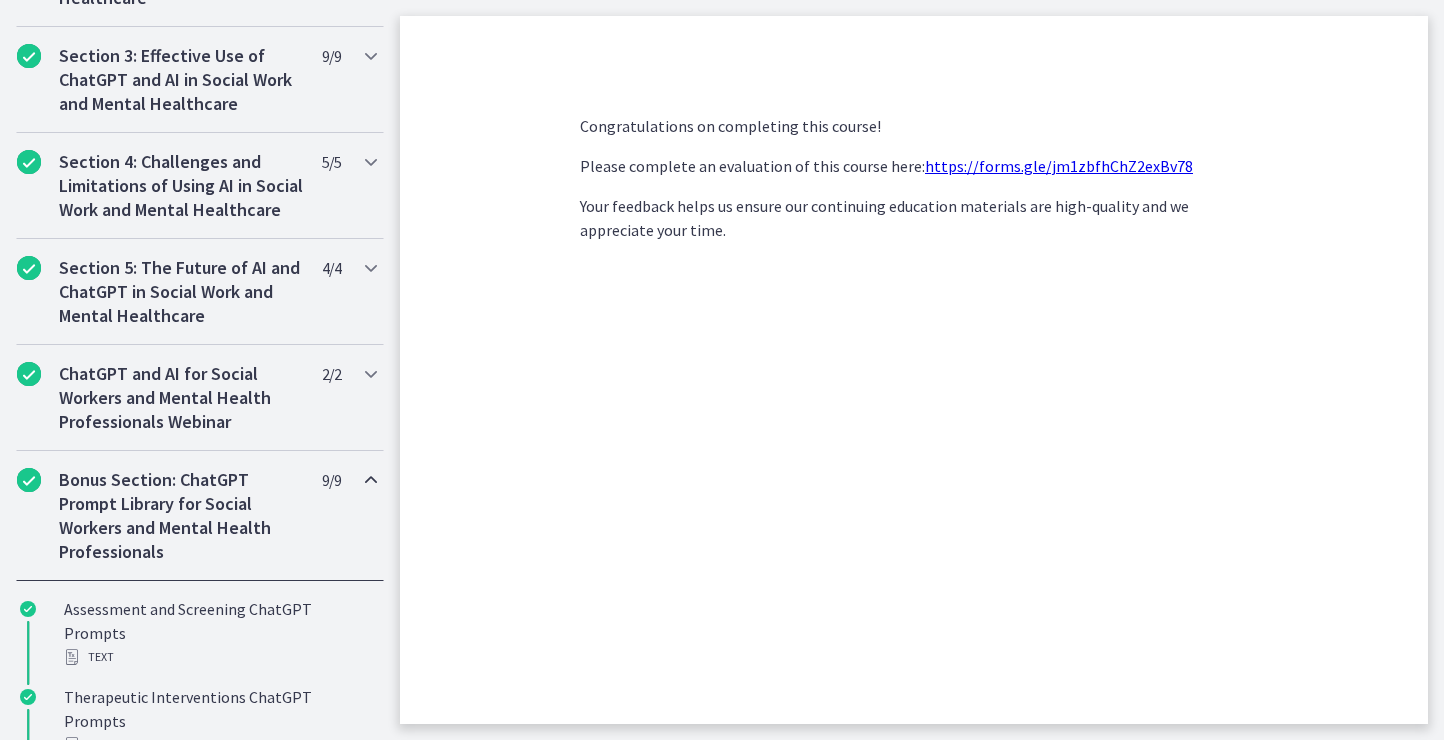 scroll, scrollTop: 0, scrollLeft: 0, axis: both 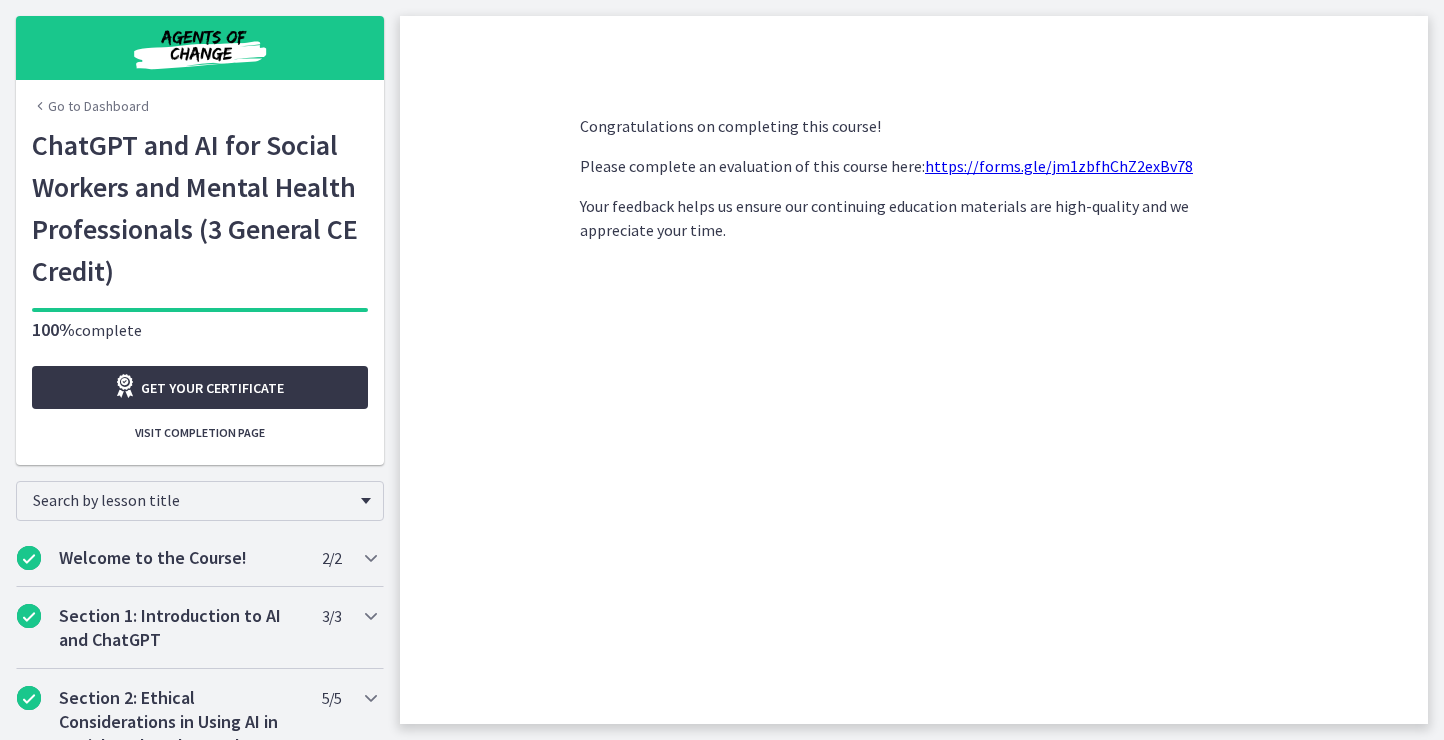 click on "Get your certificate" at bounding box center (212, 388) 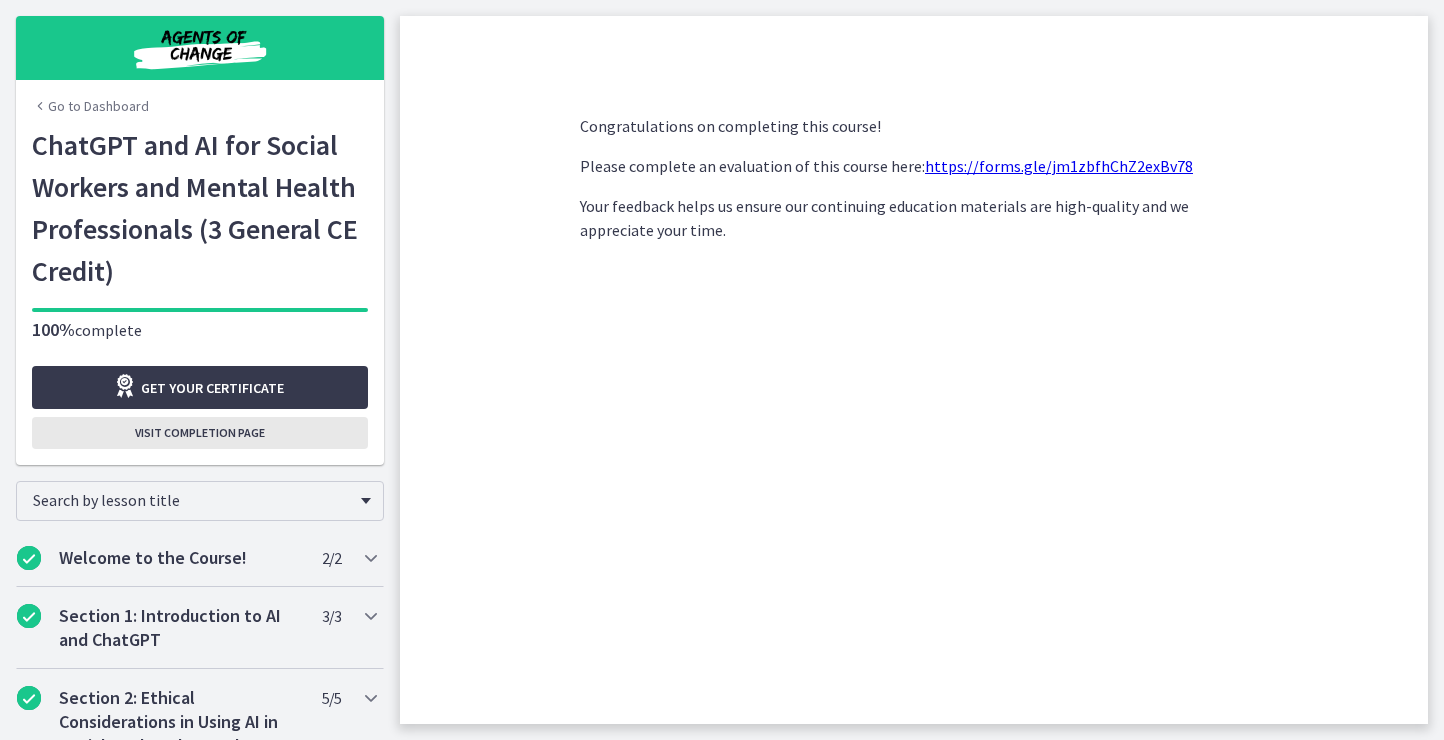 click on "Visit completion page" at bounding box center (200, 433) 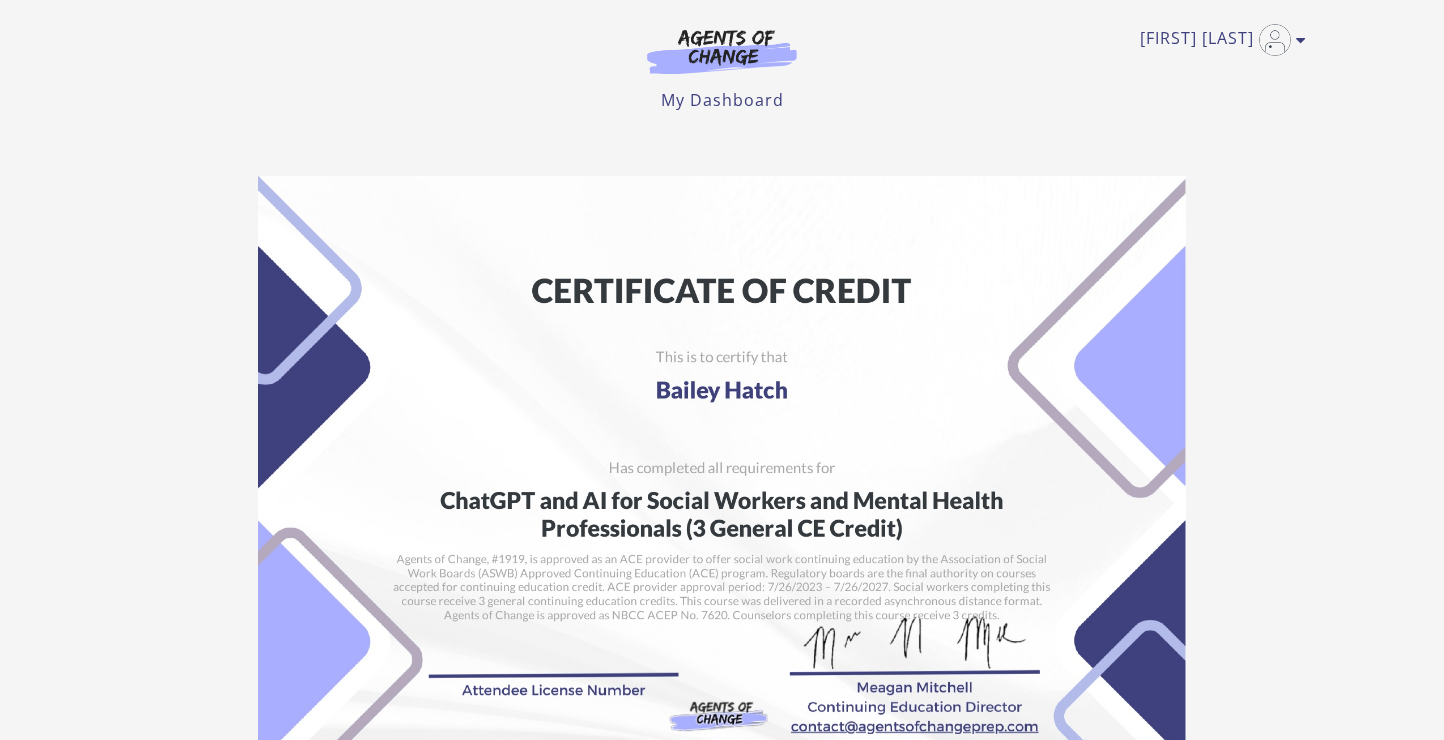 scroll, scrollTop: 0, scrollLeft: 0, axis: both 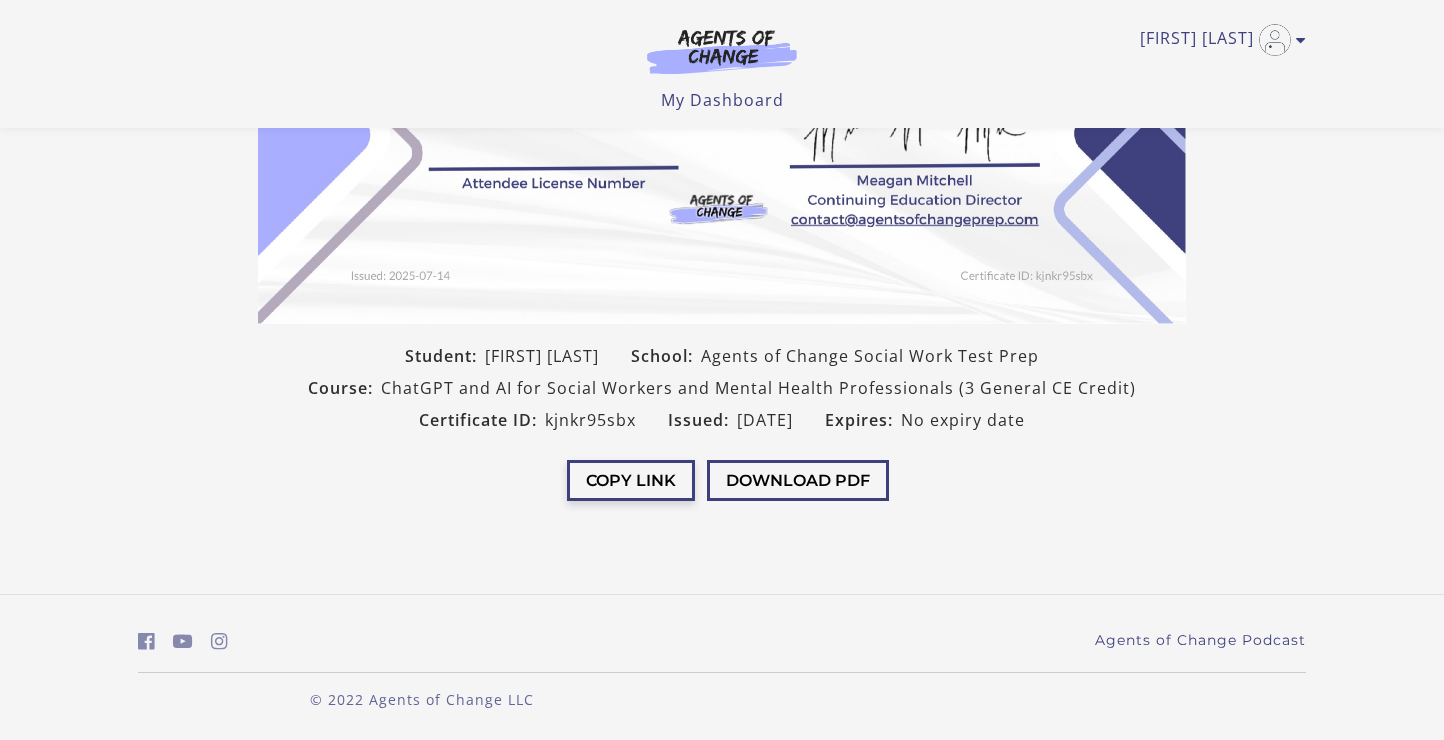 click on "Copy Link" at bounding box center [631, 480] 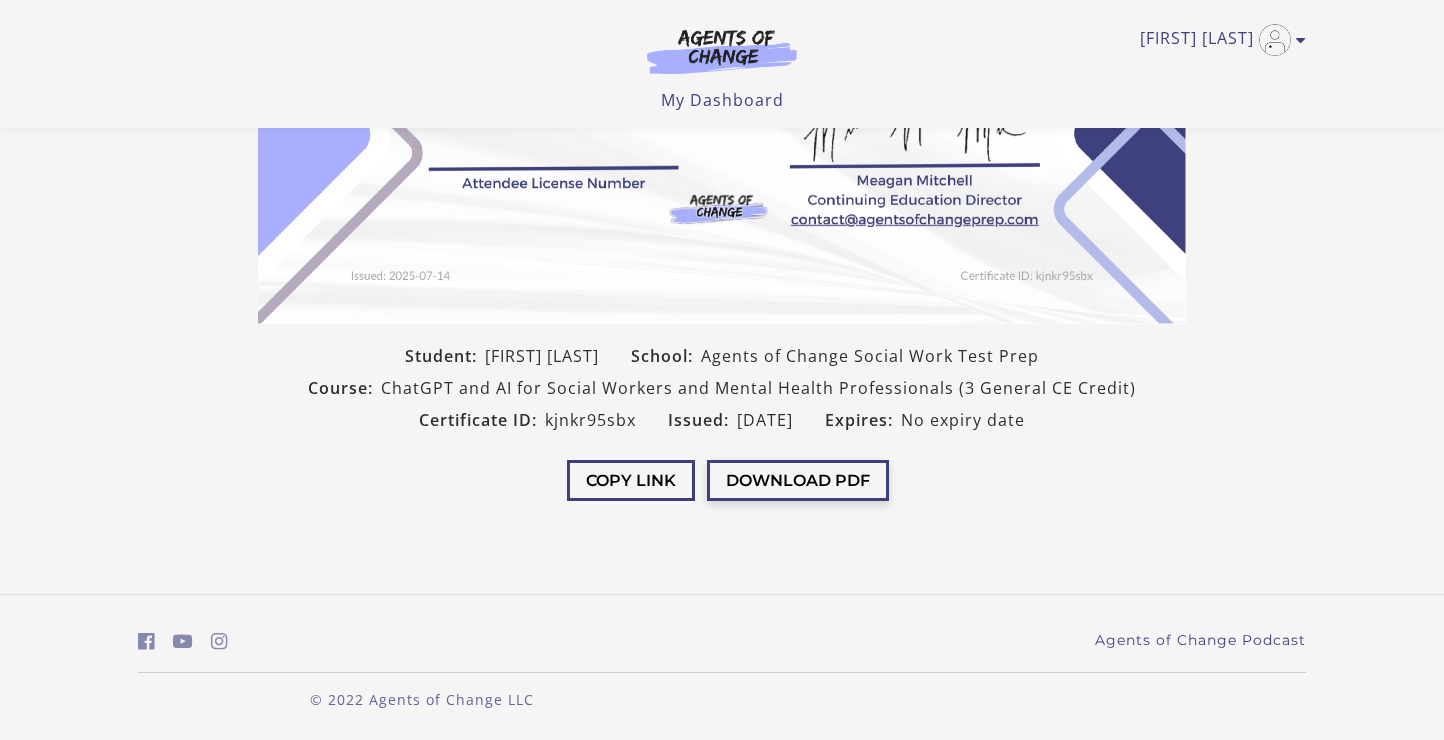 click on "Download PDF" at bounding box center [798, 480] 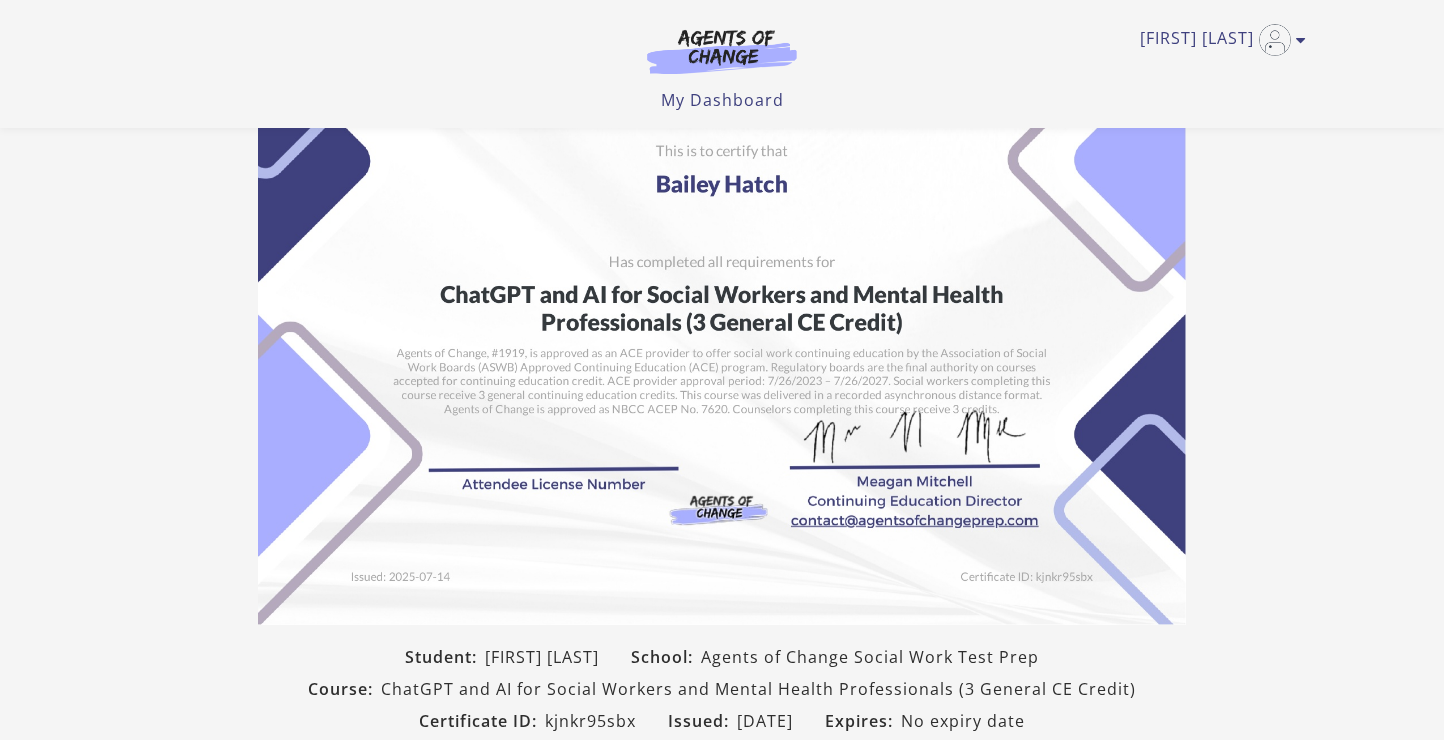 scroll, scrollTop: 0, scrollLeft: 0, axis: both 